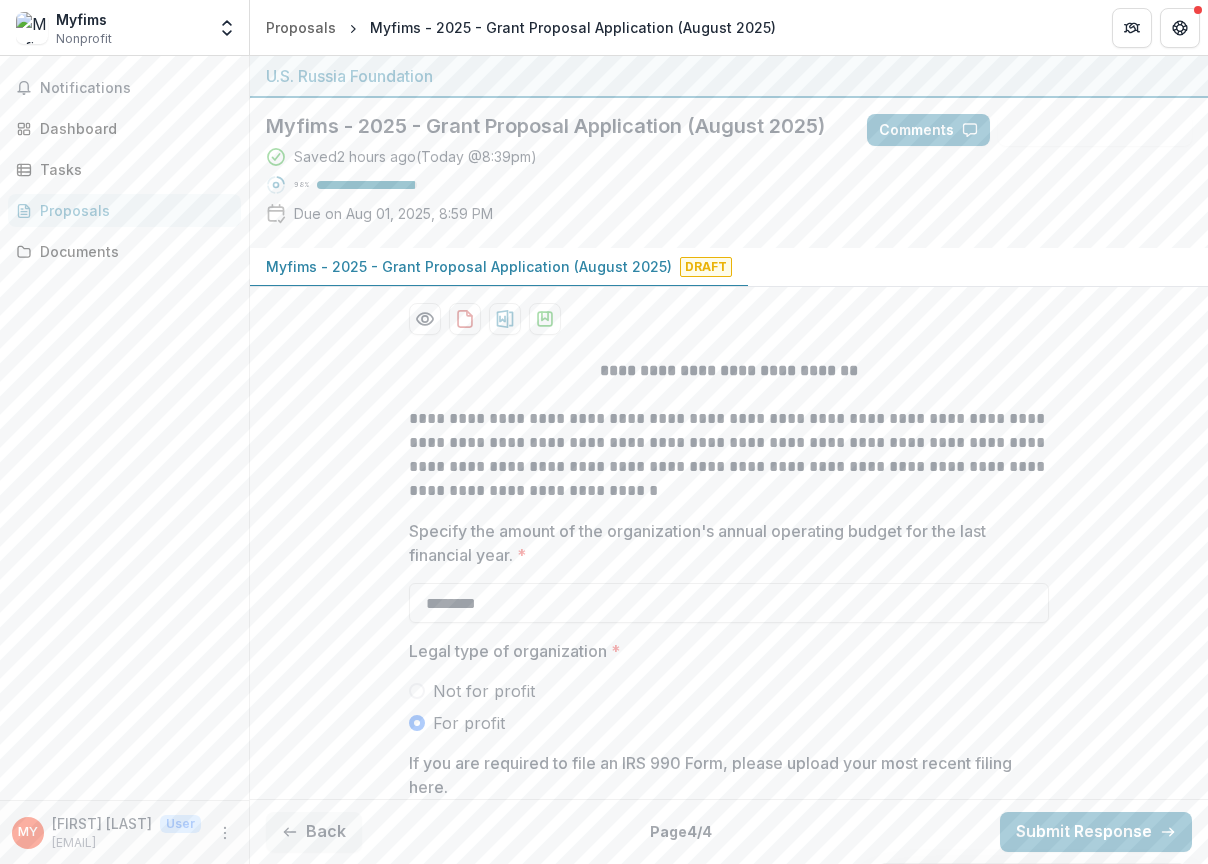 scroll, scrollTop: 0, scrollLeft: 0, axis: both 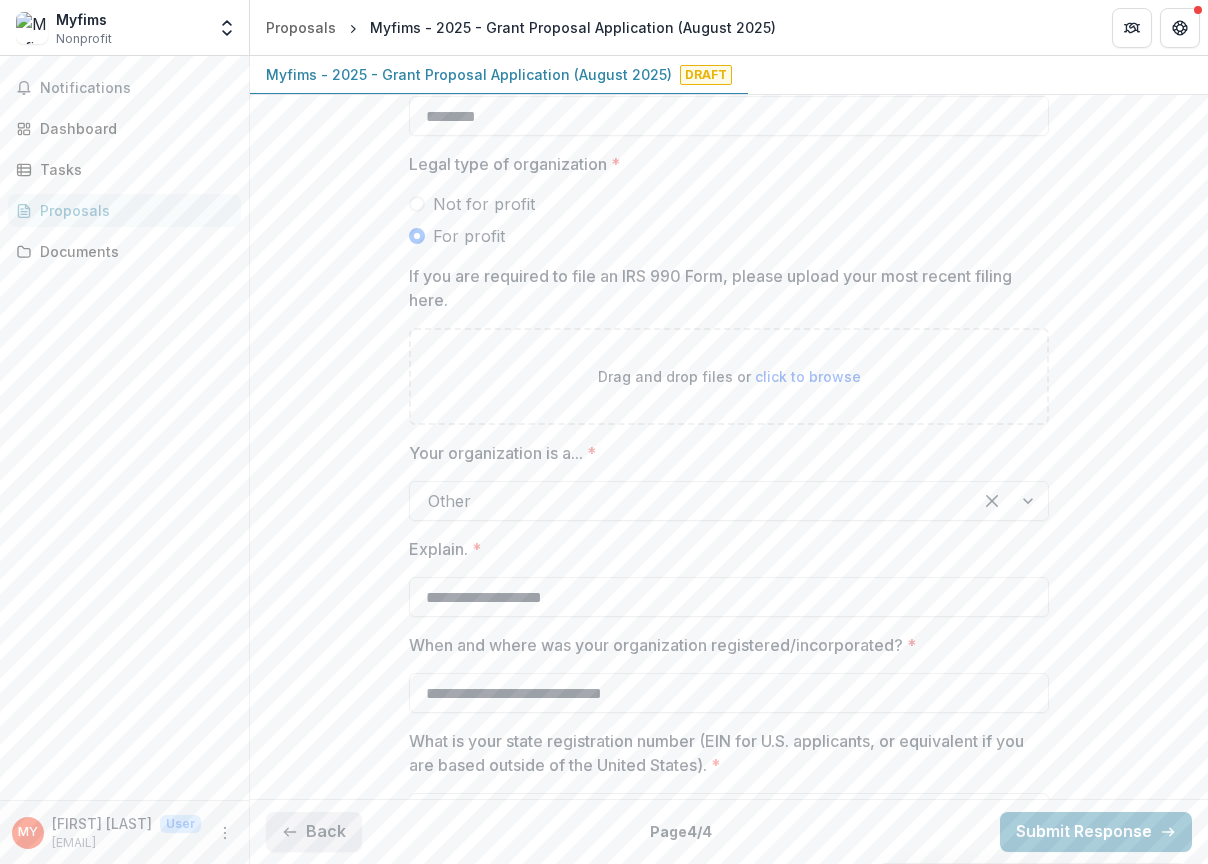 click on "Back" at bounding box center [314, 832] 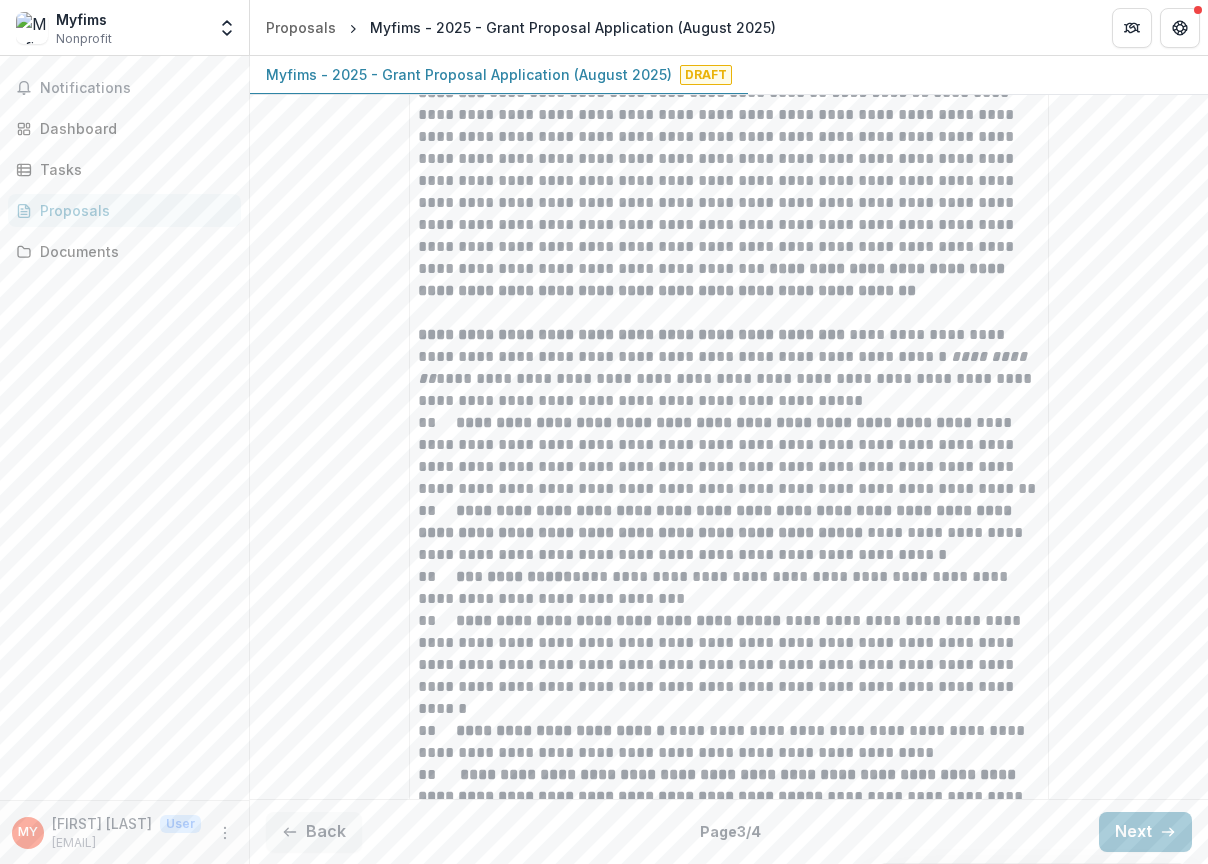 scroll, scrollTop: 2269, scrollLeft: 0, axis: vertical 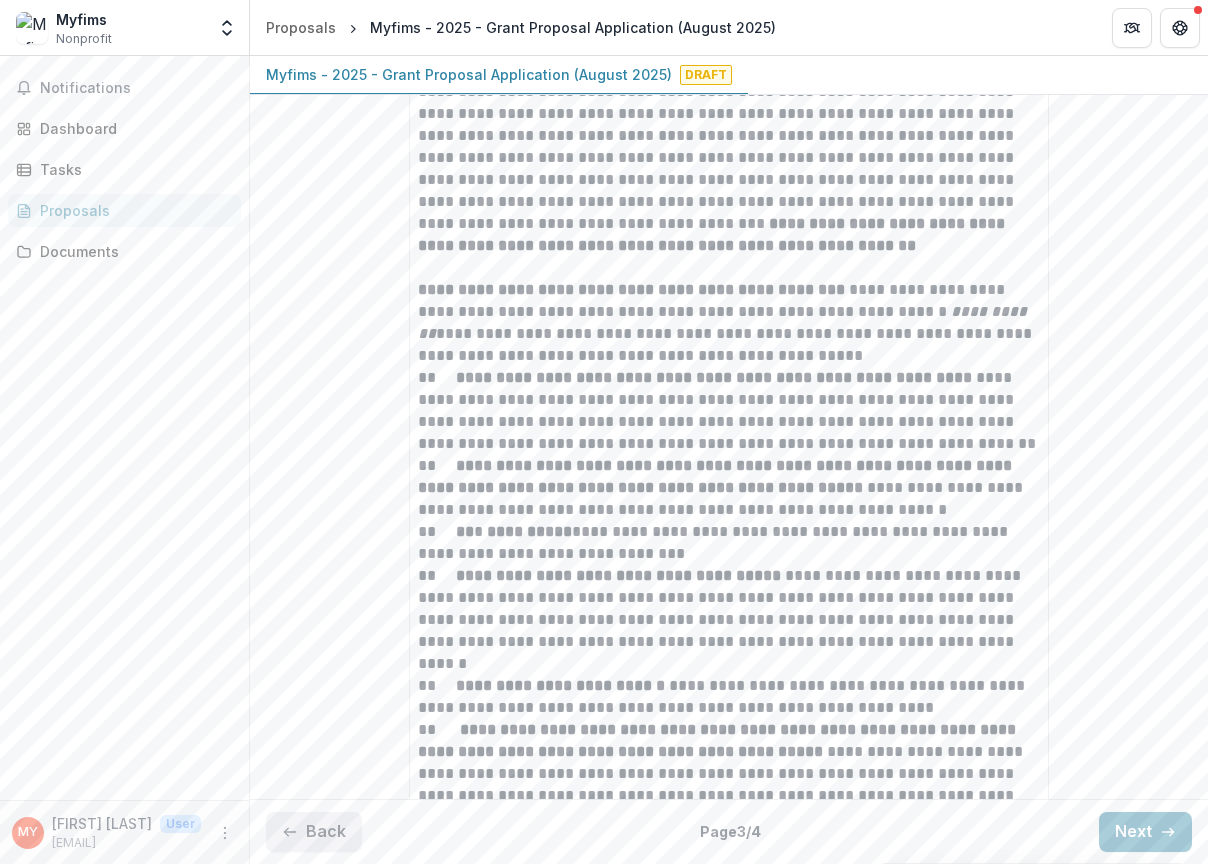 click on "Back" at bounding box center [314, 832] 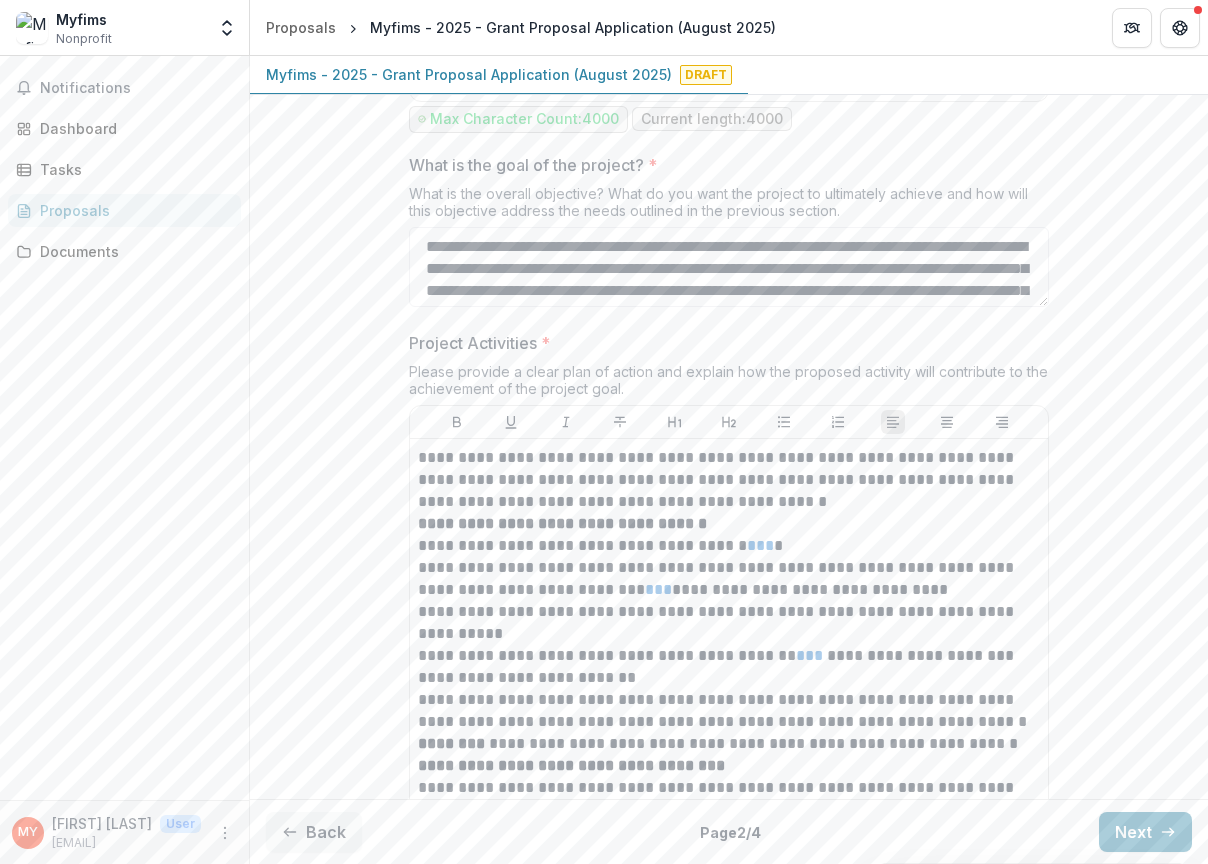 scroll, scrollTop: 1812, scrollLeft: 0, axis: vertical 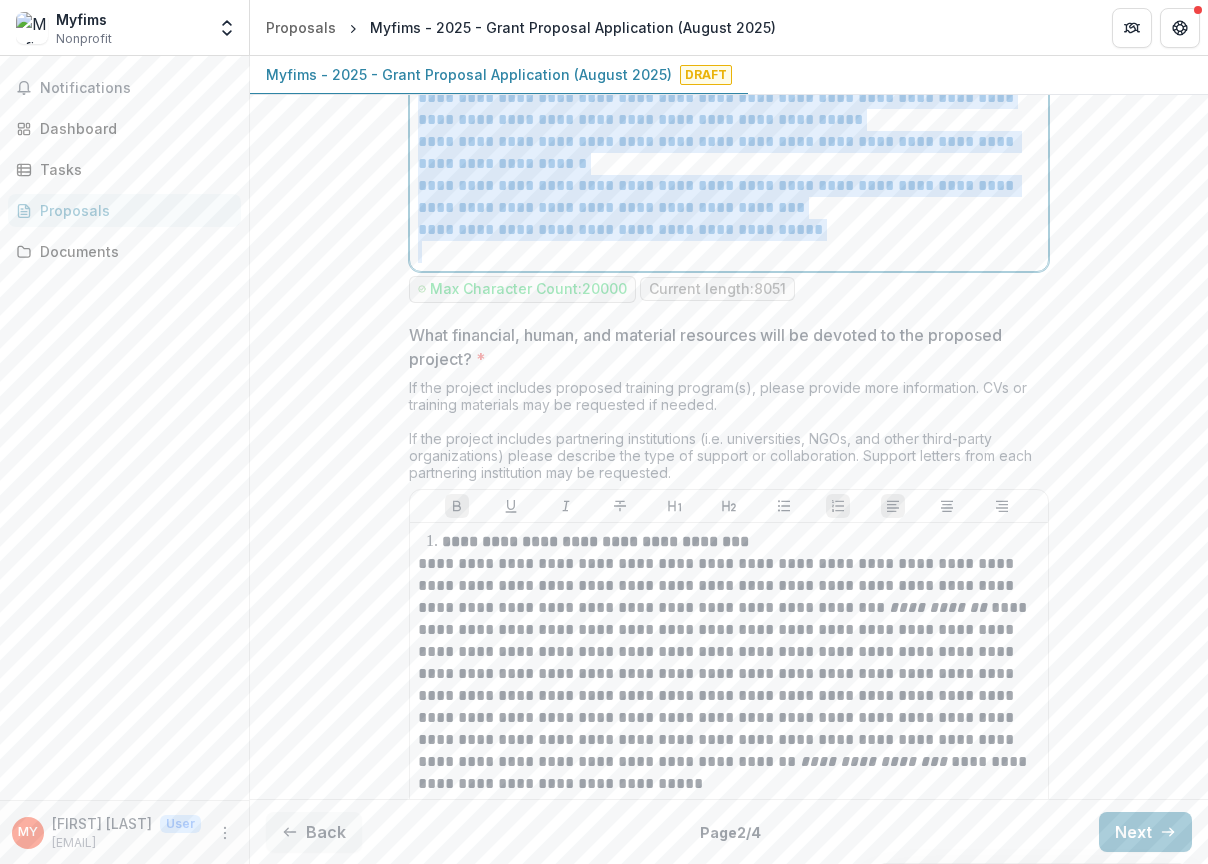drag, startPoint x: 413, startPoint y: 487, endPoint x: 813, endPoint y: 347, distance: 423.7924 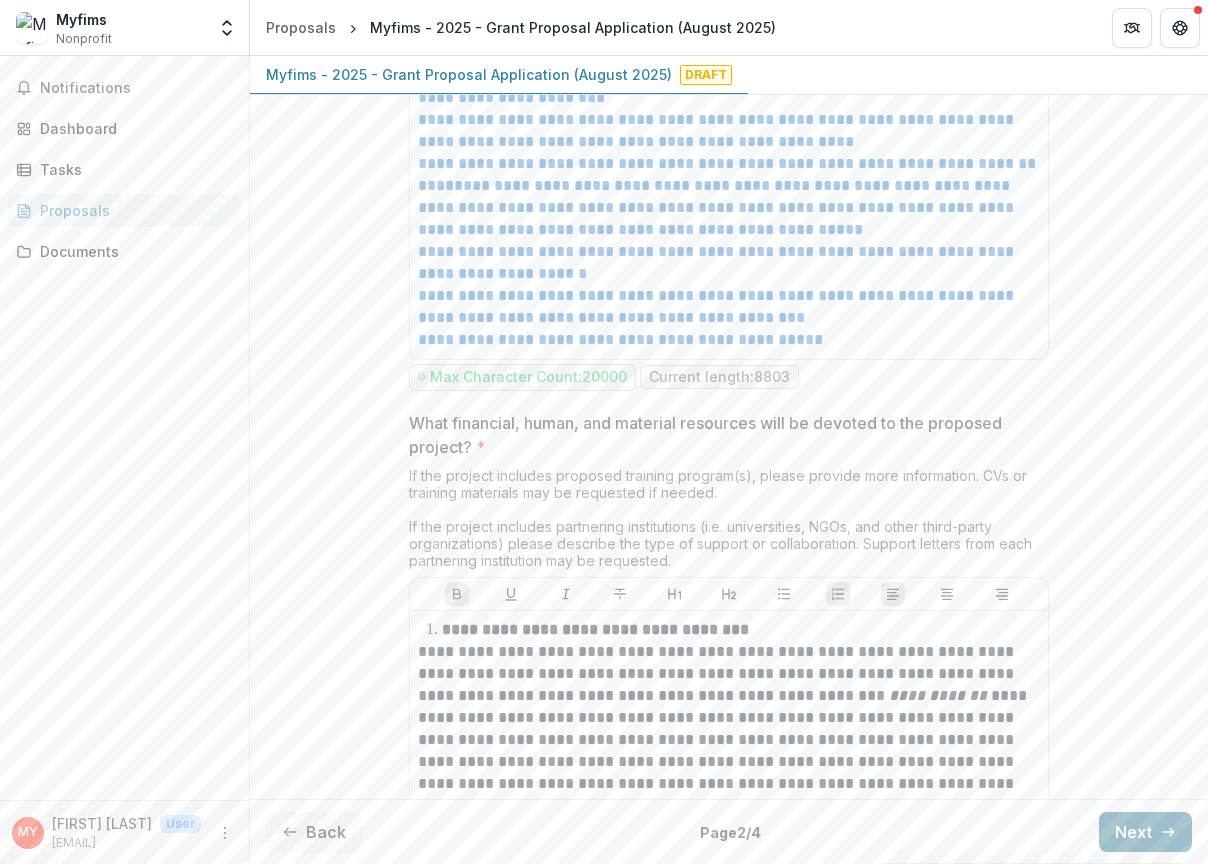 click on "Next" at bounding box center (1145, 832) 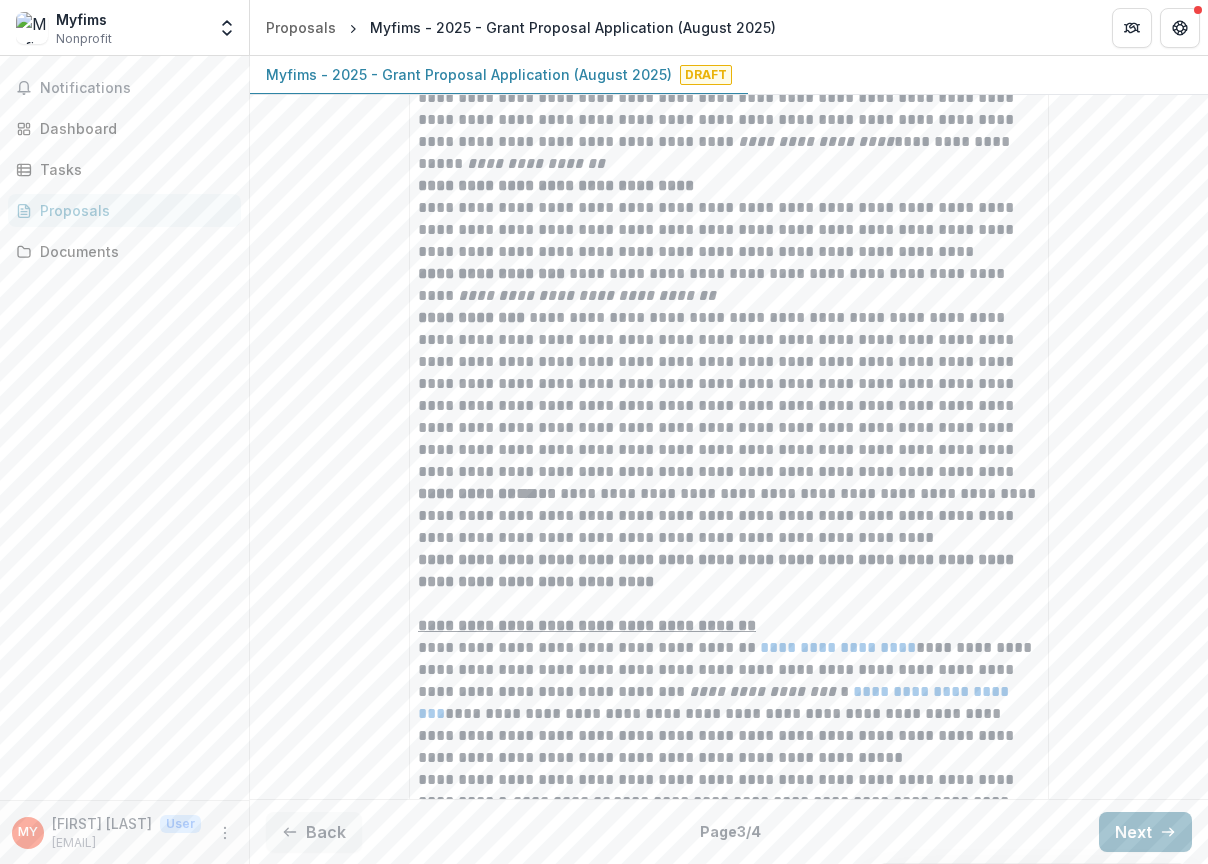 scroll, scrollTop: 0, scrollLeft: 0, axis: both 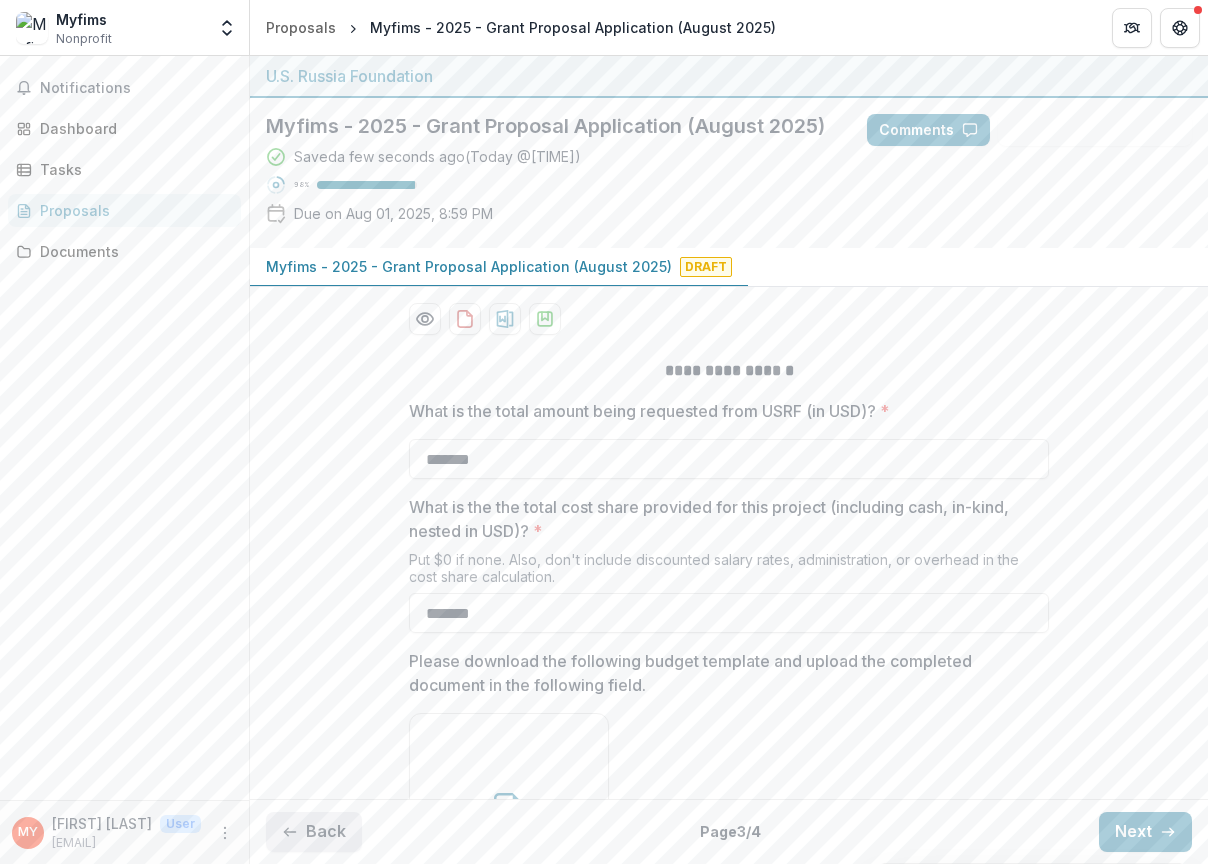 click on "Back" at bounding box center (314, 832) 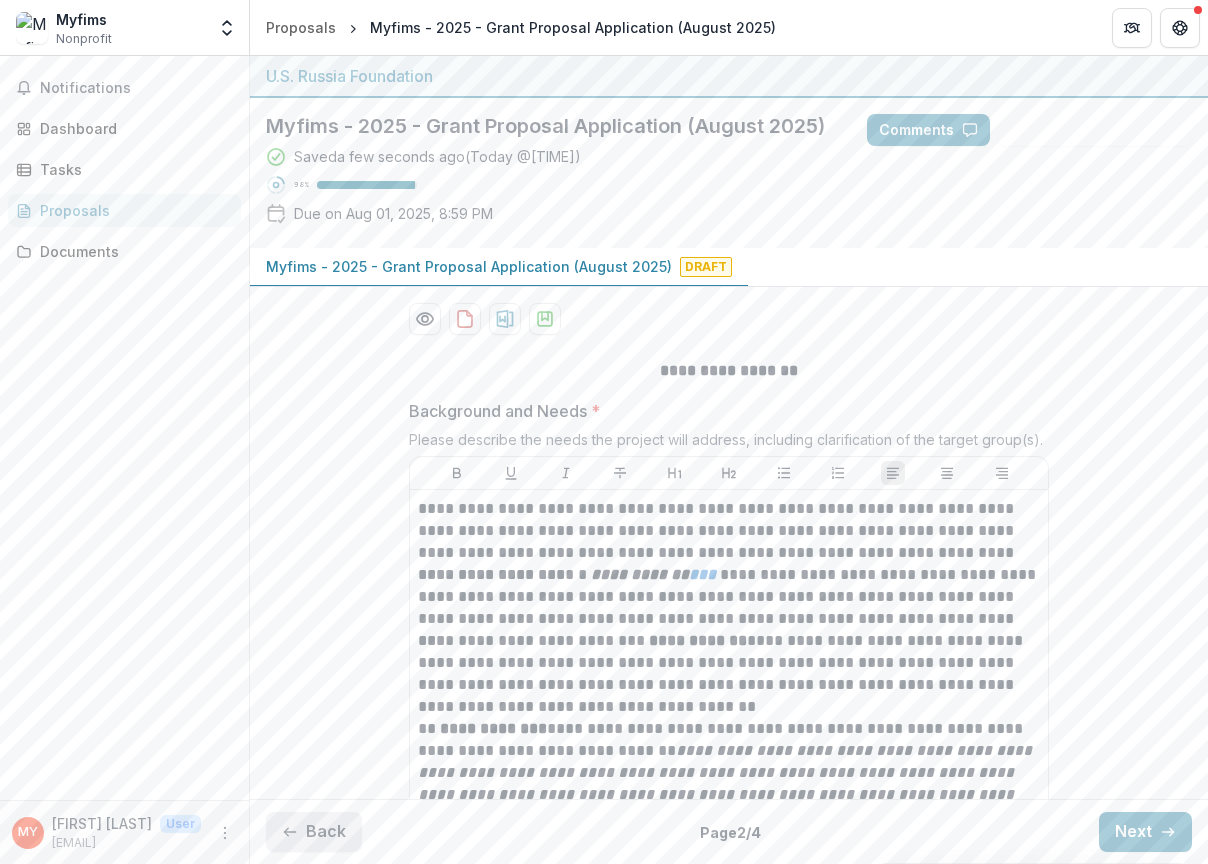 click on "Back" at bounding box center (314, 832) 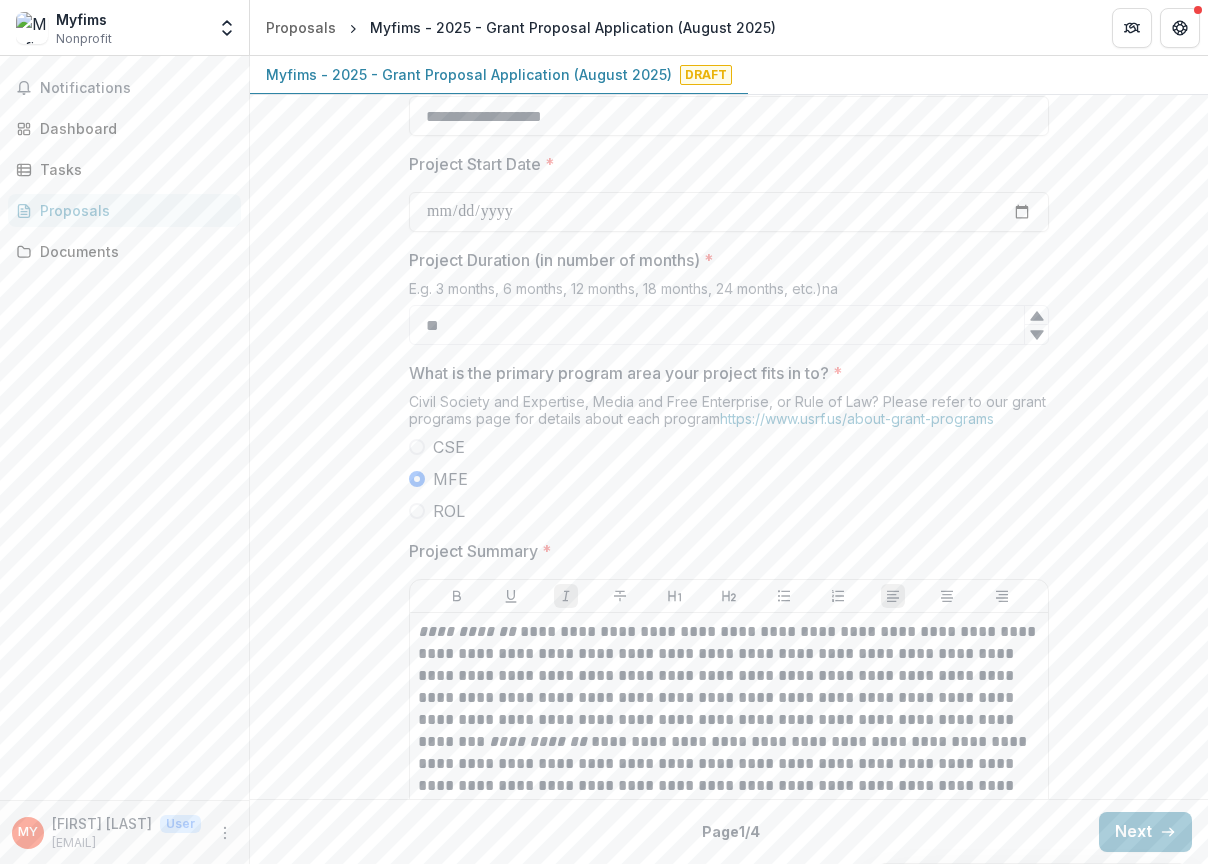 scroll, scrollTop: 553, scrollLeft: 0, axis: vertical 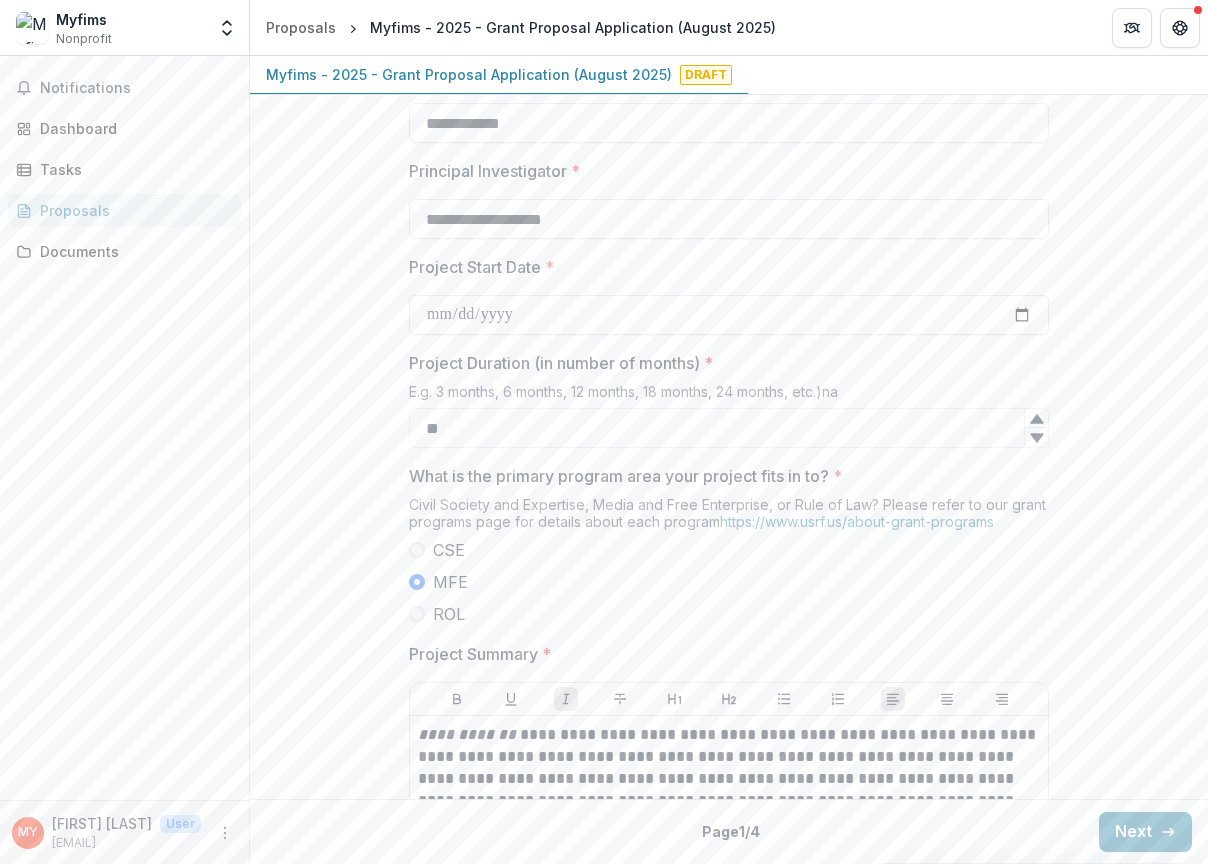 drag, startPoint x: 411, startPoint y: 193, endPoint x: 575, endPoint y: 778, distance: 607.5533 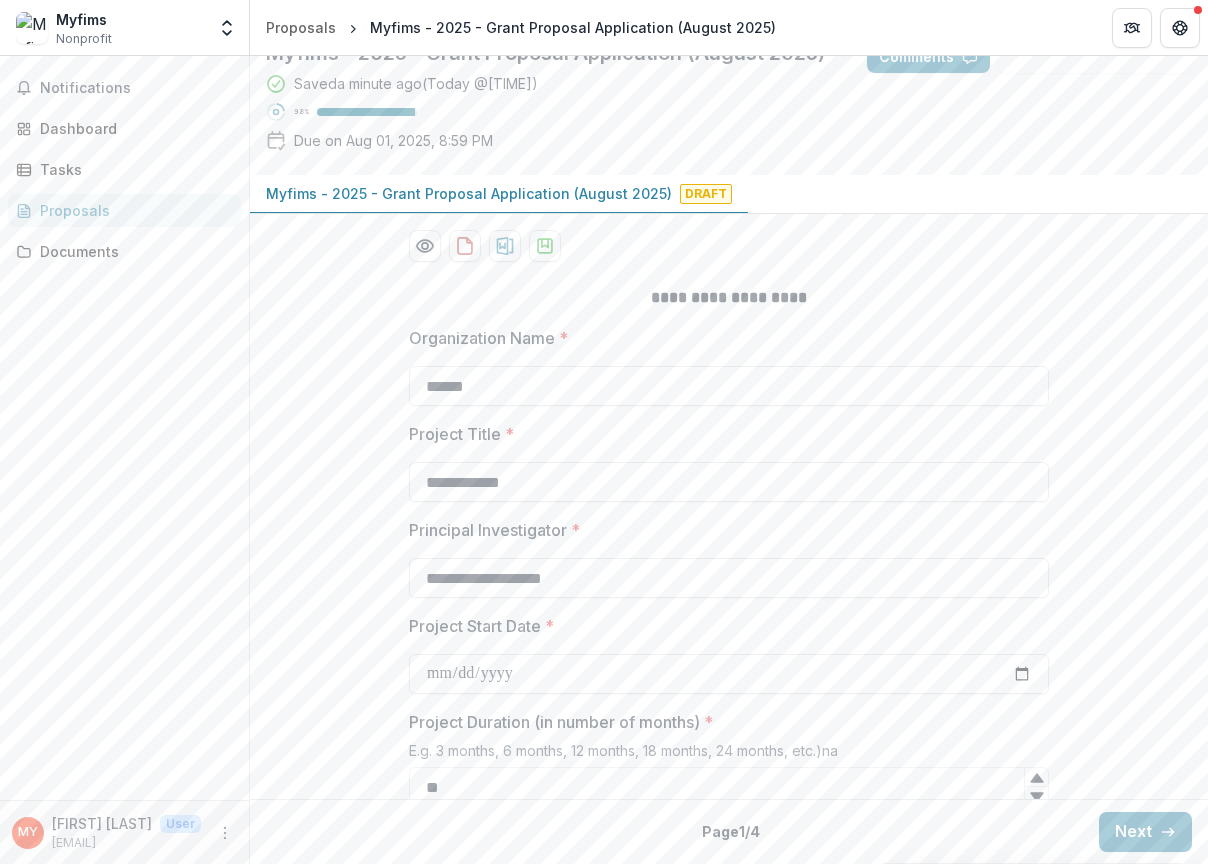 scroll, scrollTop: 63, scrollLeft: 0, axis: vertical 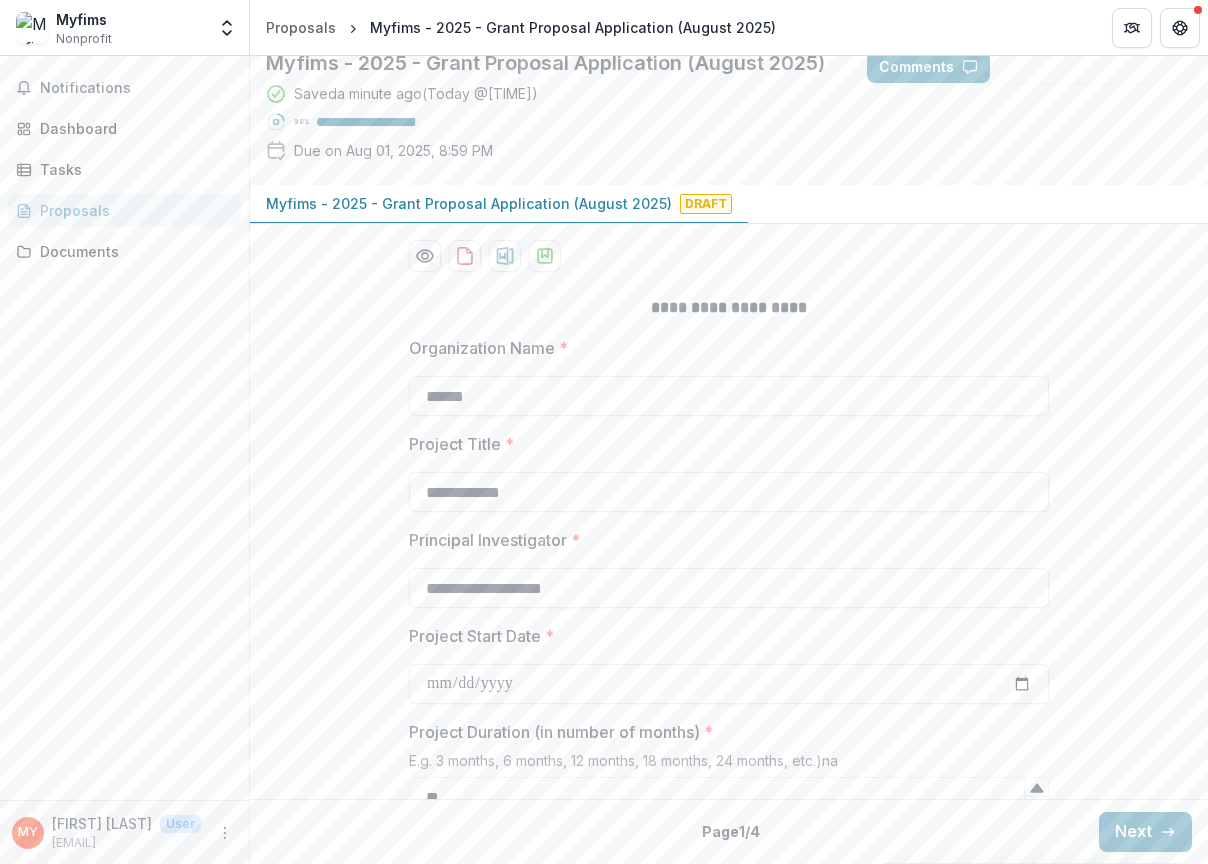 drag, startPoint x: 418, startPoint y: 416, endPoint x: 492, endPoint y: 675, distance: 269.36407 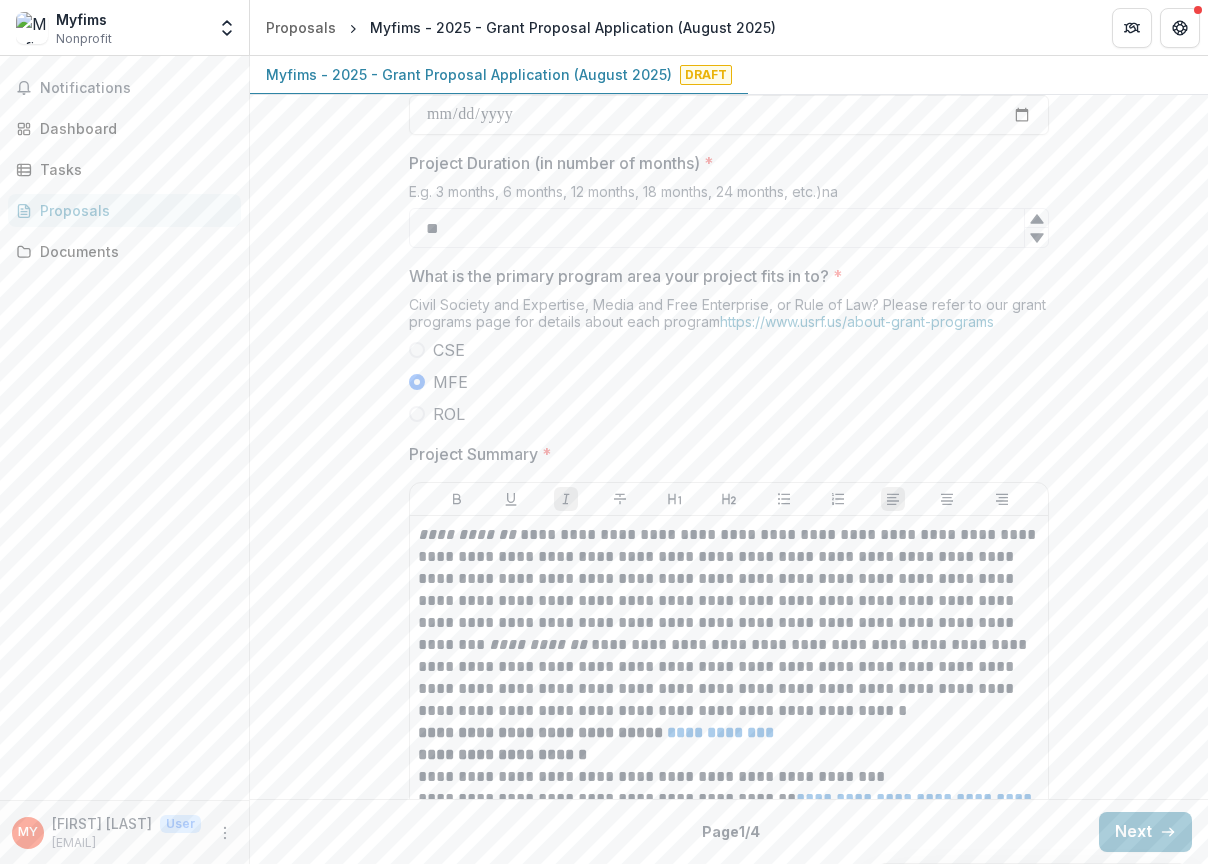 scroll, scrollTop: 646, scrollLeft: 0, axis: vertical 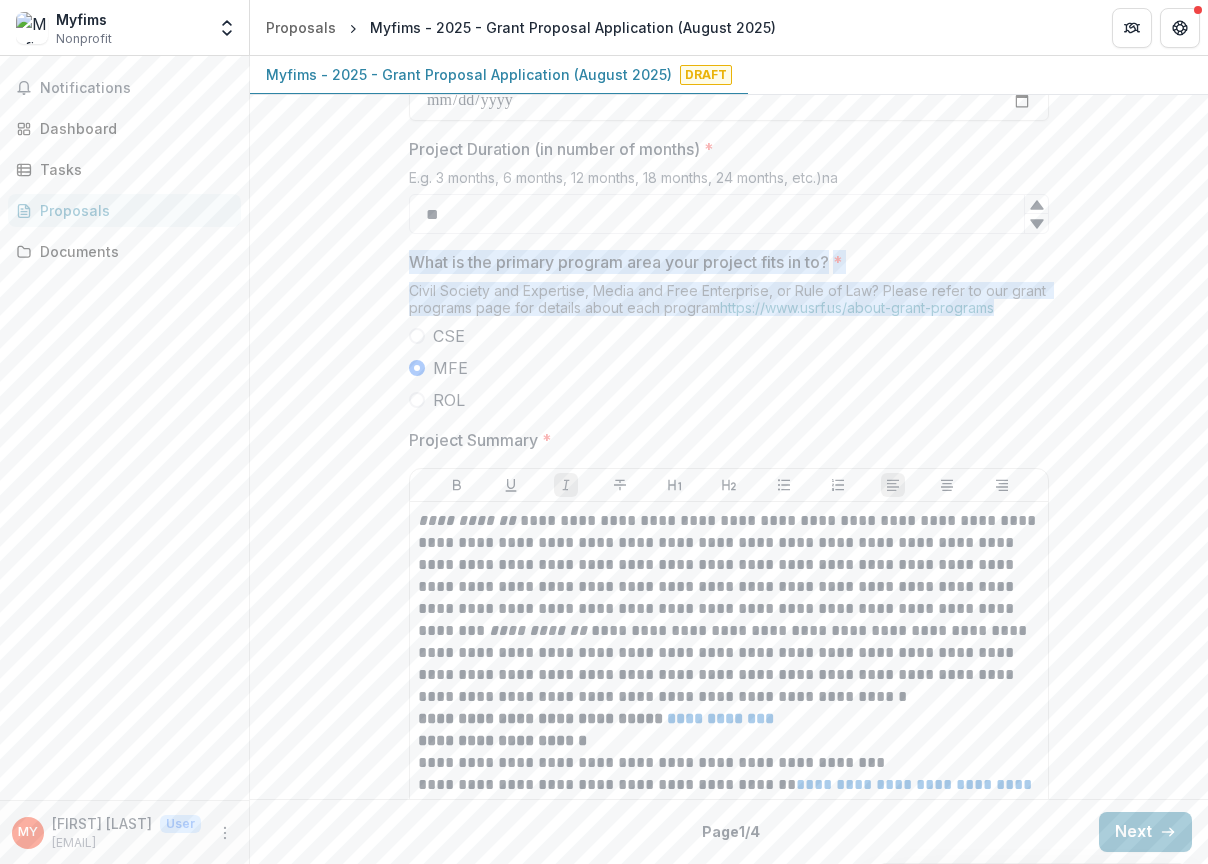 drag, startPoint x: 404, startPoint y: 284, endPoint x: 1115, endPoint y: 335, distance: 712.8268 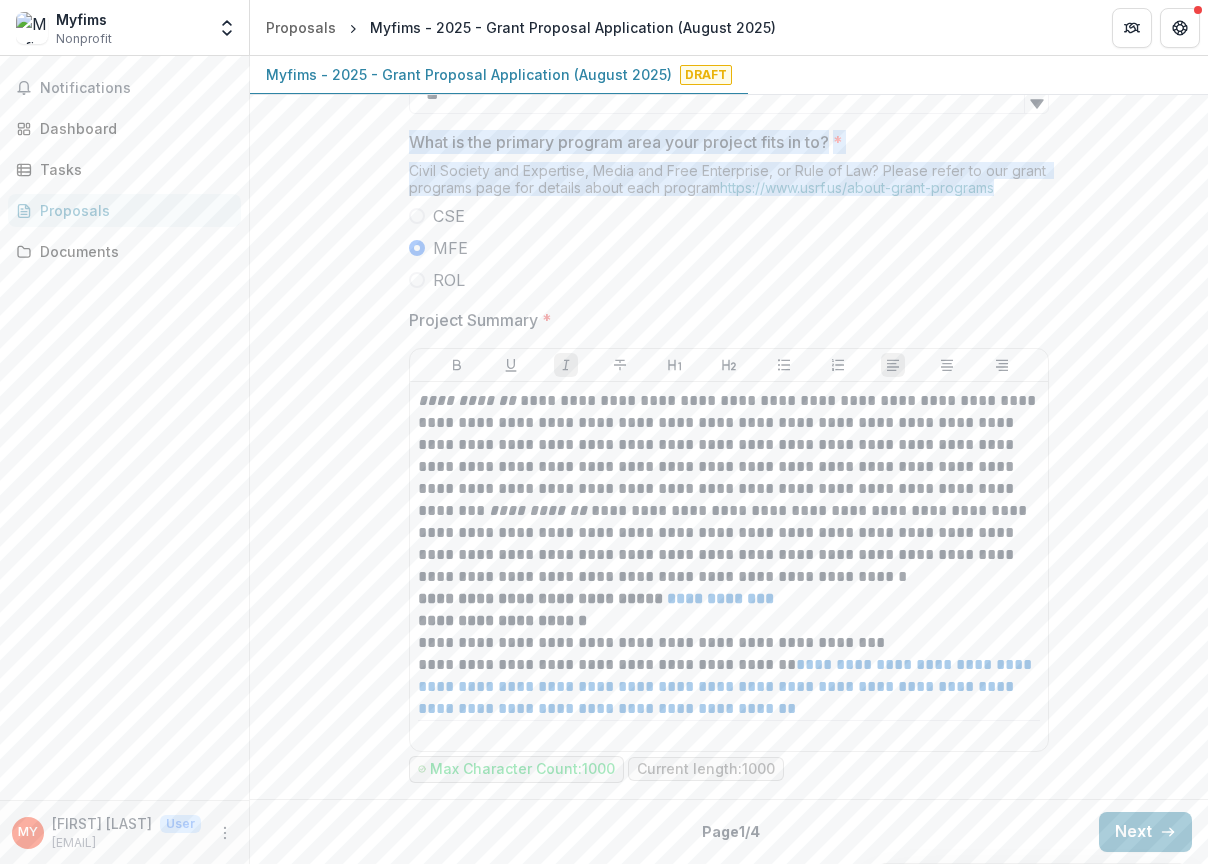 scroll, scrollTop: 795, scrollLeft: 0, axis: vertical 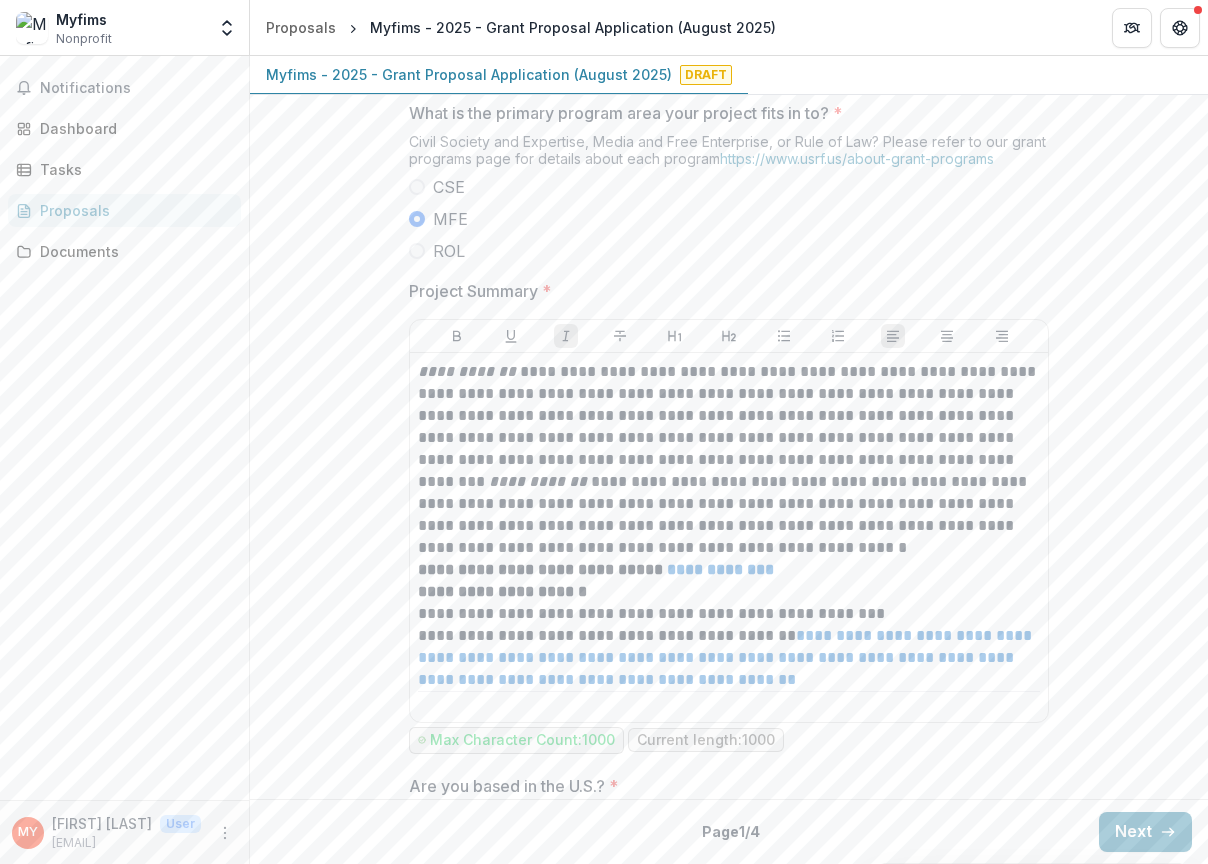 click at bounding box center [417, 187] 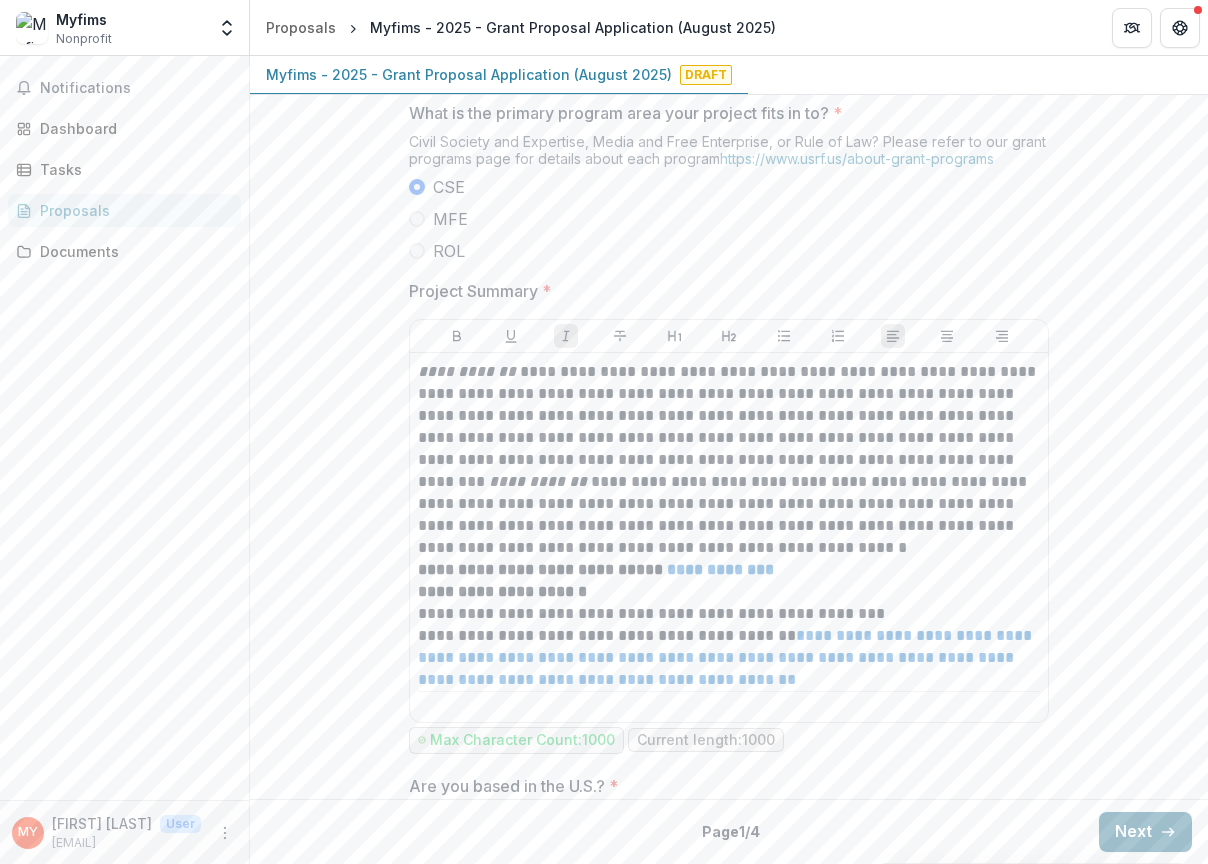 click on "Next" at bounding box center [1145, 832] 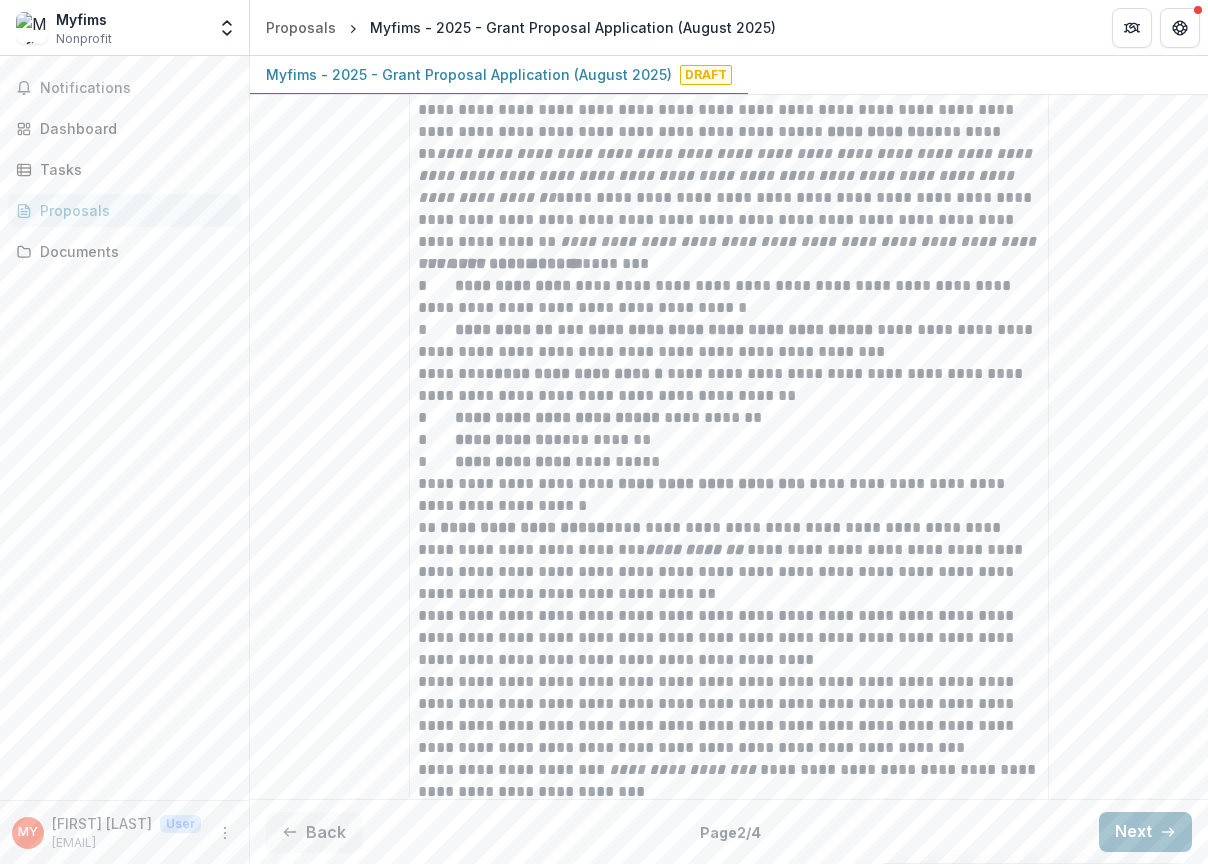 scroll, scrollTop: 0, scrollLeft: 0, axis: both 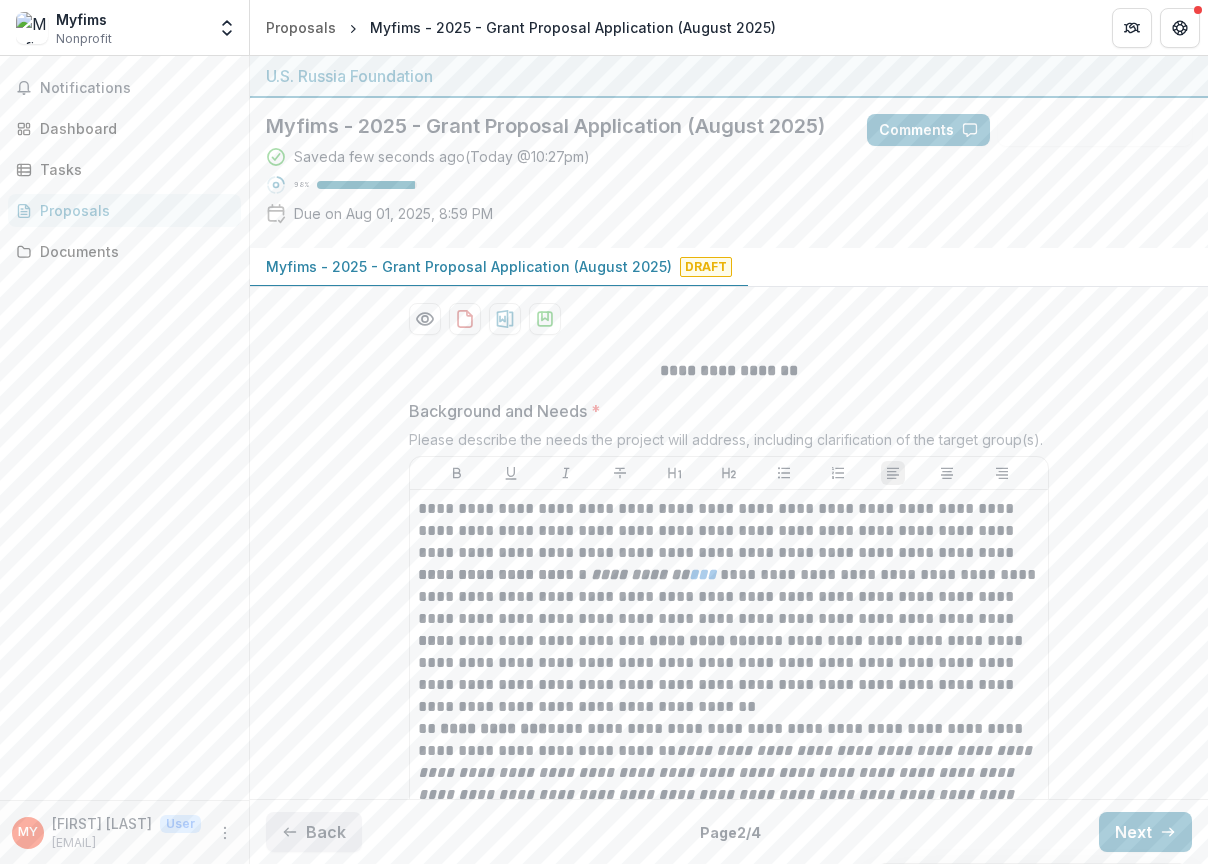 click on "Back" at bounding box center (314, 832) 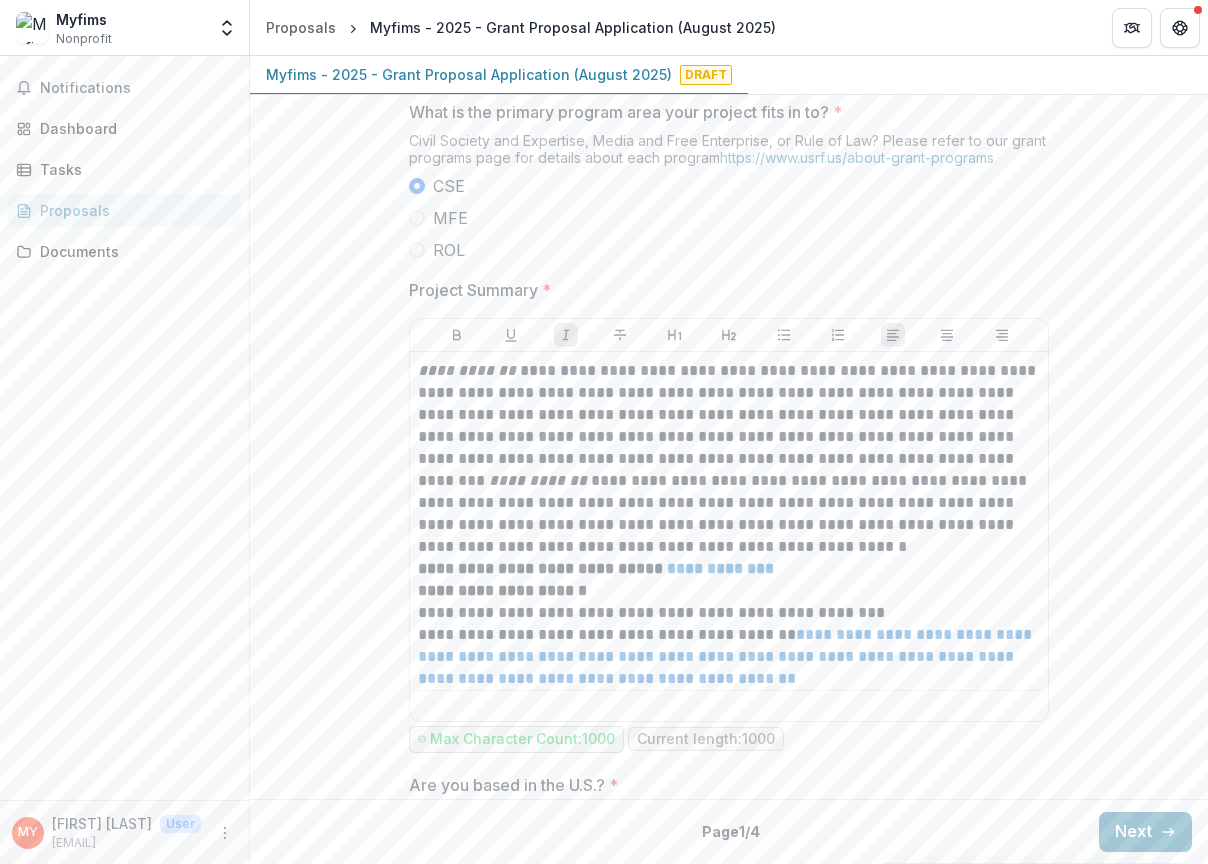 scroll, scrollTop: 806, scrollLeft: 0, axis: vertical 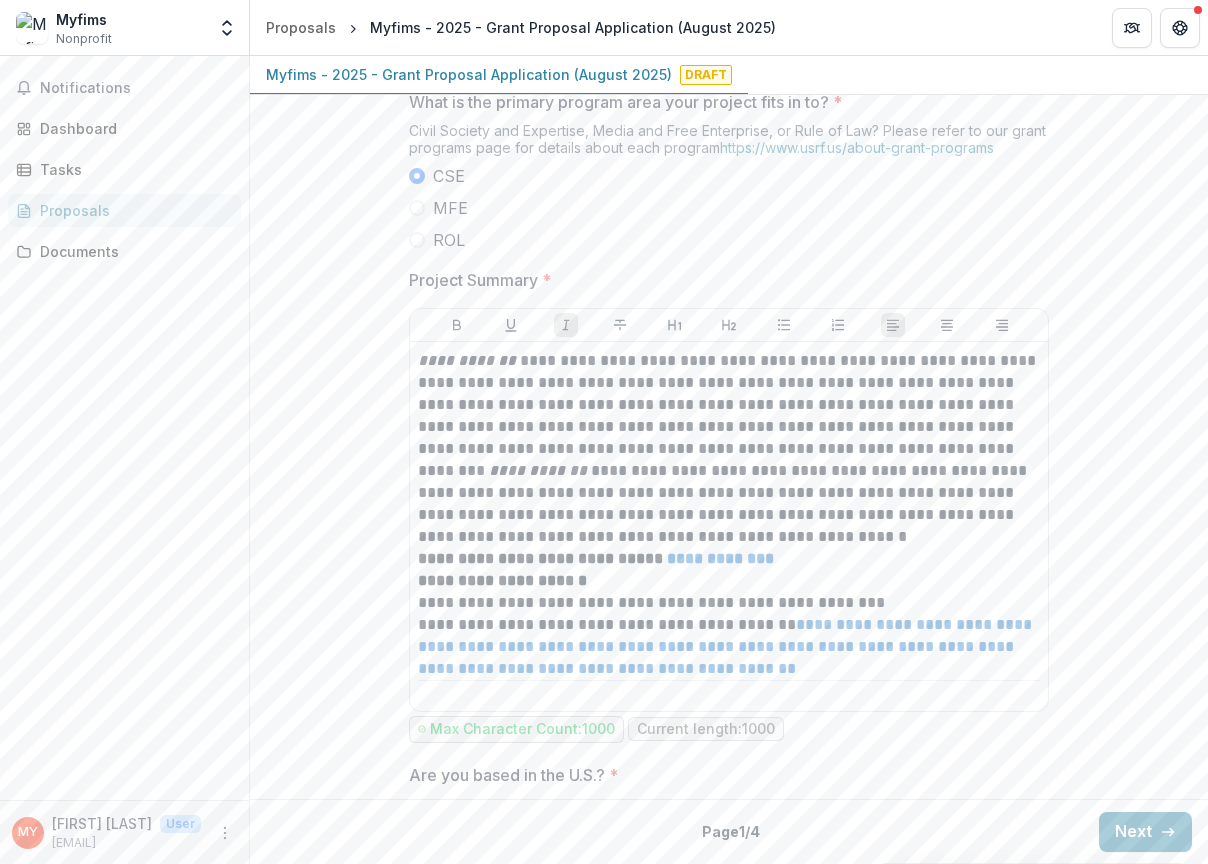 drag, startPoint x: 404, startPoint y: 119, endPoint x: 918, endPoint y: 244, distance: 528.9811 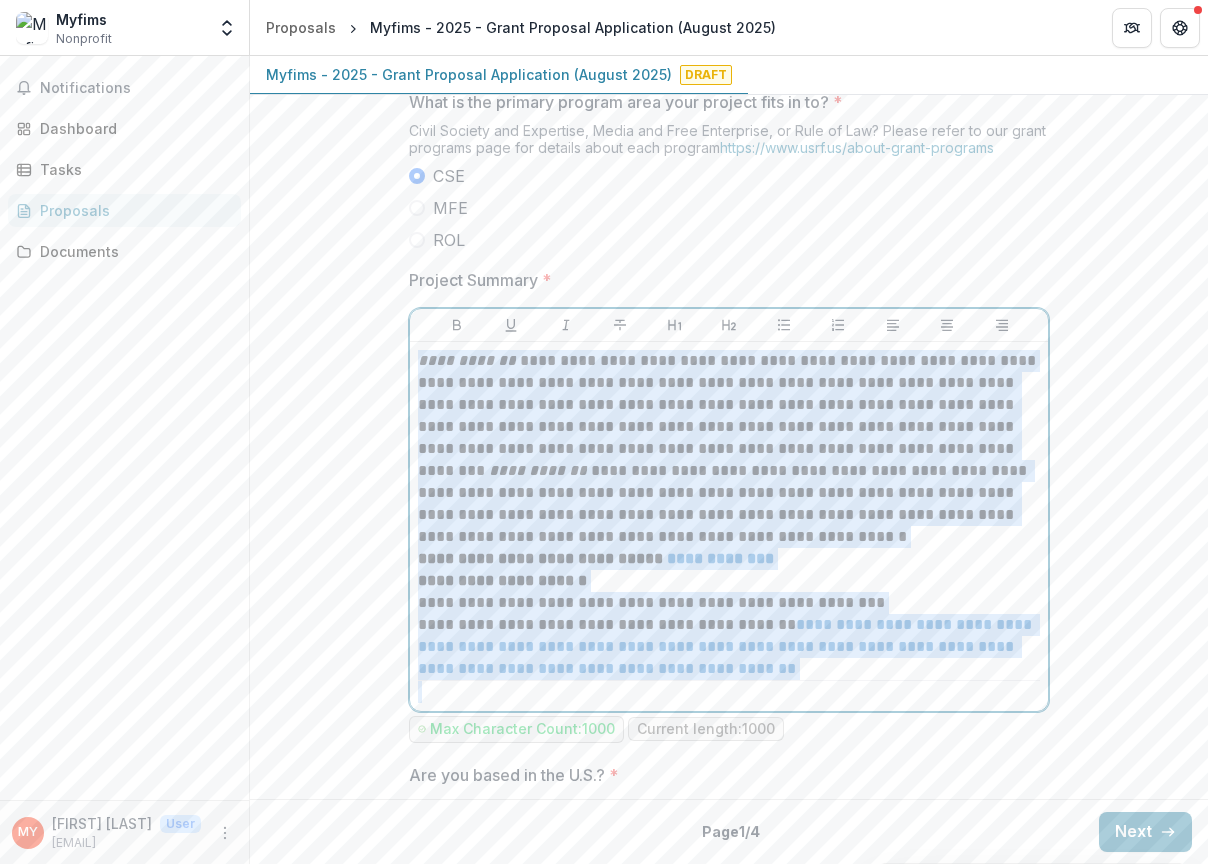 drag, startPoint x: 415, startPoint y: 392, endPoint x: 675, endPoint y: 768, distance: 457.13892 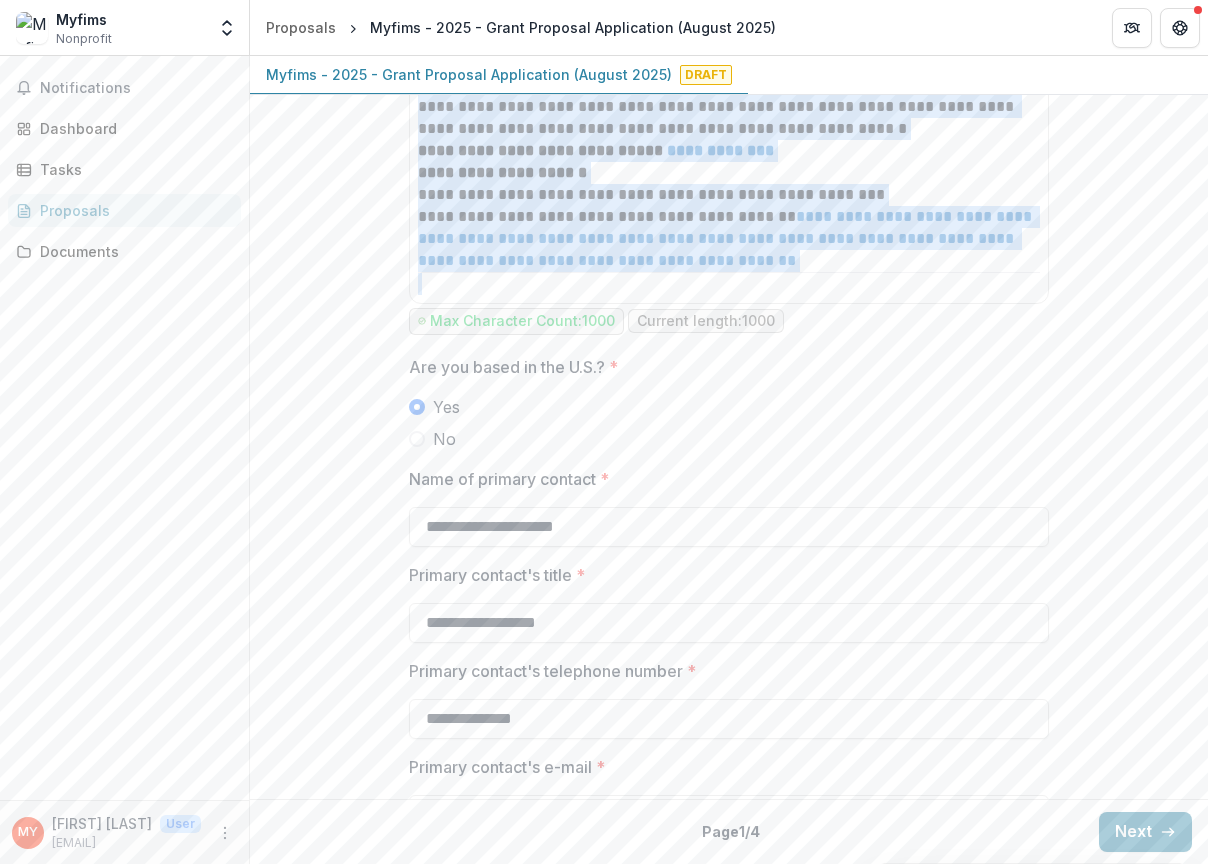 scroll, scrollTop: 1300, scrollLeft: 0, axis: vertical 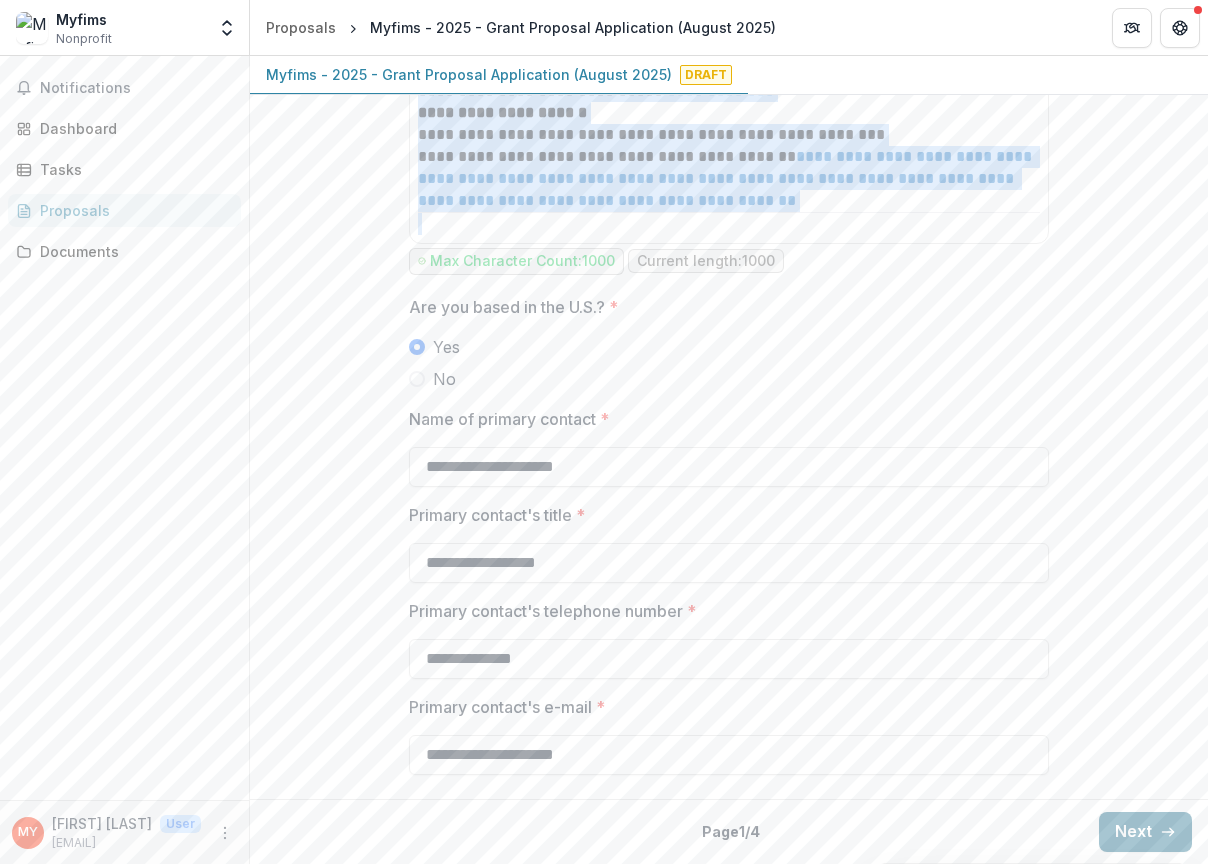 click on "Next" at bounding box center (1145, 832) 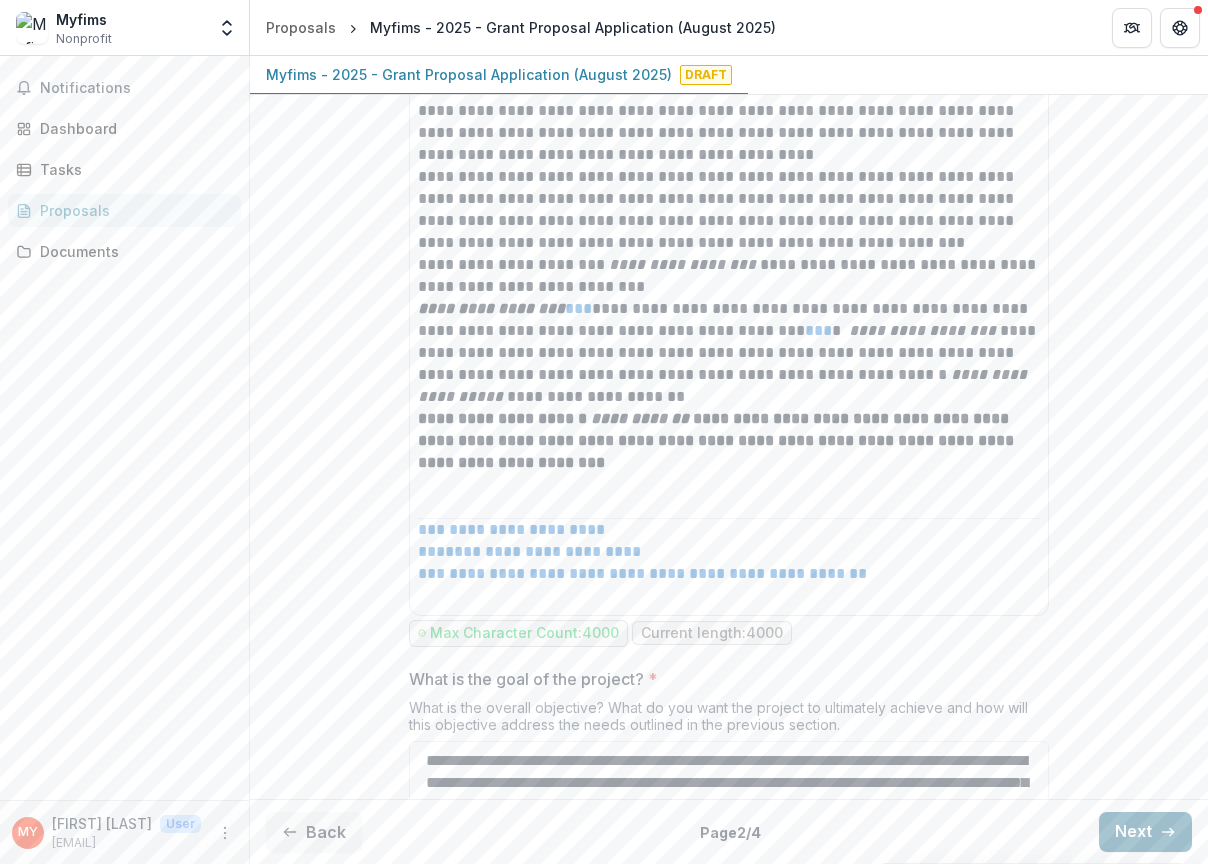 scroll, scrollTop: 0, scrollLeft: 0, axis: both 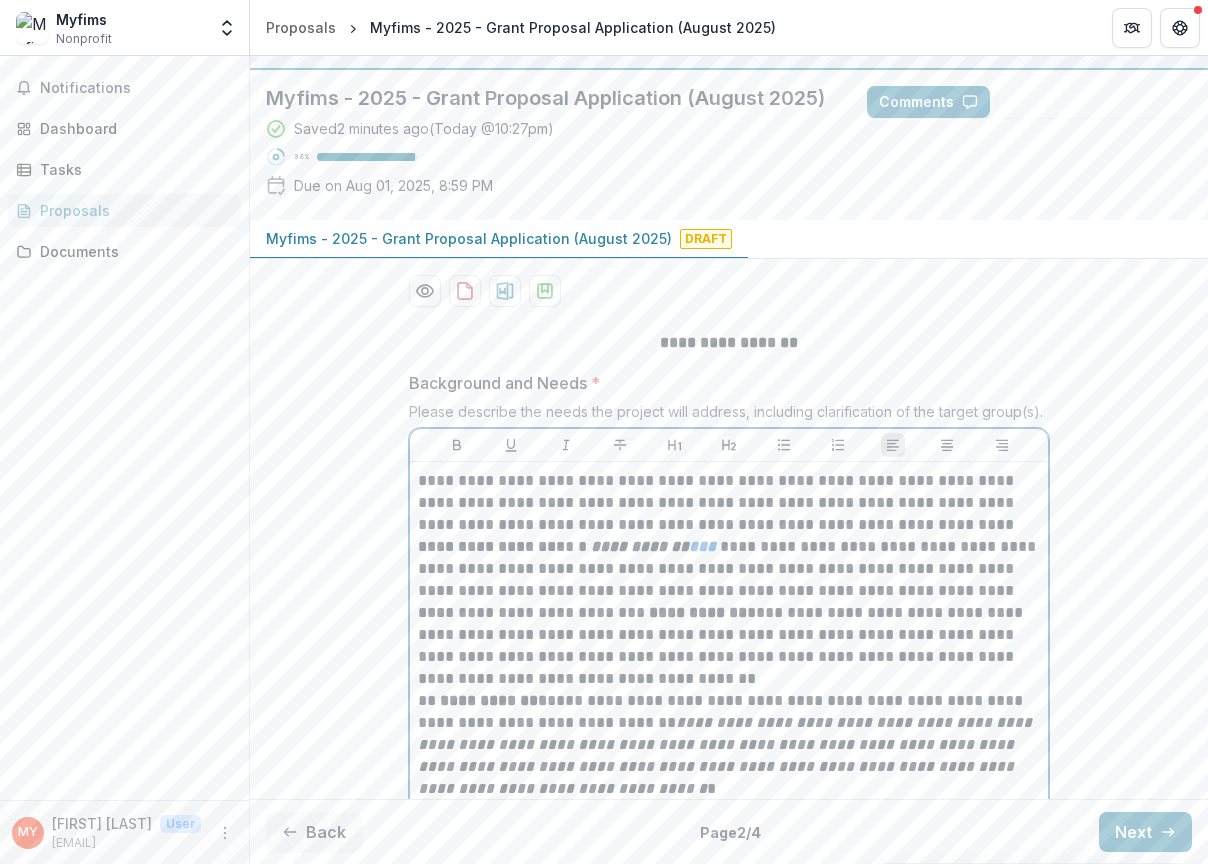 click on "**********" at bounding box center [729, 569] 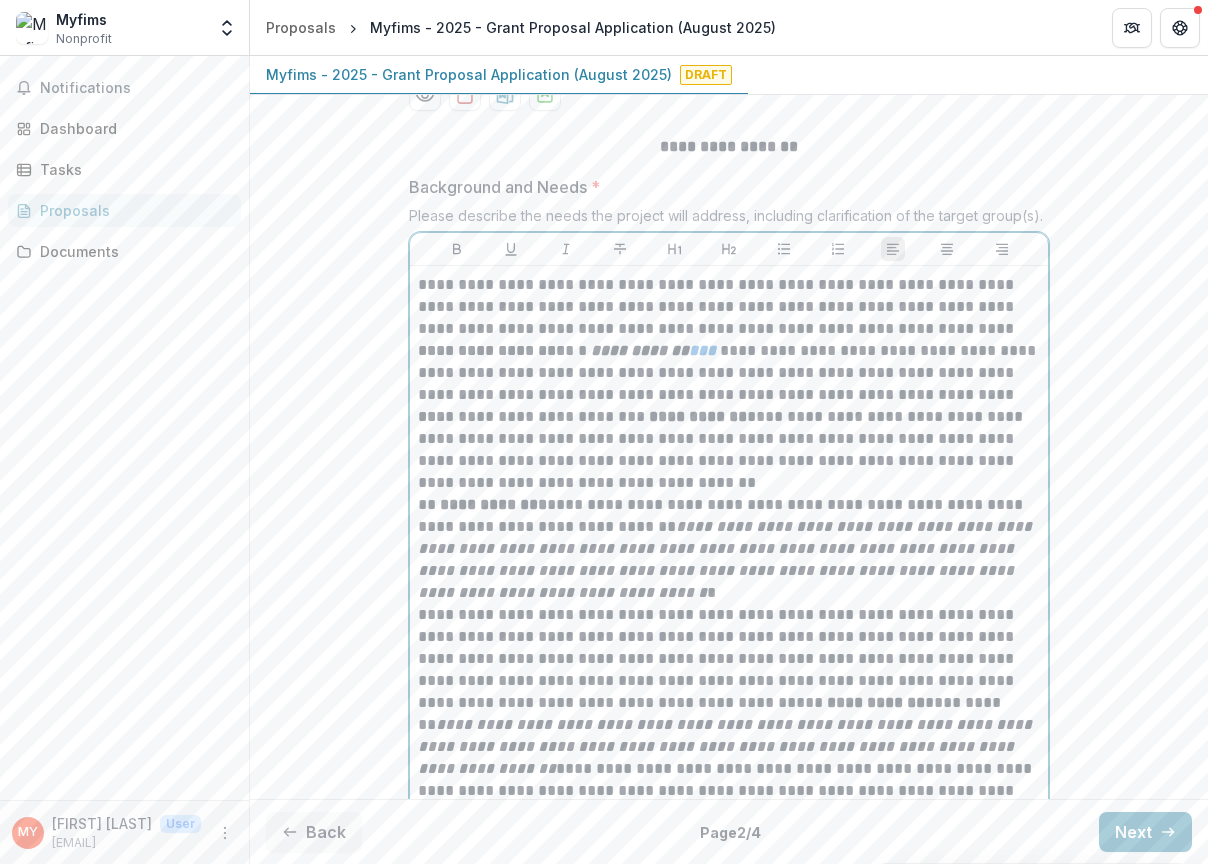 scroll, scrollTop: 230, scrollLeft: 0, axis: vertical 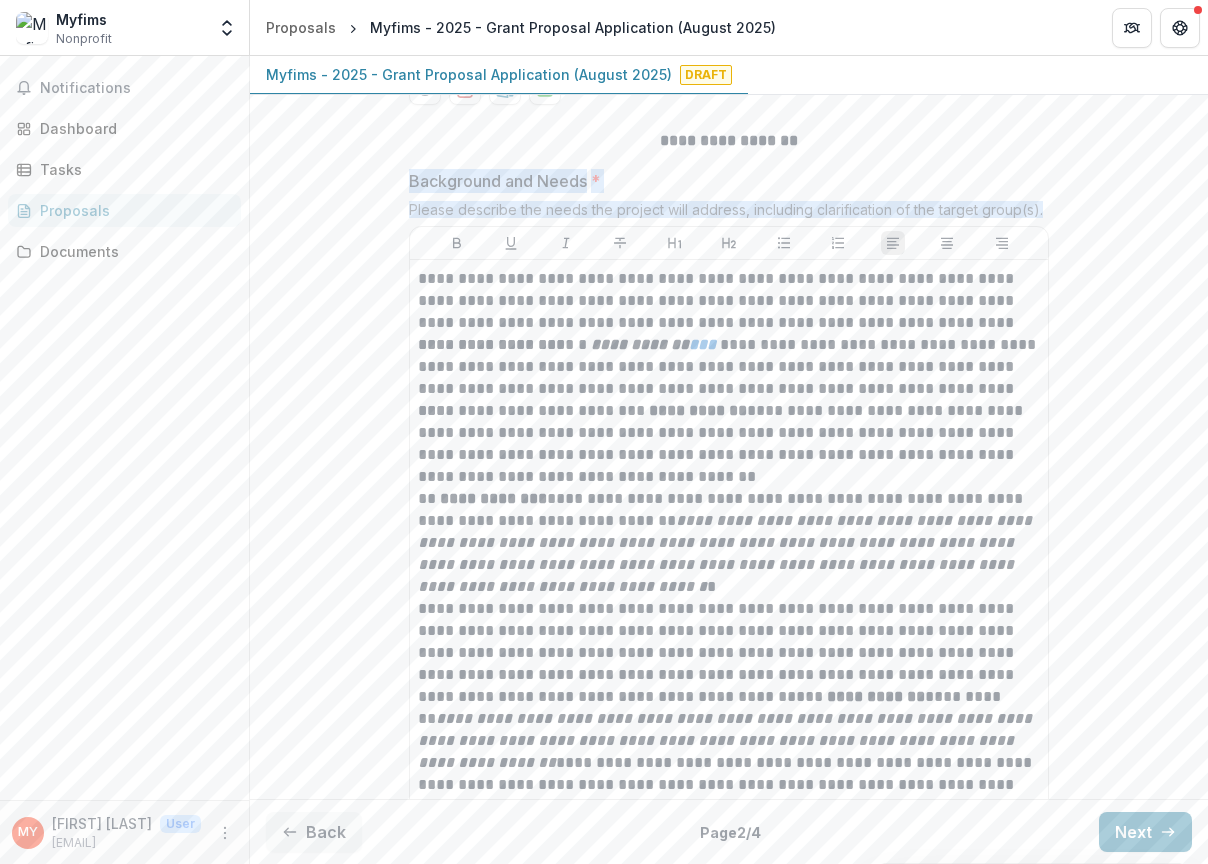 drag, startPoint x: 404, startPoint y: 203, endPoint x: 1031, endPoint y: 234, distance: 627.76587 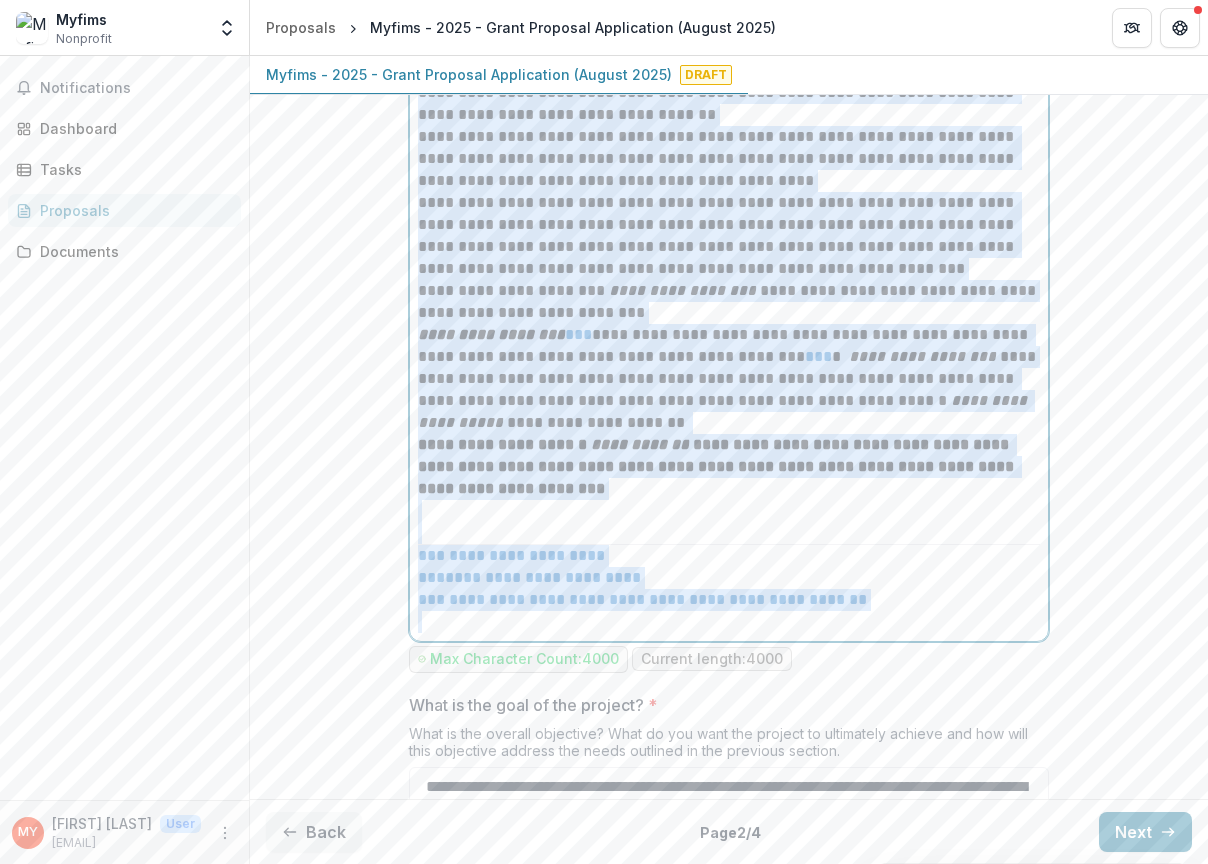 scroll, scrollTop: 1268, scrollLeft: 0, axis: vertical 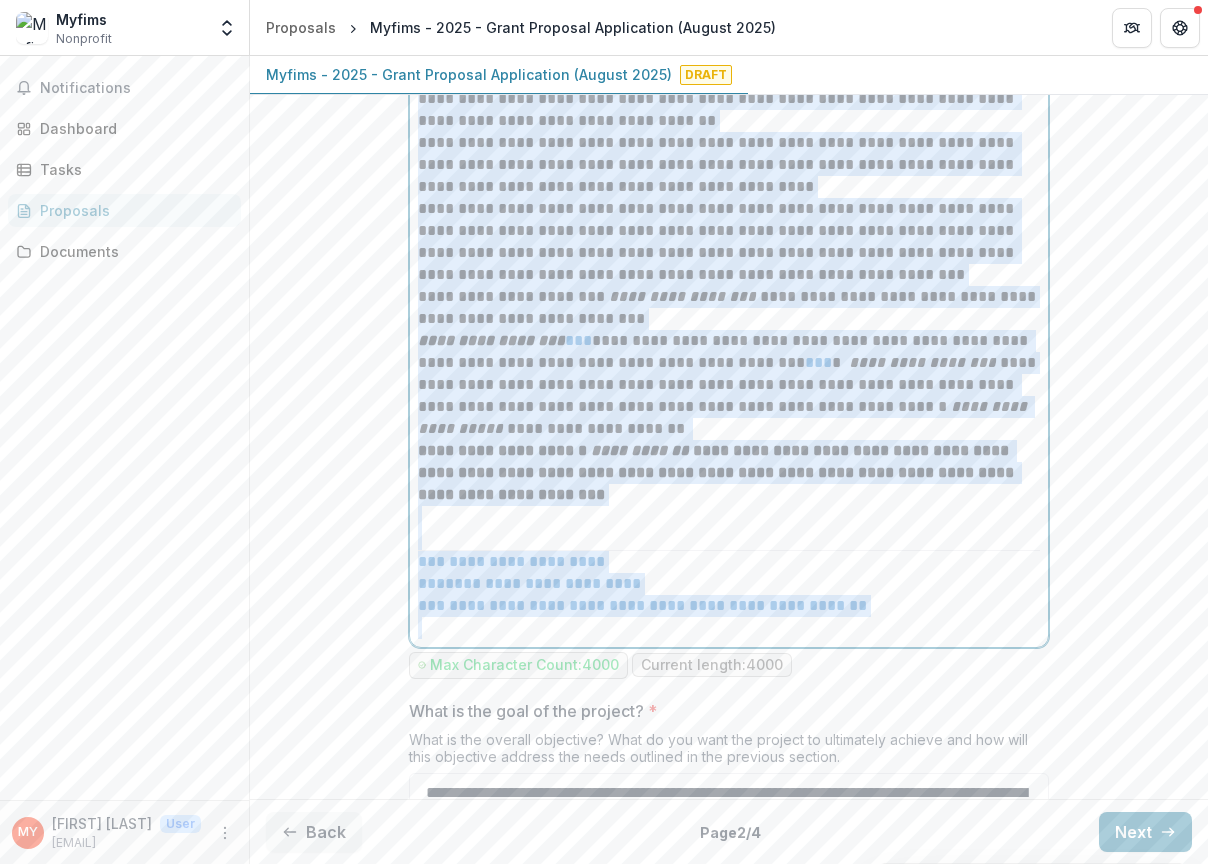 drag, startPoint x: 411, startPoint y: 304, endPoint x: 914, endPoint y: 493, distance: 537.336 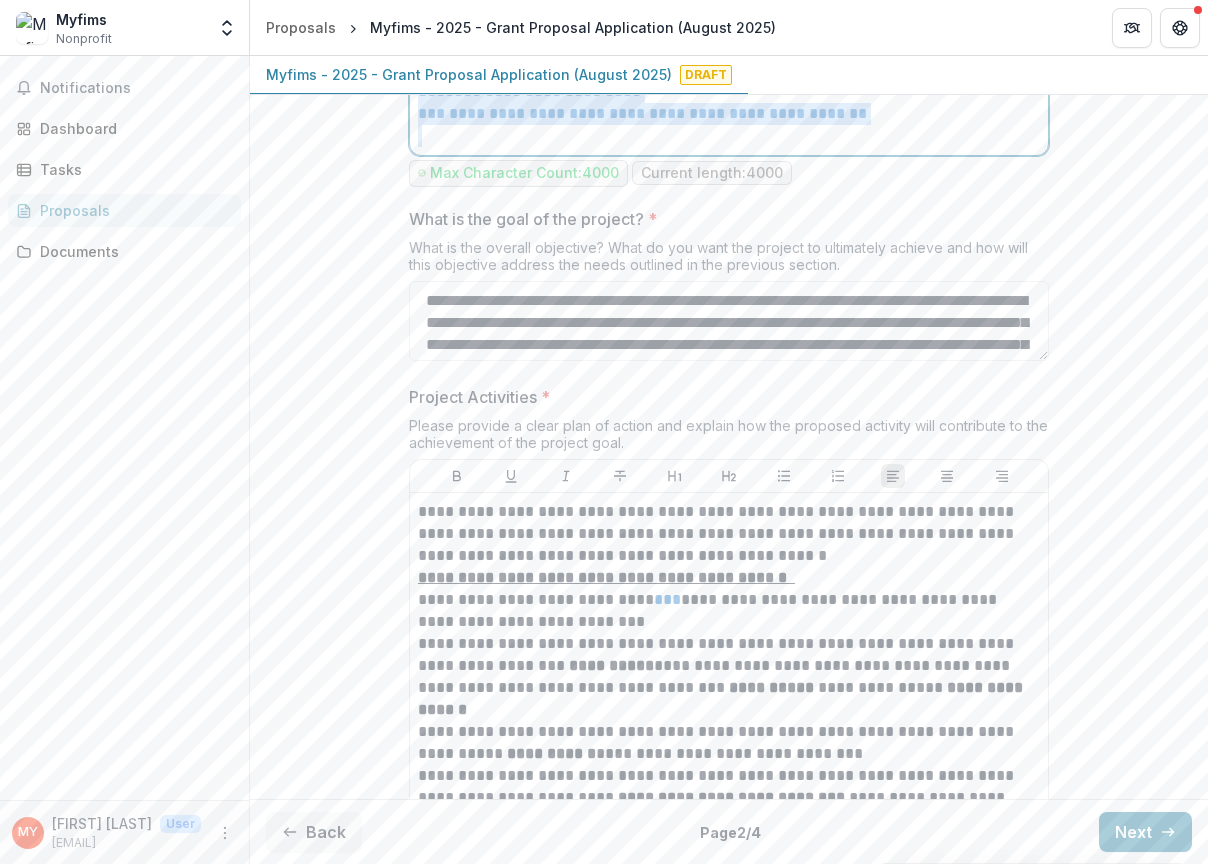 scroll, scrollTop: 1785, scrollLeft: 0, axis: vertical 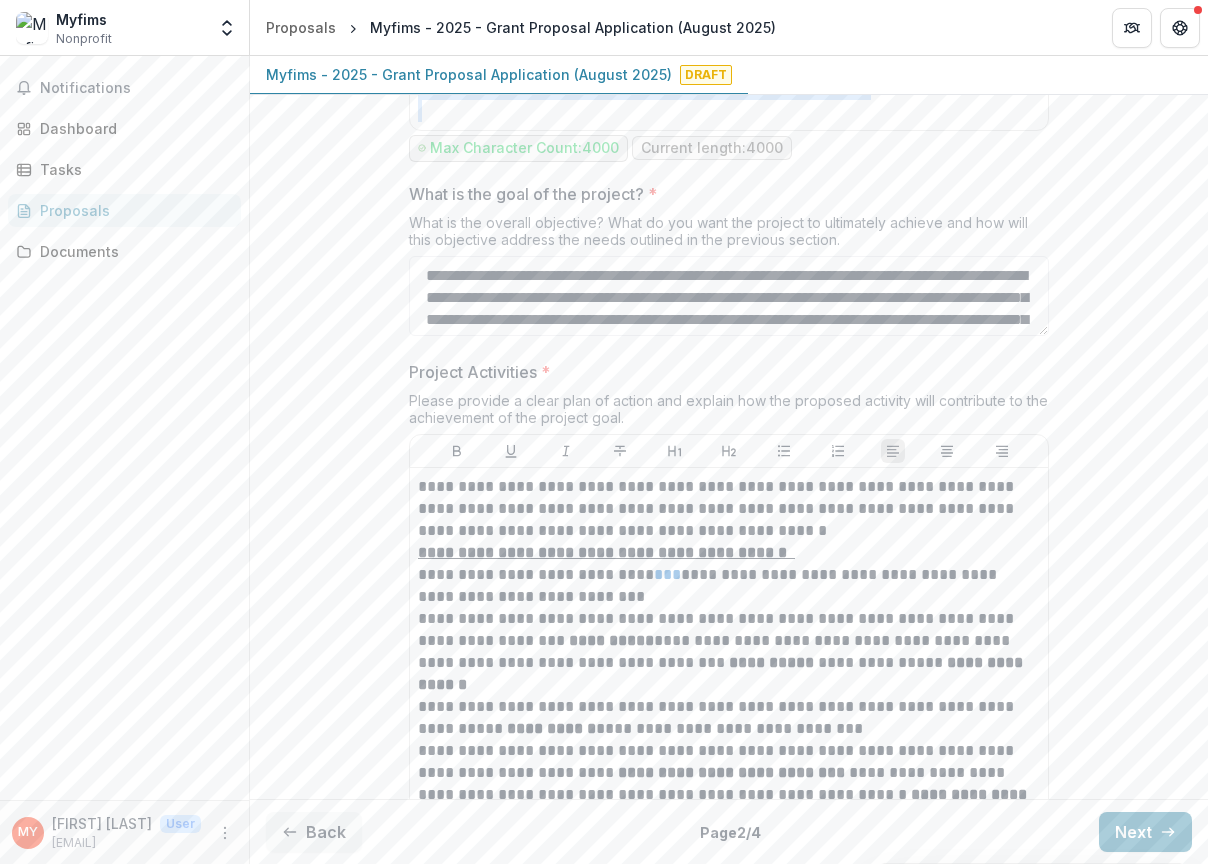 drag, startPoint x: 400, startPoint y: 216, endPoint x: 867, endPoint y: 271, distance: 470.2276 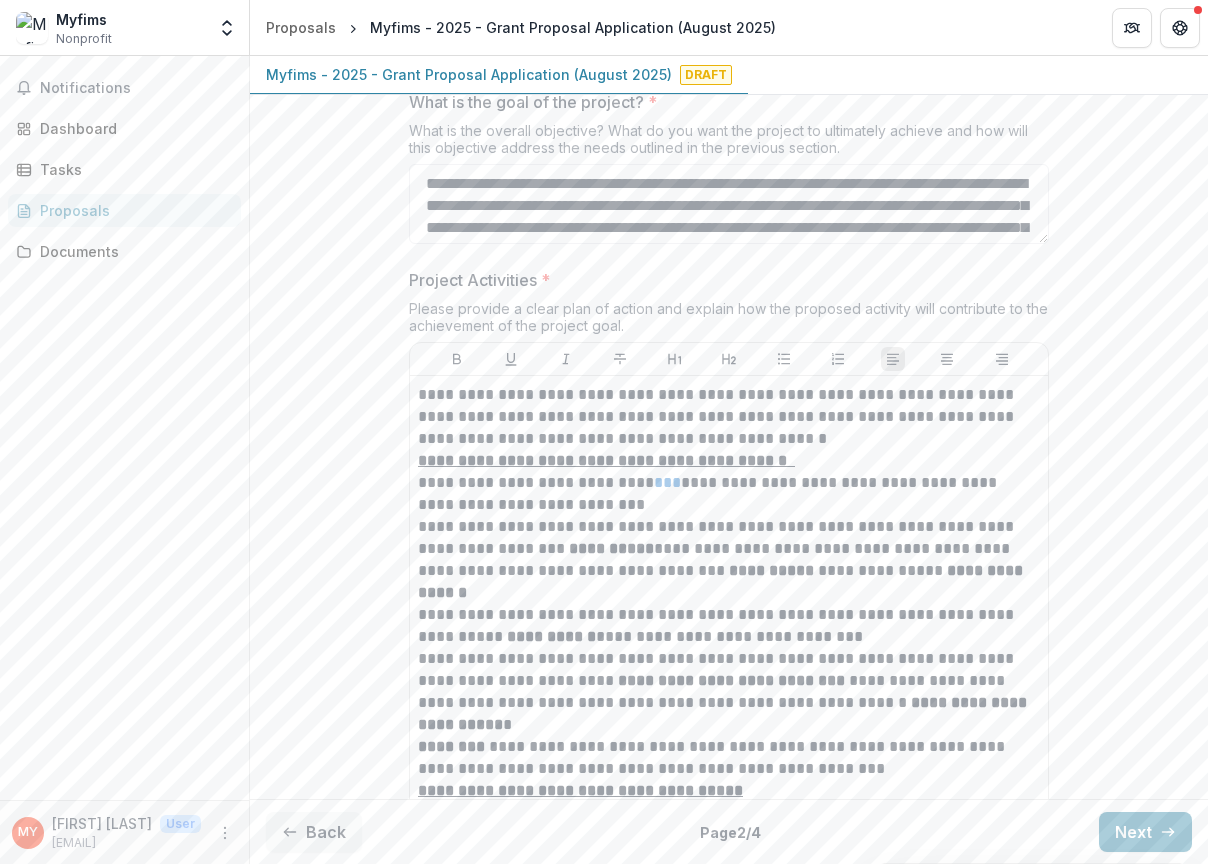 scroll, scrollTop: 1768, scrollLeft: 0, axis: vertical 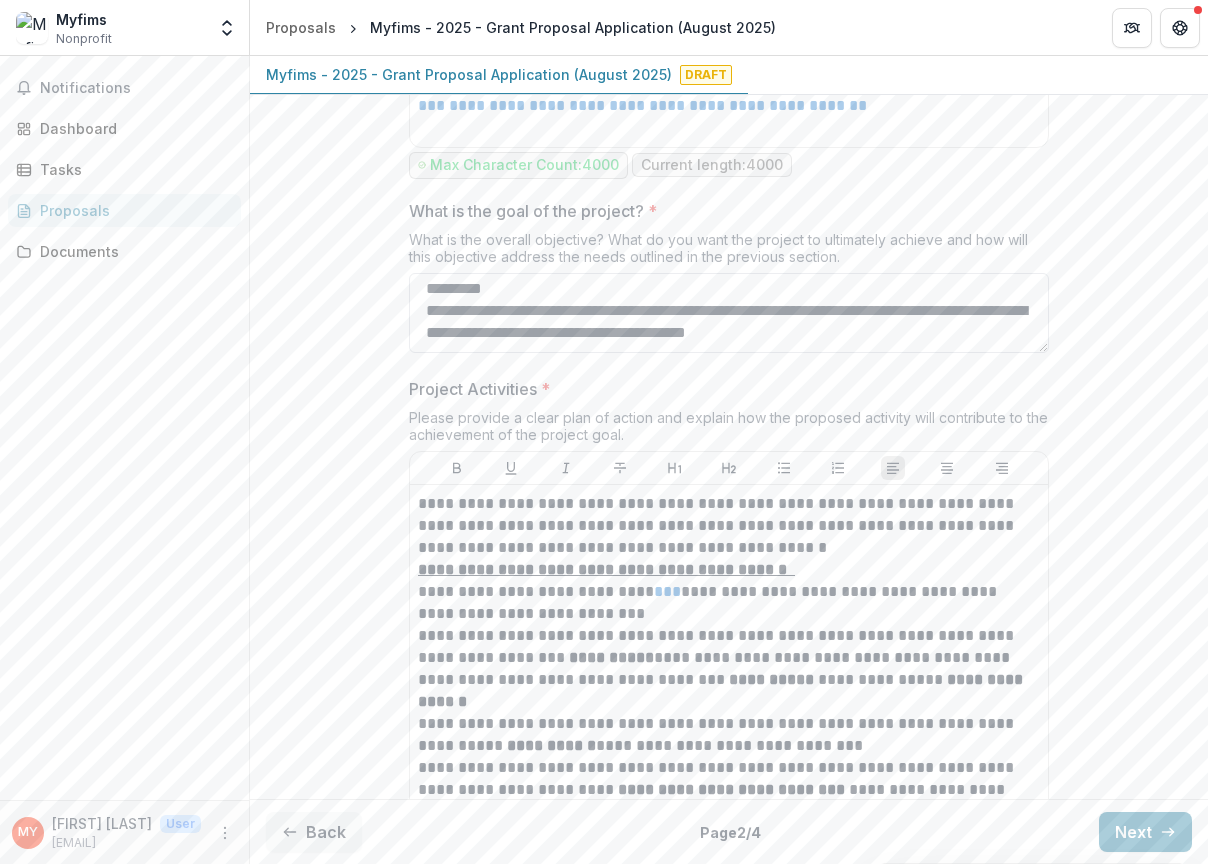 drag, startPoint x: 421, startPoint y: 317, endPoint x: 833, endPoint y: 465, distance: 437.77618 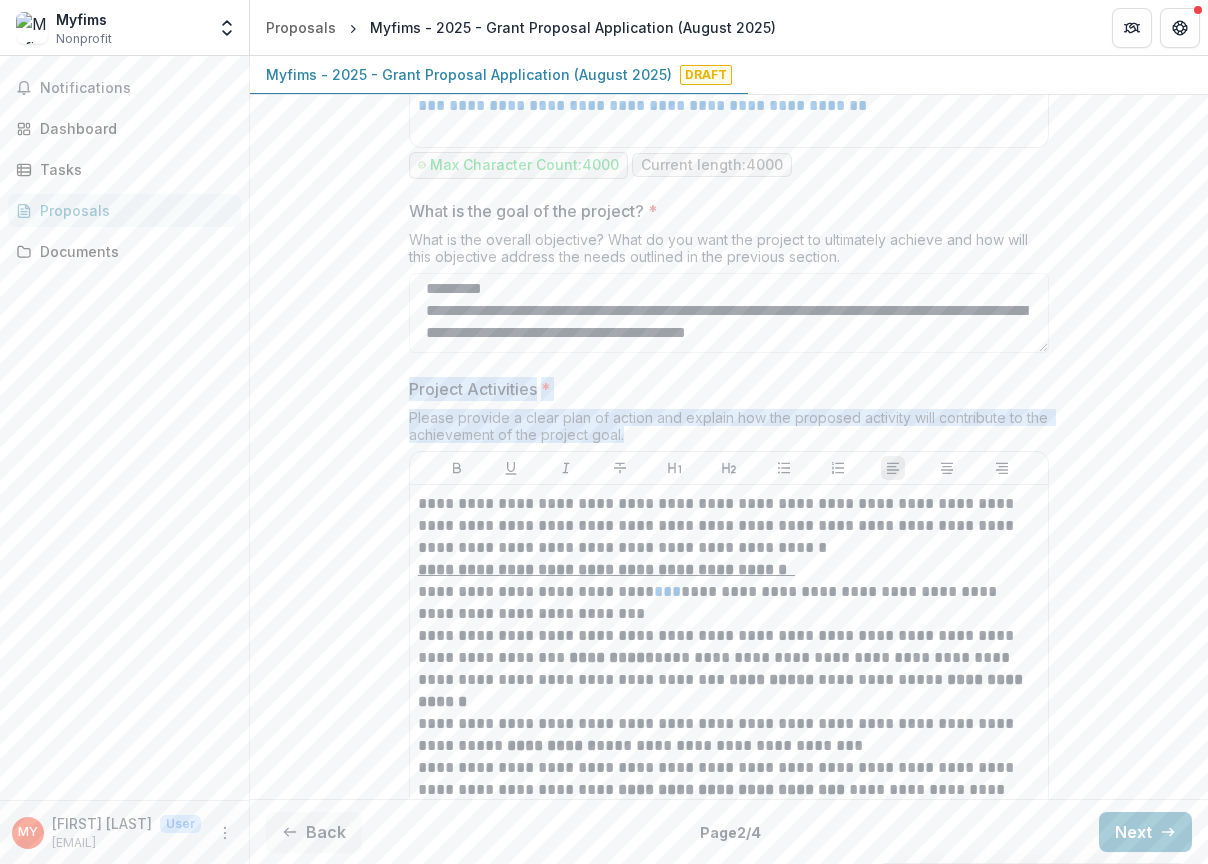 drag, startPoint x: 400, startPoint y: 412, endPoint x: 717, endPoint y: 461, distance: 320.7647 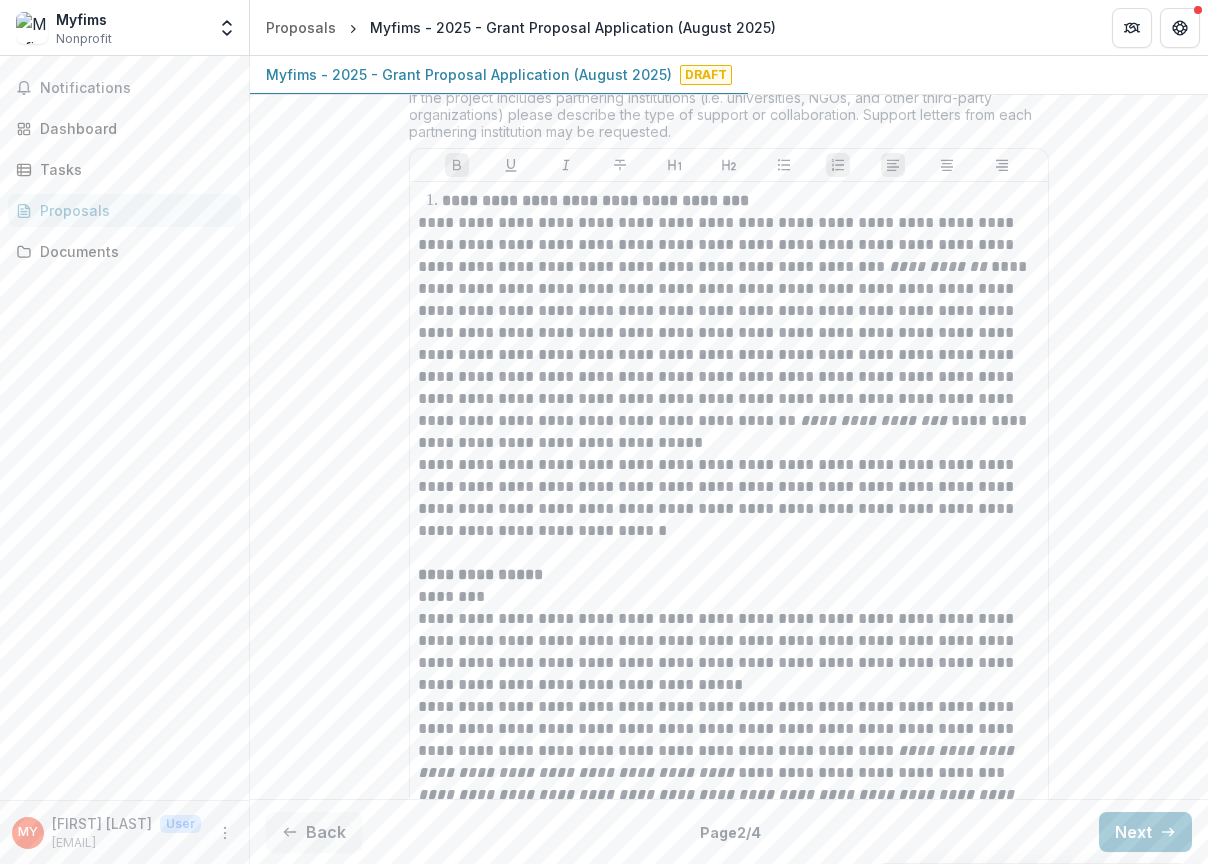 scroll, scrollTop: 5477, scrollLeft: 0, axis: vertical 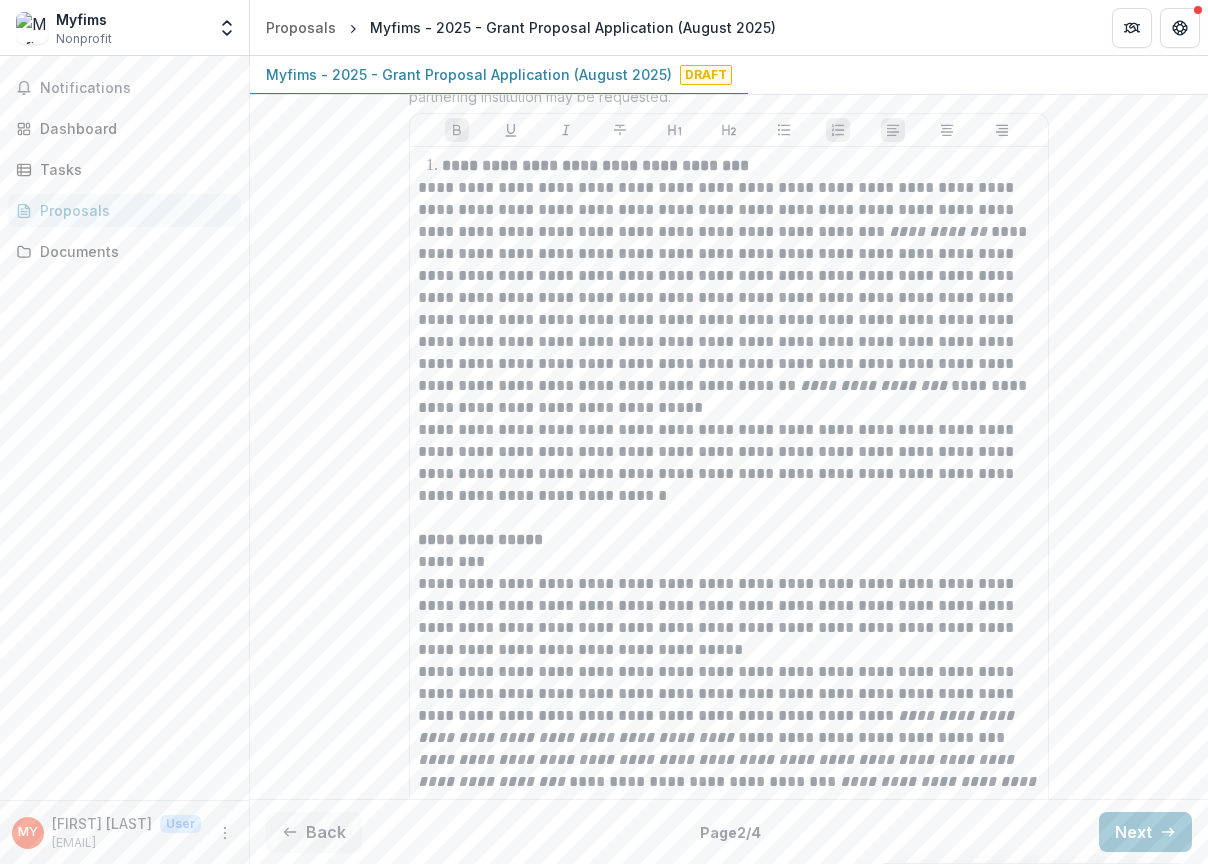 drag, startPoint x: 412, startPoint y: 532, endPoint x: 741, endPoint y: 780, distance: 412.00122 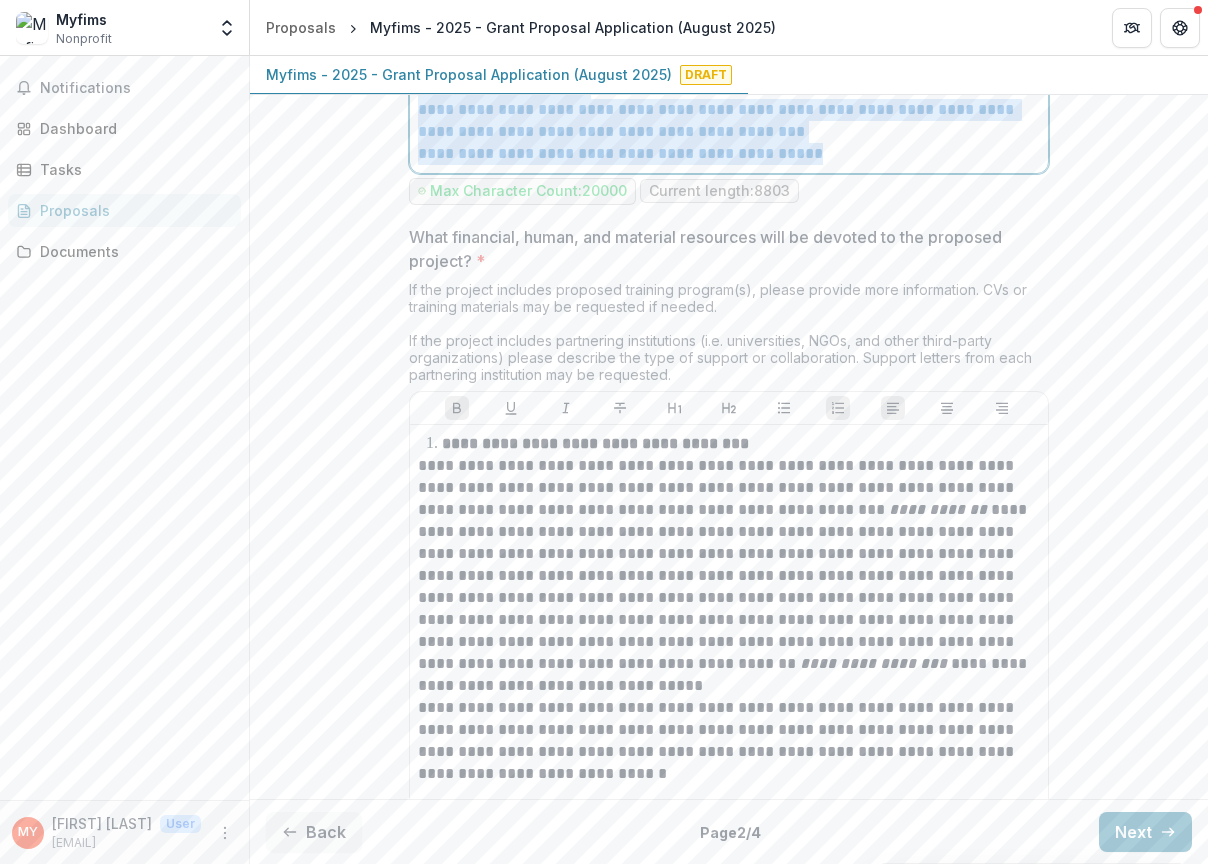 scroll, scrollTop: 5185, scrollLeft: 0, axis: vertical 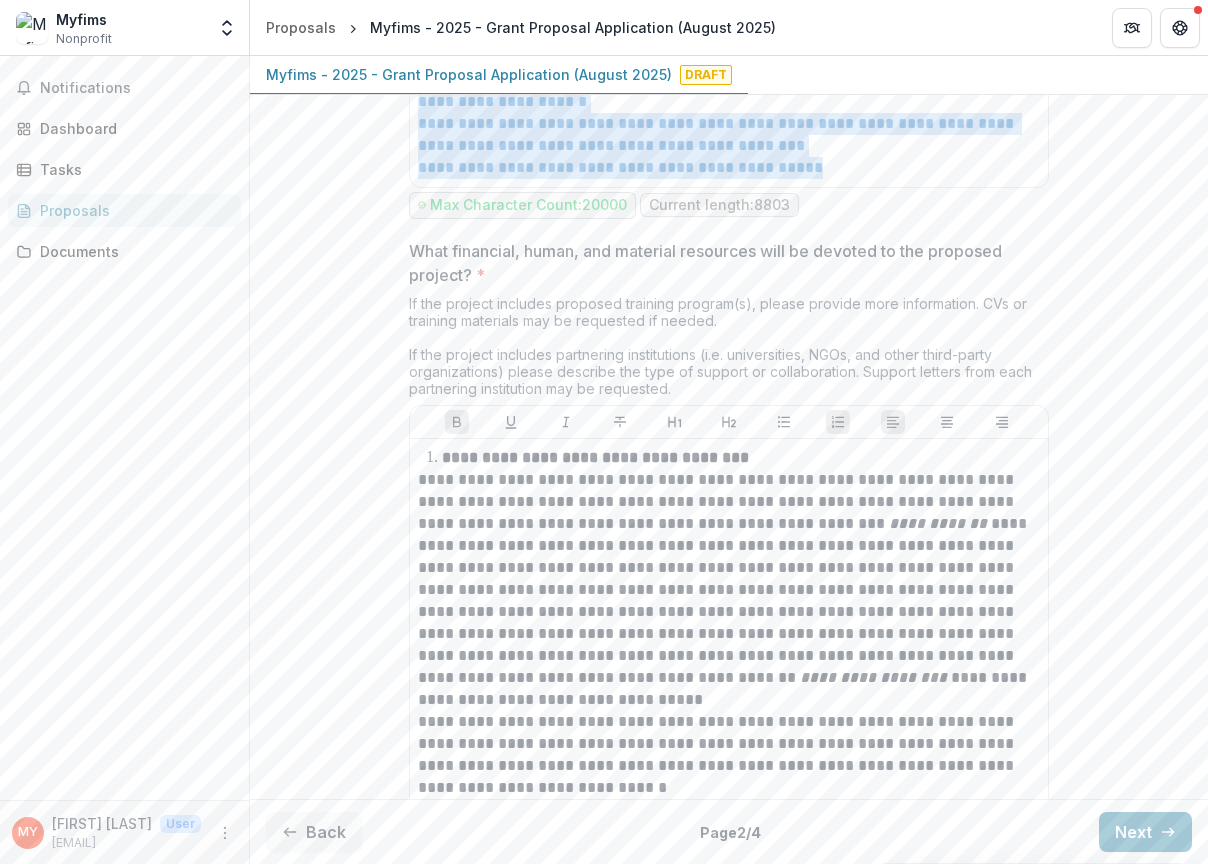 drag, startPoint x: 396, startPoint y: 294, endPoint x: 770, endPoint y: 437, distance: 400.40604 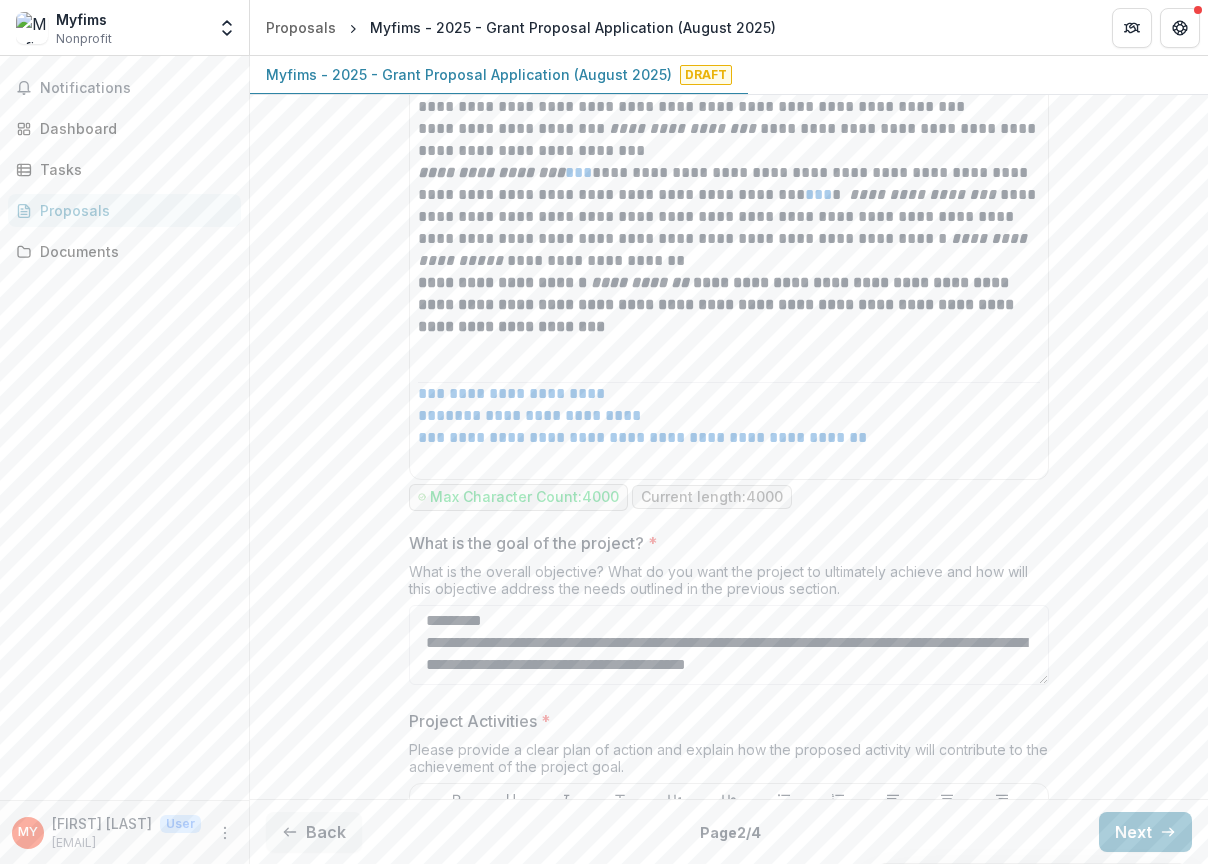 scroll, scrollTop: 1435, scrollLeft: 0, axis: vertical 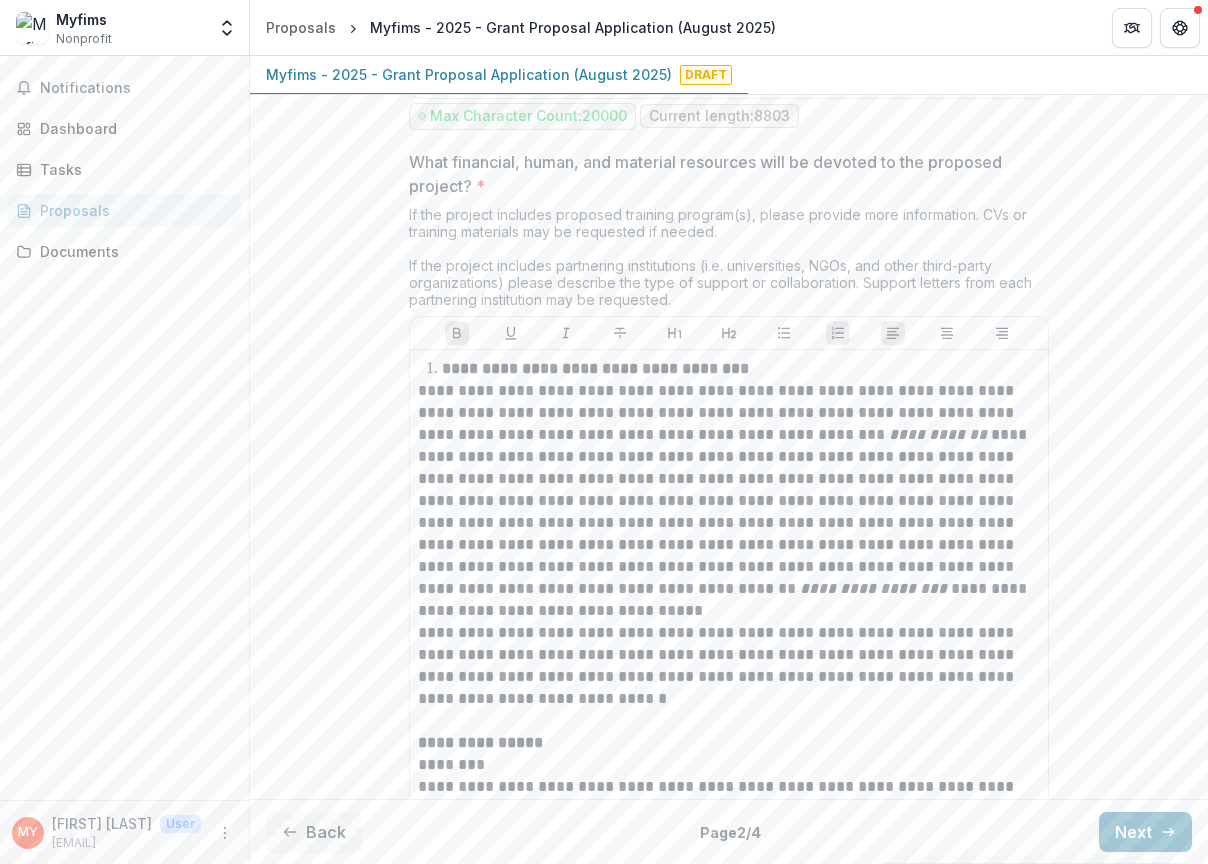 click on "If the project includes proposed training program(s), please provide more information. CVs or training materials may be requested if needed.
If the project includes partnering institutions (i.e. universities, NGOs, and other third-party organizations) please describe the type of support or collaboration. Support letters from each partnering institution may be requested." at bounding box center (729, 261) 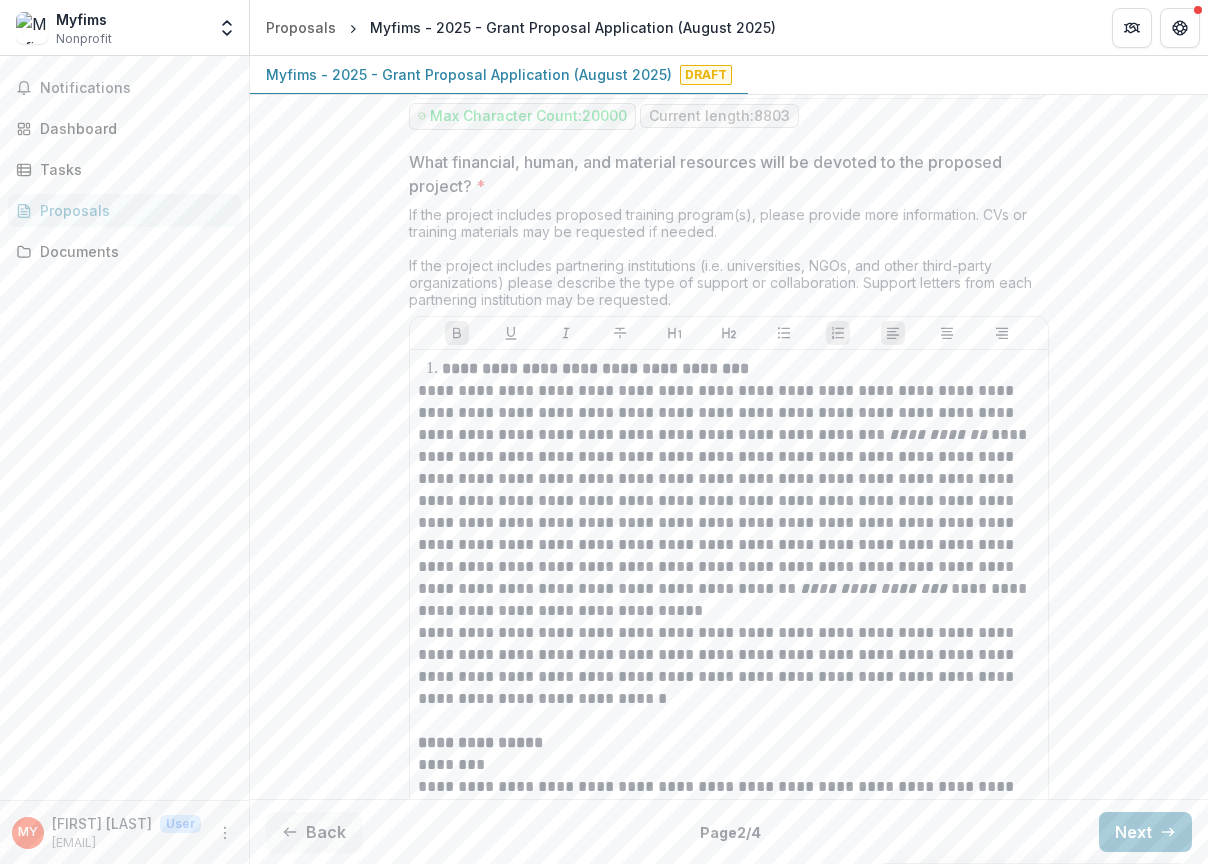 drag, startPoint x: 407, startPoint y: 207, endPoint x: 733, endPoint y: 343, distance: 353.2308 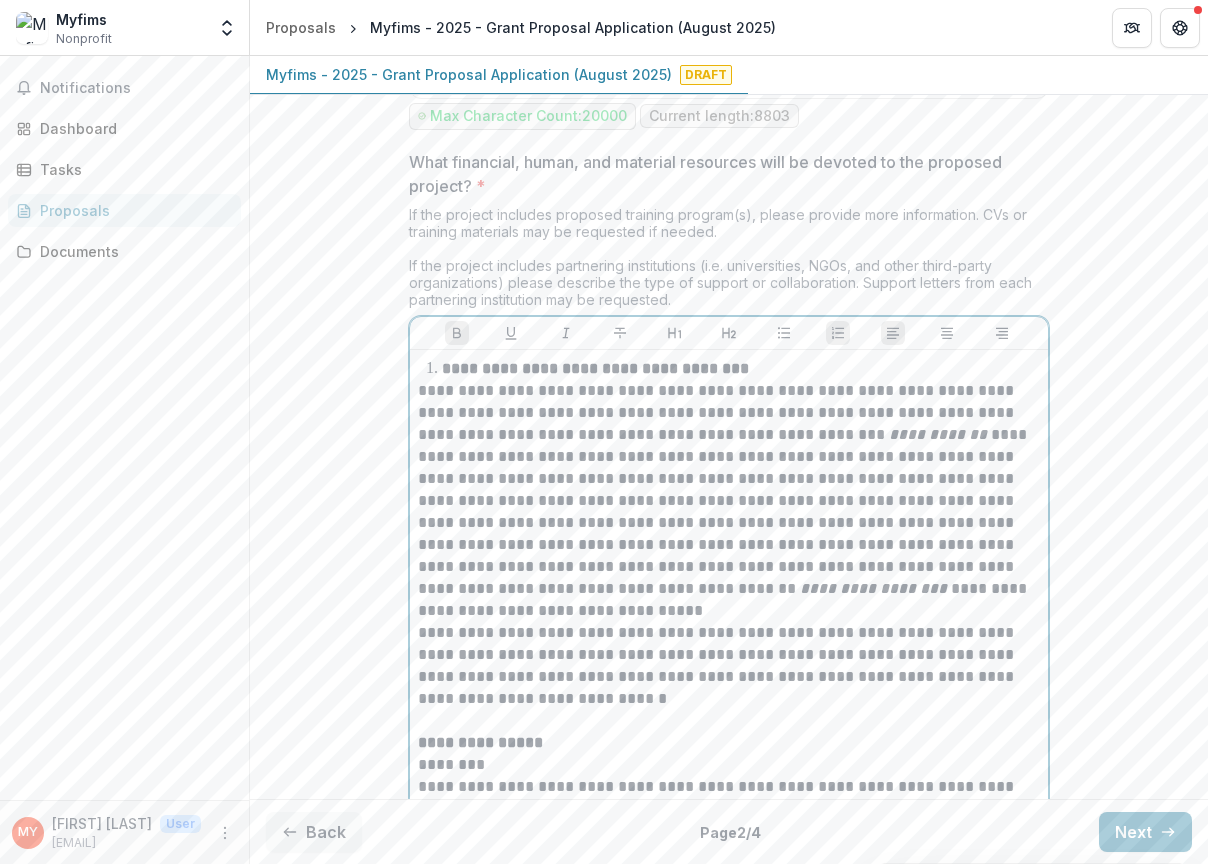 drag, startPoint x: 416, startPoint y: 420, endPoint x: 578, endPoint y: 760, distance: 376.62183 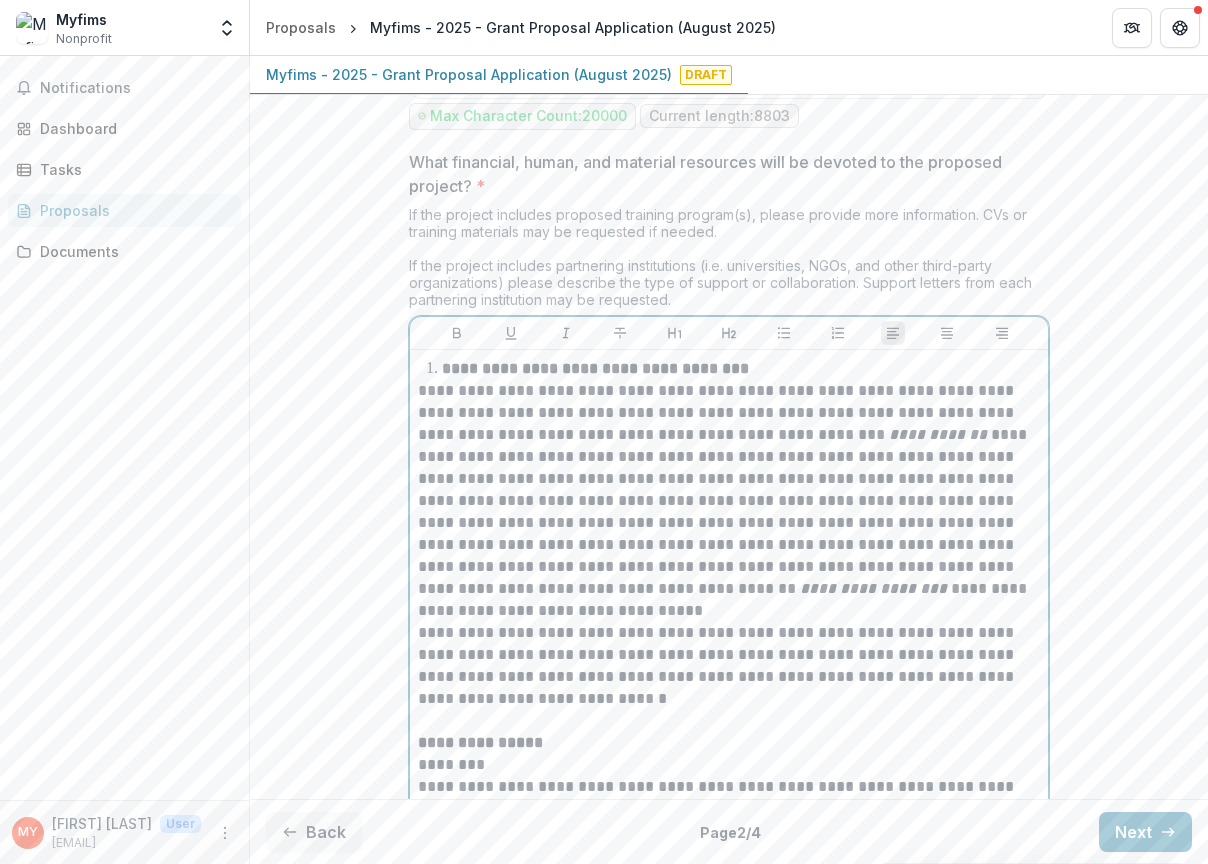 drag, startPoint x: 434, startPoint y: 417, endPoint x: 531, endPoint y: 647, distance: 249.6177 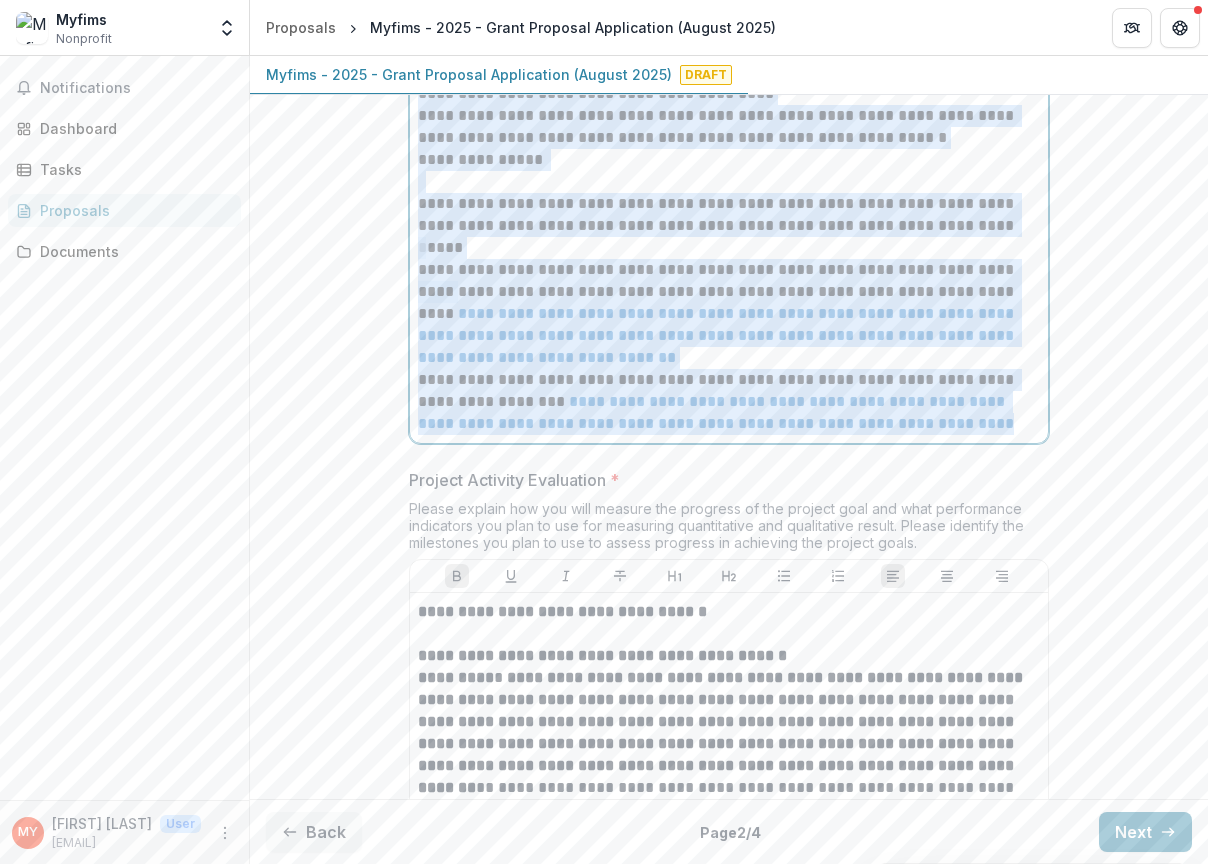 scroll, scrollTop: 9110, scrollLeft: 0, axis: vertical 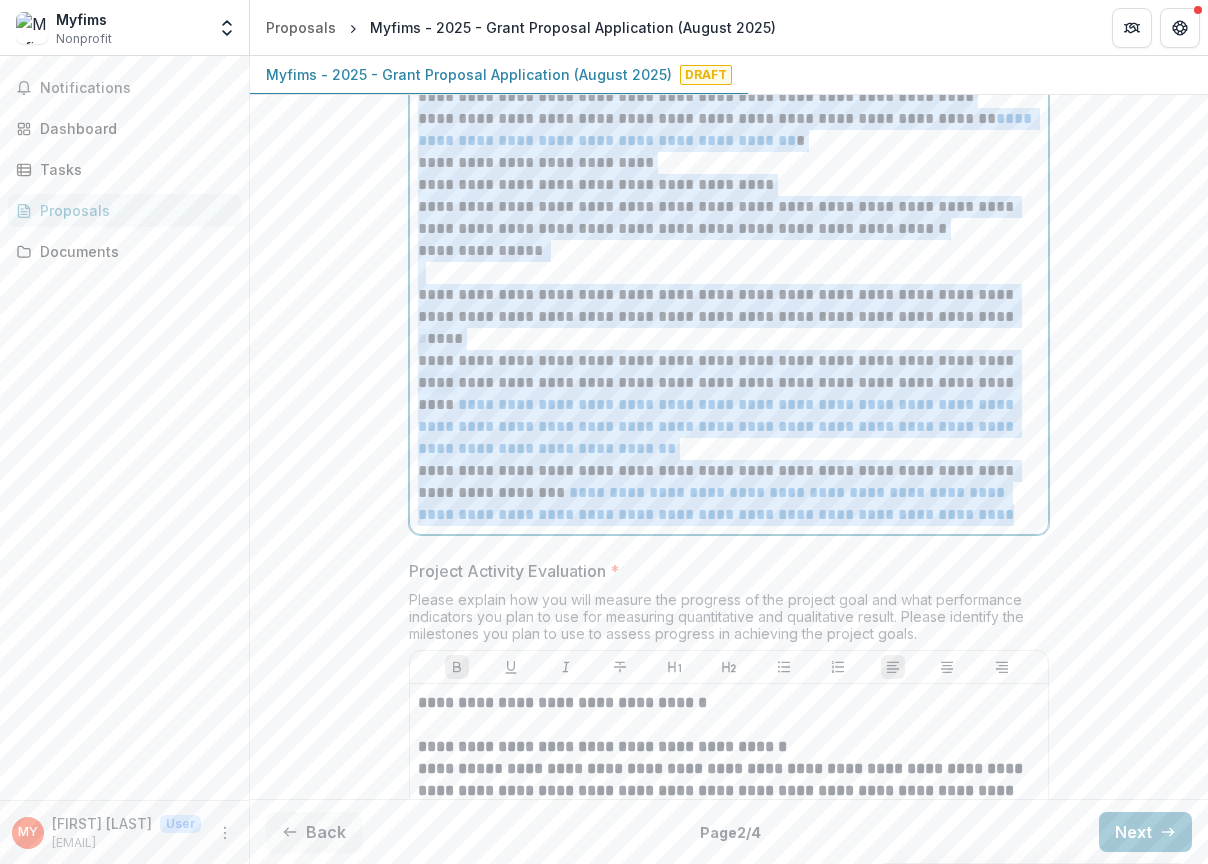 drag, startPoint x: 437, startPoint y: 418, endPoint x: 722, endPoint y: 639, distance: 360.64664 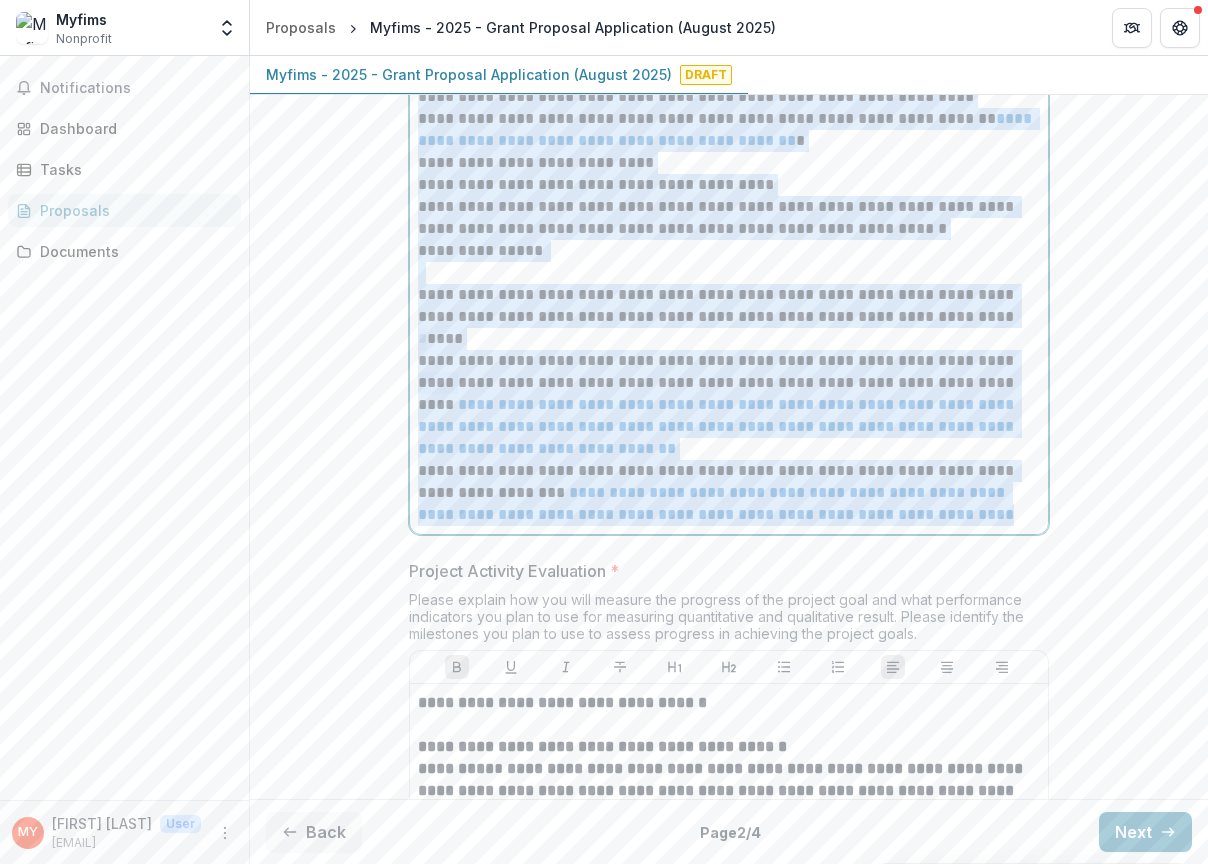 click on "**********" at bounding box center (729, -1476) 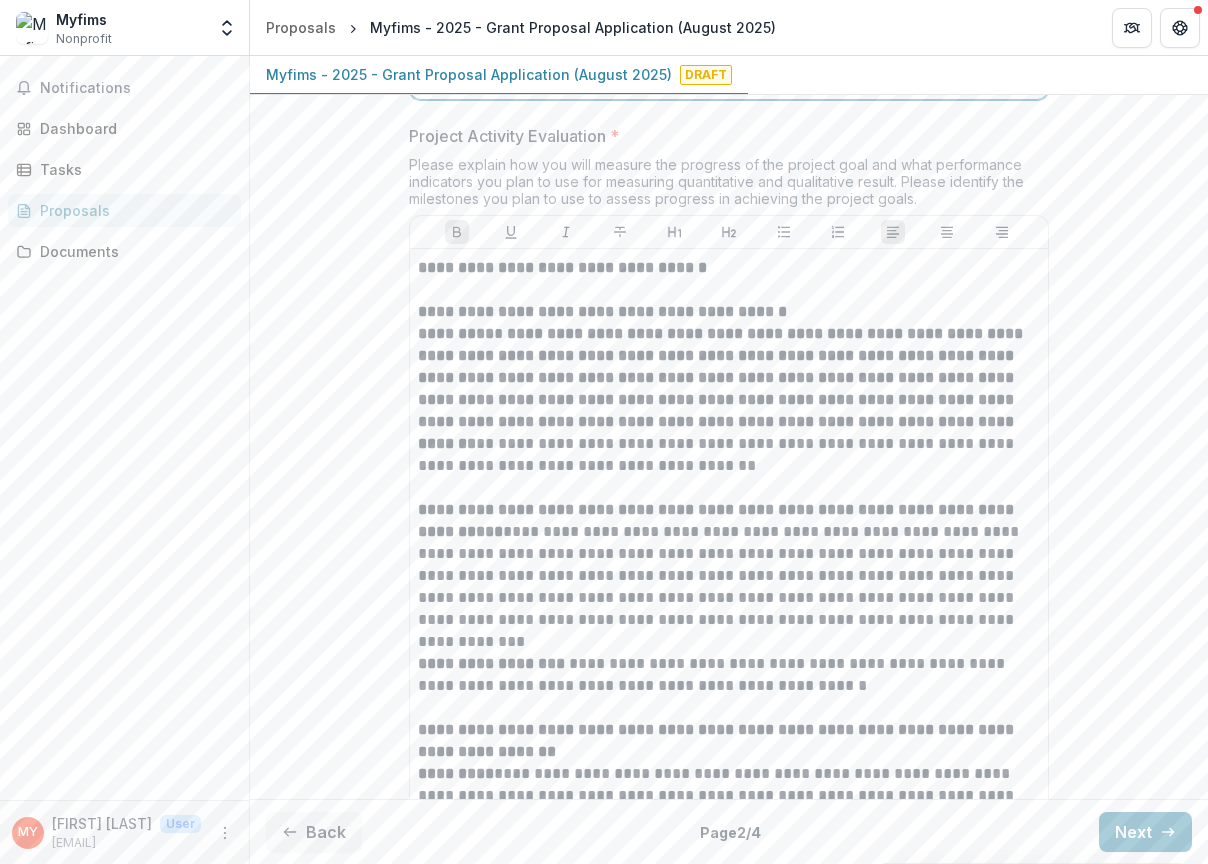 scroll, scrollTop: 9546, scrollLeft: 0, axis: vertical 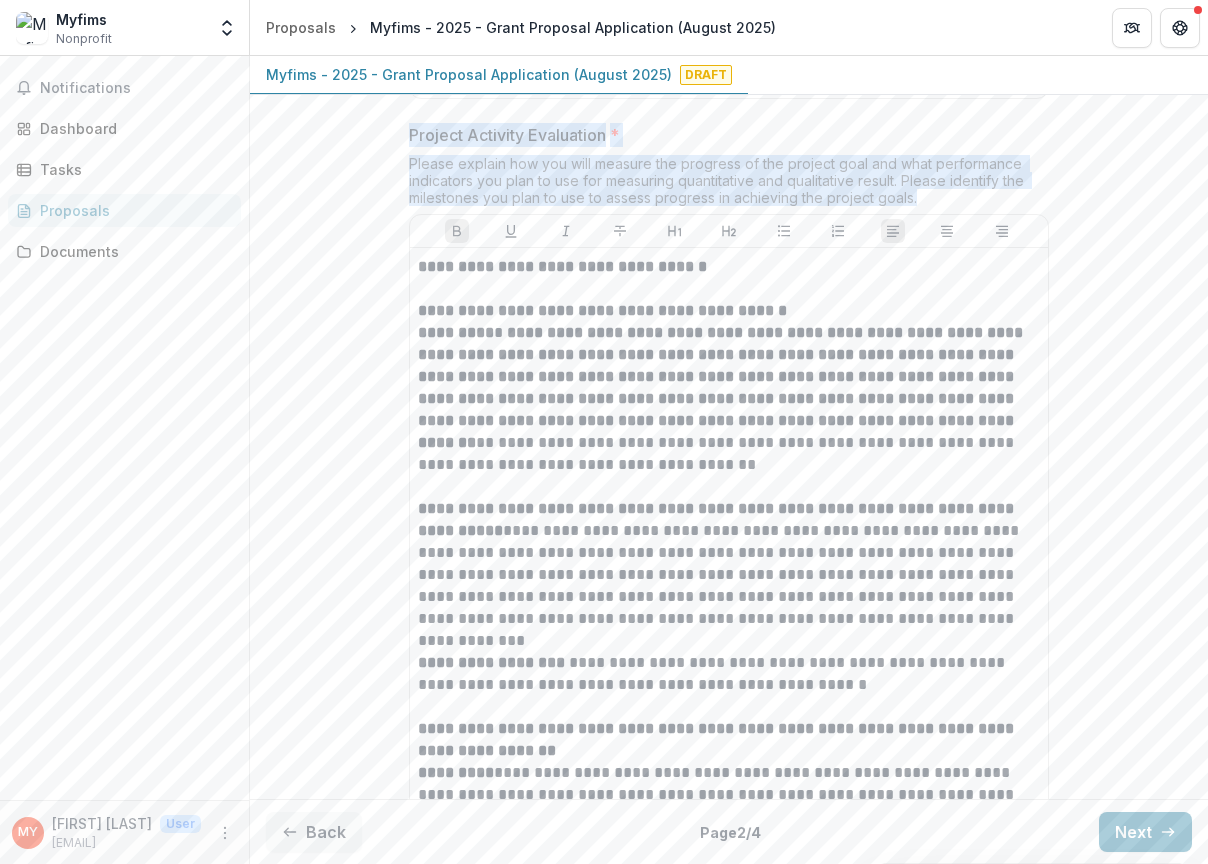 drag, startPoint x: 405, startPoint y: 182, endPoint x: 961, endPoint y: 246, distance: 559.6713 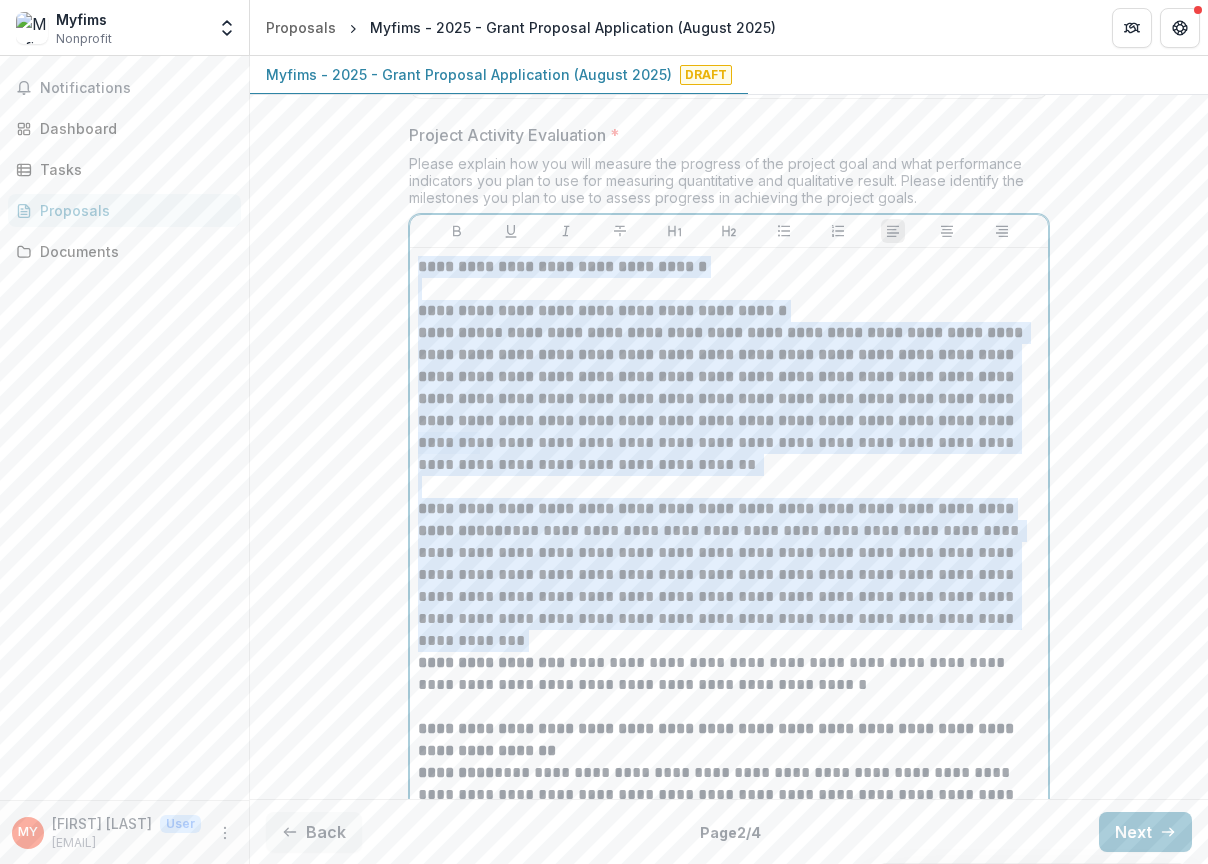 drag, startPoint x: 414, startPoint y: 320, endPoint x: 610, endPoint y: 687, distance: 416.0589 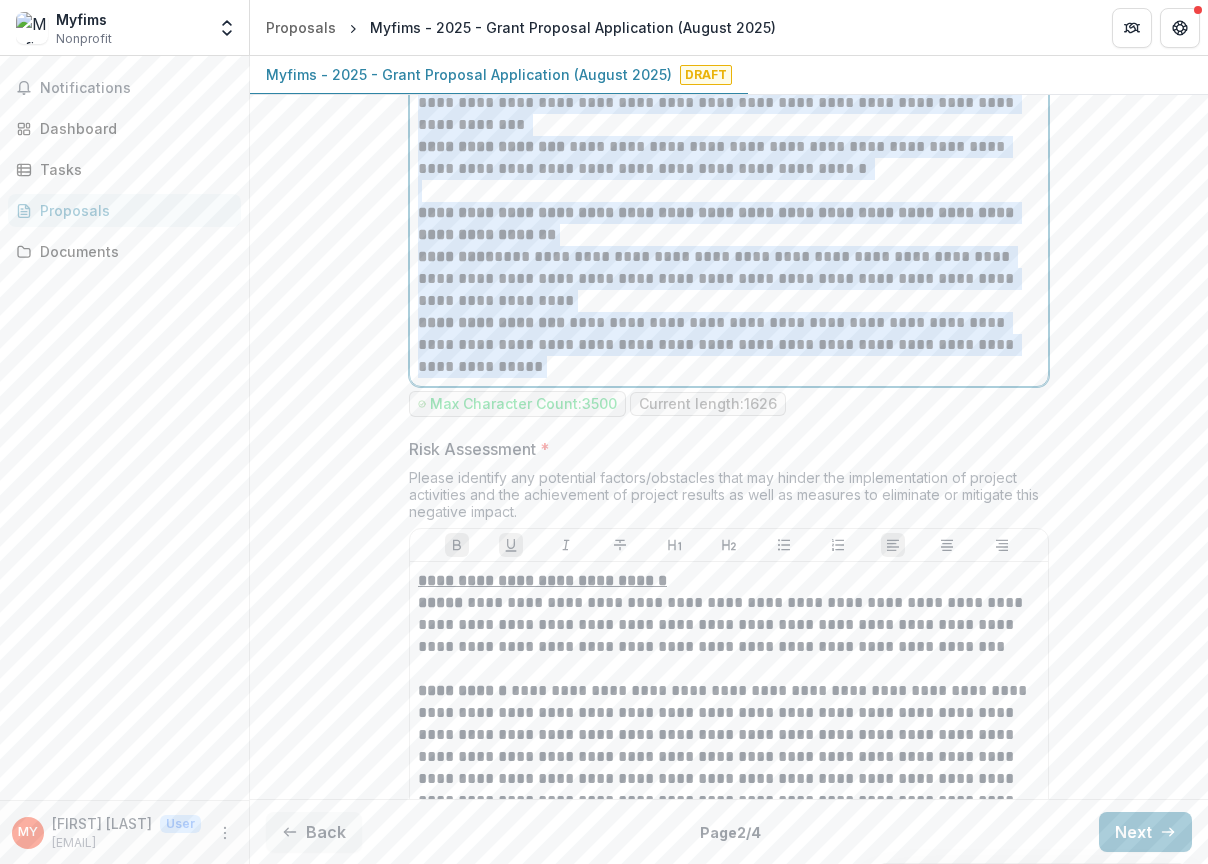 scroll, scrollTop: 10070, scrollLeft: 0, axis: vertical 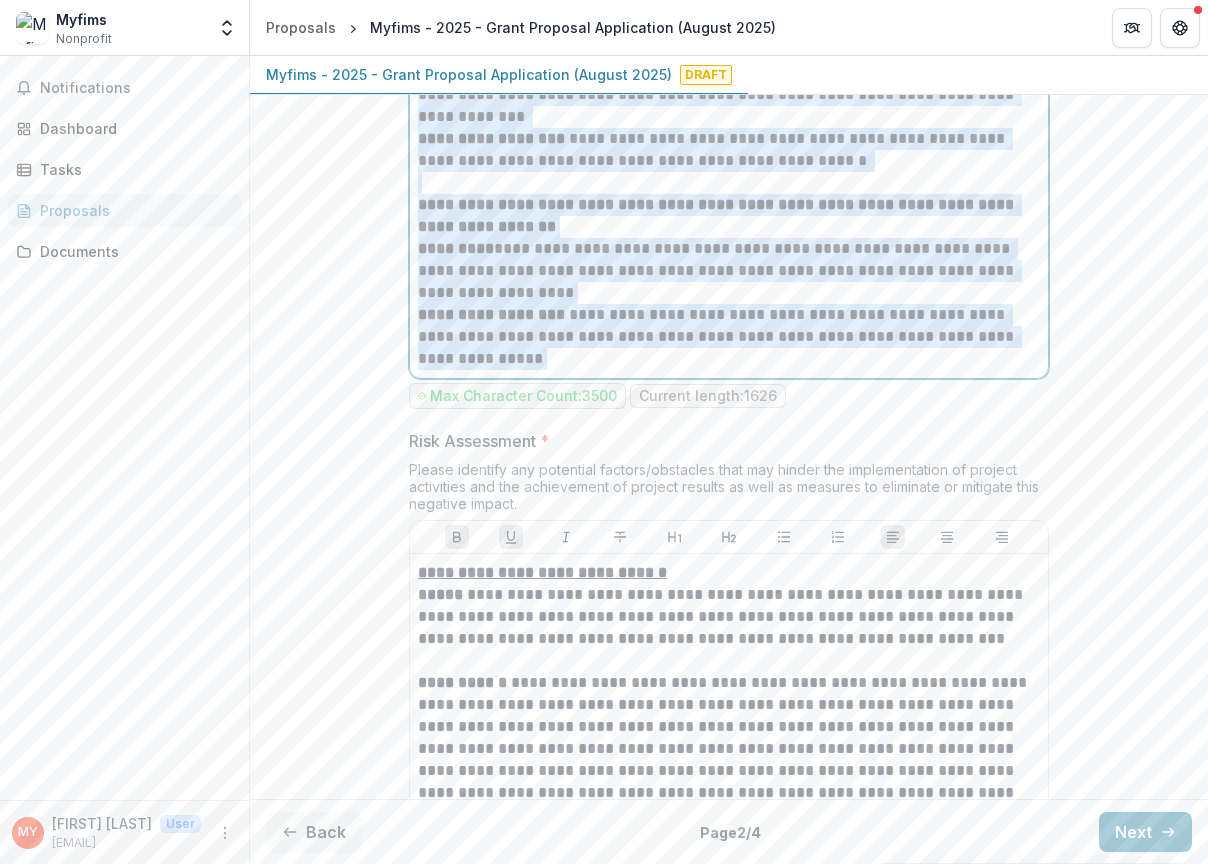 drag, startPoint x: 413, startPoint y: 322, endPoint x: 820, endPoint y: 695, distance: 552.067 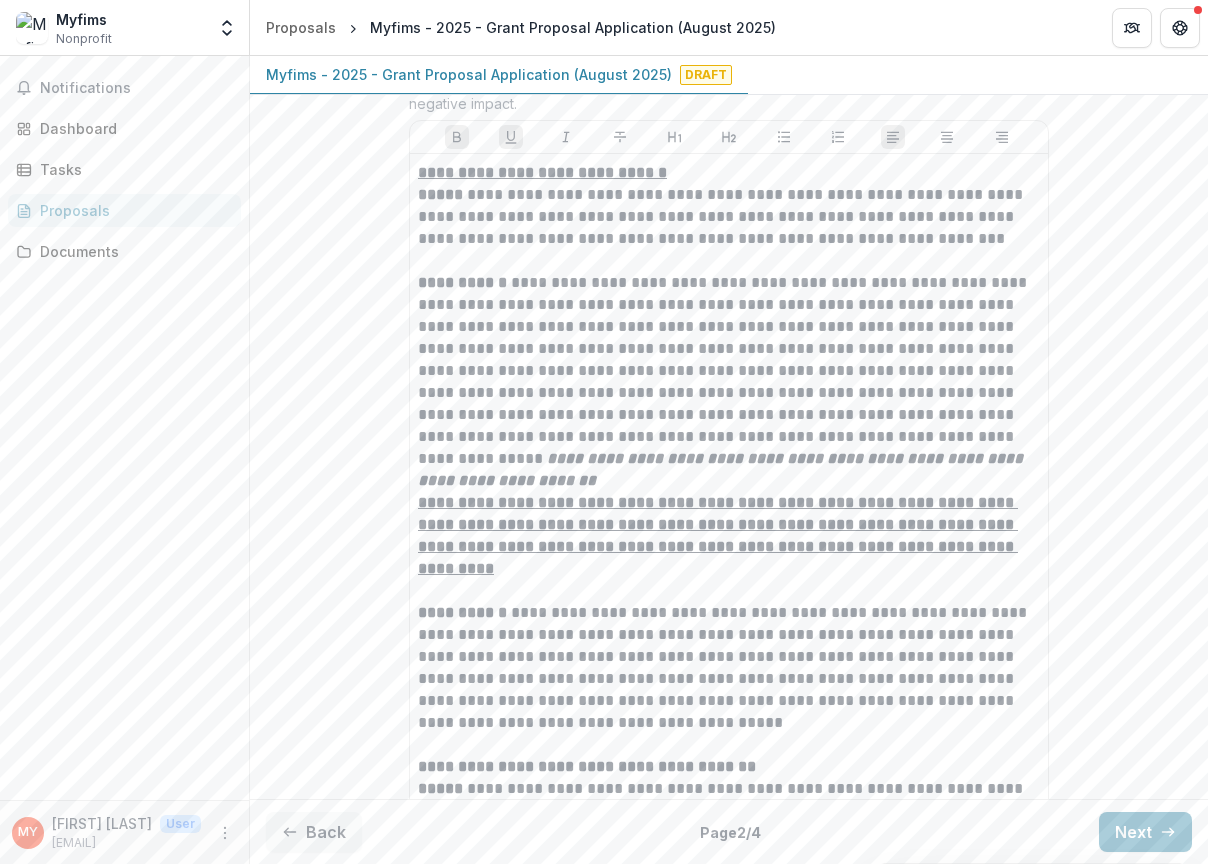 scroll, scrollTop: 10367, scrollLeft: 0, axis: vertical 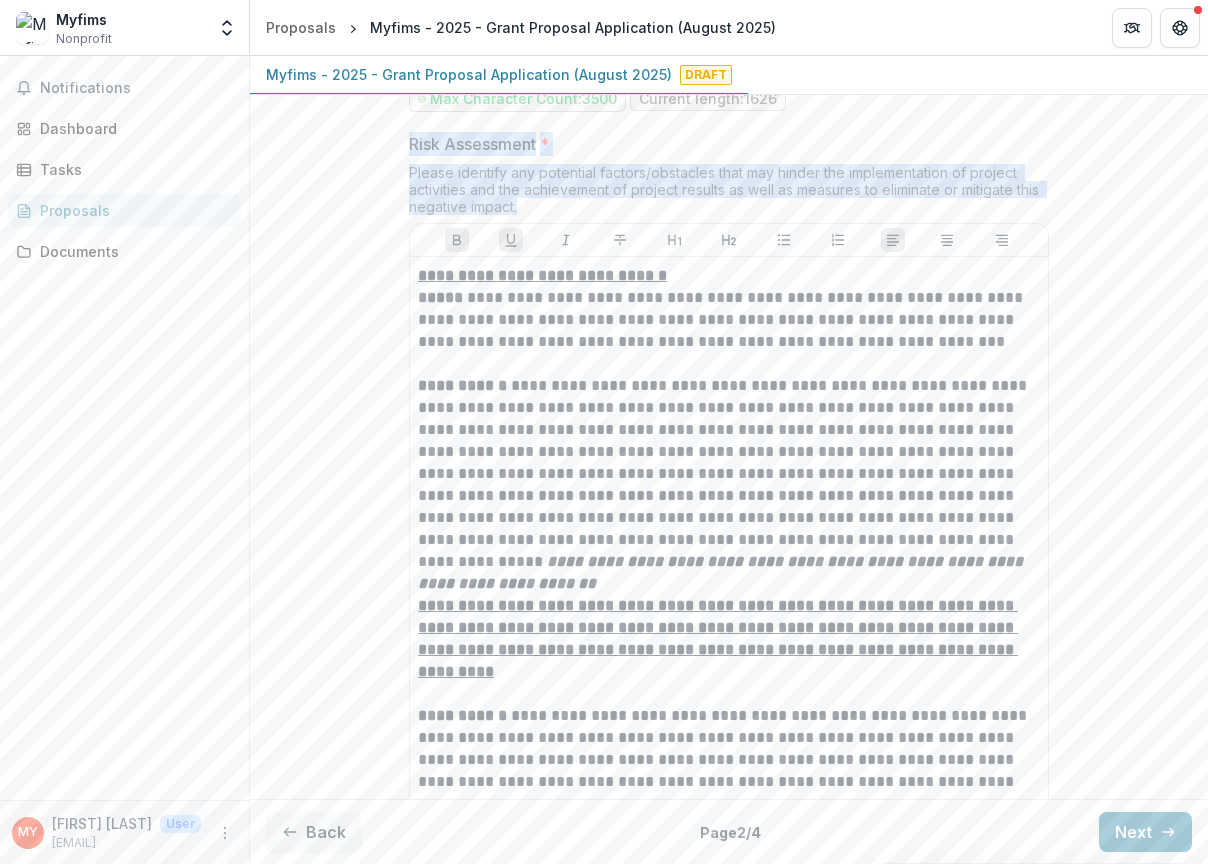drag, startPoint x: 409, startPoint y: 197, endPoint x: 569, endPoint y: 259, distance: 171.59254 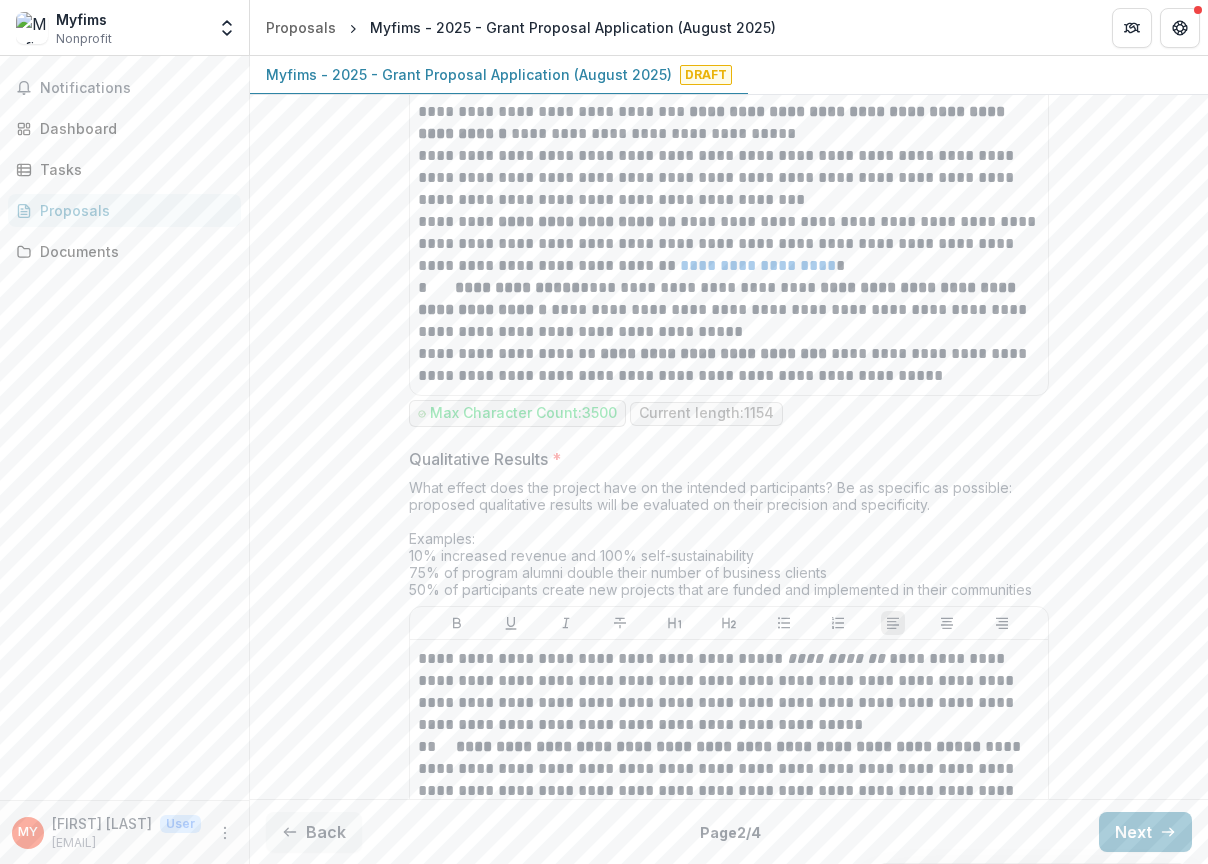 scroll, scrollTop: 12592, scrollLeft: 0, axis: vertical 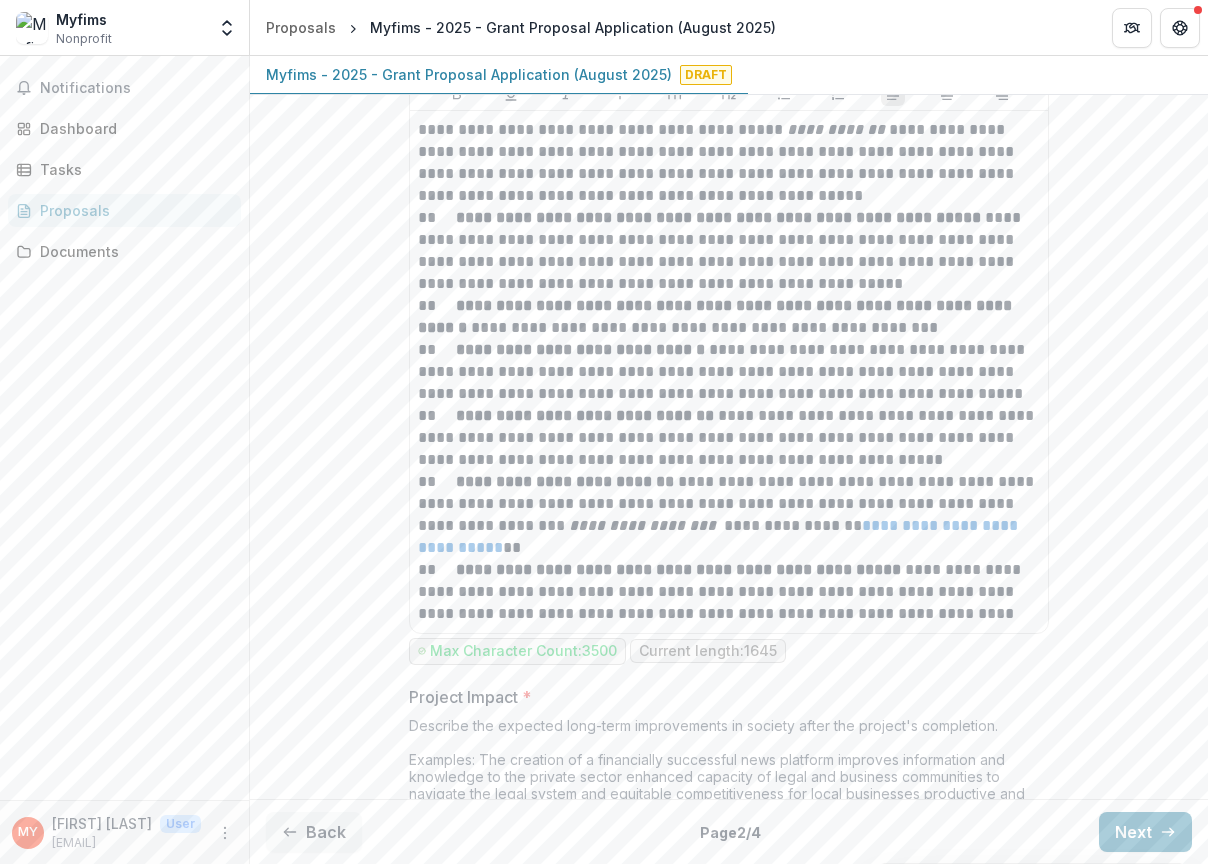 drag, startPoint x: 411, startPoint y: 332, endPoint x: 844, endPoint y: 691, distance: 562.4678 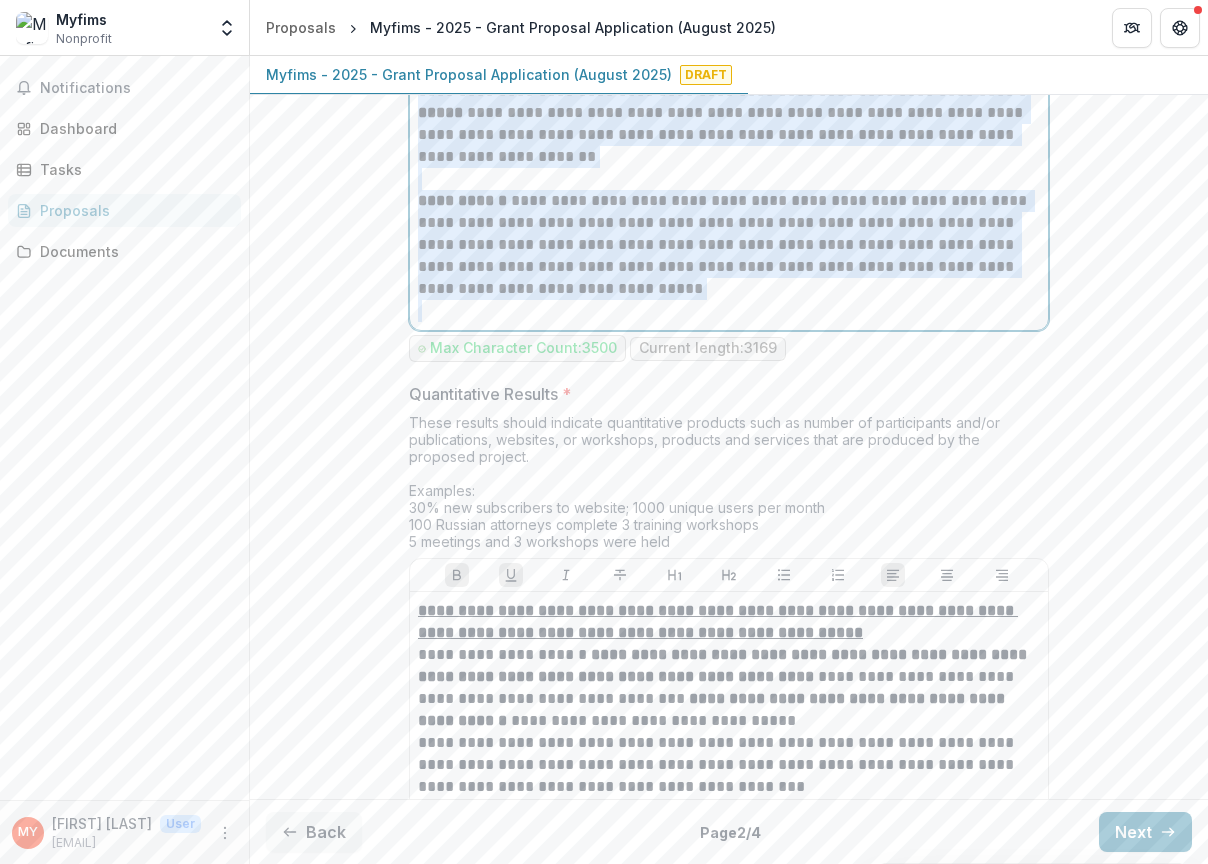 scroll, scrollTop: 11396, scrollLeft: 0, axis: vertical 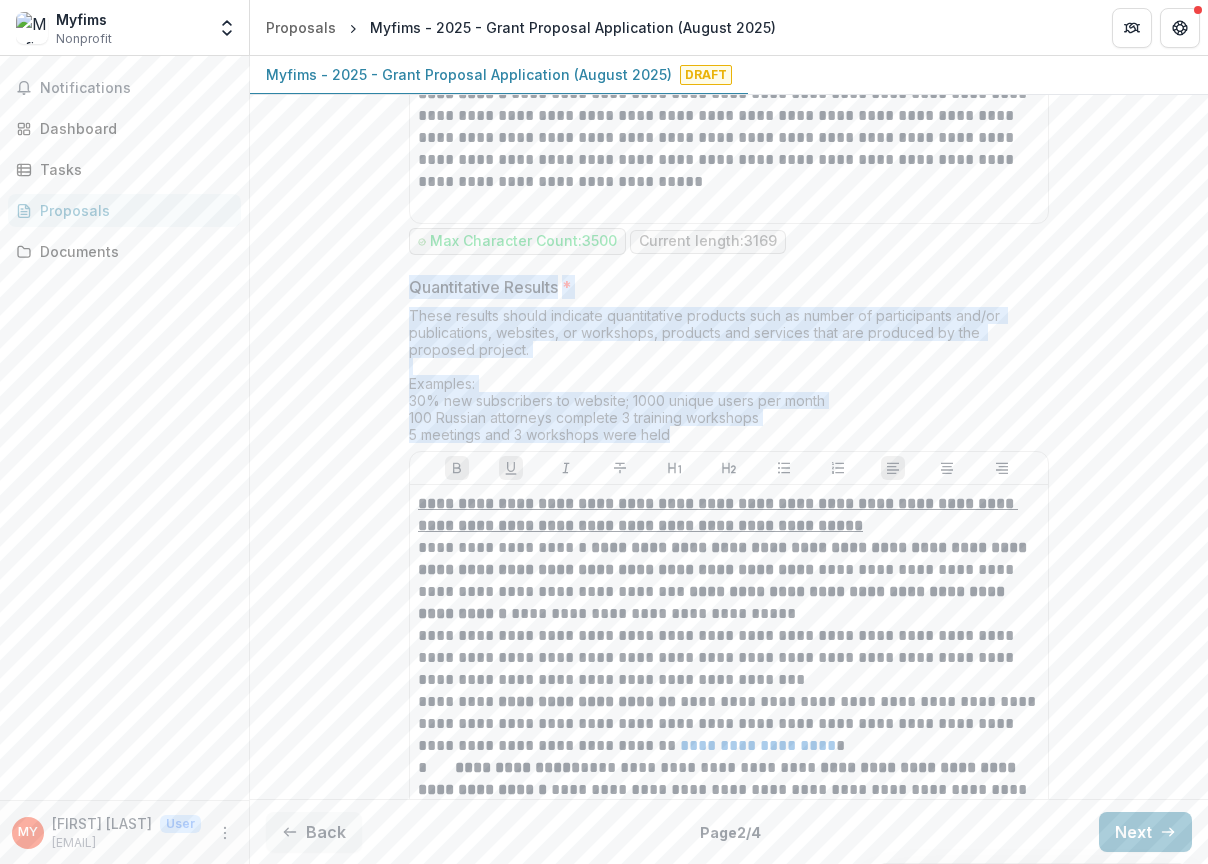 drag, startPoint x: 401, startPoint y: 315, endPoint x: 707, endPoint y: 475, distance: 345.30566 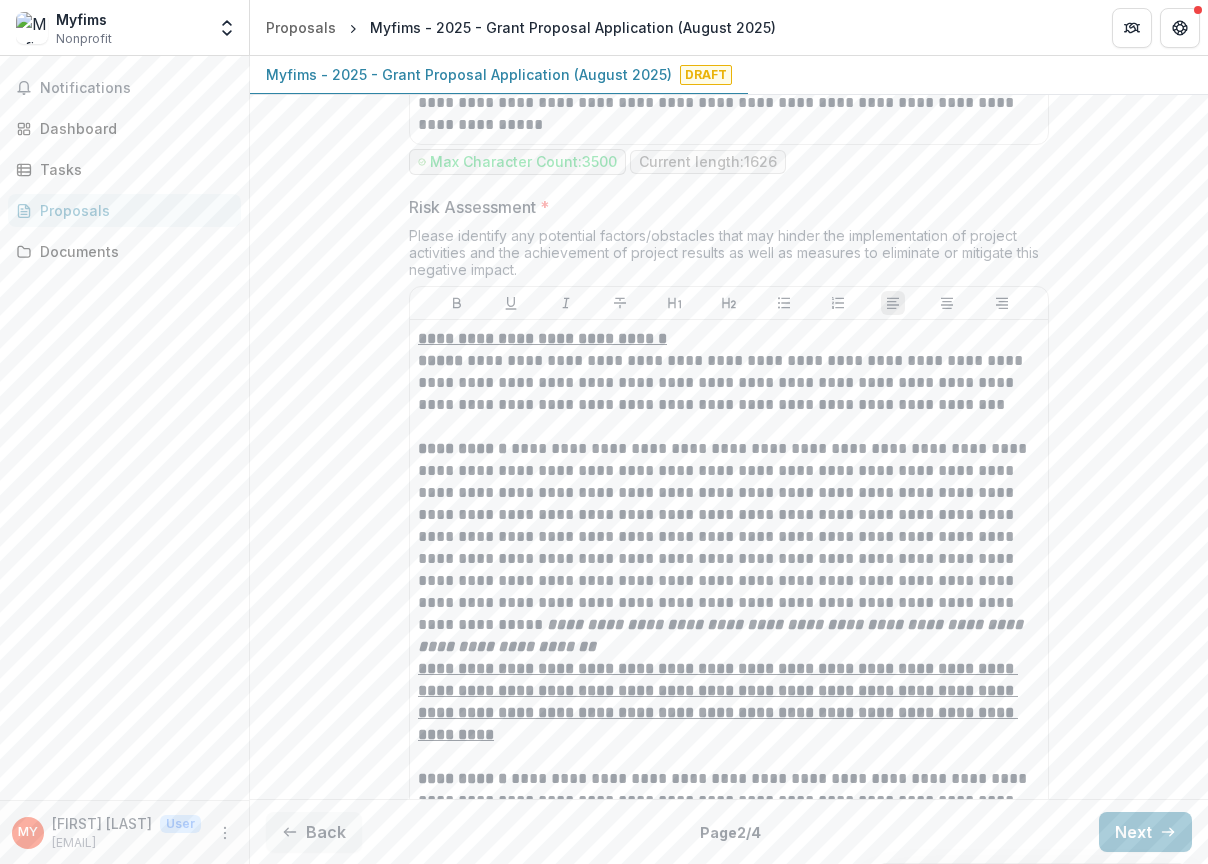 scroll, scrollTop: 10302, scrollLeft: 0, axis: vertical 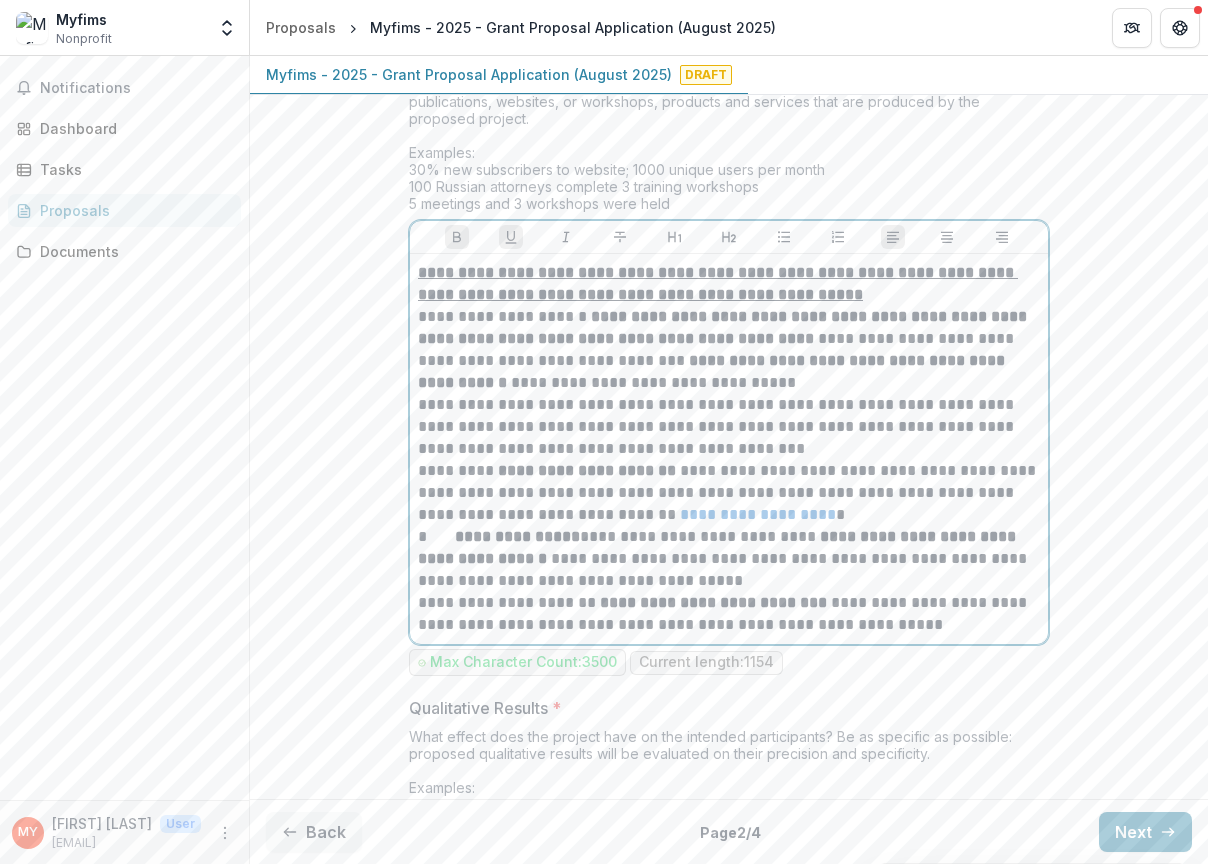 click on "**********" at bounding box center [729, 350] 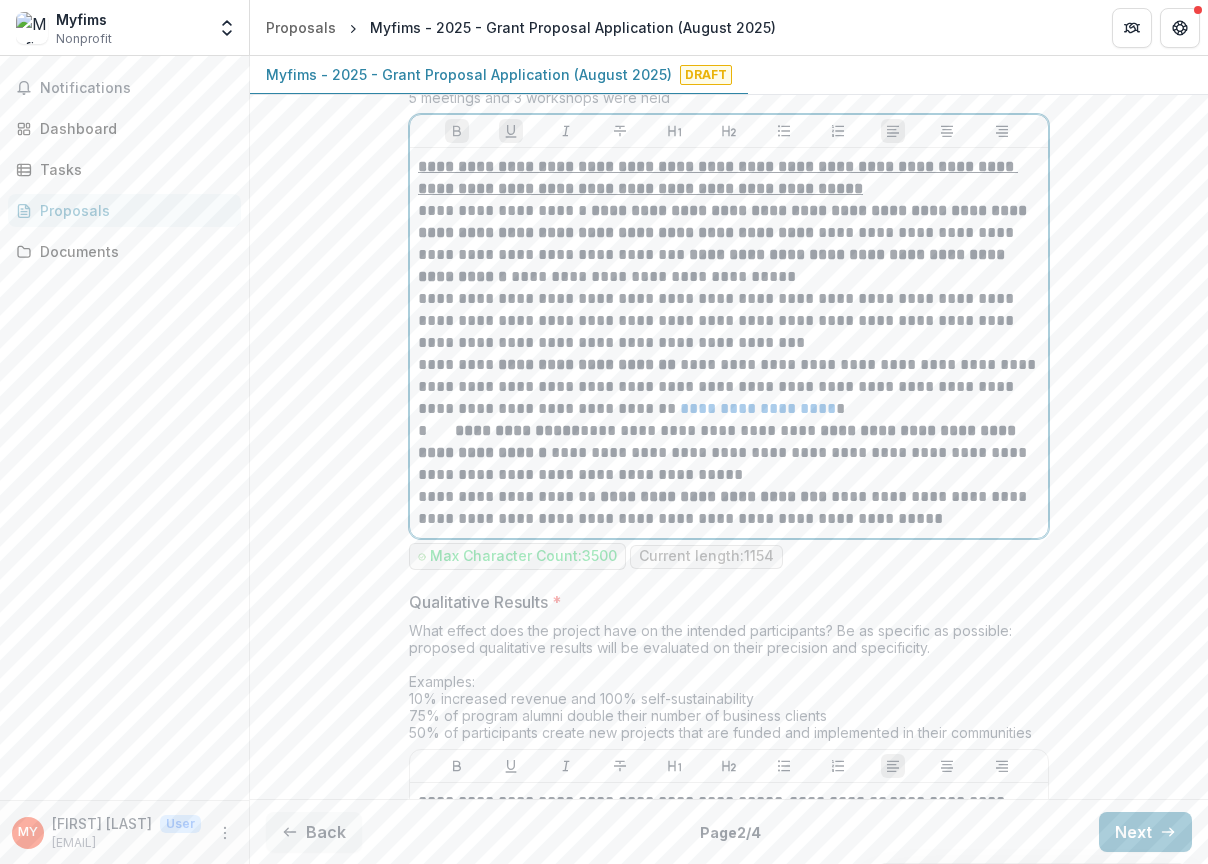scroll, scrollTop: 11905, scrollLeft: 0, axis: vertical 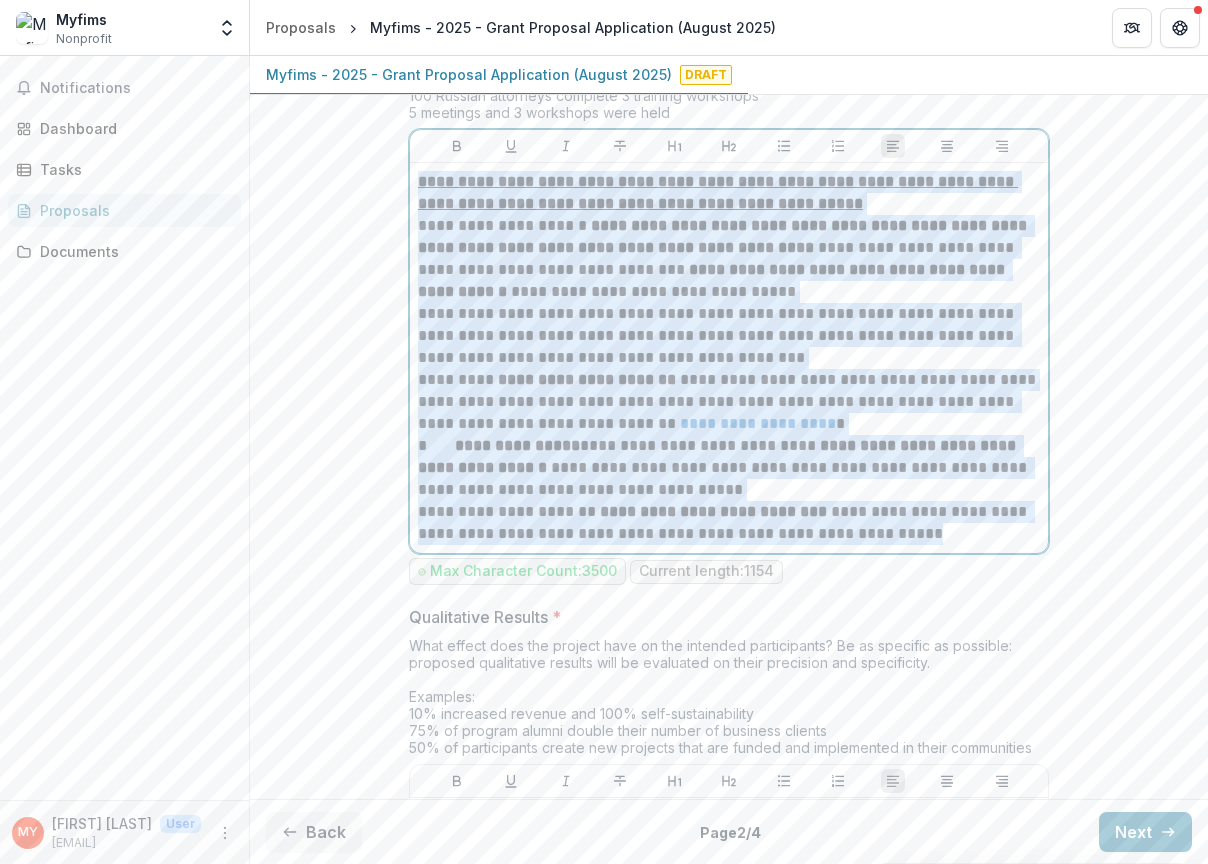 drag, startPoint x: 411, startPoint y: 220, endPoint x: 729, endPoint y: 681, distance: 560.04016 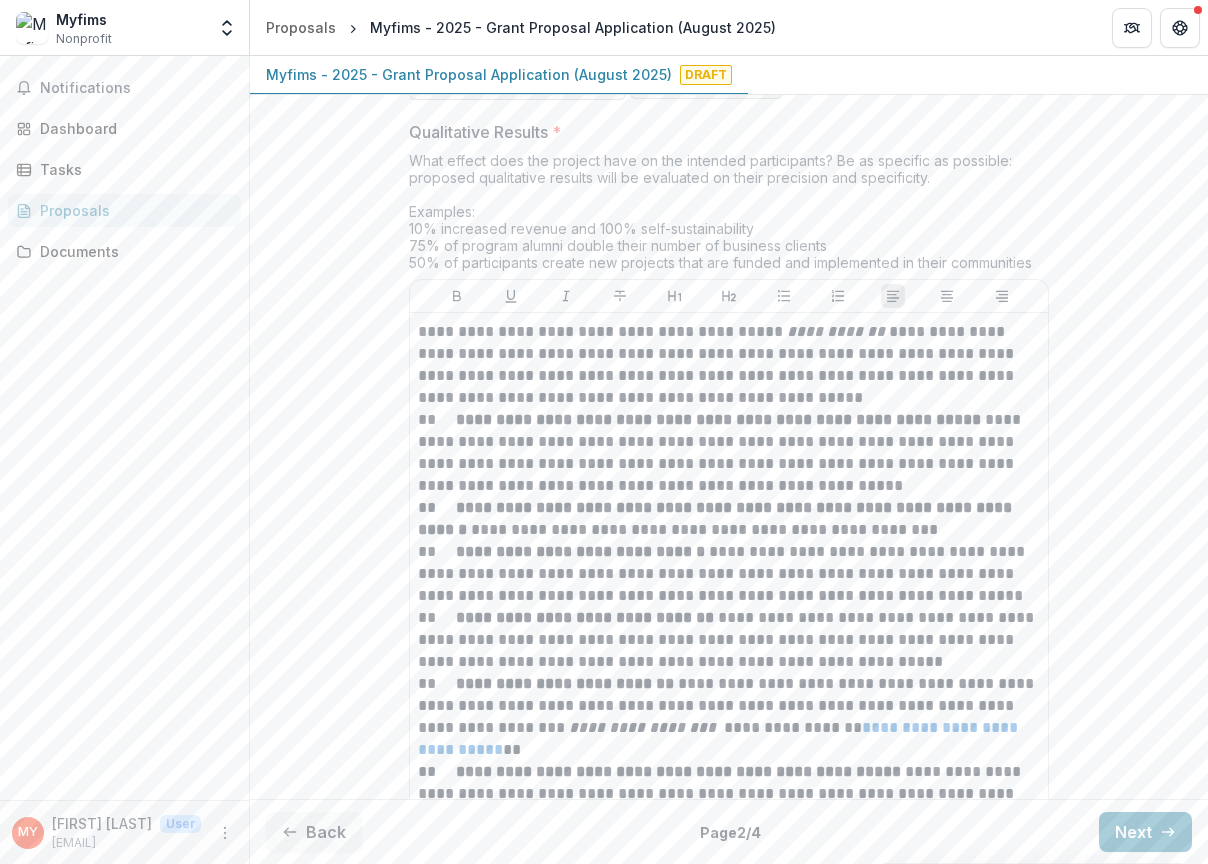 scroll, scrollTop: 12419, scrollLeft: 0, axis: vertical 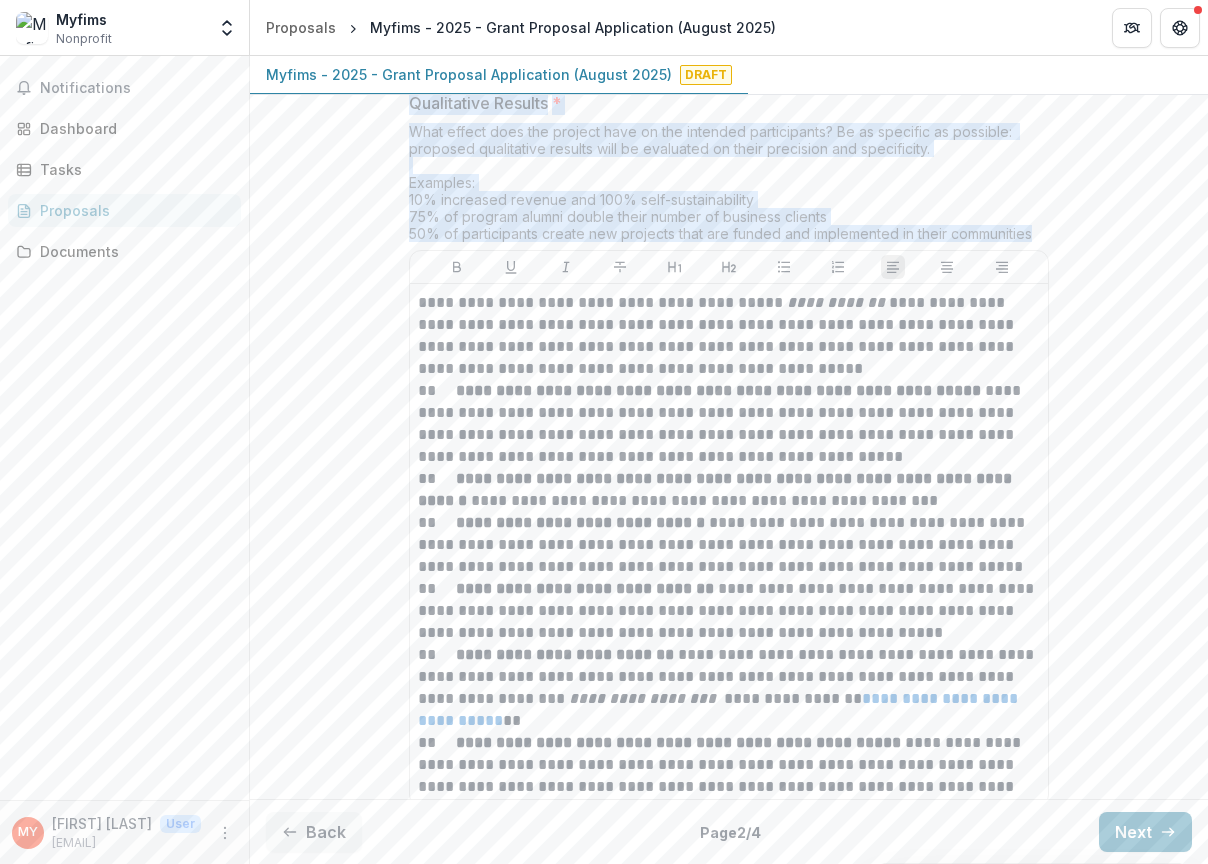 drag, startPoint x: 404, startPoint y: 139, endPoint x: 1052, endPoint y: 271, distance: 661.3078 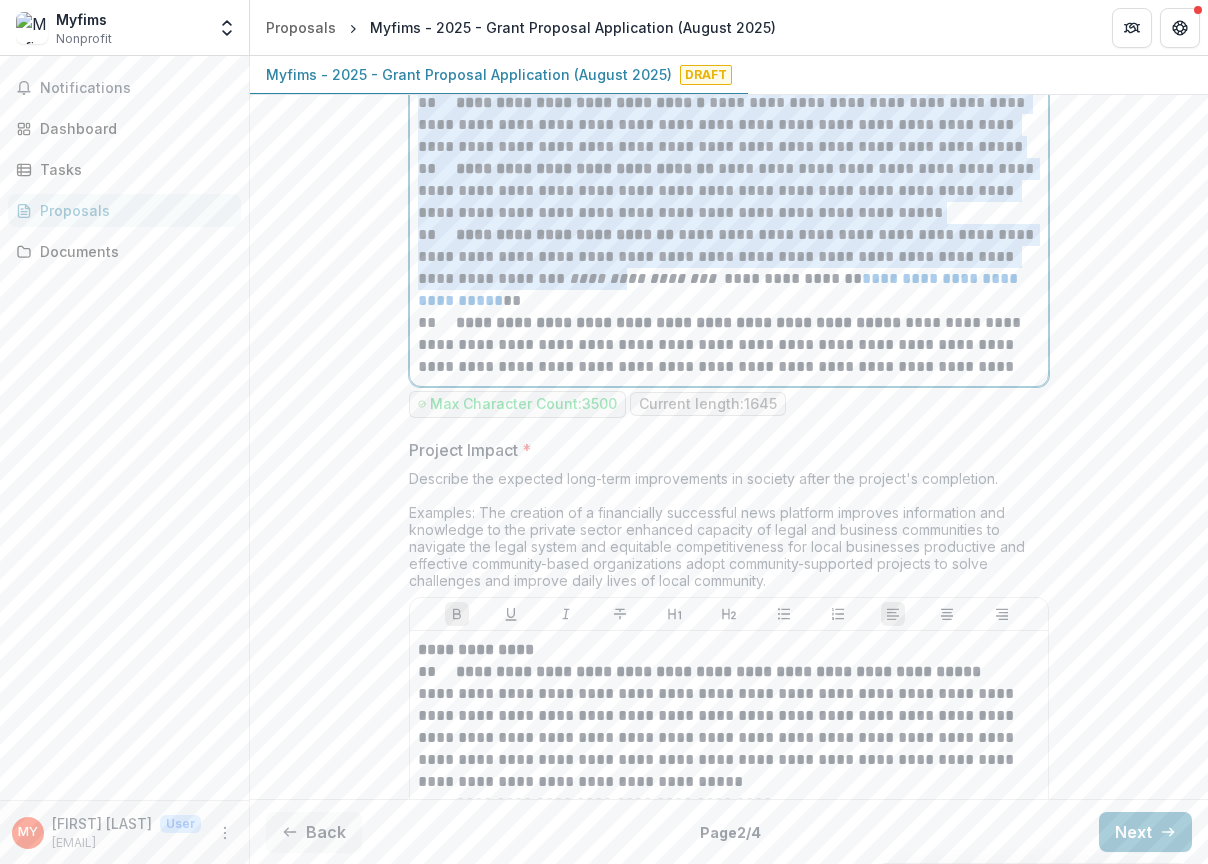 scroll, scrollTop: 12887, scrollLeft: 0, axis: vertical 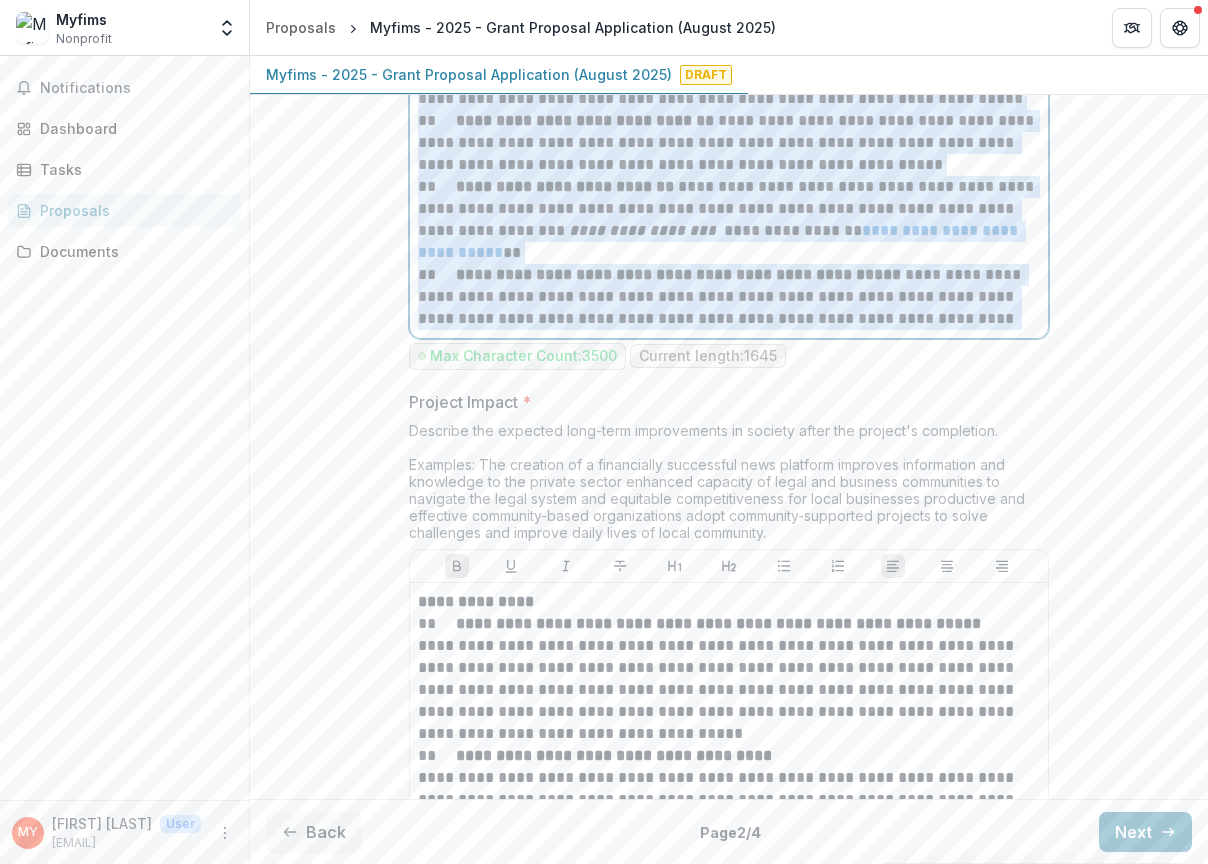 drag, startPoint x: 414, startPoint y: 338, endPoint x: 971, endPoint y: 623, distance: 625.67883 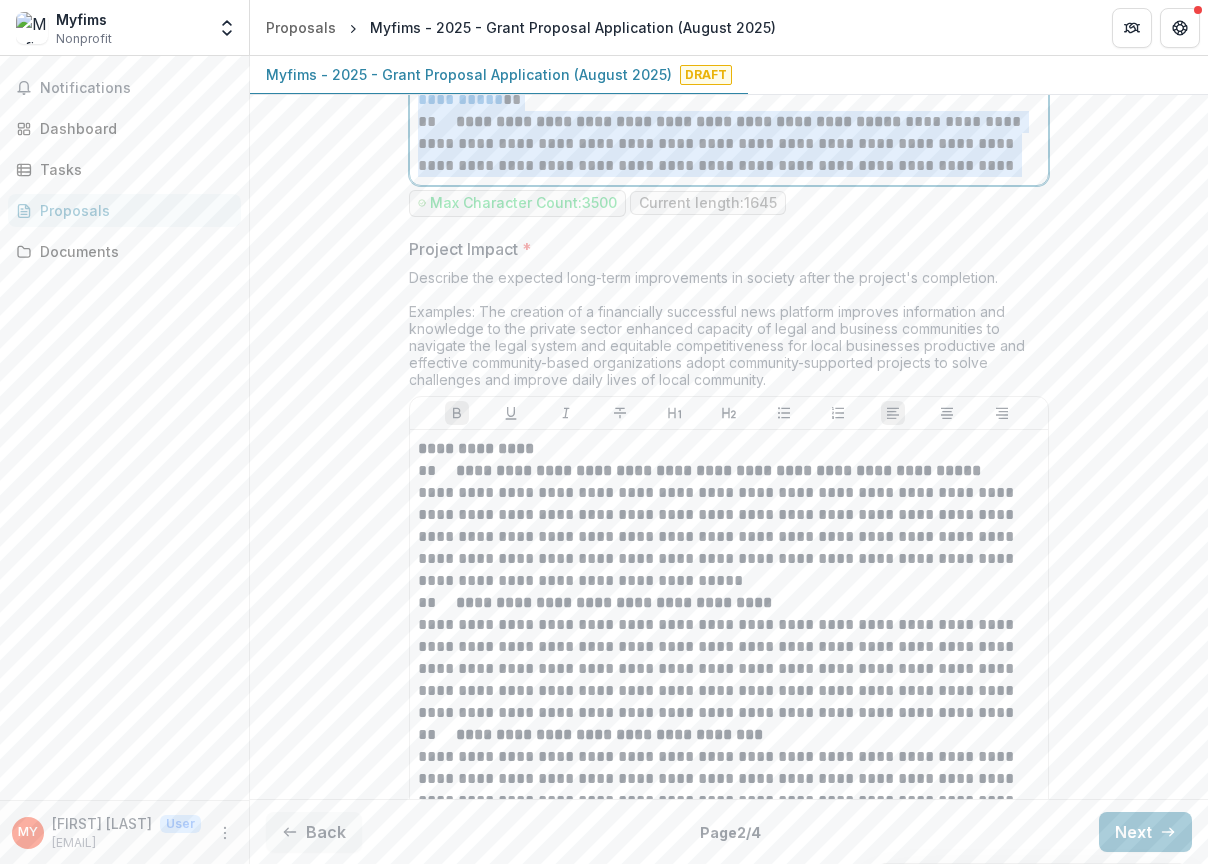 scroll, scrollTop: 13098, scrollLeft: 0, axis: vertical 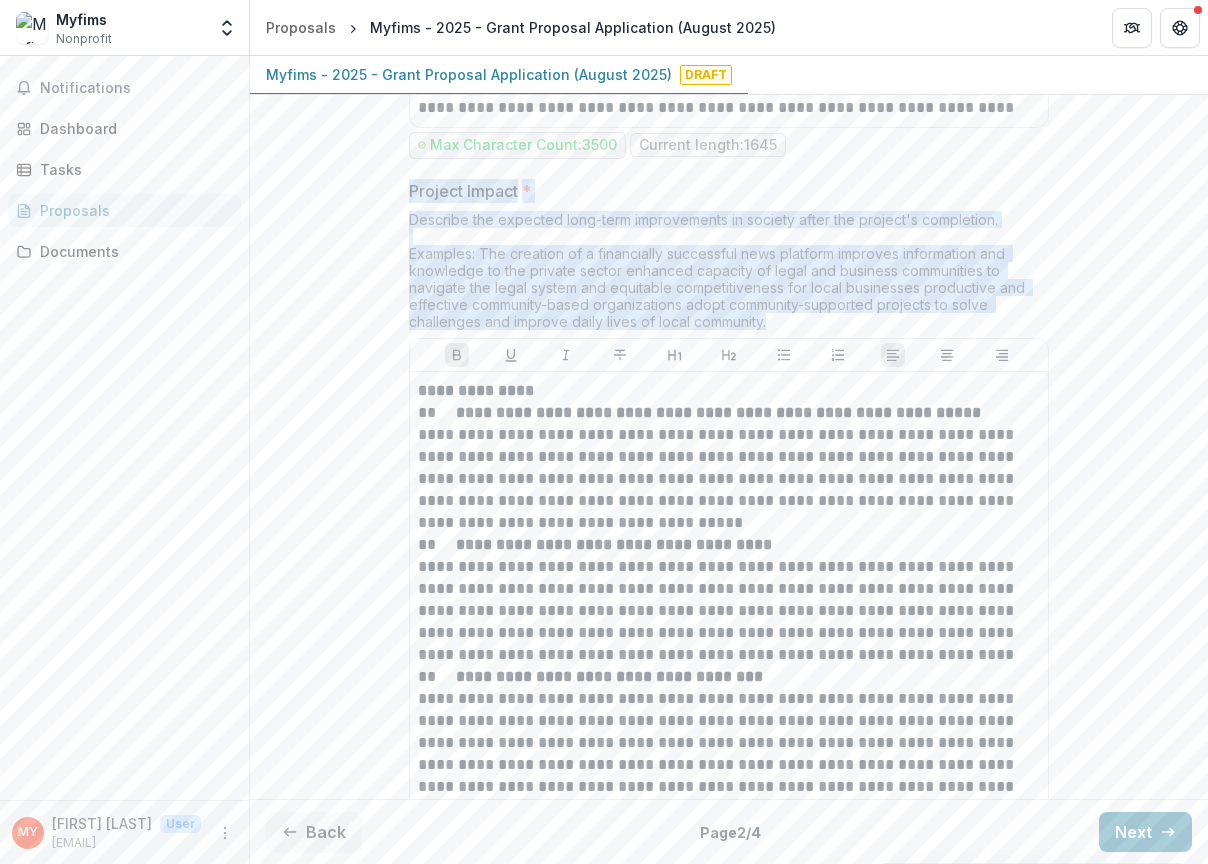 drag, startPoint x: 404, startPoint y: 228, endPoint x: 797, endPoint y: 369, distance: 417.52844 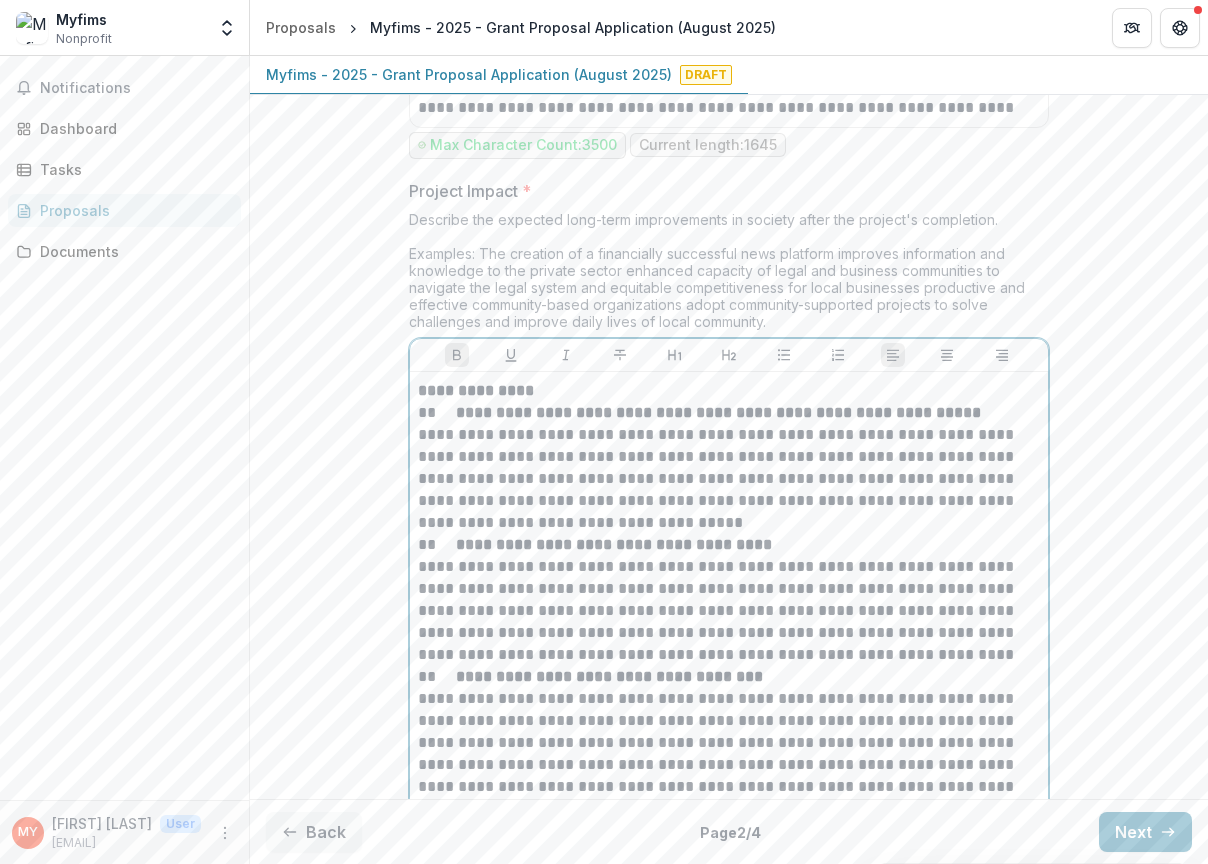 click on "**********" at bounding box center [476, 390] 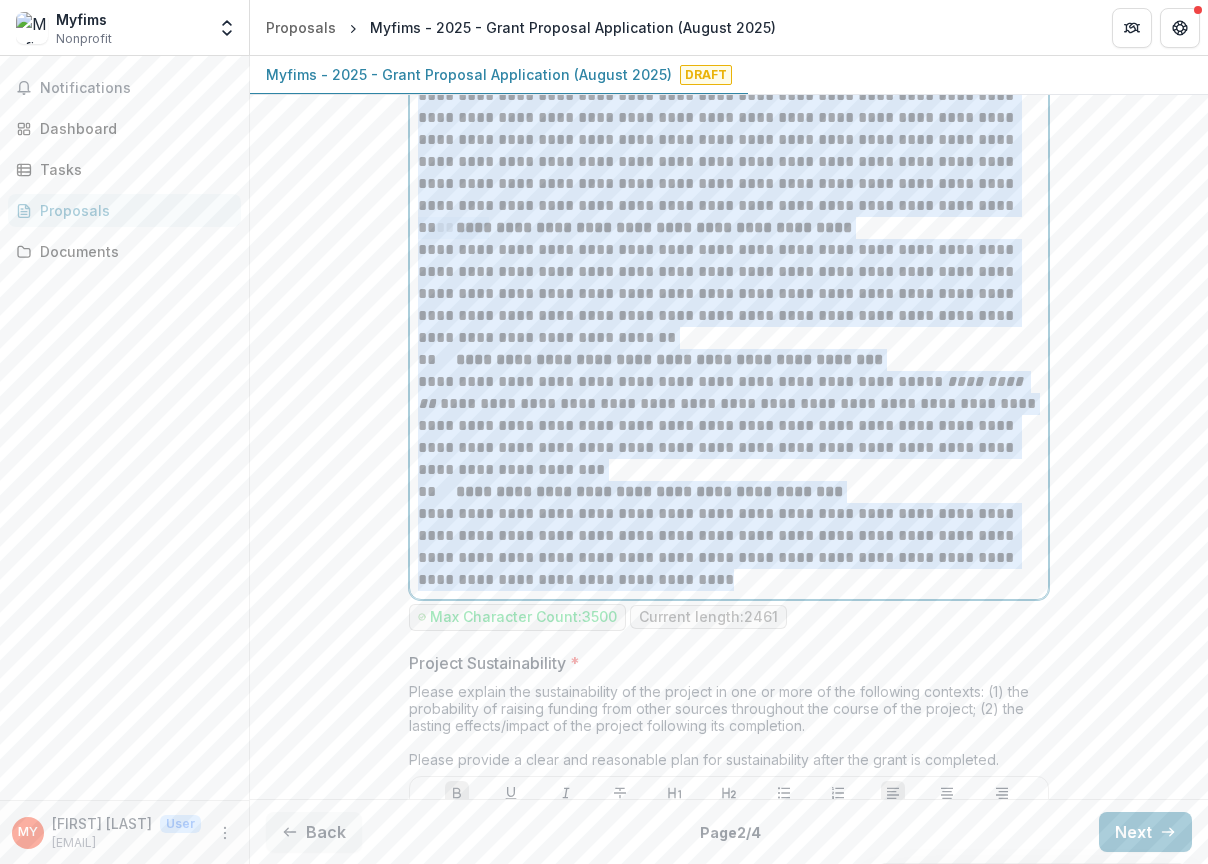 scroll, scrollTop: 15092, scrollLeft: 0, axis: vertical 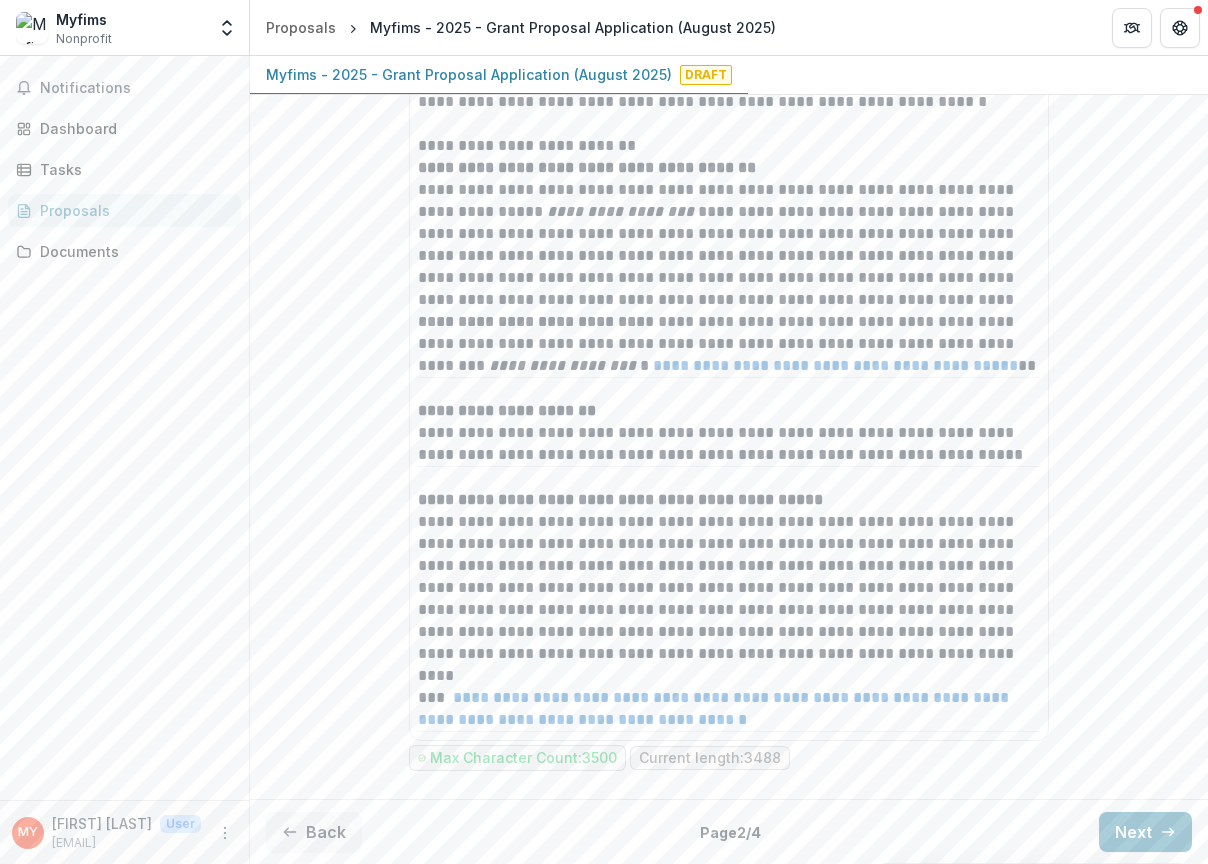 drag, startPoint x: 412, startPoint y: 433, endPoint x: 773, endPoint y: 601, distance: 398.1771 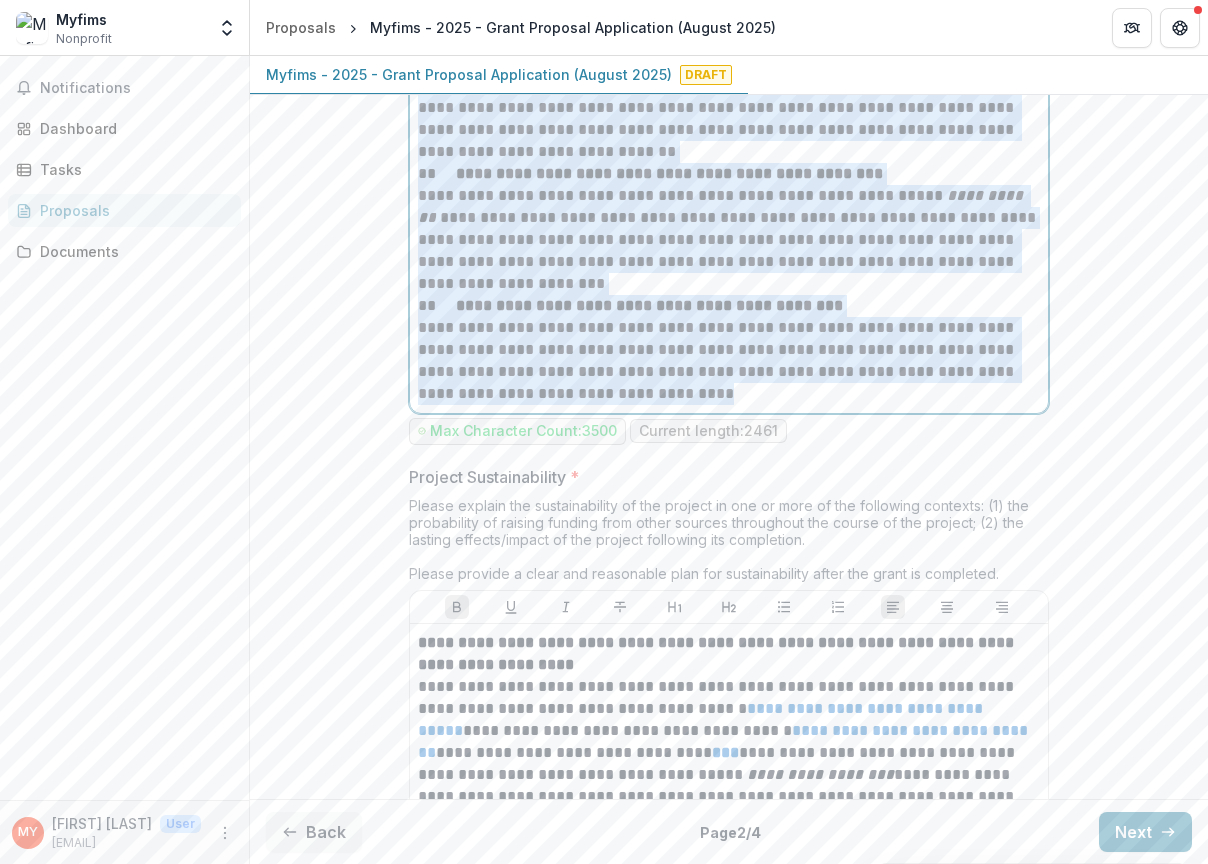 scroll, scrollTop: 13886, scrollLeft: 0, axis: vertical 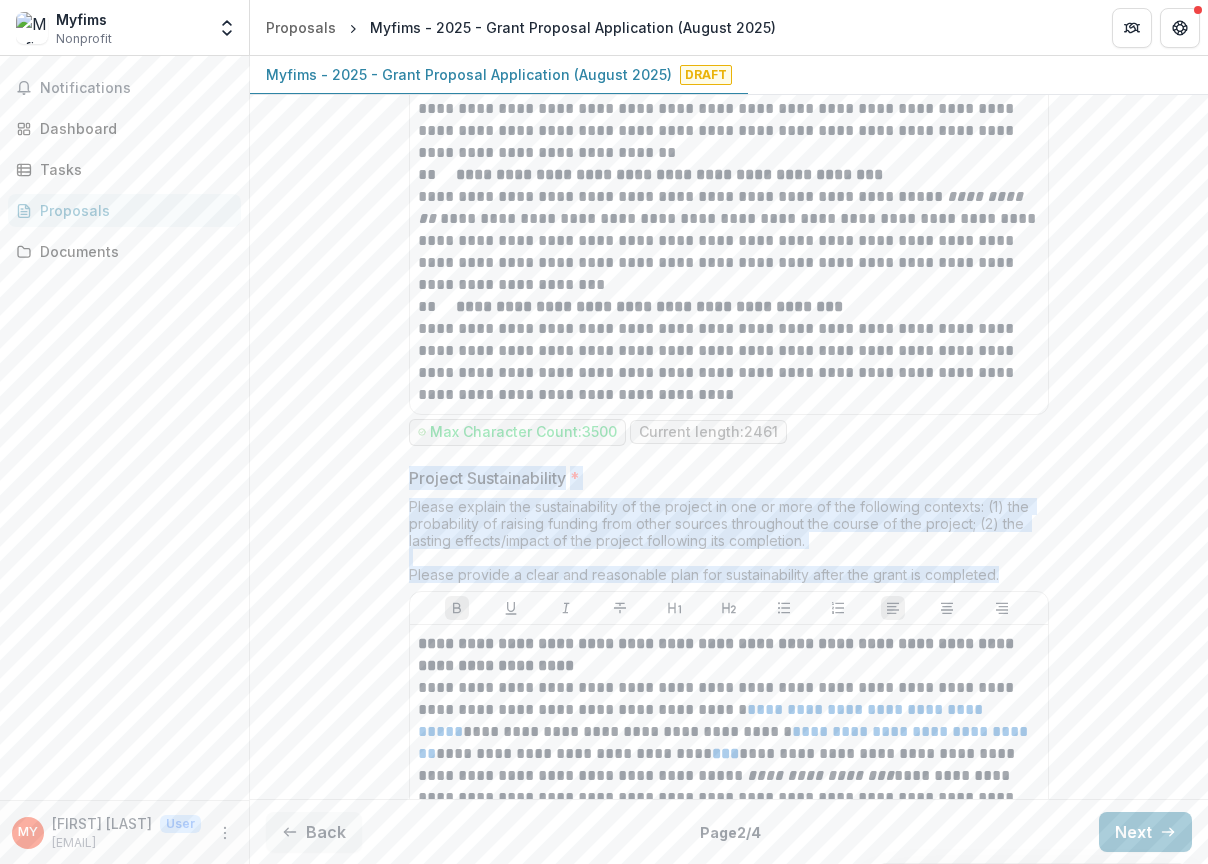 drag, startPoint x: 401, startPoint y: 524, endPoint x: 1030, endPoint y: 623, distance: 636.7433 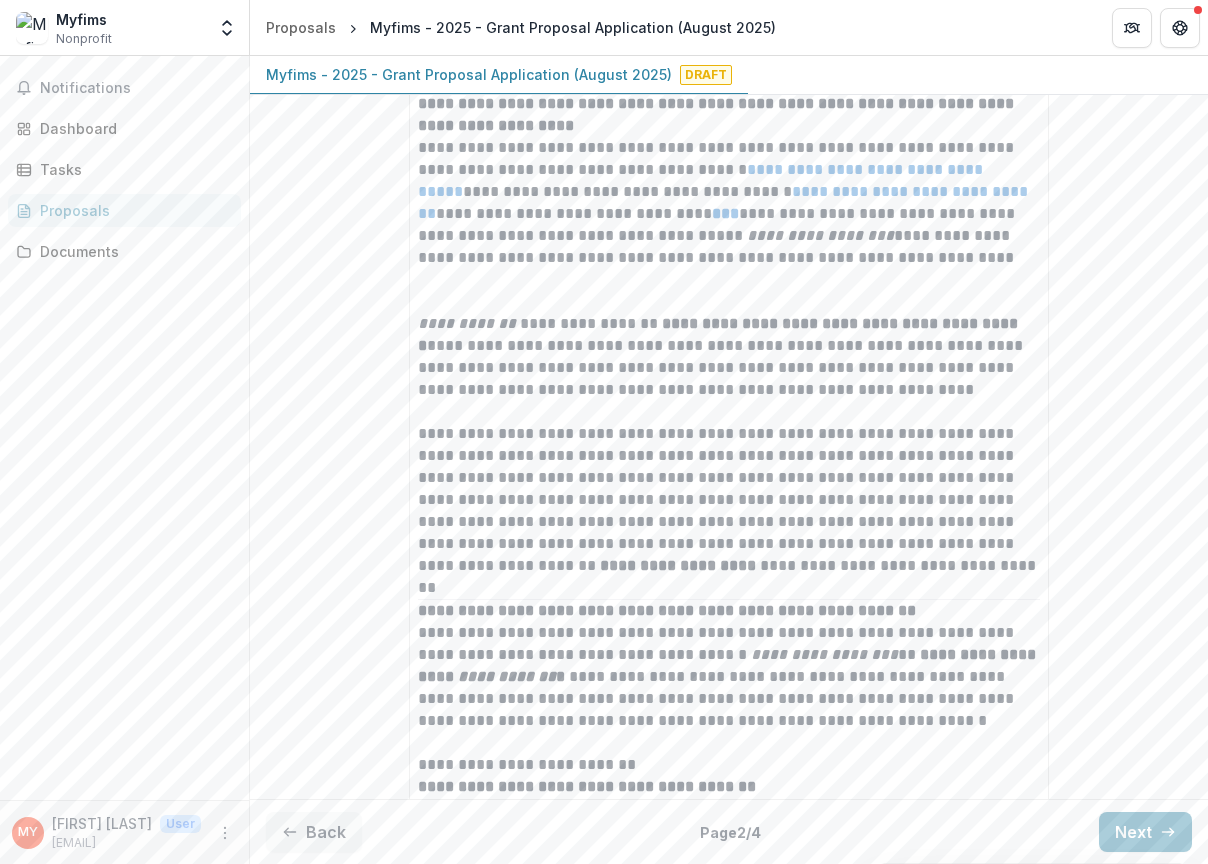 scroll, scrollTop: 14424, scrollLeft: 0, axis: vertical 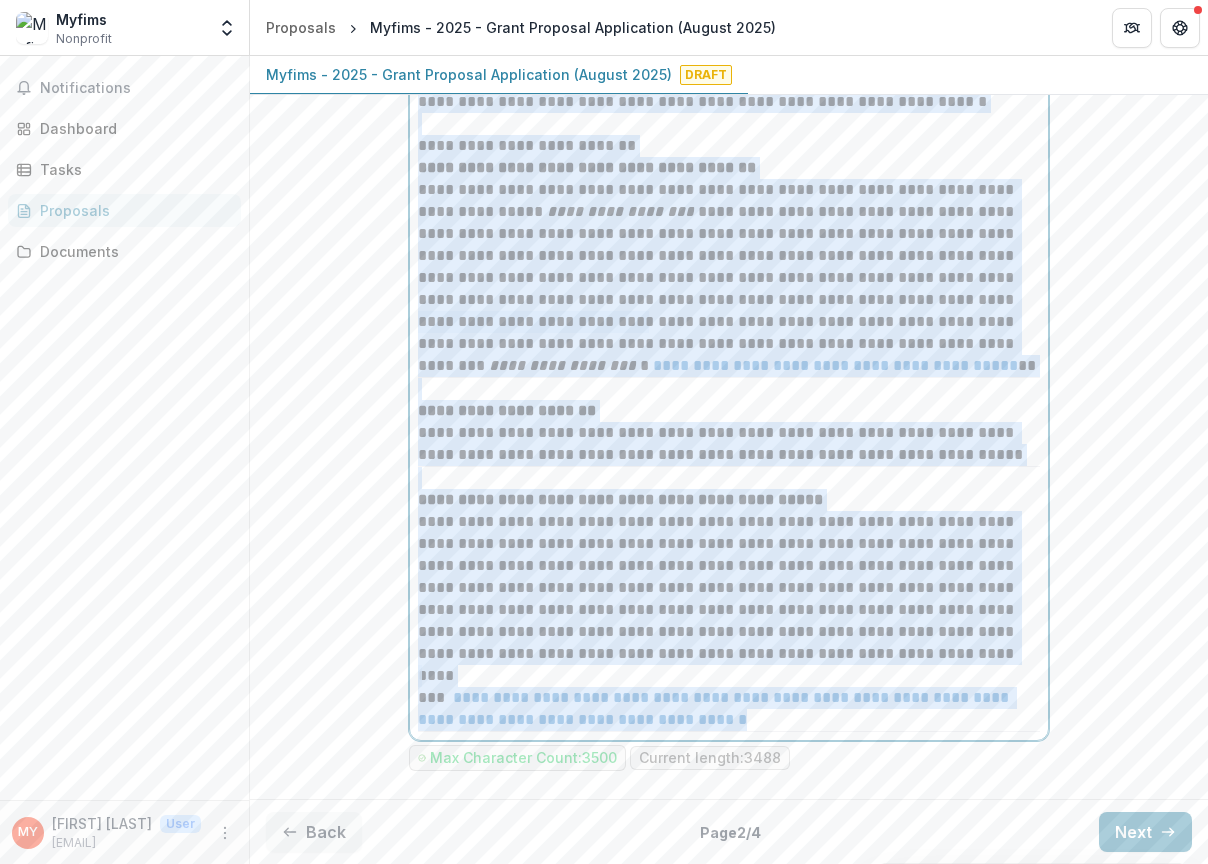 drag, startPoint x: 409, startPoint y: 153, endPoint x: 787, endPoint y: 880, distance: 819.39795 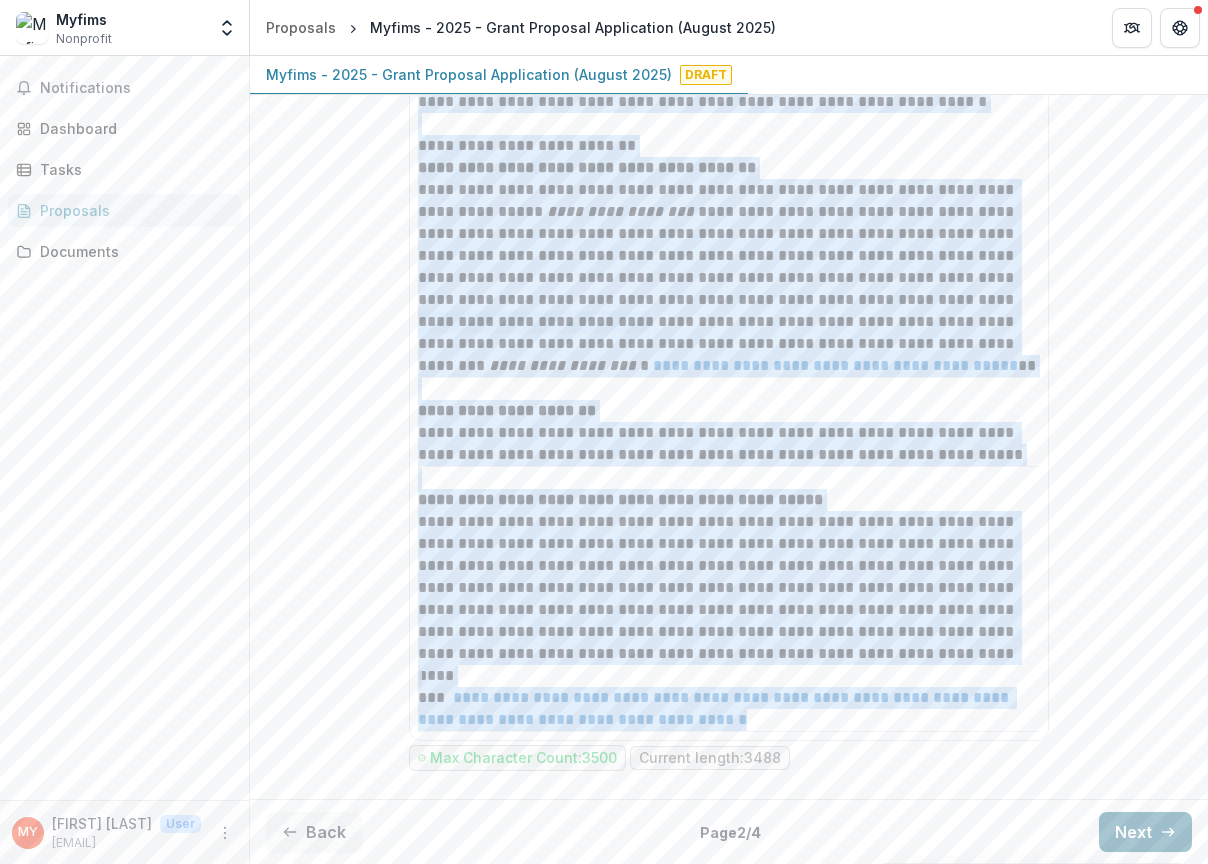 click on "Next" at bounding box center [1145, 832] 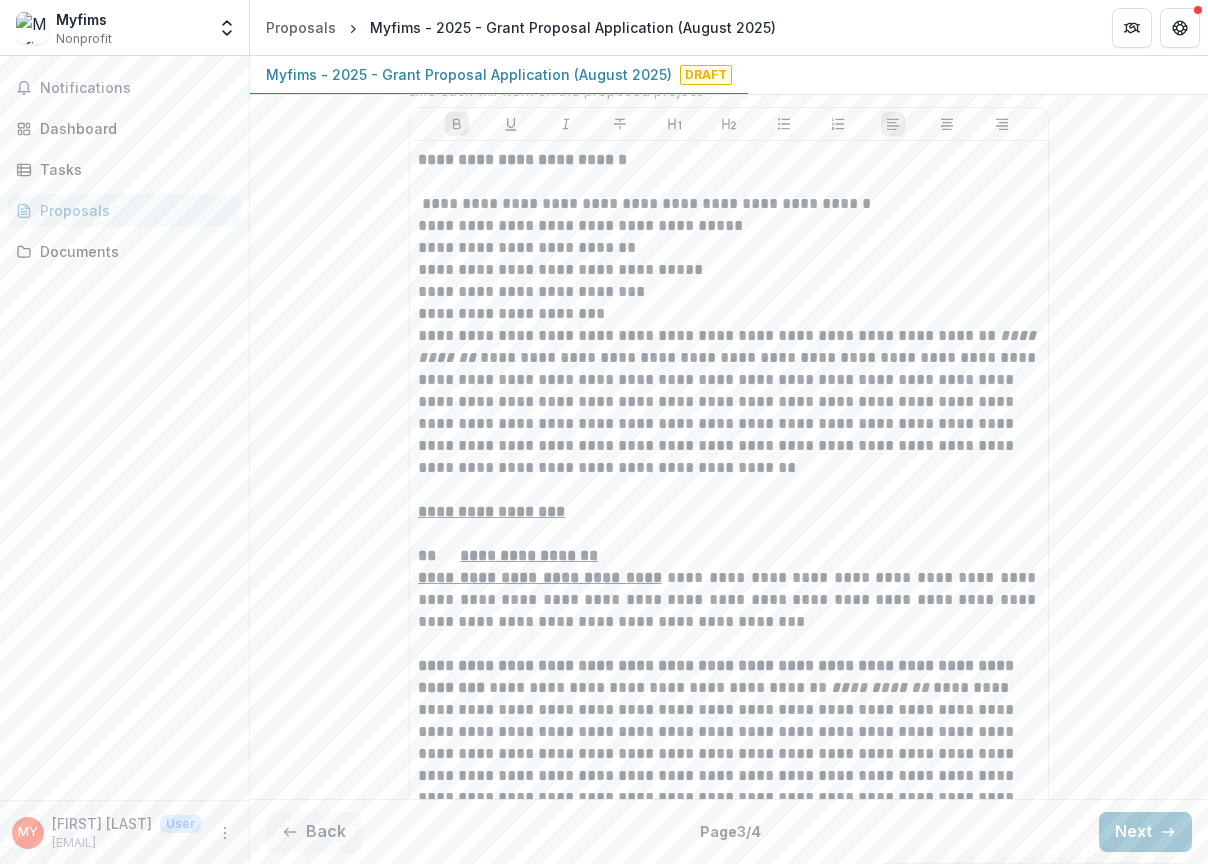 scroll, scrollTop: 1635, scrollLeft: 0, axis: vertical 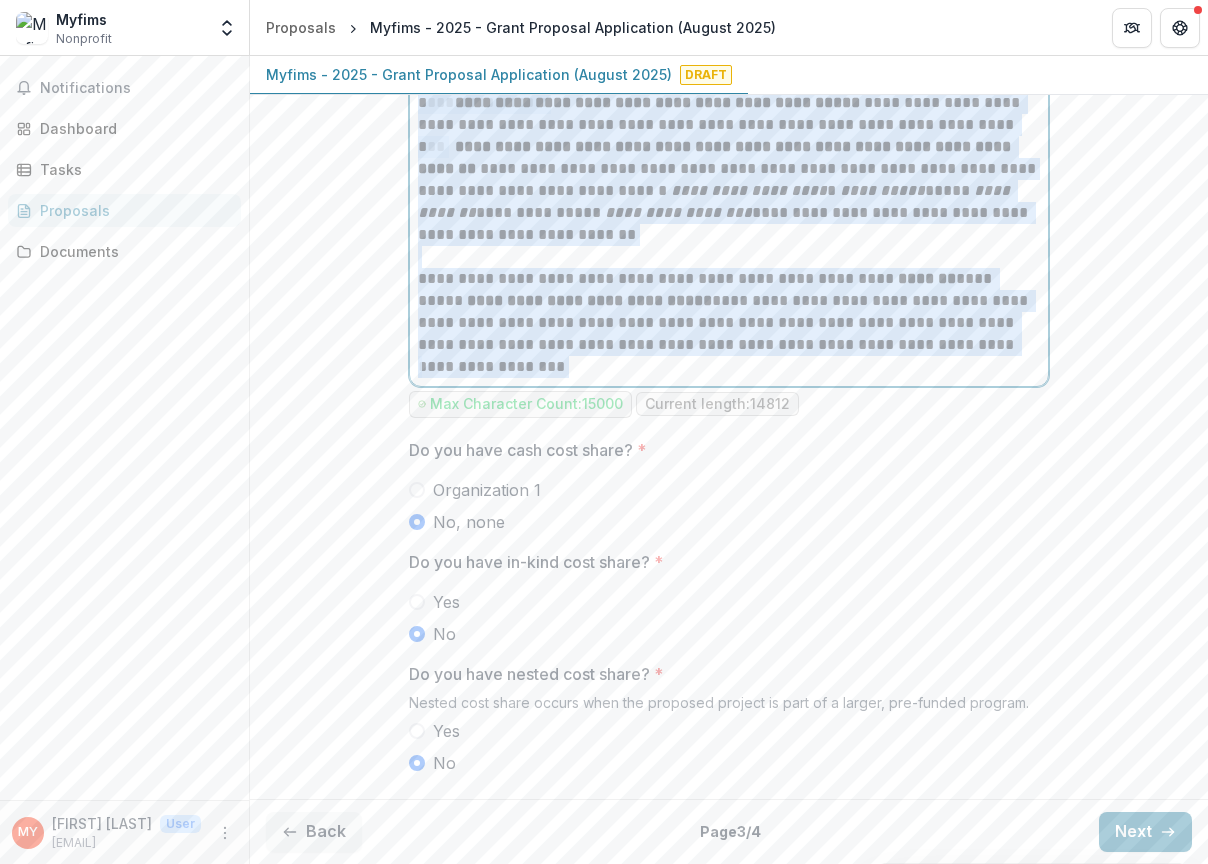 drag, startPoint x: 413, startPoint y: 193, endPoint x: 831, endPoint y: 830, distance: 761.90094 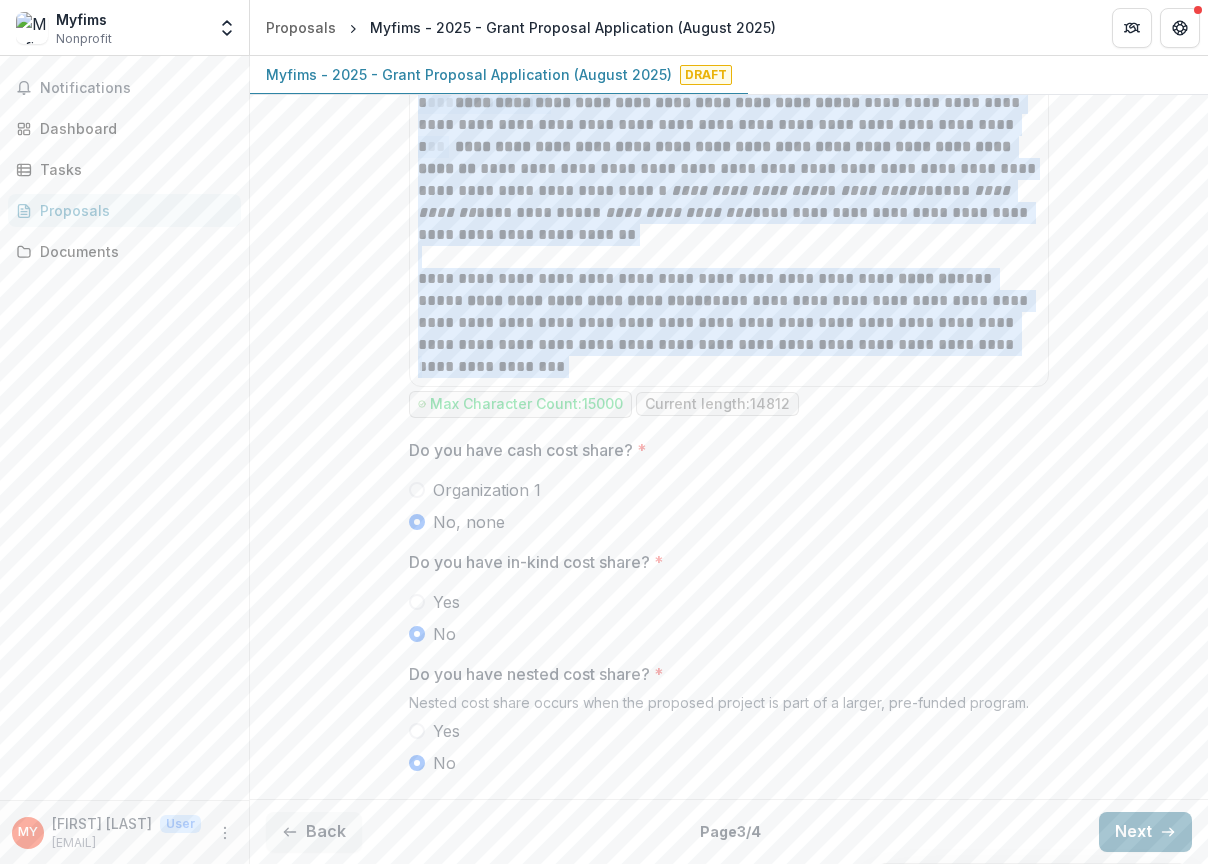 click on "Next" at bounding box center [1145, 832] 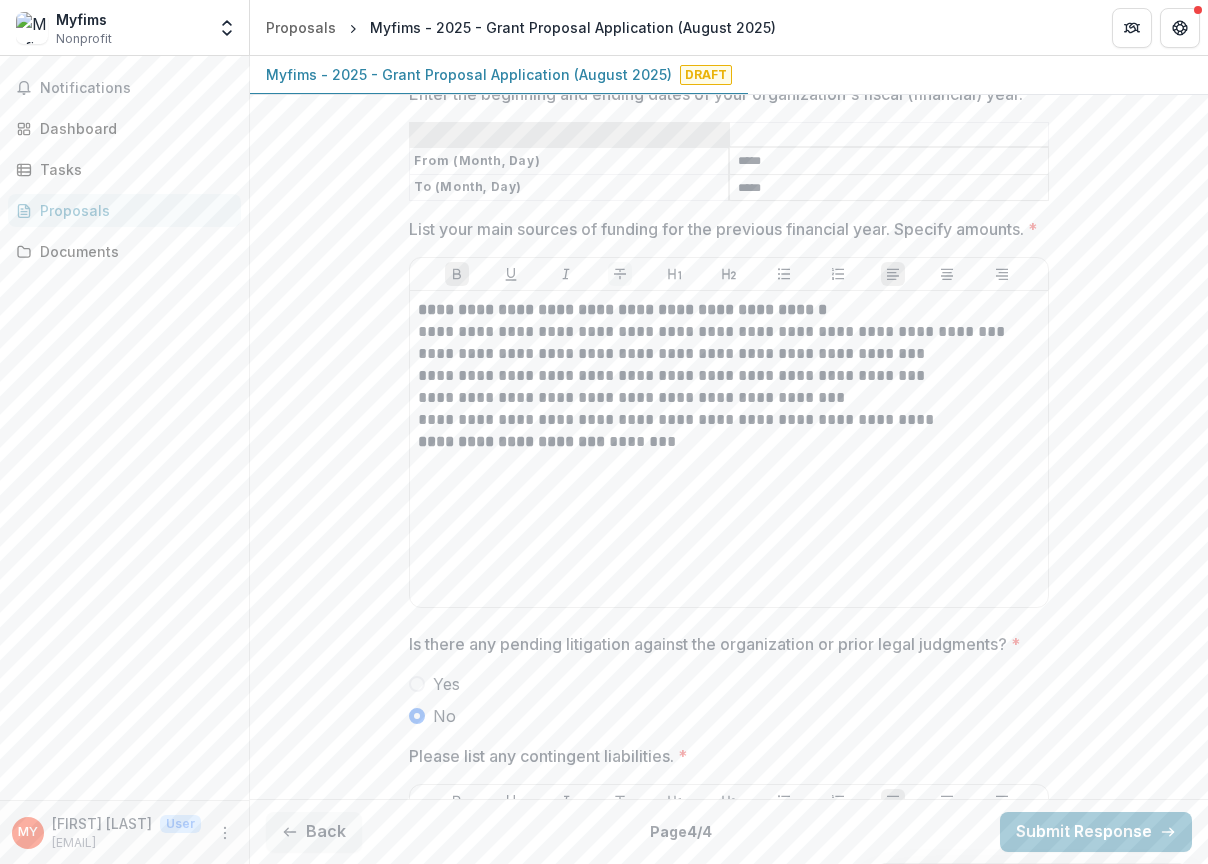 scroll, scrollTop: 2228, scrollLeft: 0, axis: vertical 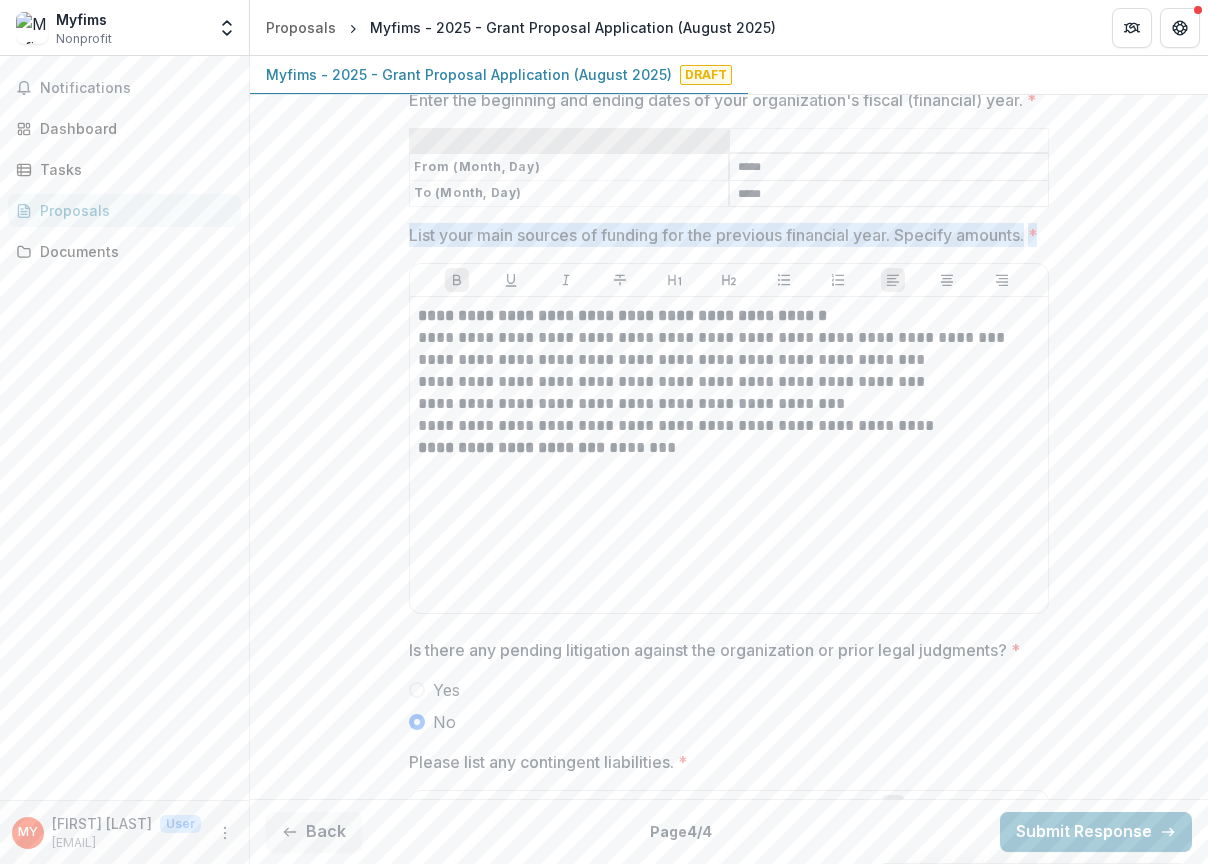drag, startPoint x: 403, startPoint y: 270, endPoint x: 556, endPoint y: 302, distance: 156.3106 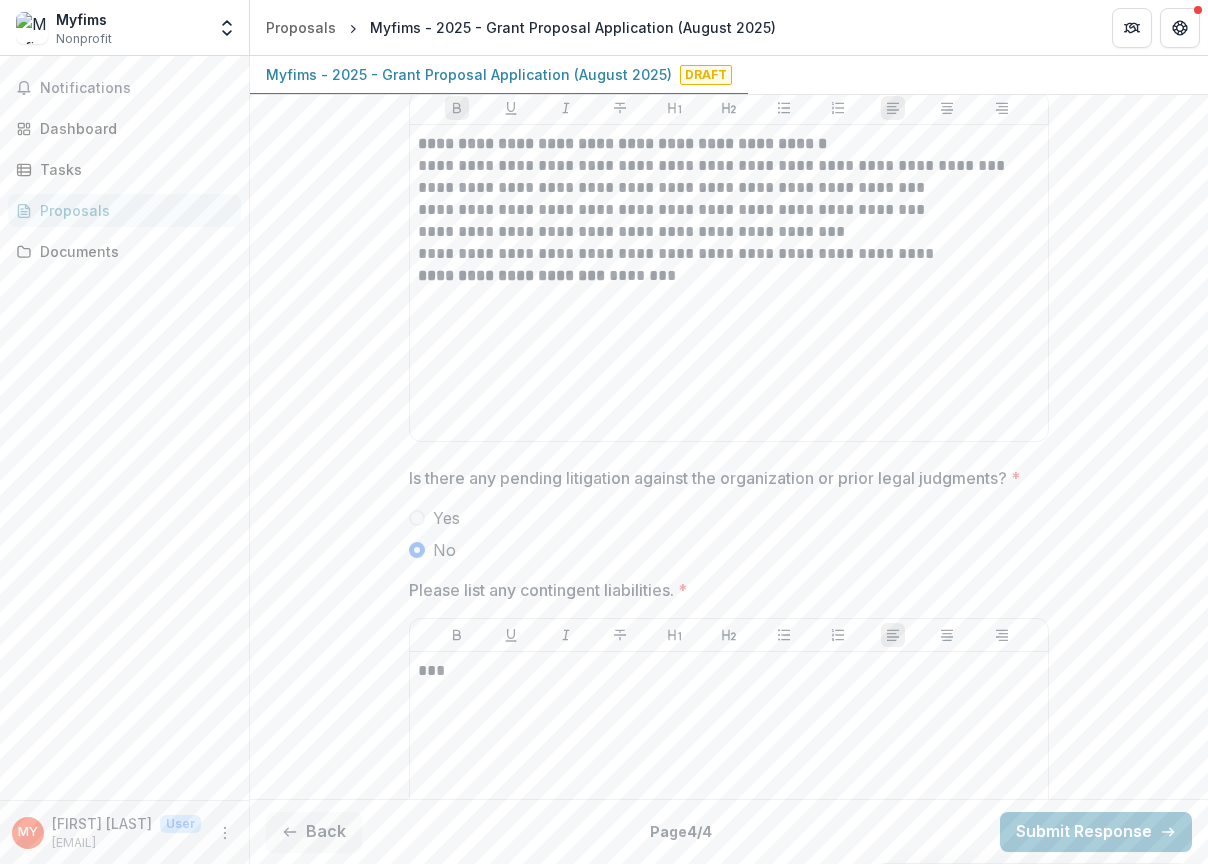 scroll, scrollTop: 2326, scrollLeft: 0, axis: vertical 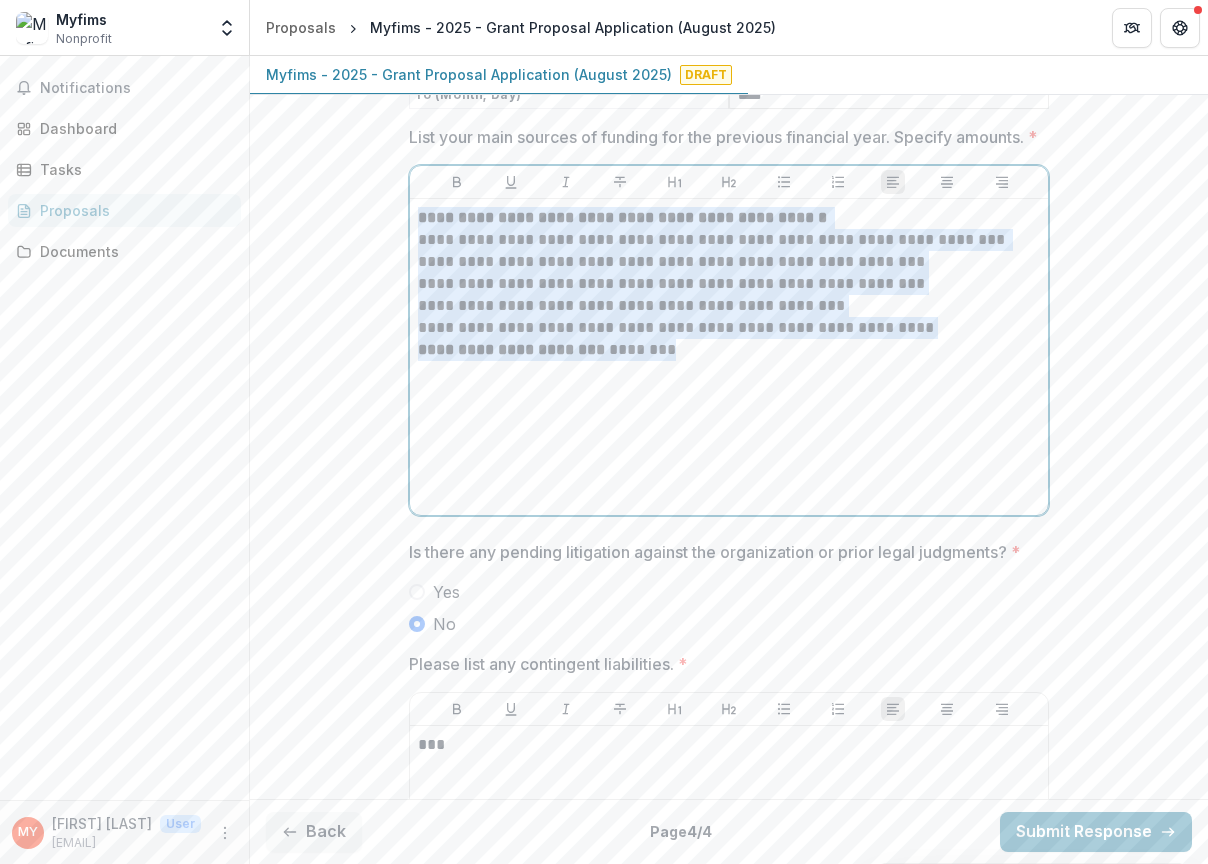 drag, startPoint x: 415, startPoint y: 280, endPoint x: 769, endPoint y: 418, distance: 379.94736 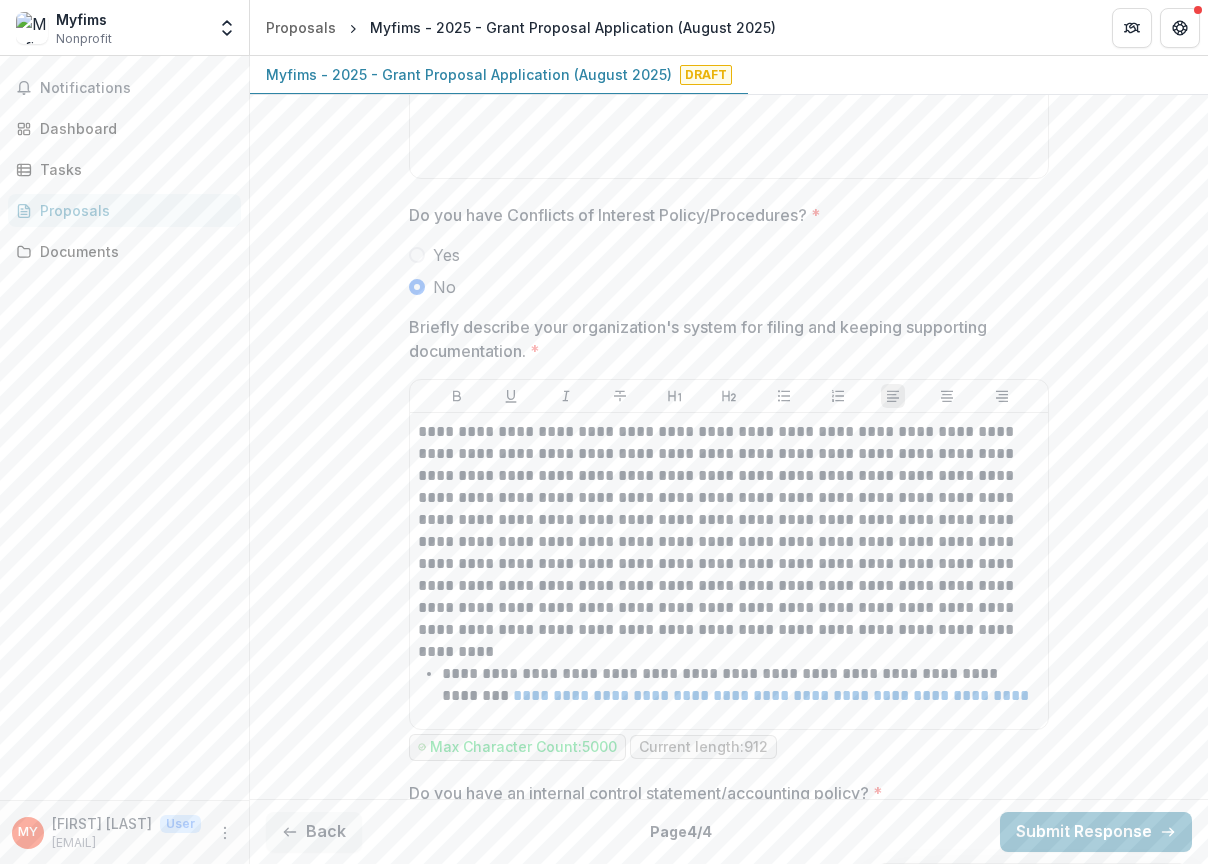 scroll, scrollTop: 3193, scrollLeft: 0, axis: vertical 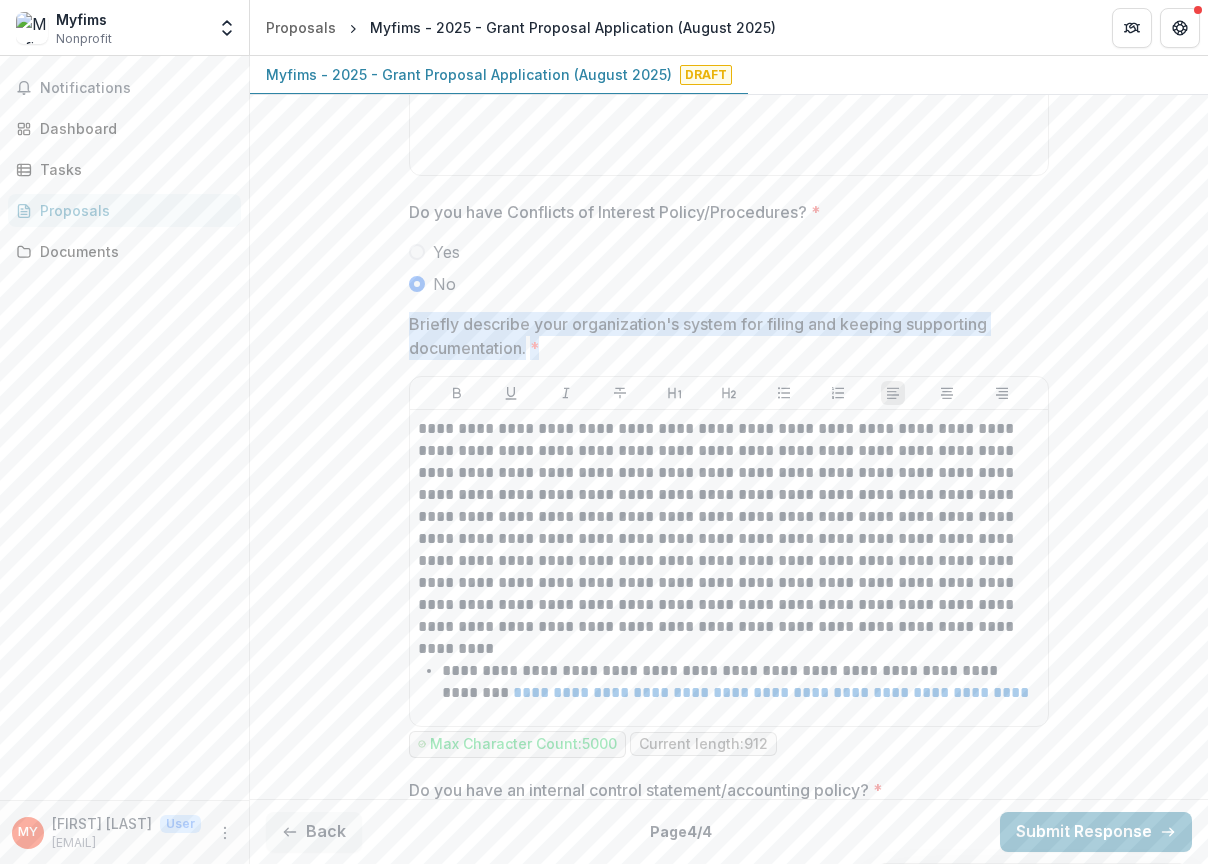 drag, startPoint x: 401, startPoint y: 382, endPoint x: 572, endPoint y: 406, distance: 172.676 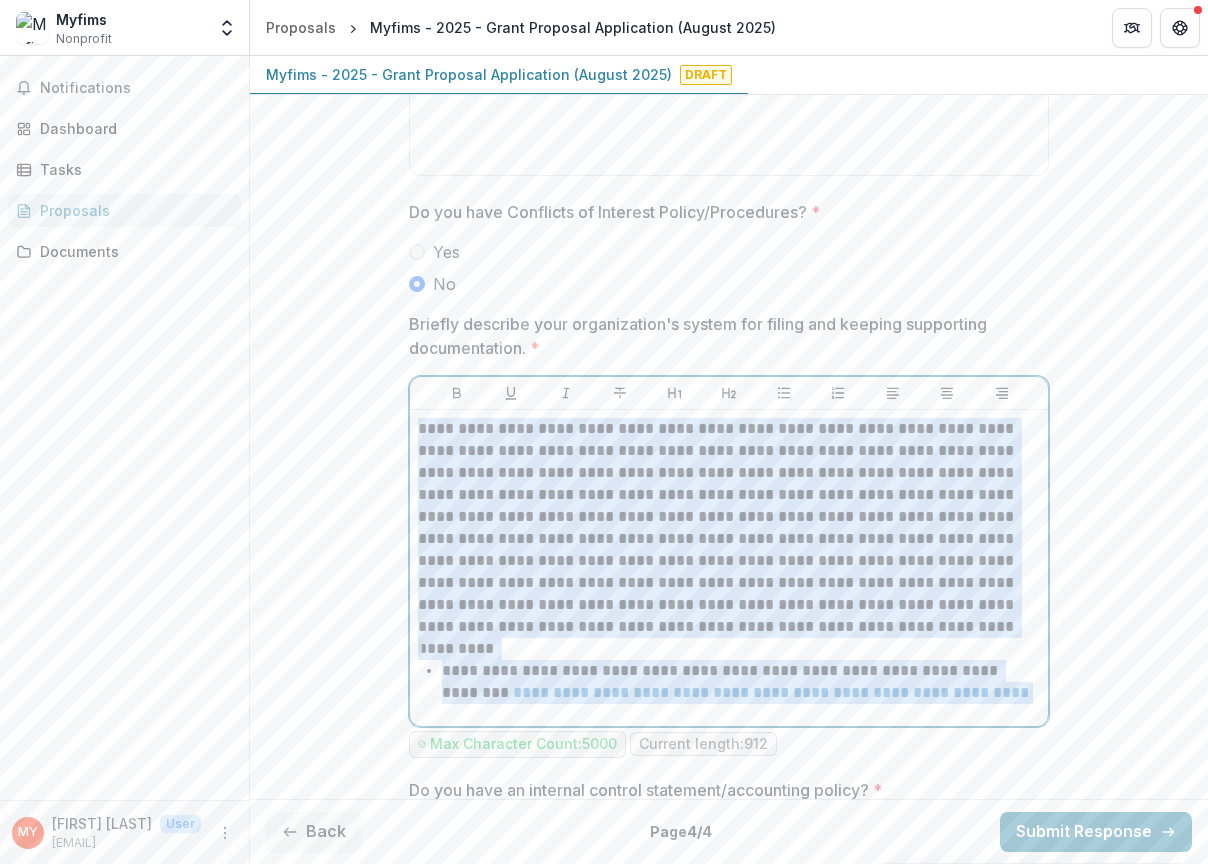 drag, startPoint x: 431, startPoint y: 488, endPoint x: 889, endPoint y: 852, distance: 585.0299 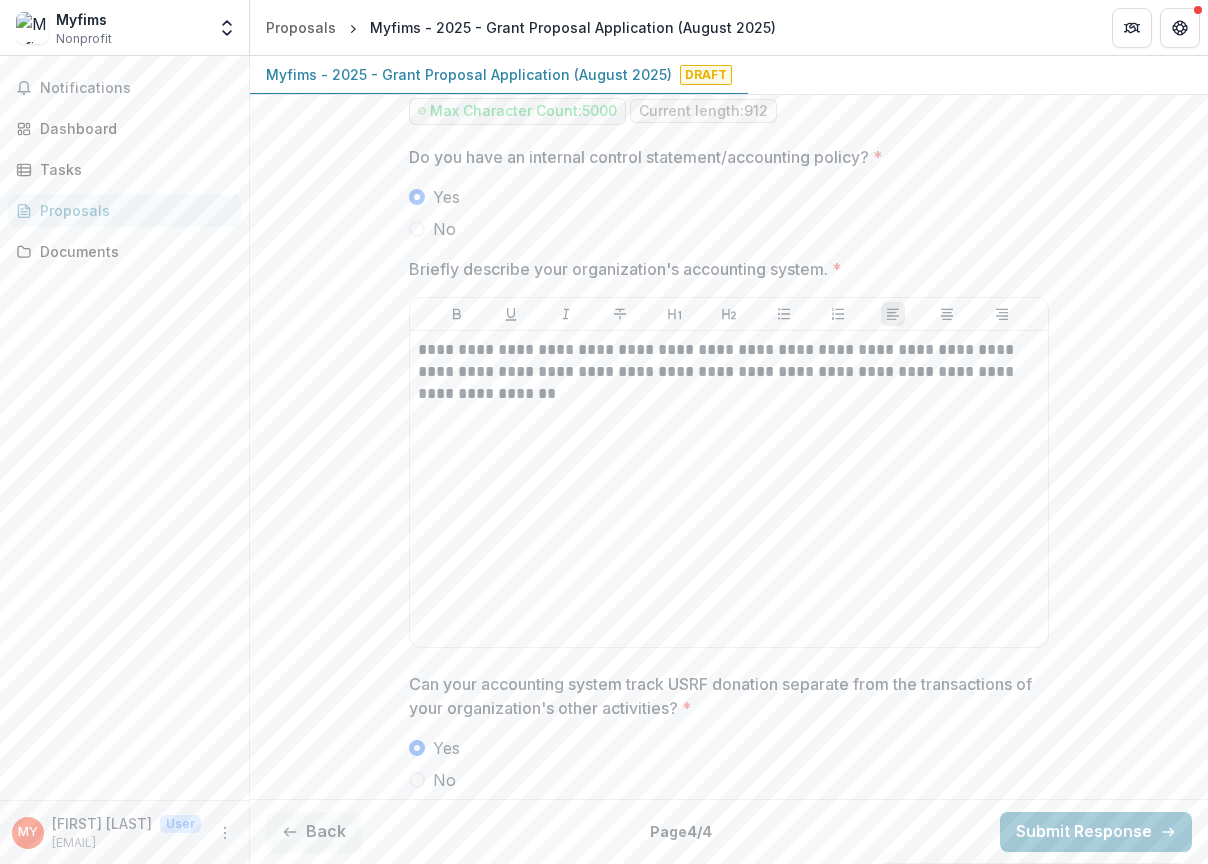 scroll, scrollTop: 3824, scrollLeft: 0, axis: vertical 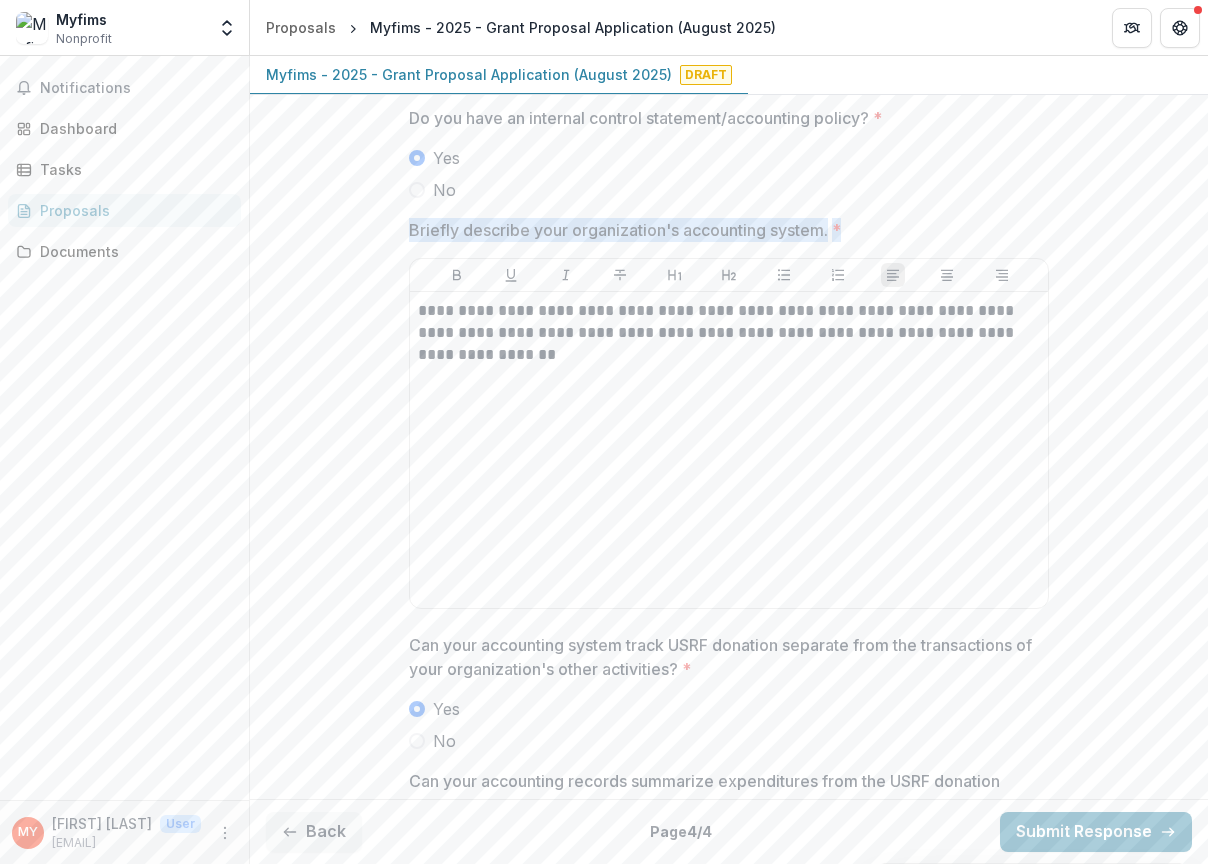 drag, startPoint x: 390, startPoint y: 293, endPoint x: 877, endPoint y: 297, distance: 487.01642 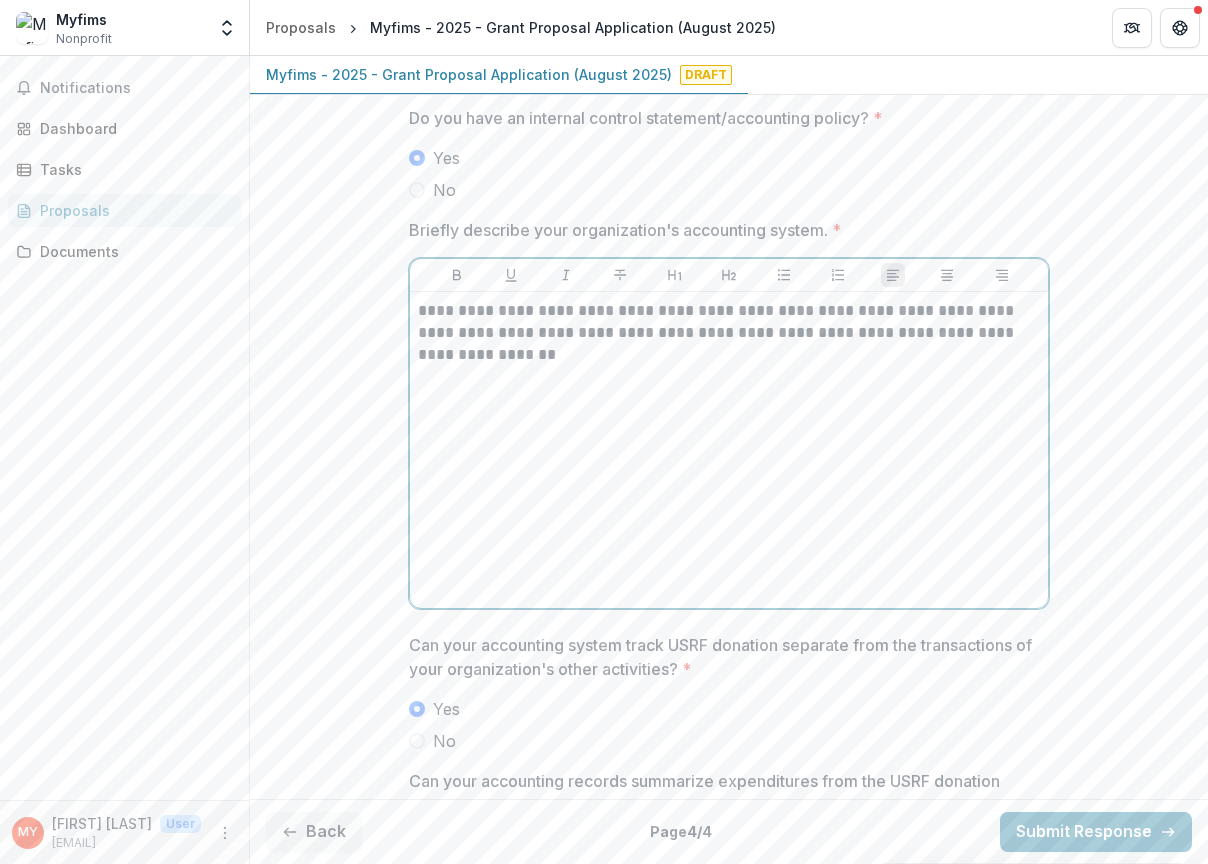 drag, startPoint x: 589, startPoint y: 436, endPoint x: 412, endPoint y: 354, distance: 195.07178 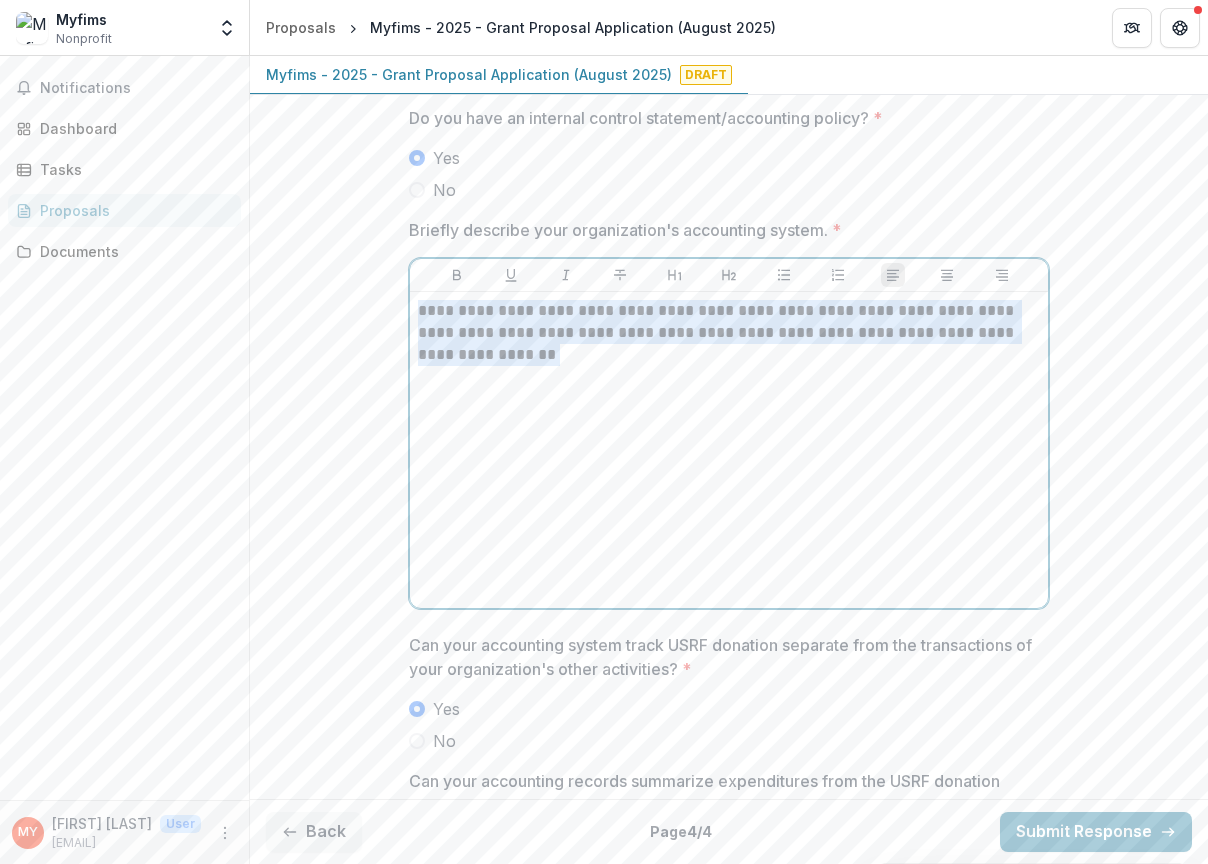 drag, startPoint x: 622, startPoint y: 414, endPoint x: 358, endPoint y: 354, distance: 270.73233 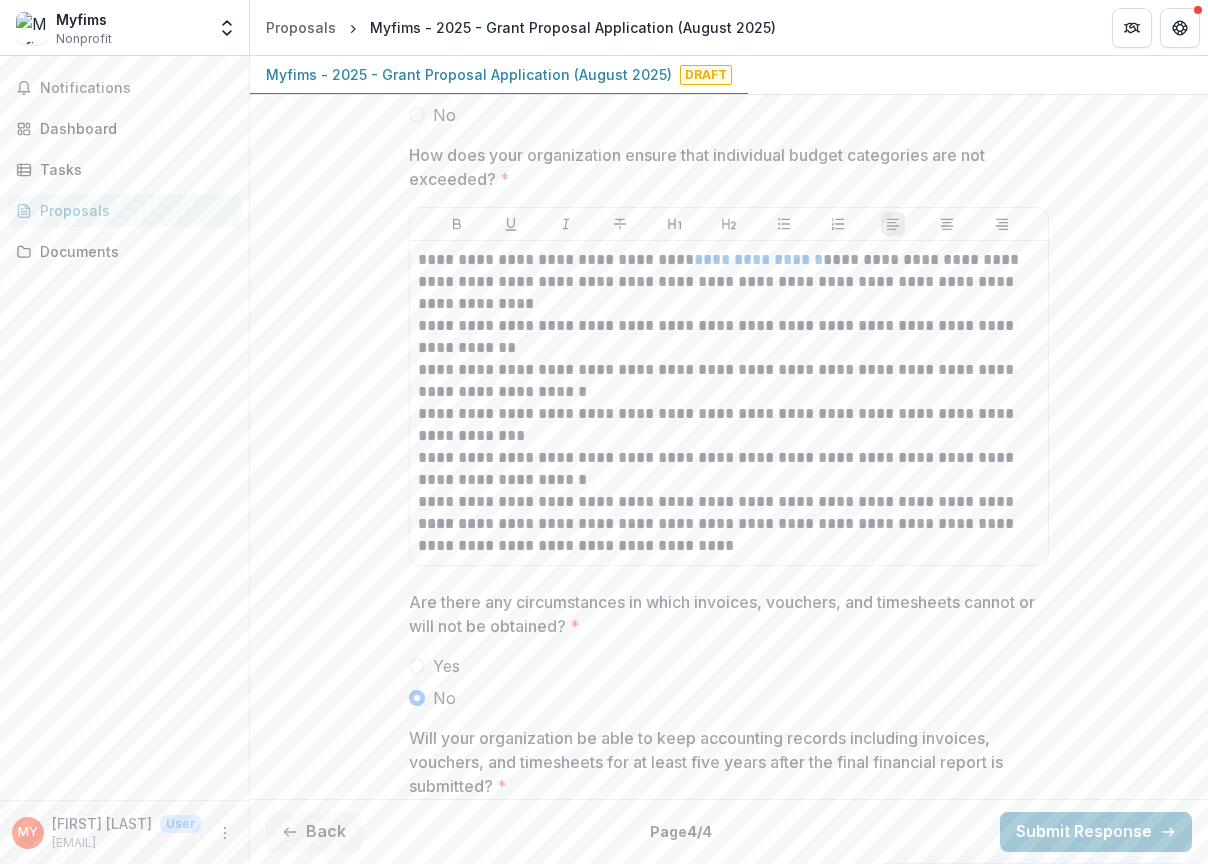 scroll, scrollTop: 4656, scrollLeft: 0, axis: vertical 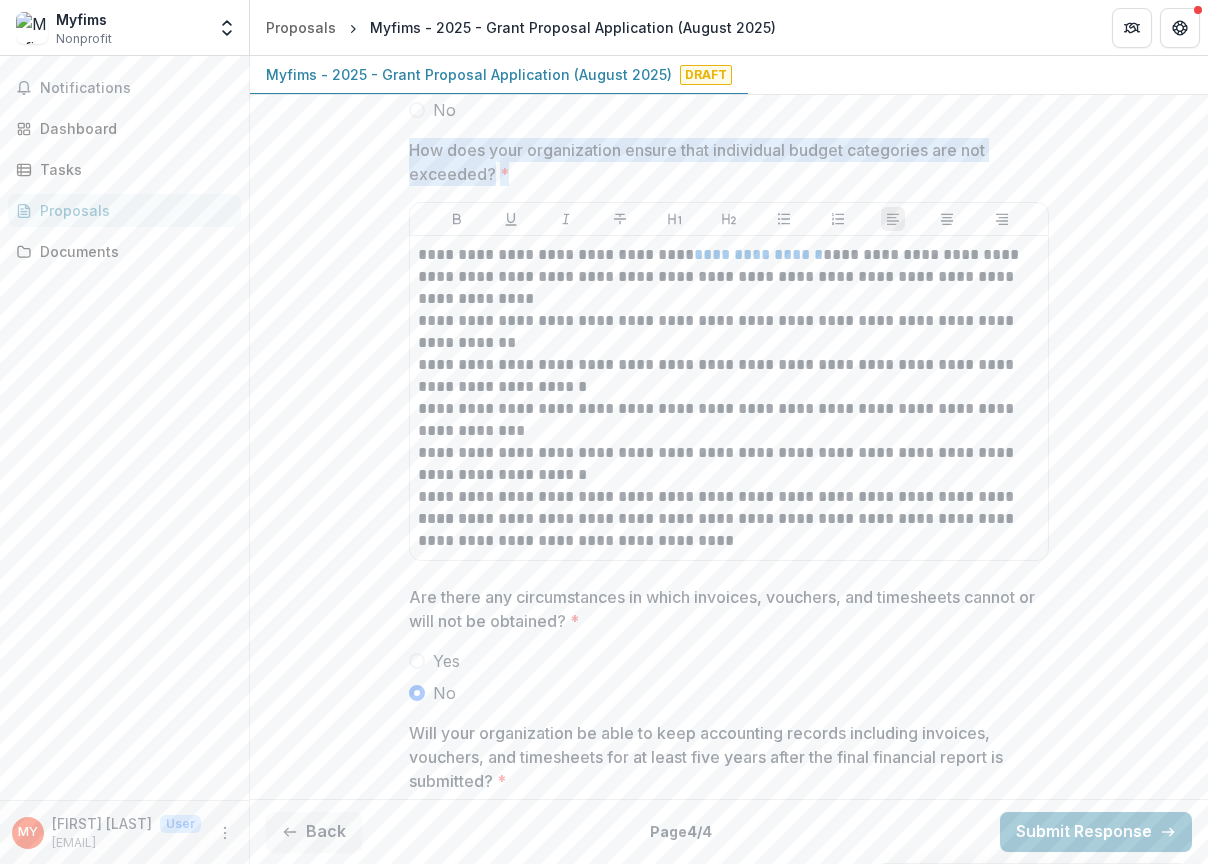 drag, startPoint x: 504, startPoint y: 236, endPoint x: 379, endPoint y: 208, distance: 128.09763 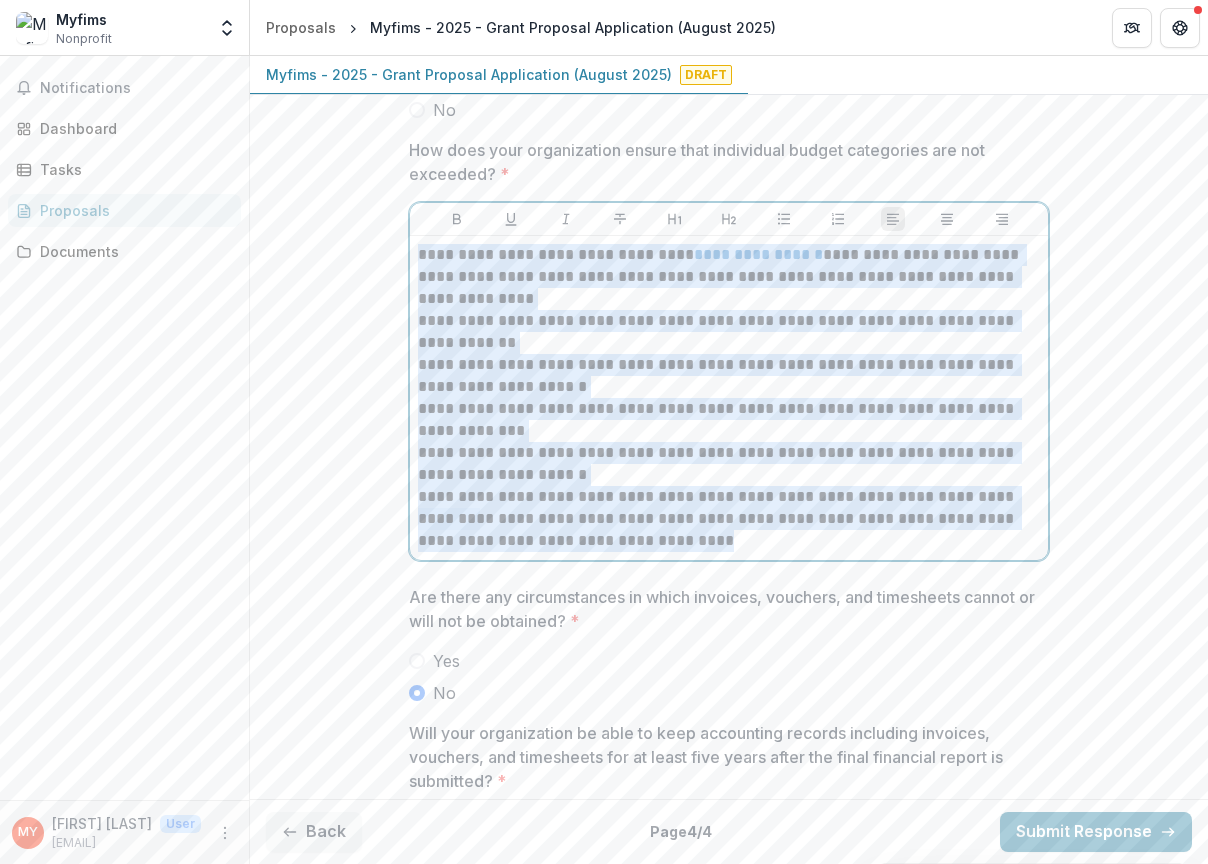 drag, startPoint x: 415, startPoint y: 319, endPoint x: 743, endPoint y: 635, distance: 455.4558 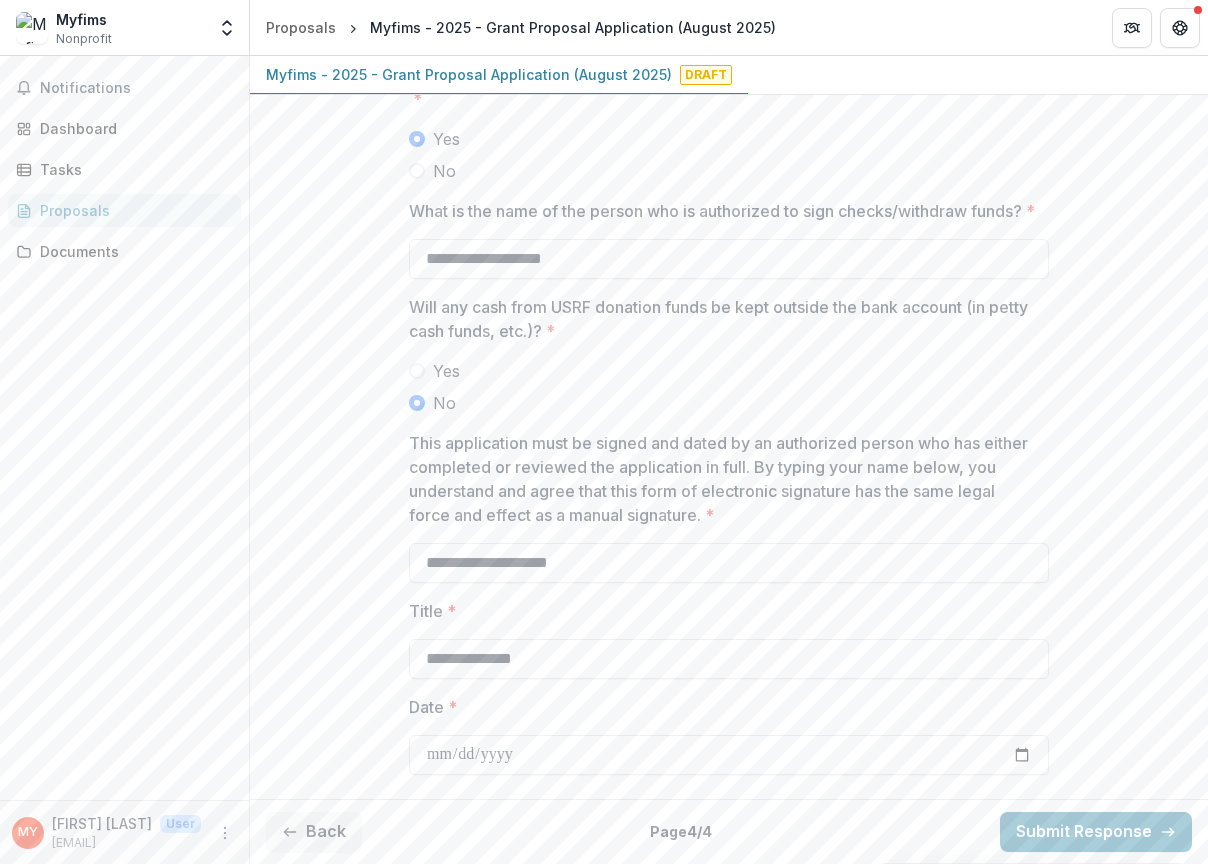 scroll, scrollTop: 5674, scrollLeft: 0, axis: vertical 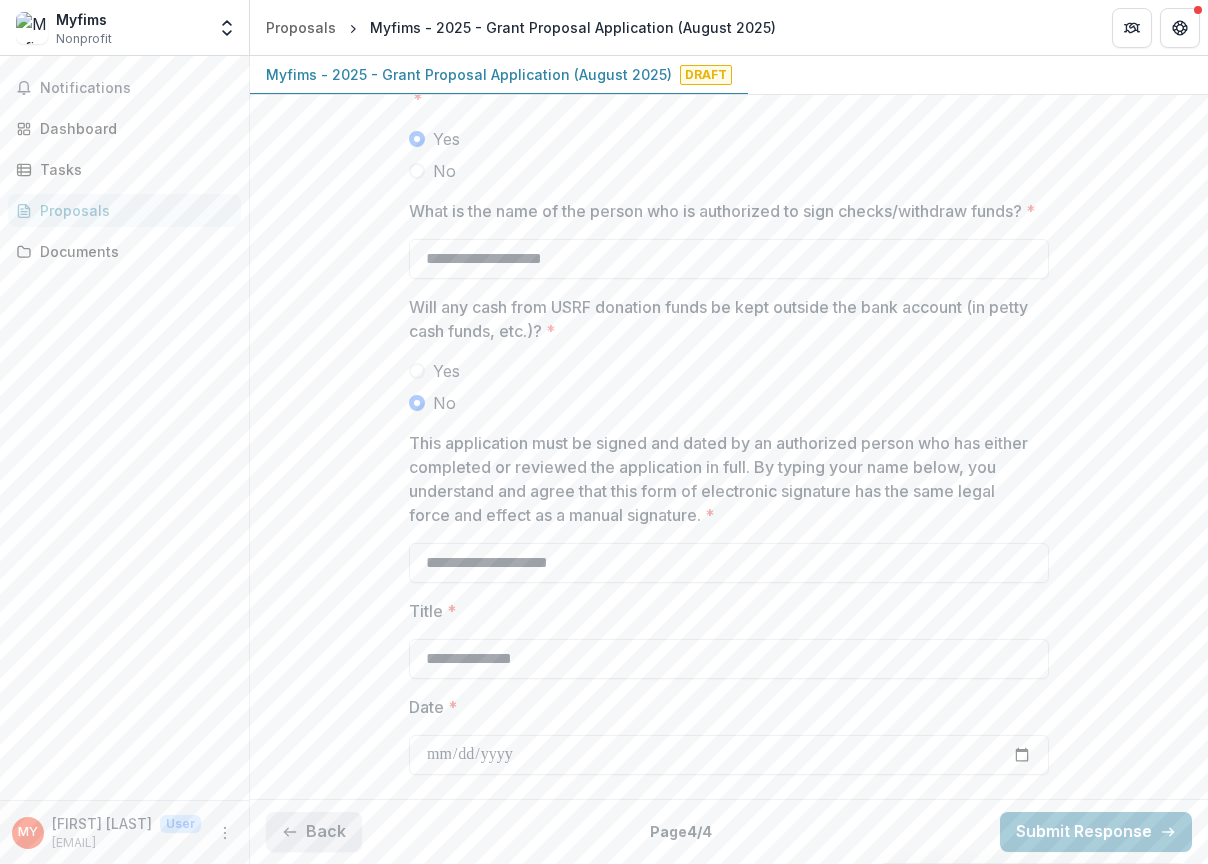 click on "Back" at bounding box center (314, 832) 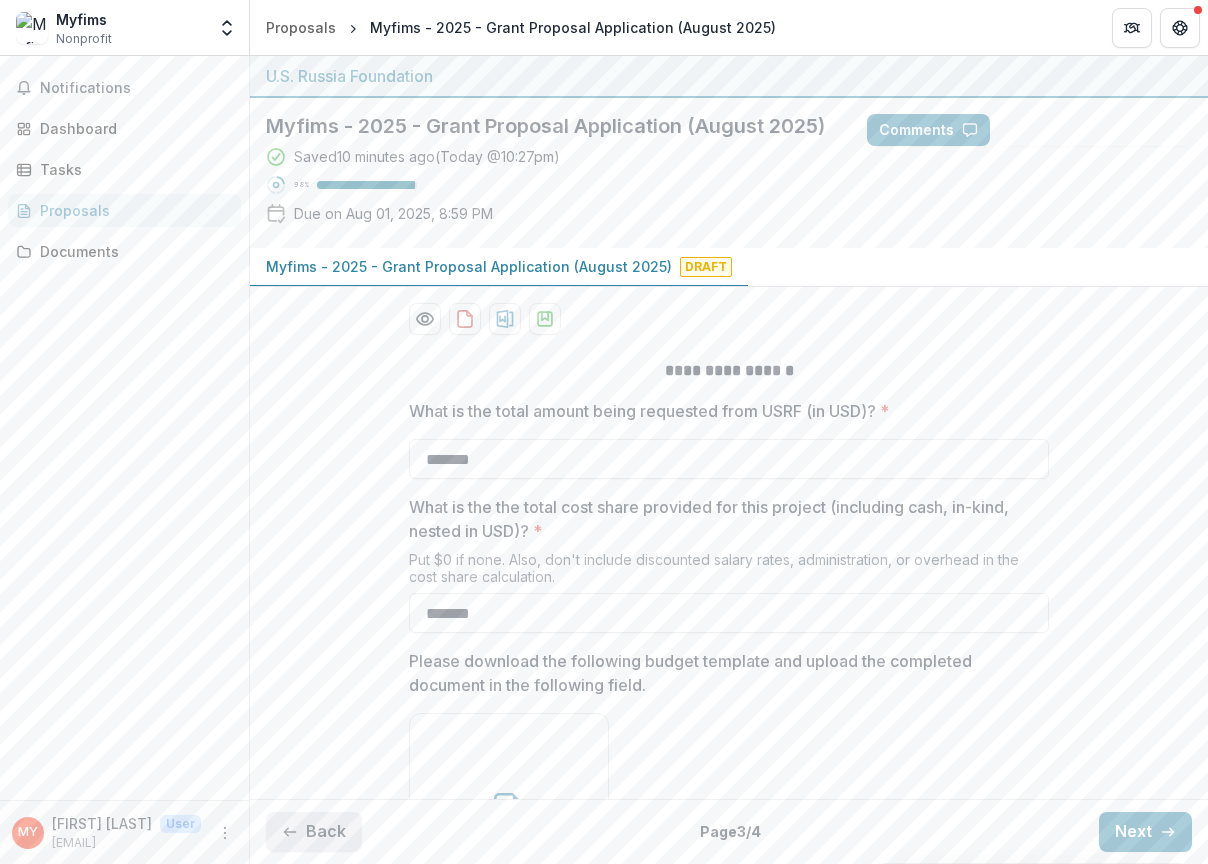 click on "Back" at bounding box center [314, 832] 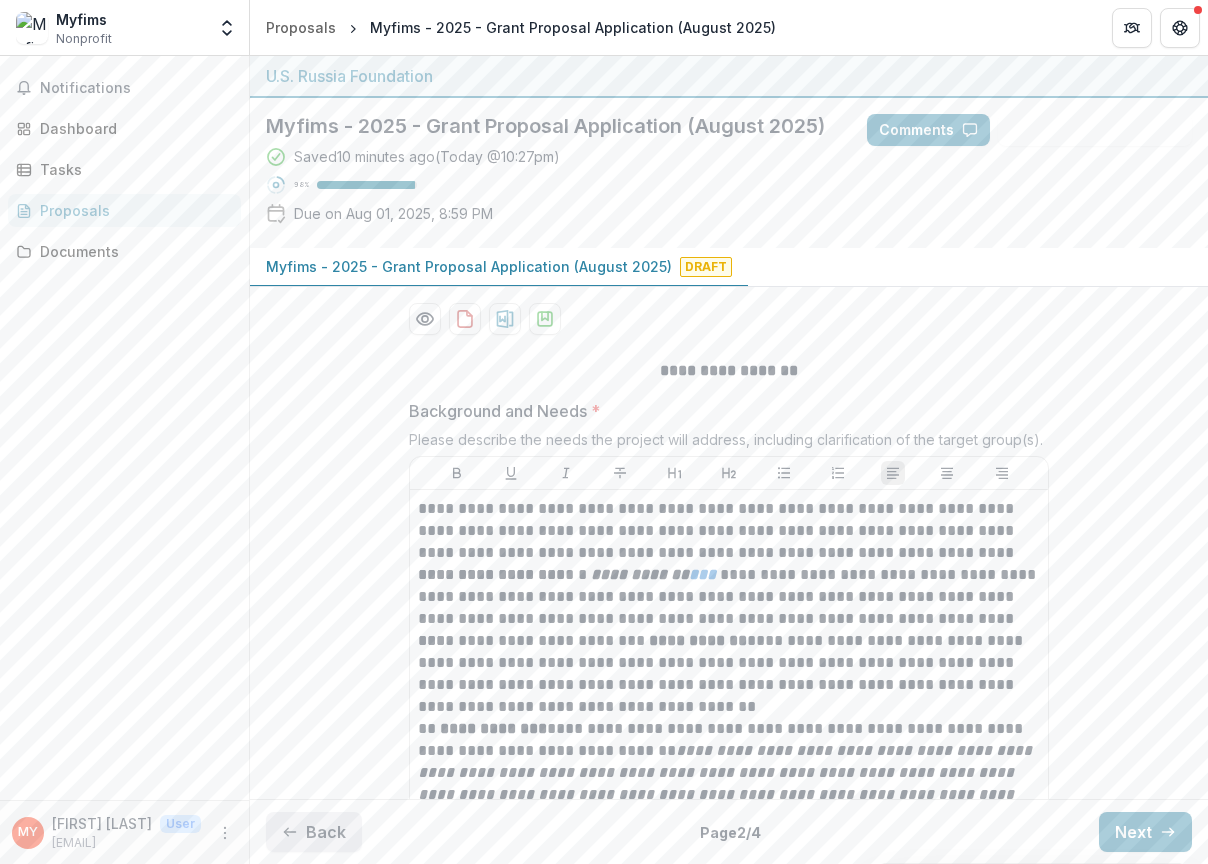 click on "Back" at bounding box center [314, 832] 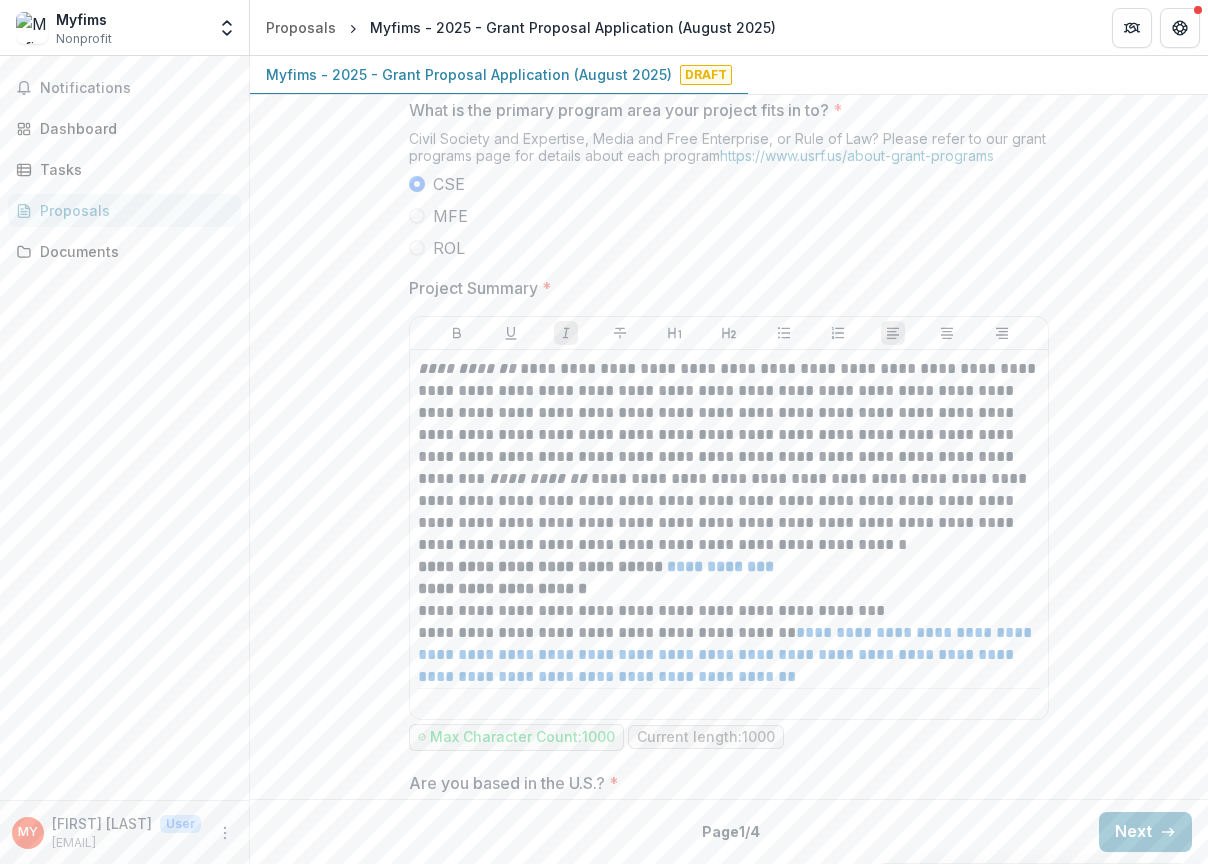 scroll, scrollTop: 1300, scrollLeft: 0, axis: vertical 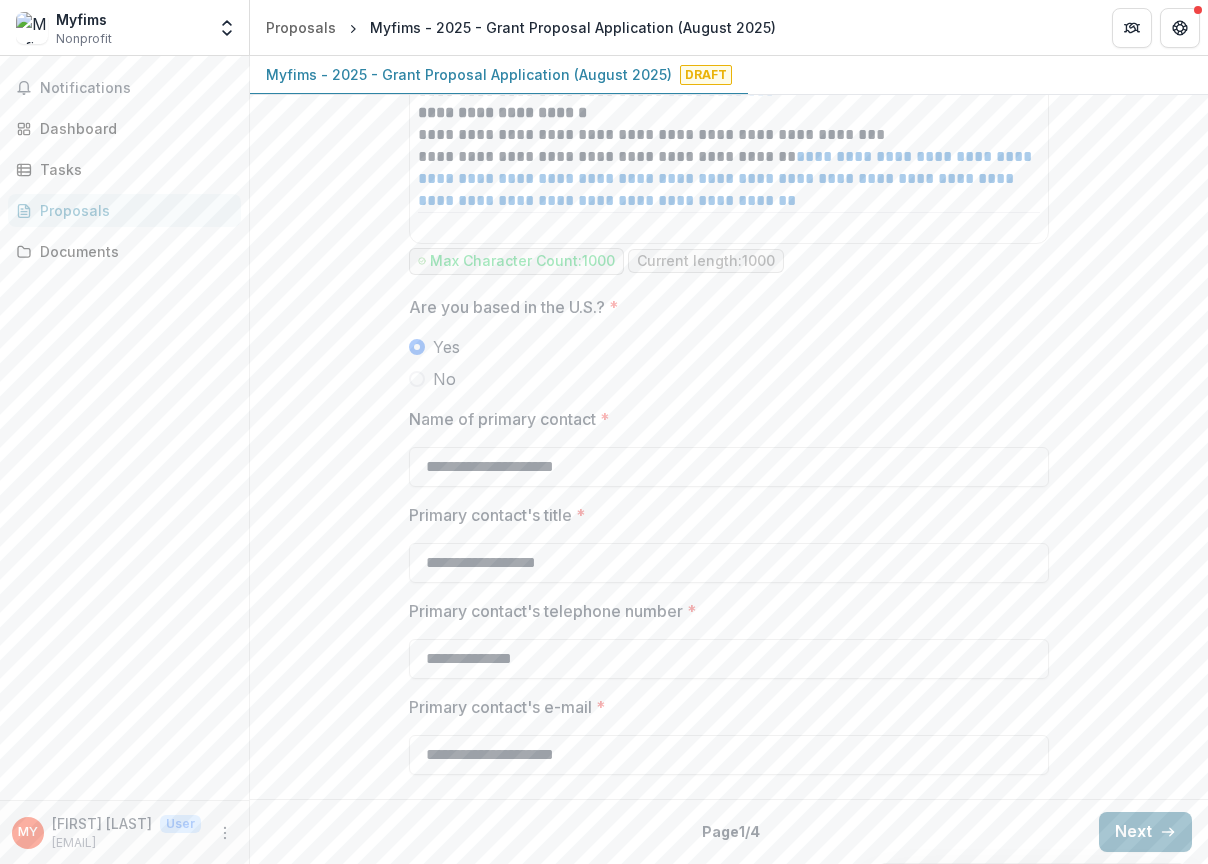 click on "Next" at bounding box center [1145, 832] 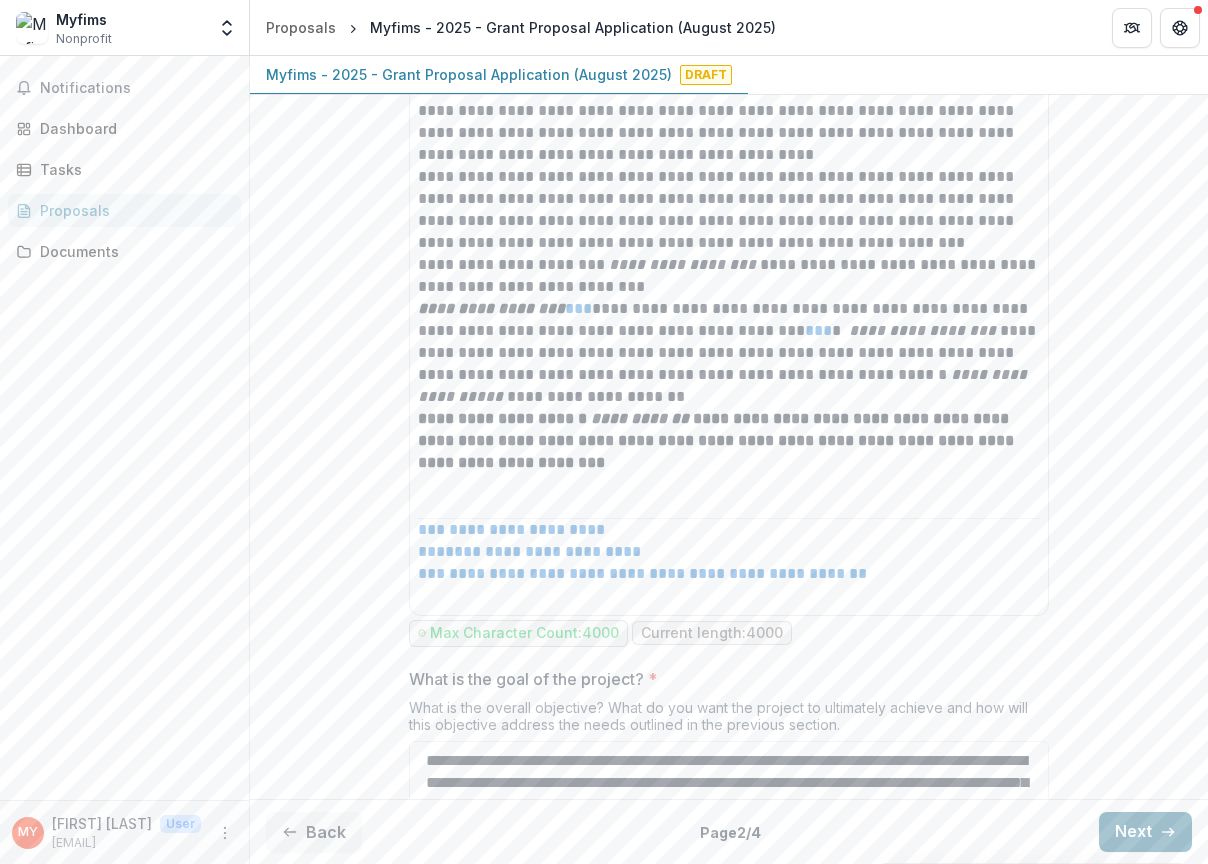 scroll, scrollTop: 0, scrollLeft: 0, axis: both 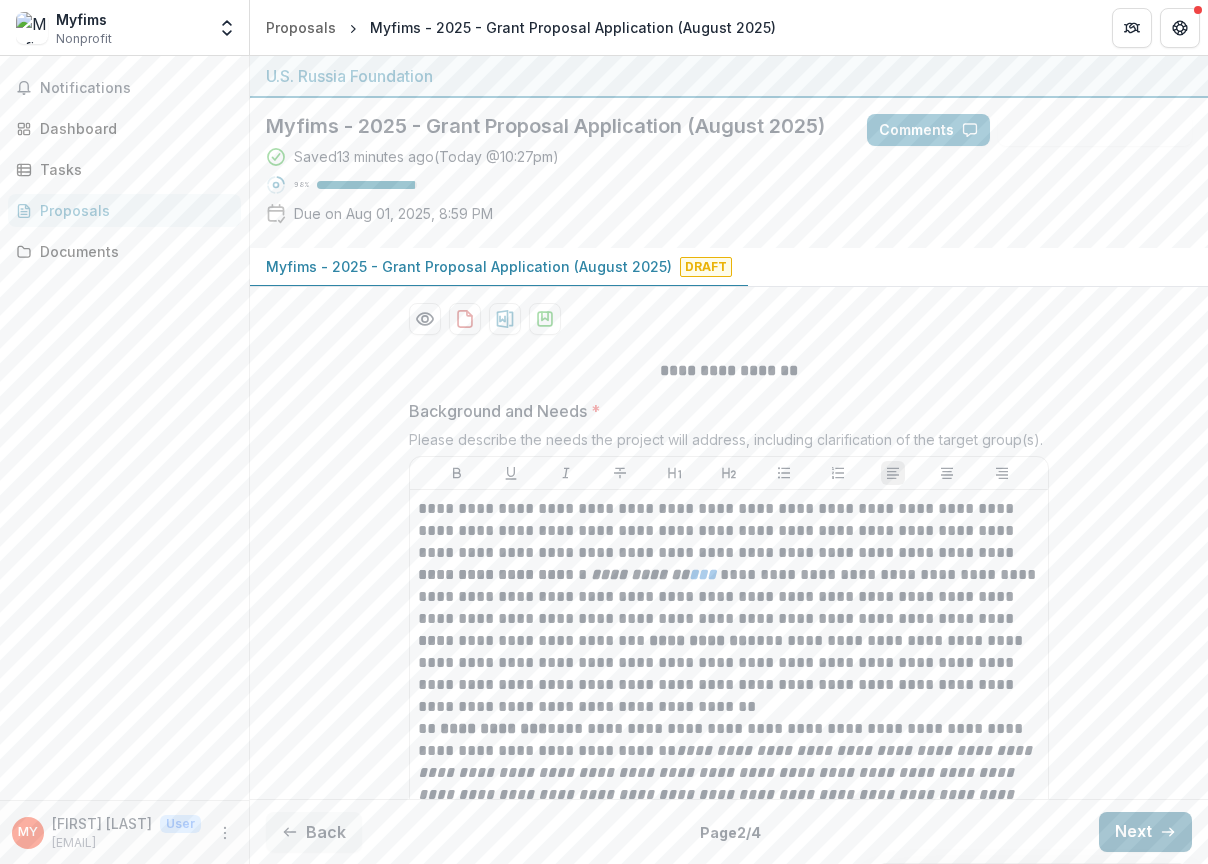 click on "Next" at bounding box center (1145, 832) 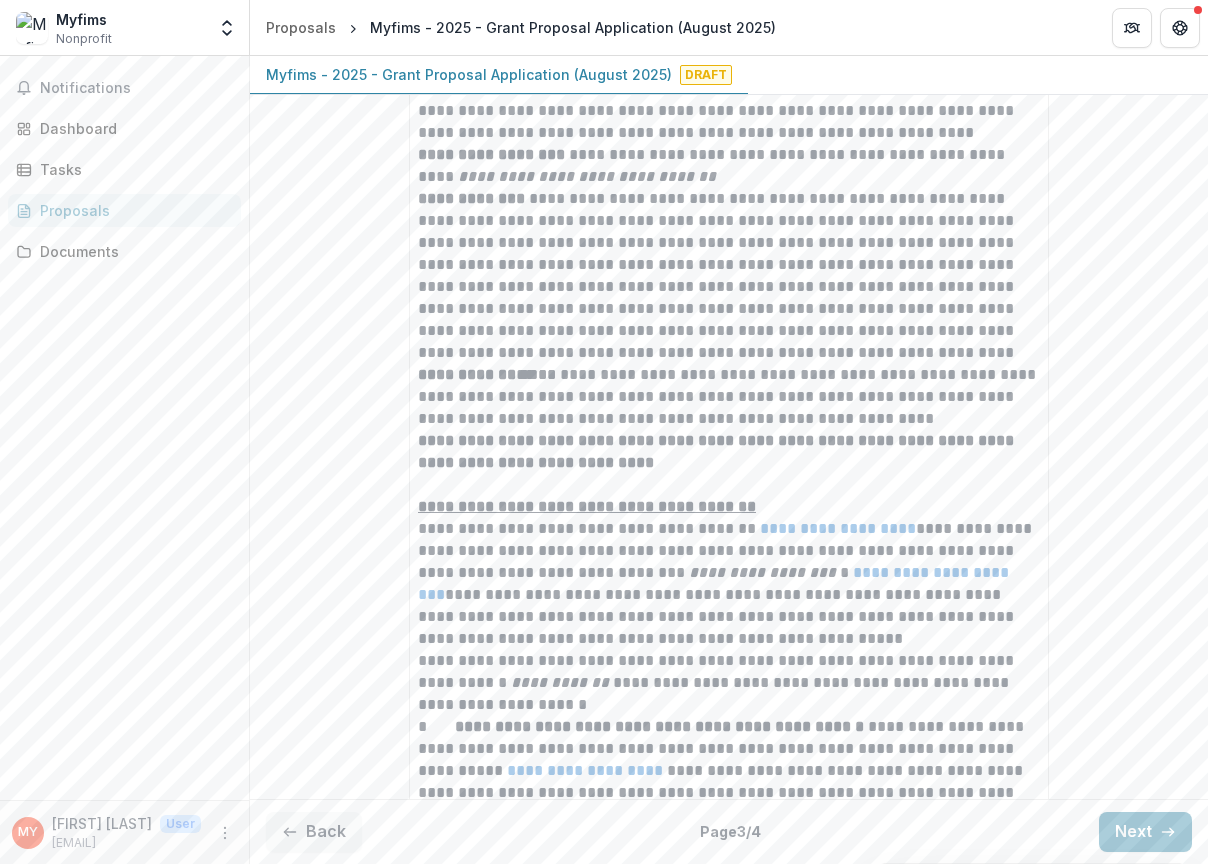 scroll, scrollTop: 5265, scrollLeft: 0, axis: vertical 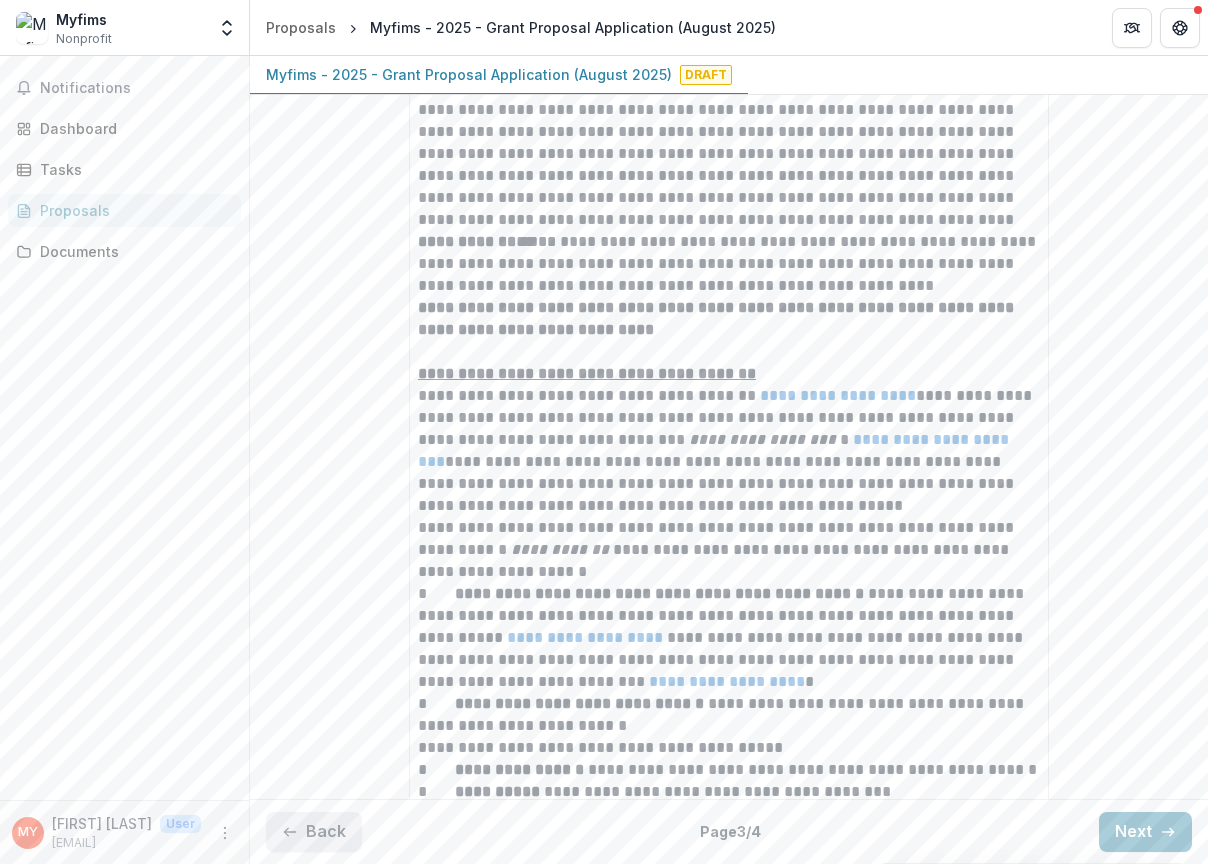 click on "Back" at bounding box center [314, 832] 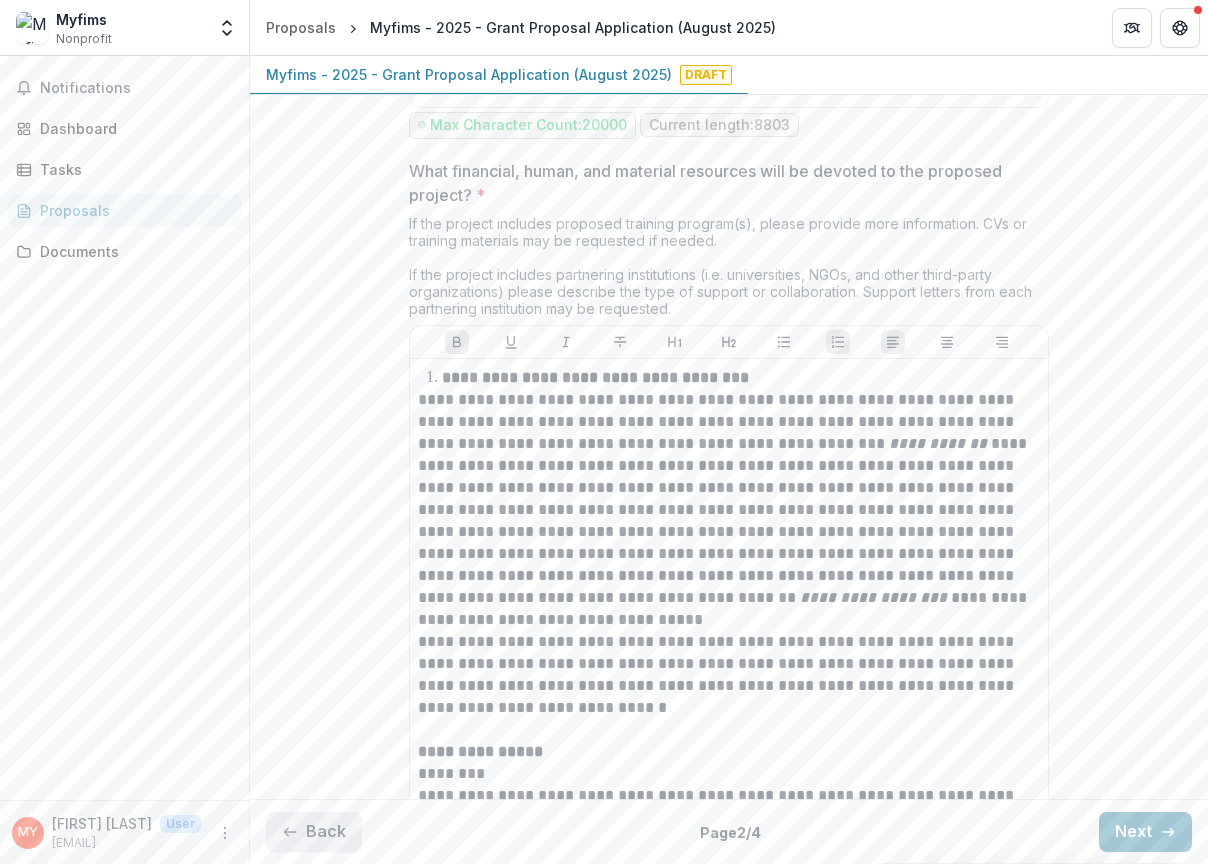scroll, scrollTop: 0, scrollLeft: 0, axis: both 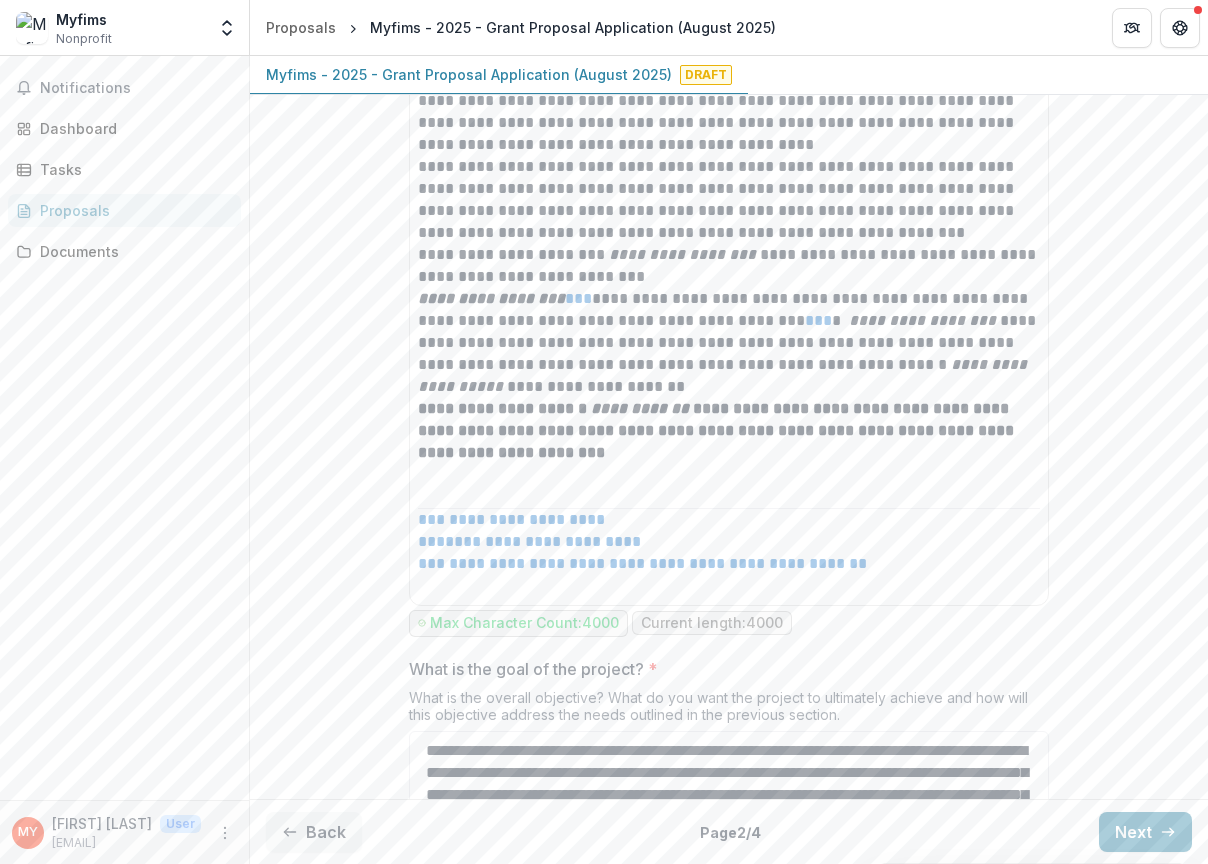 type 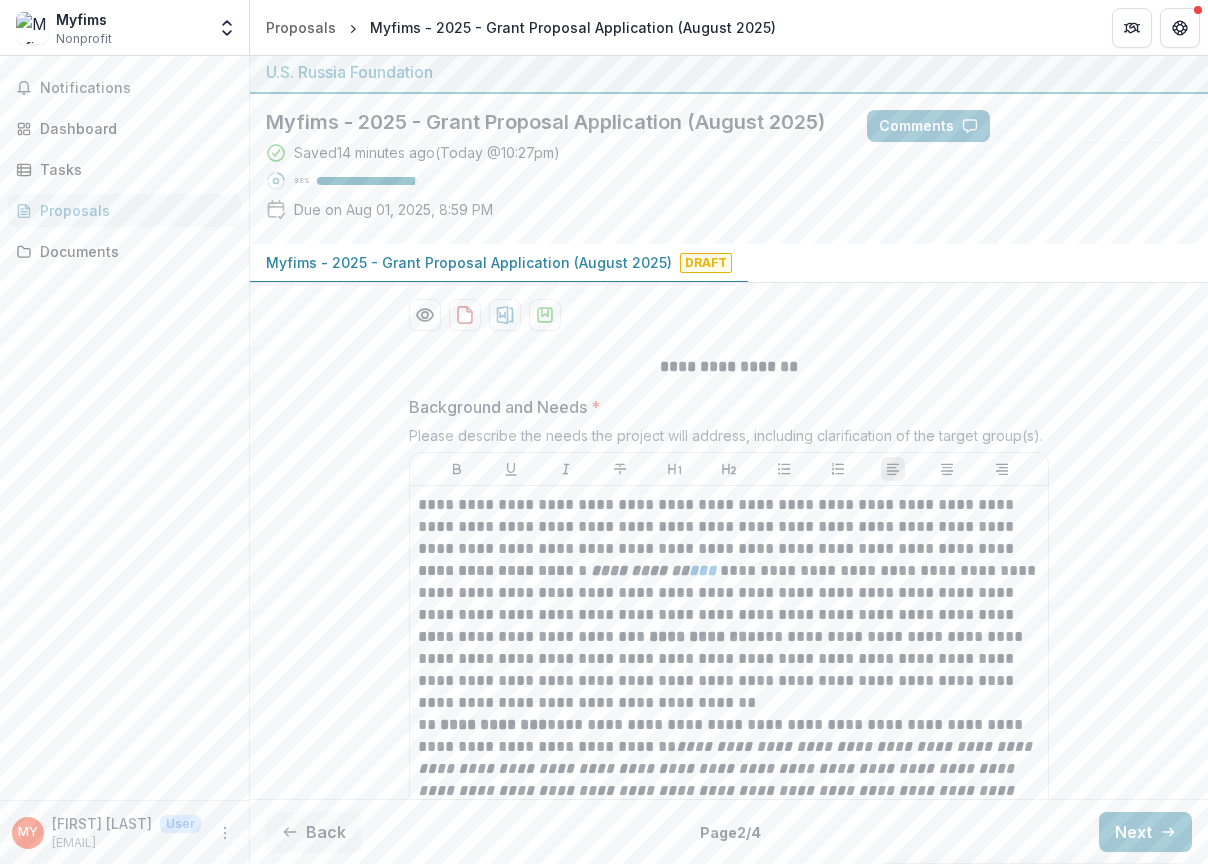 scroll, scrollTop: 3225, scrollLeft: 0, axis: vertical 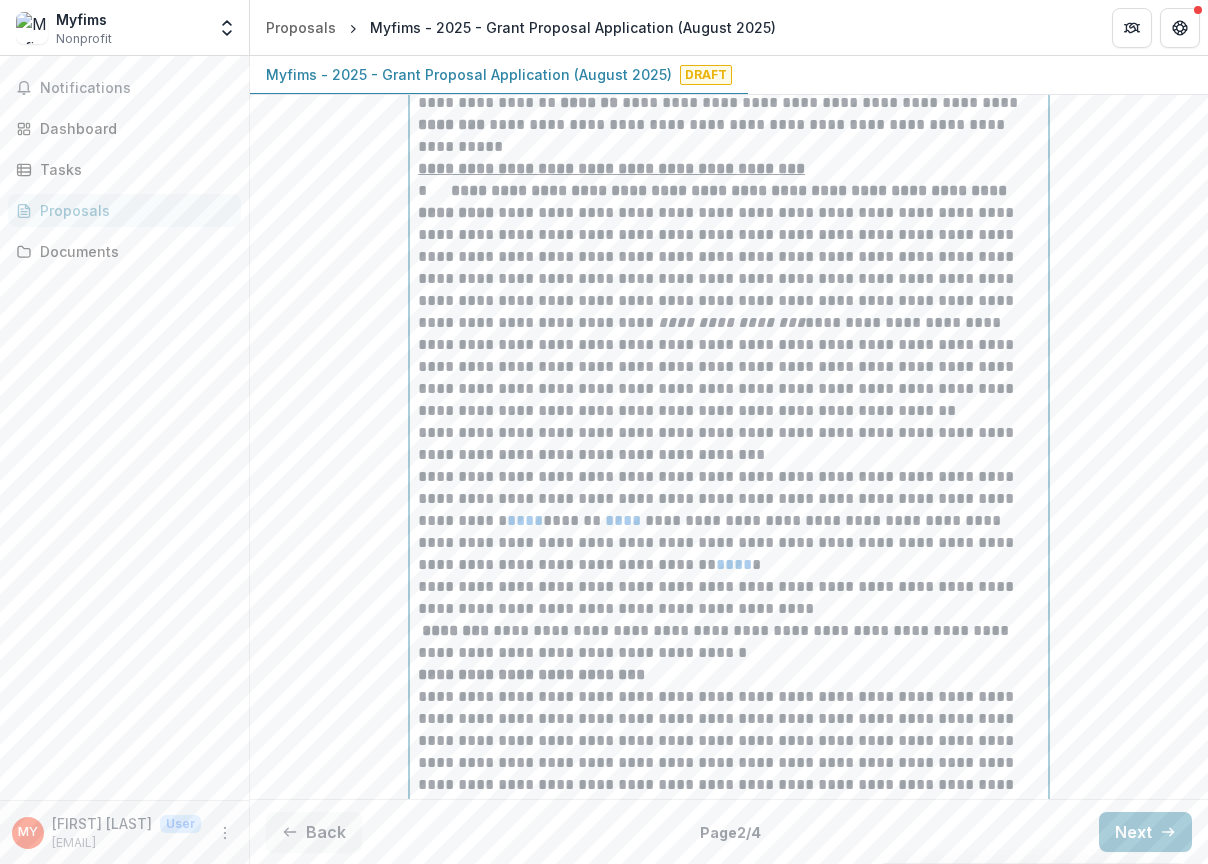click on "**********" at bounding box center (729, 301) 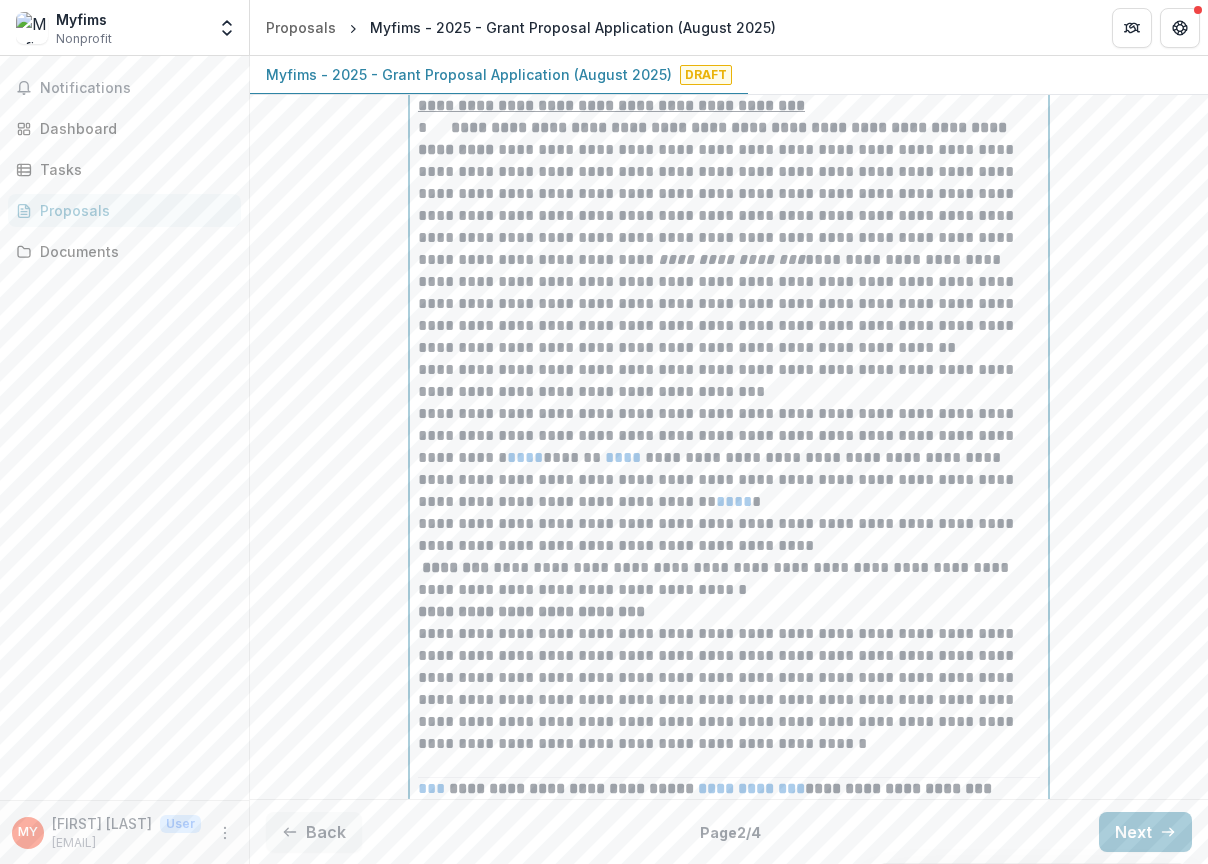 scroll, scrollTop: 3295, scrollLeft: 0, axis: vertical 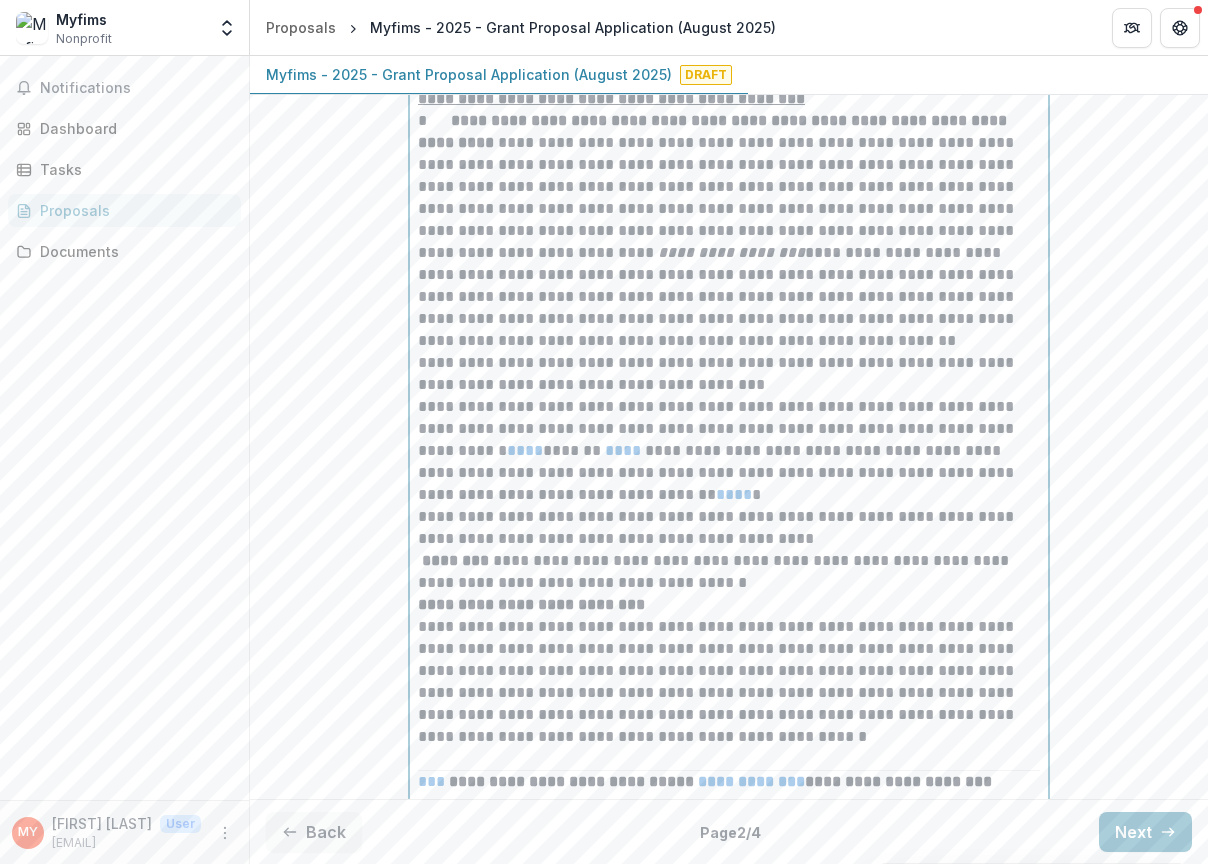 click on "**********" at bounding box center [729, 451] 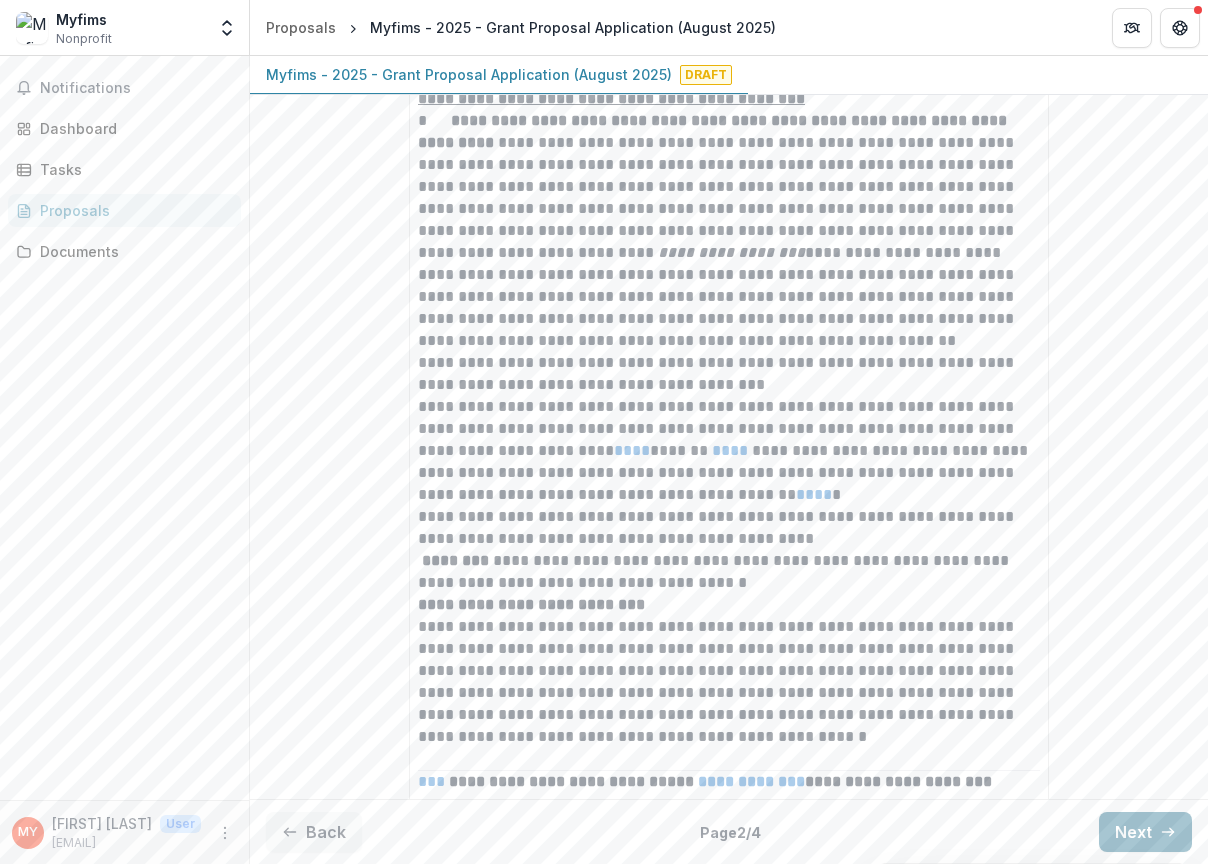 click on "Next" at bounding box center (1145, 832) 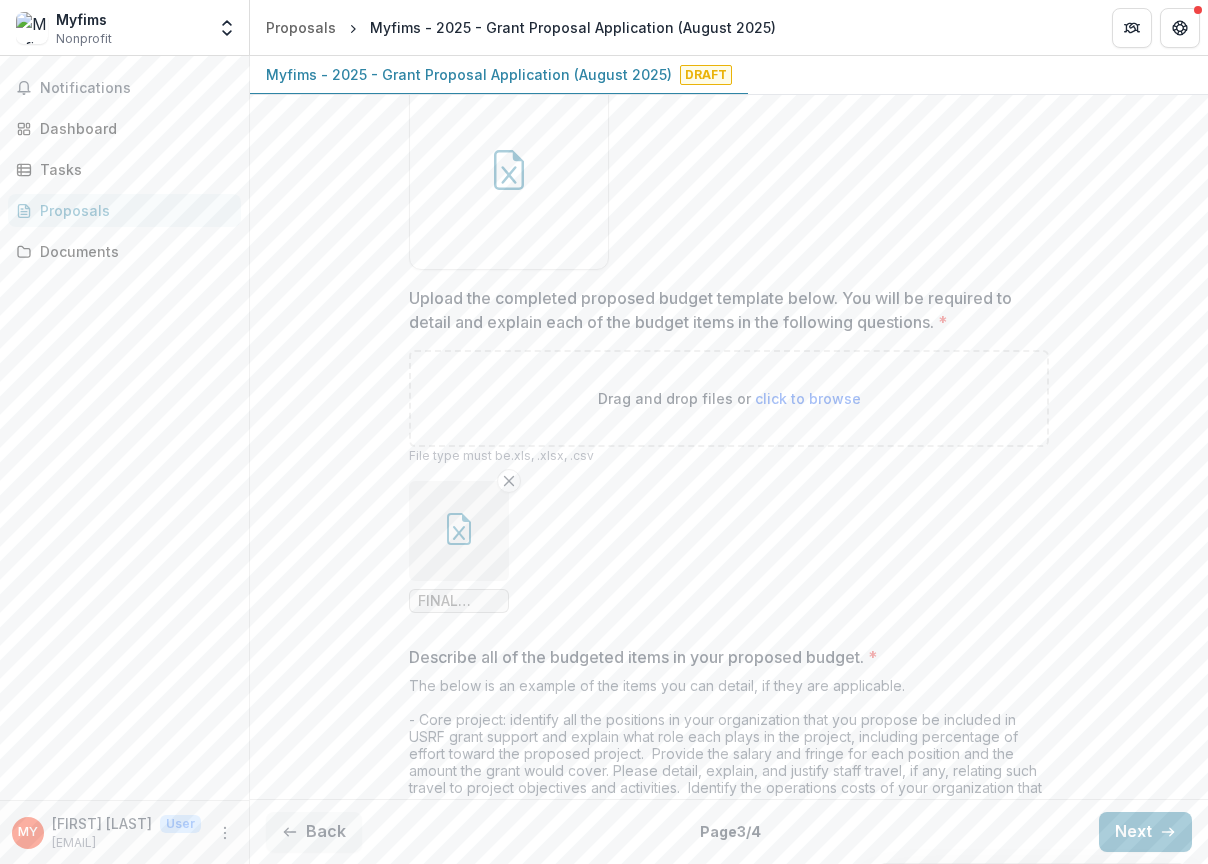 scroll, scrollTop: 659, scrollLeft: 0, axis: vertical 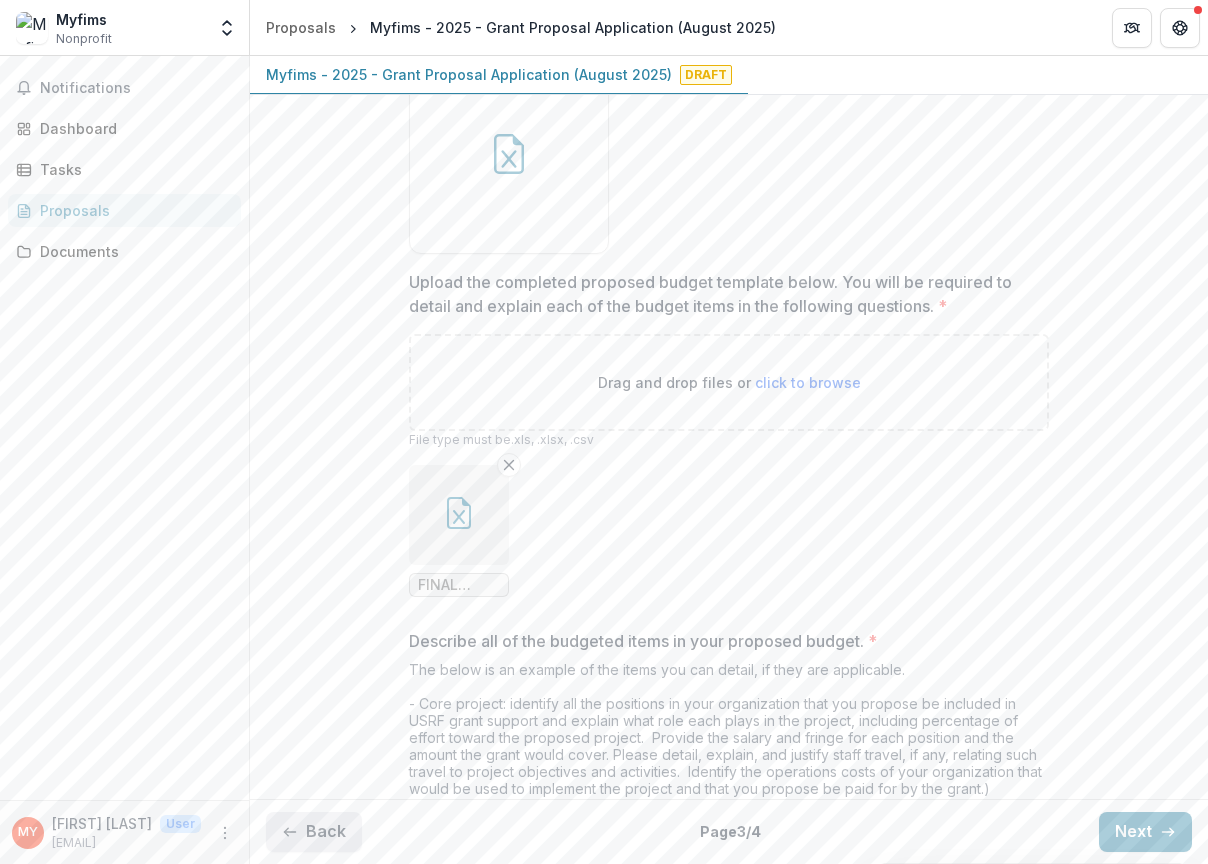 click on "Back" at bounding box center (314, 832) 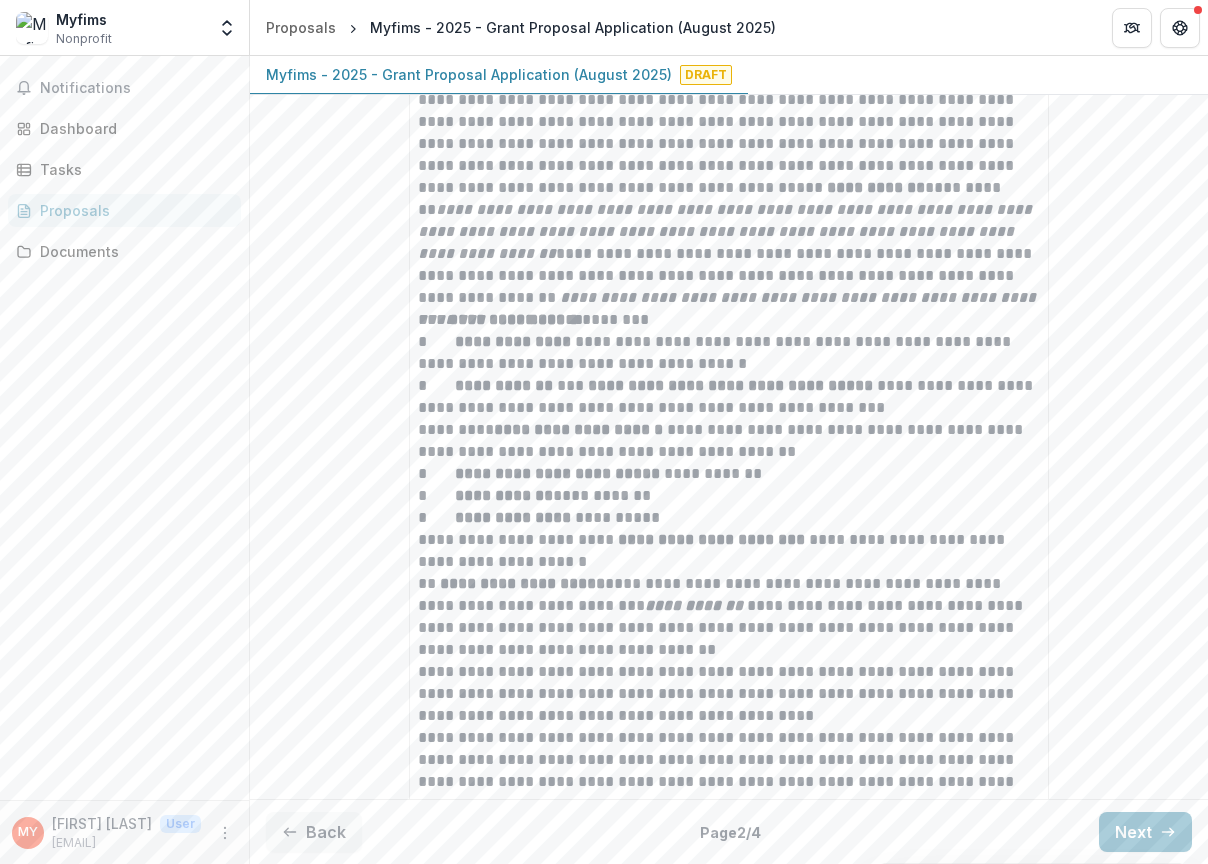 scroll, scrollTop: 740, scrollLeft: 0, axis: vertical 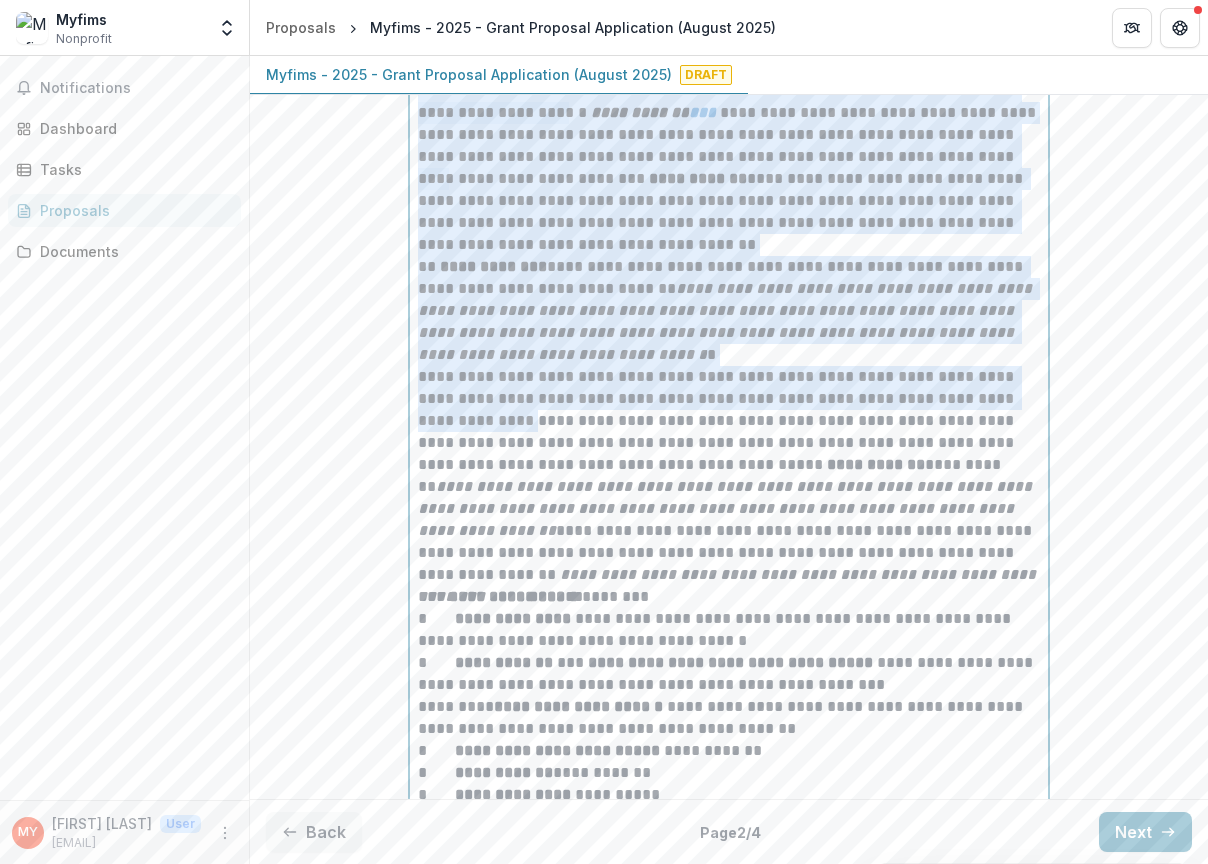 click on "**********" at bounding box center [729, 740] 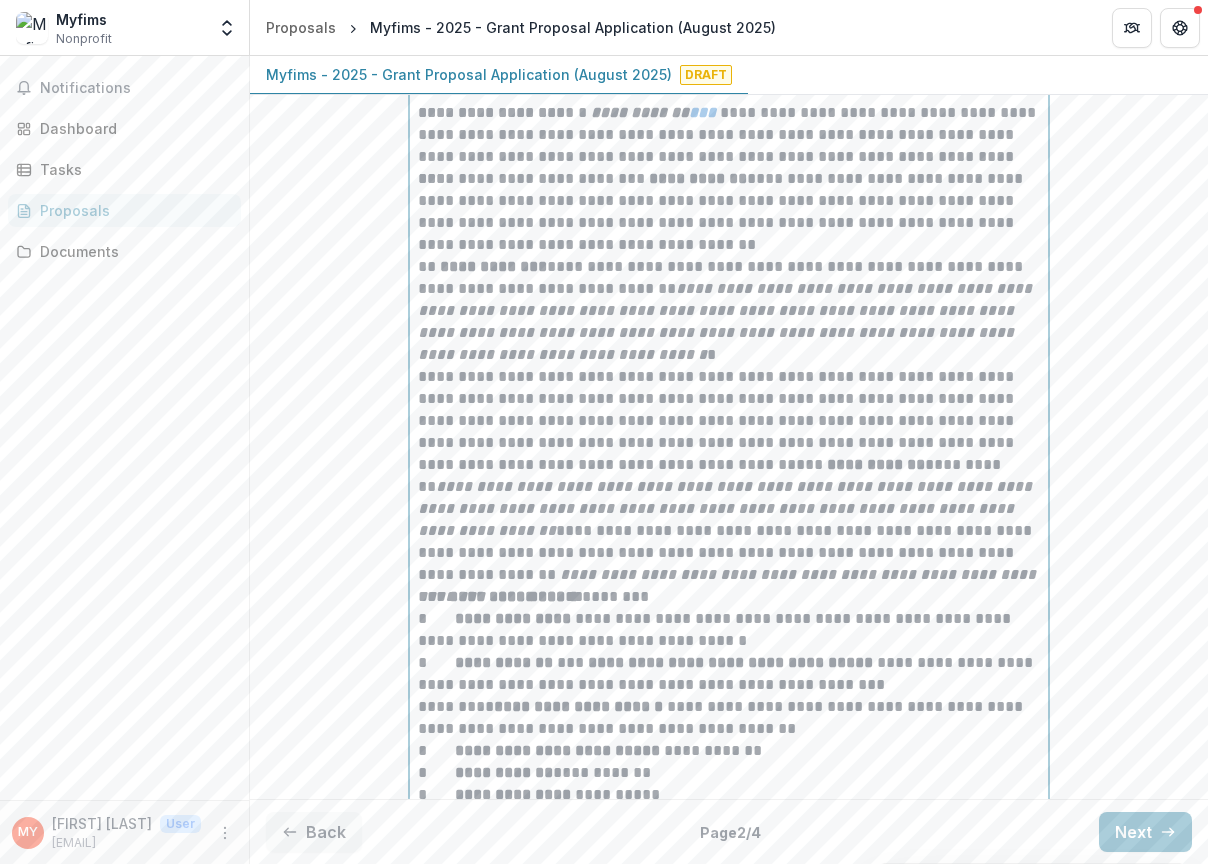click on "**********" at bounding box center [727, 508] 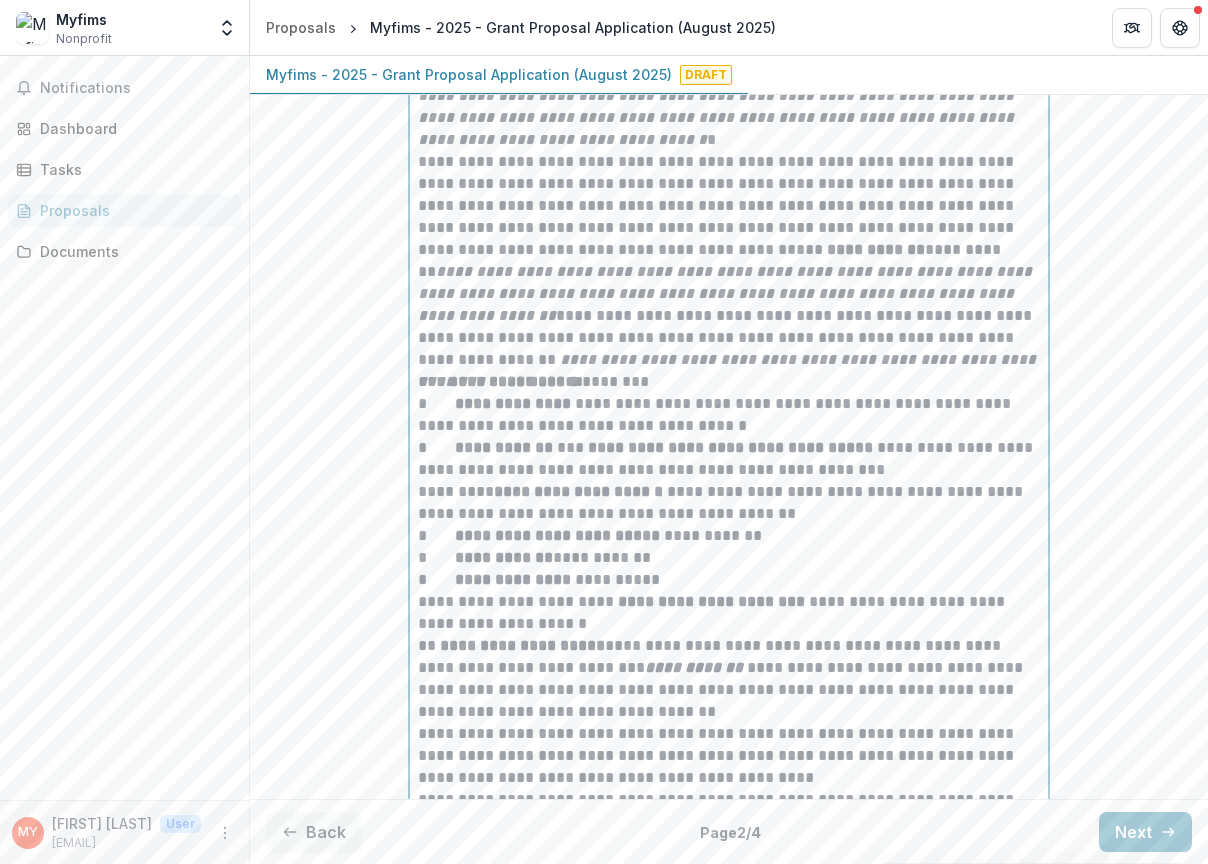 scroll, scrollTop: 741, scrollLeft: 0, axis: vertical 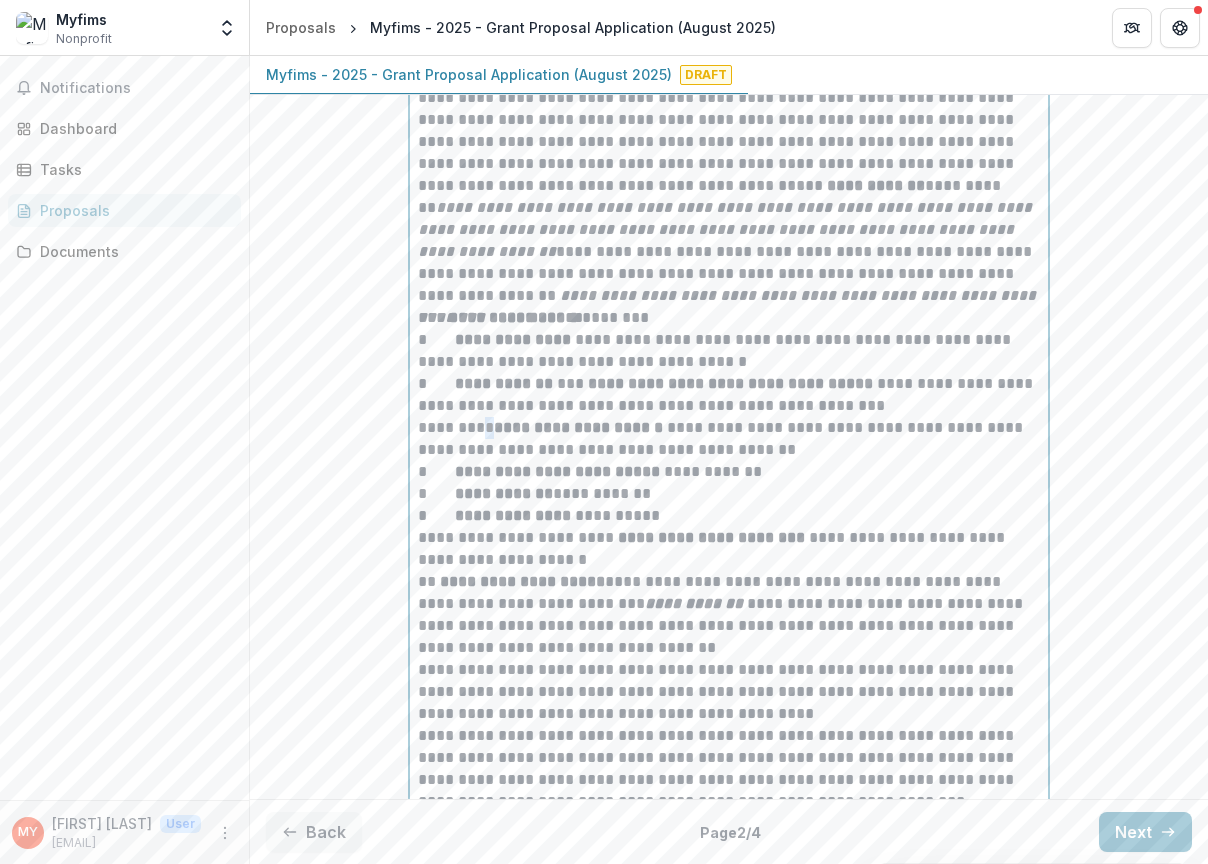 drag, startPoint x: 458, startPoint y: 451, endPoint x: 446, endPoint y: 451, distance: 12 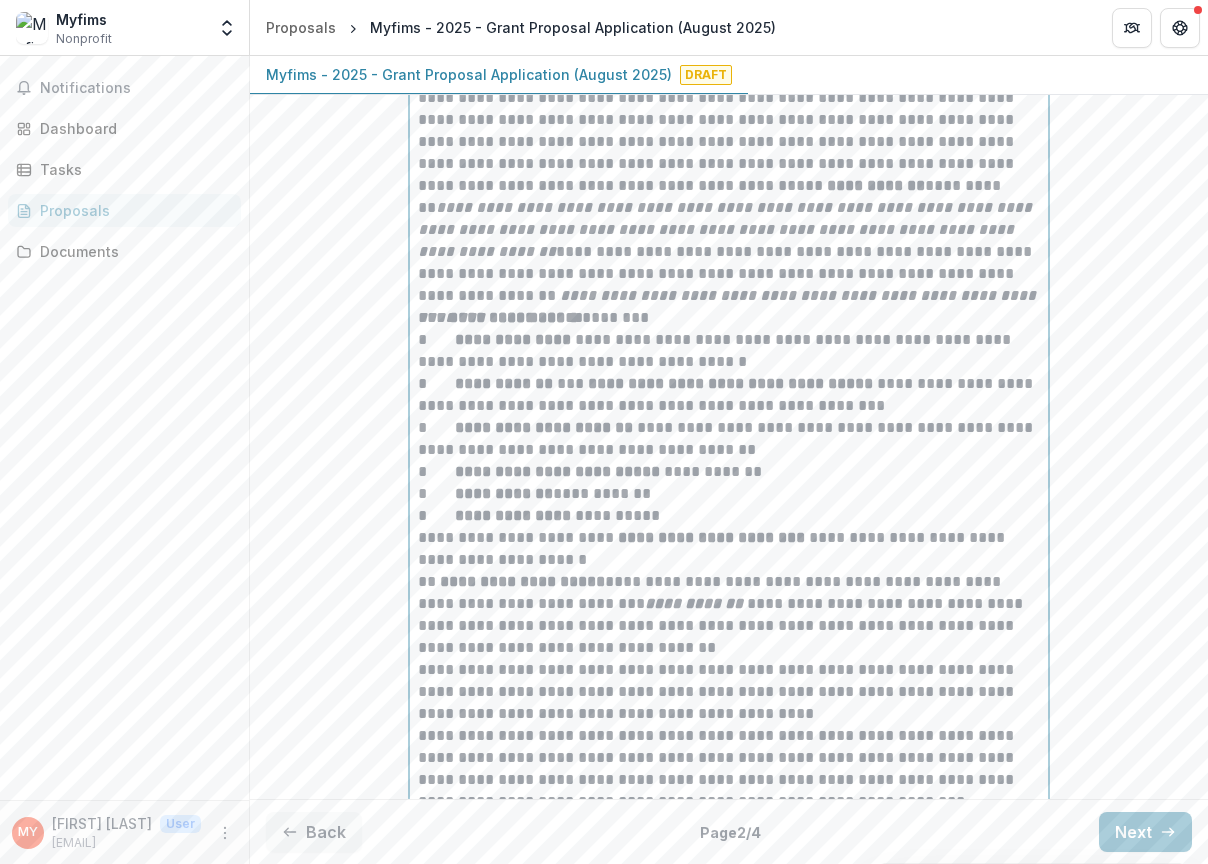 click on "**********" at bounding box center (729, 439) 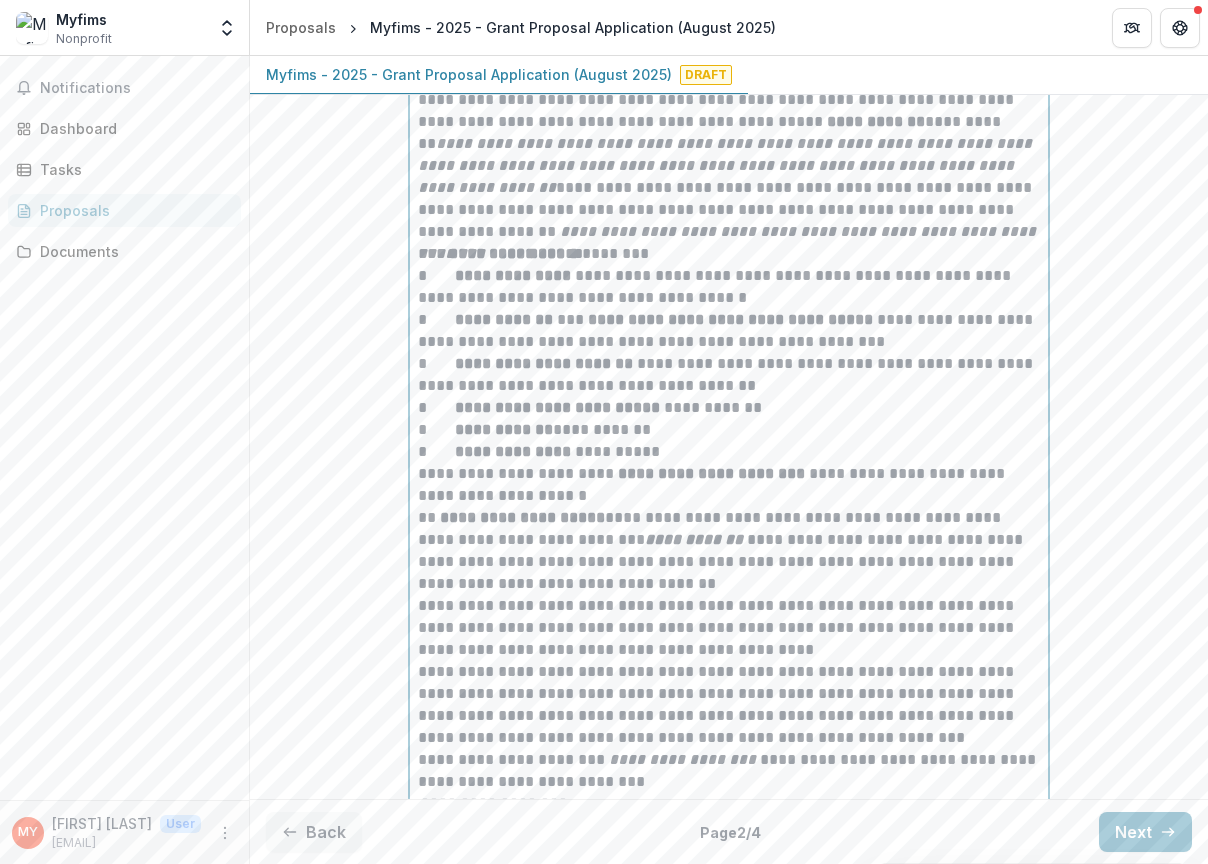 scroll, scrollTop: 808, scrollLeft: 0, axis: vertical 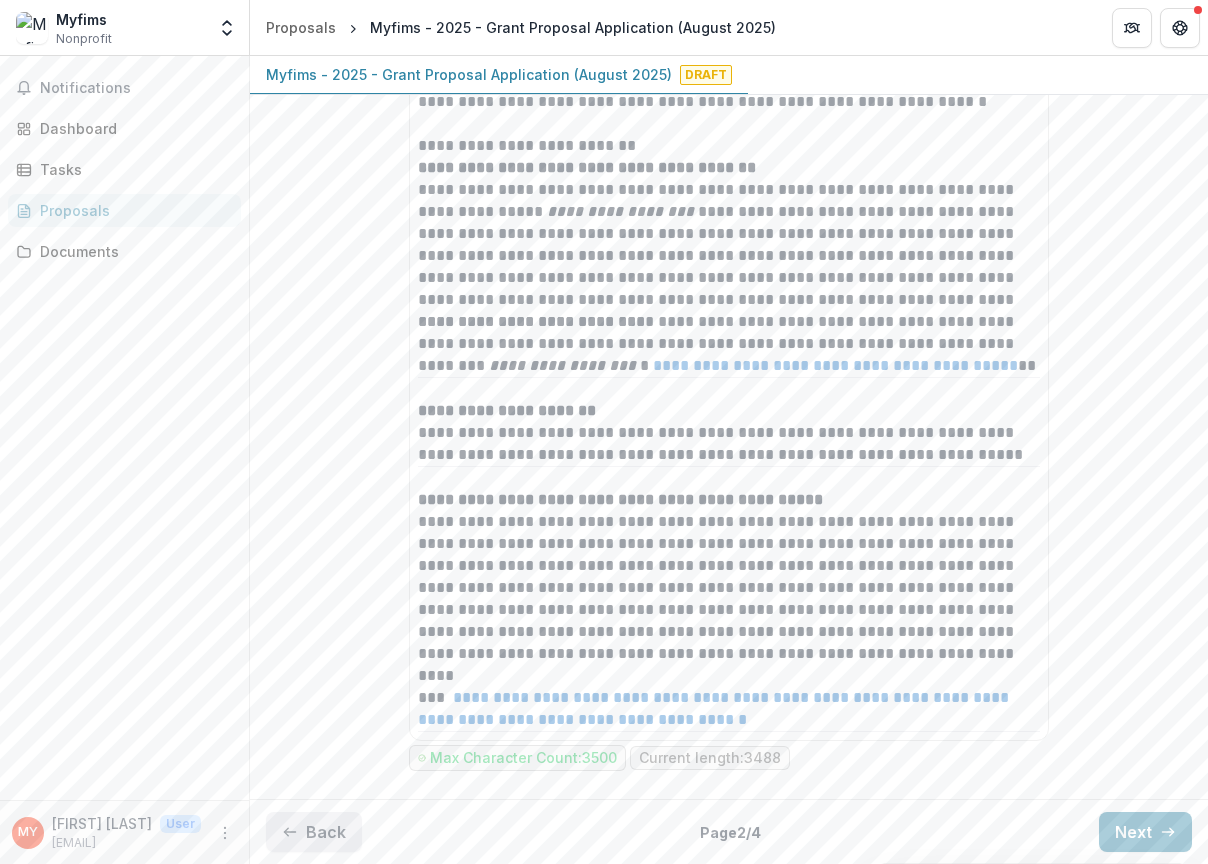 click on "Back" at bounding box center (314, 832) 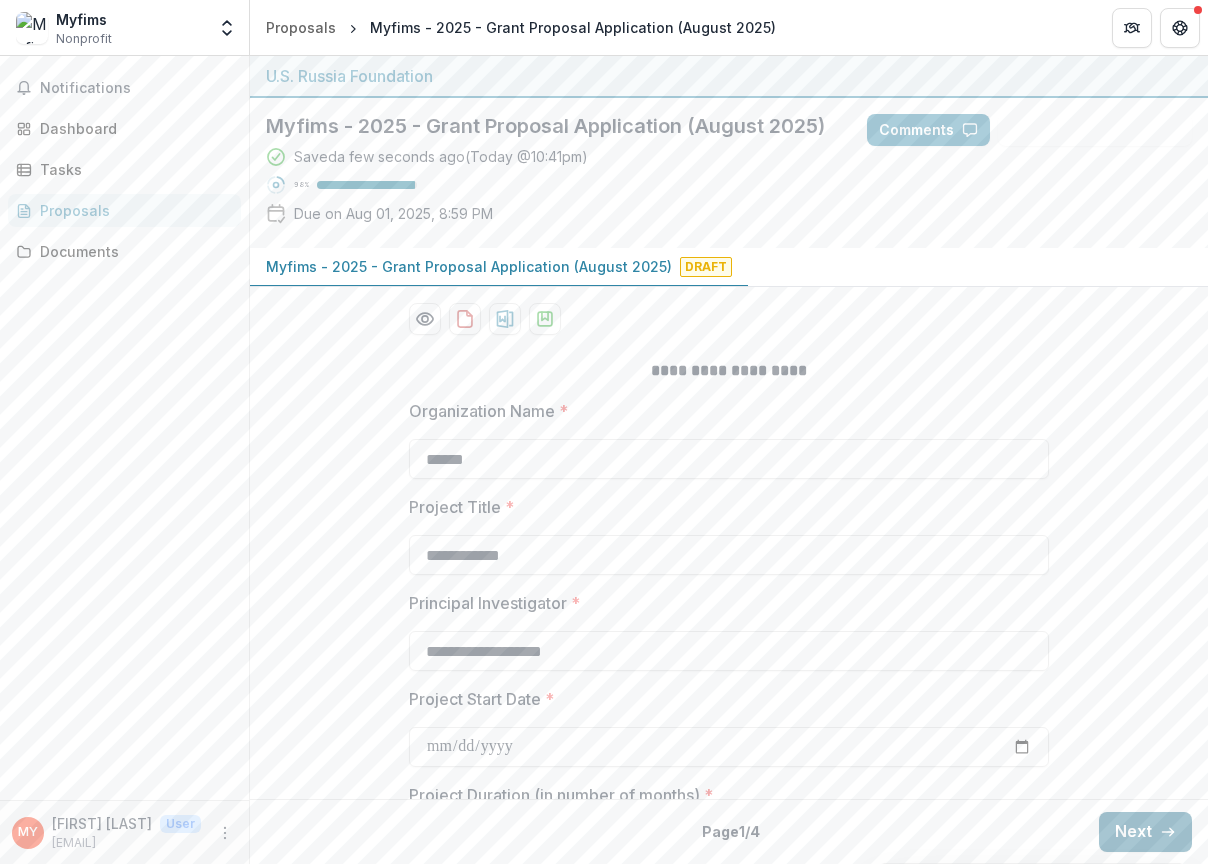 click on "Next" at bounding box center [1145, 832] 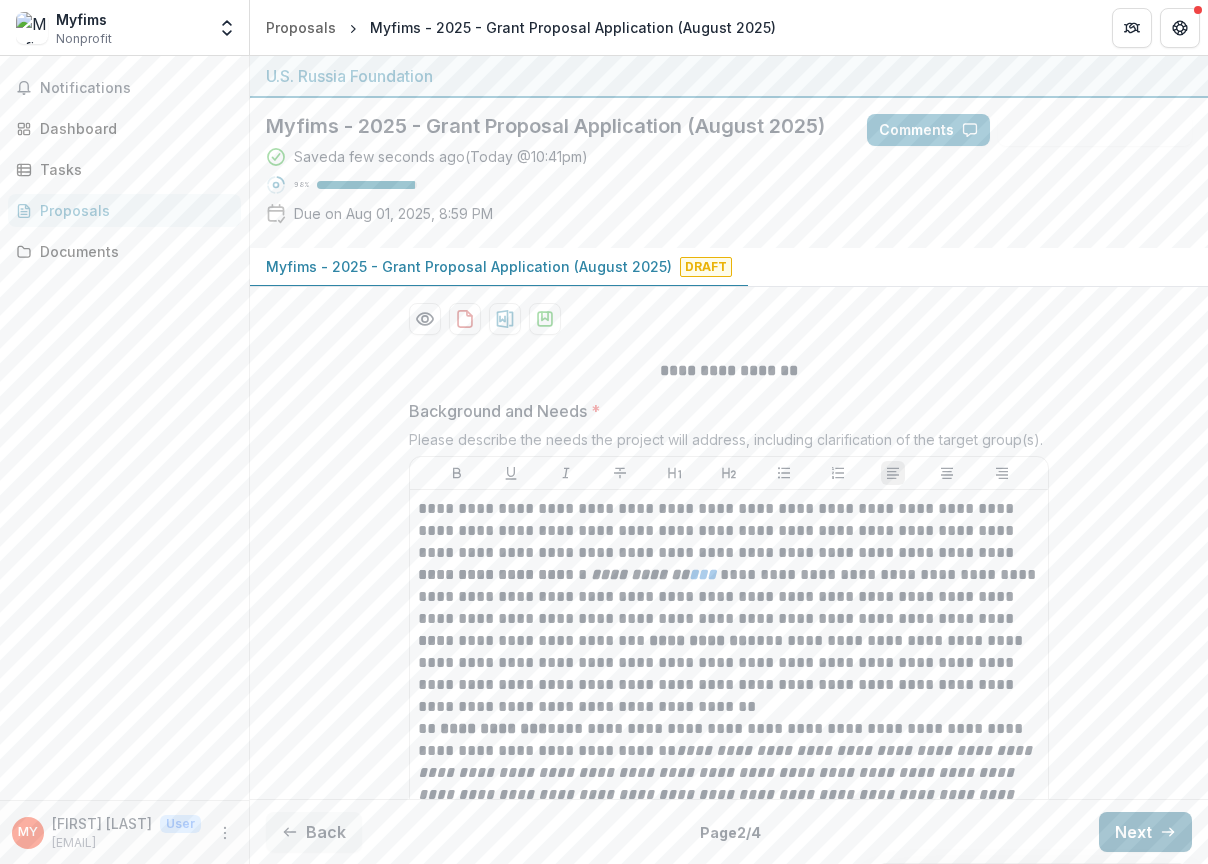 click on "Next" at bounding box center [1145, 832] 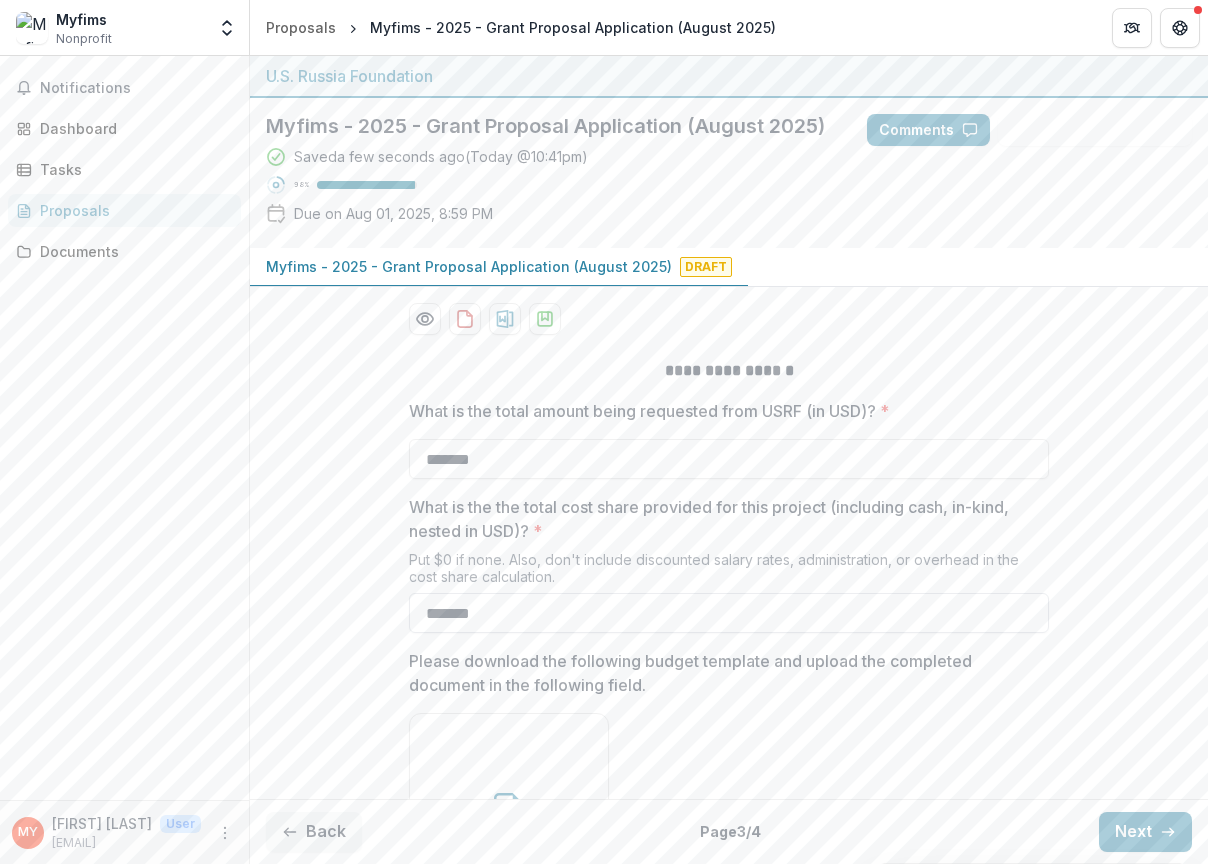 type 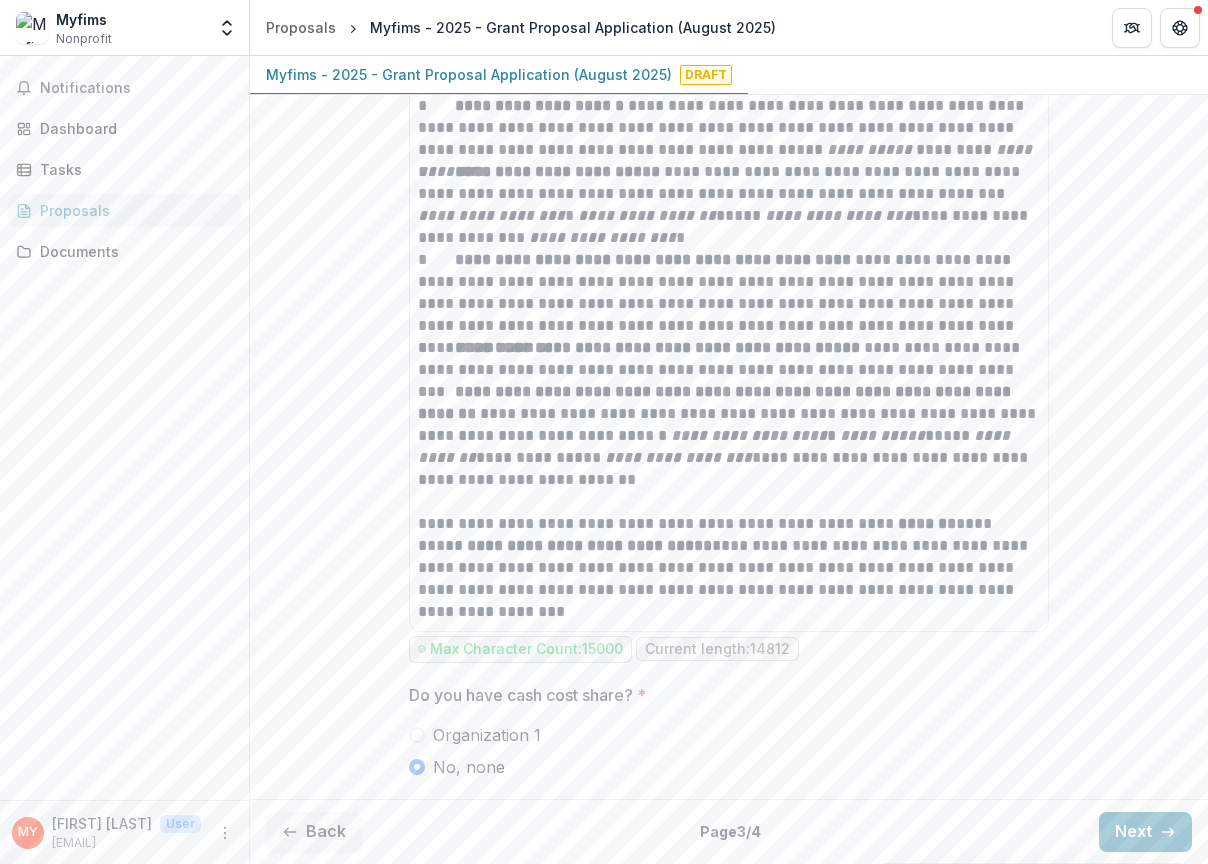 scroll, scrollTop: 6850, scrollLeft: 0, axis: vertical 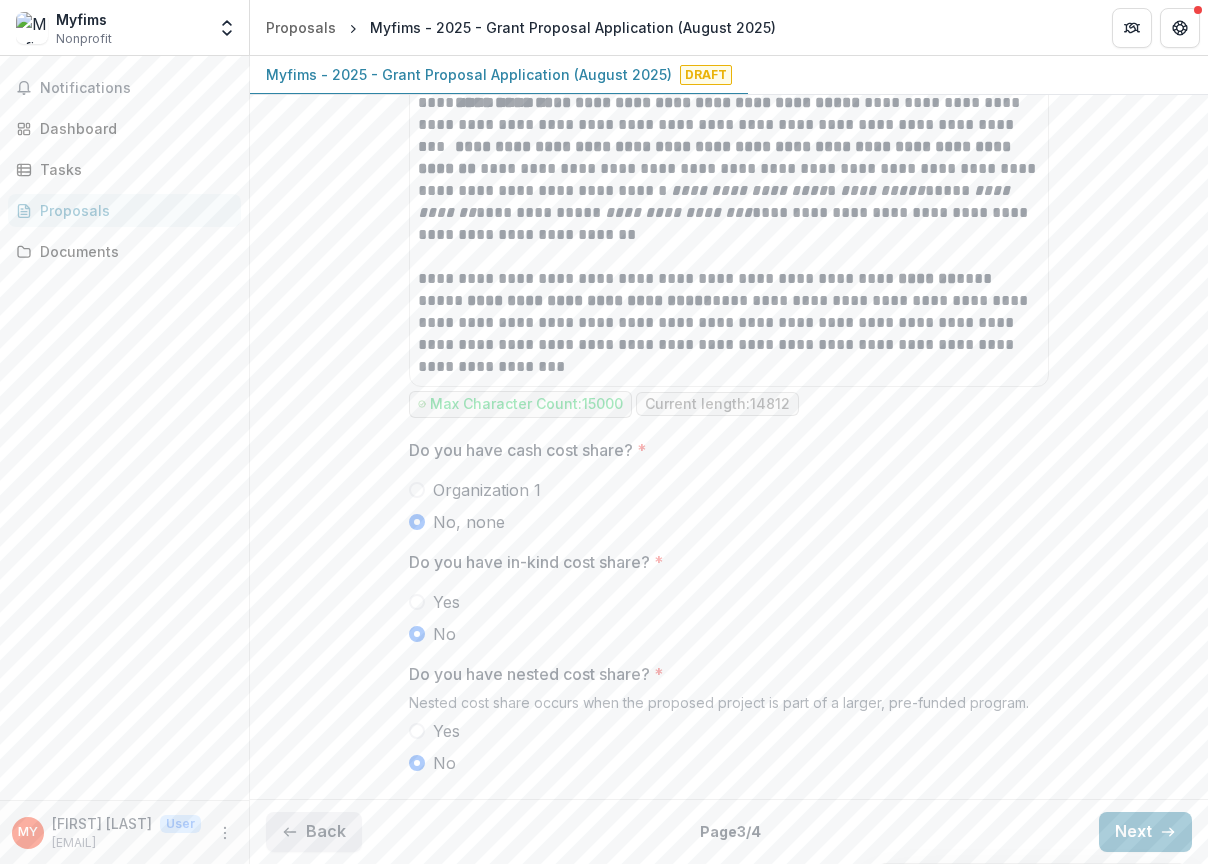 click on "Back" at bounding box center [314, 832] 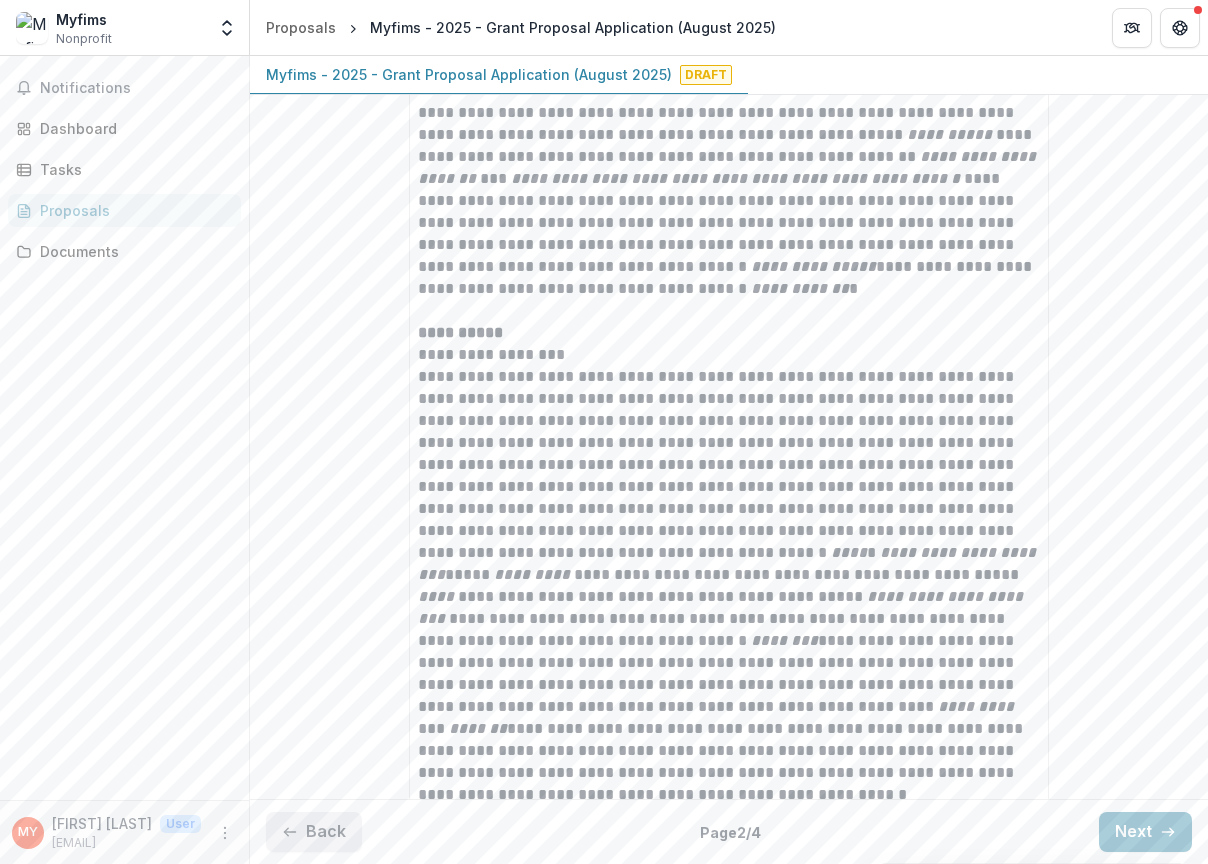 scroll, scrollTop: 0, scrollLeft: 0, axis: both 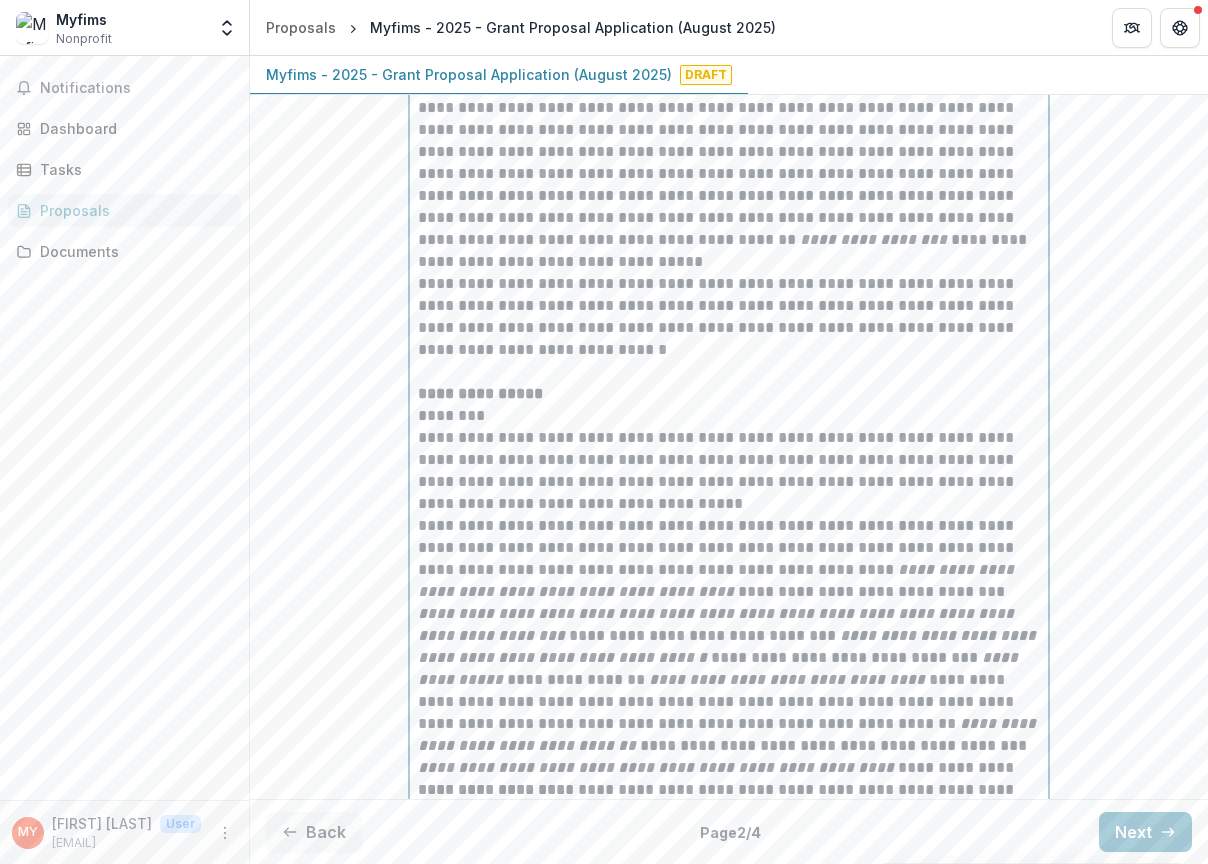 click on "**********" at bounding box center [729, 2011] 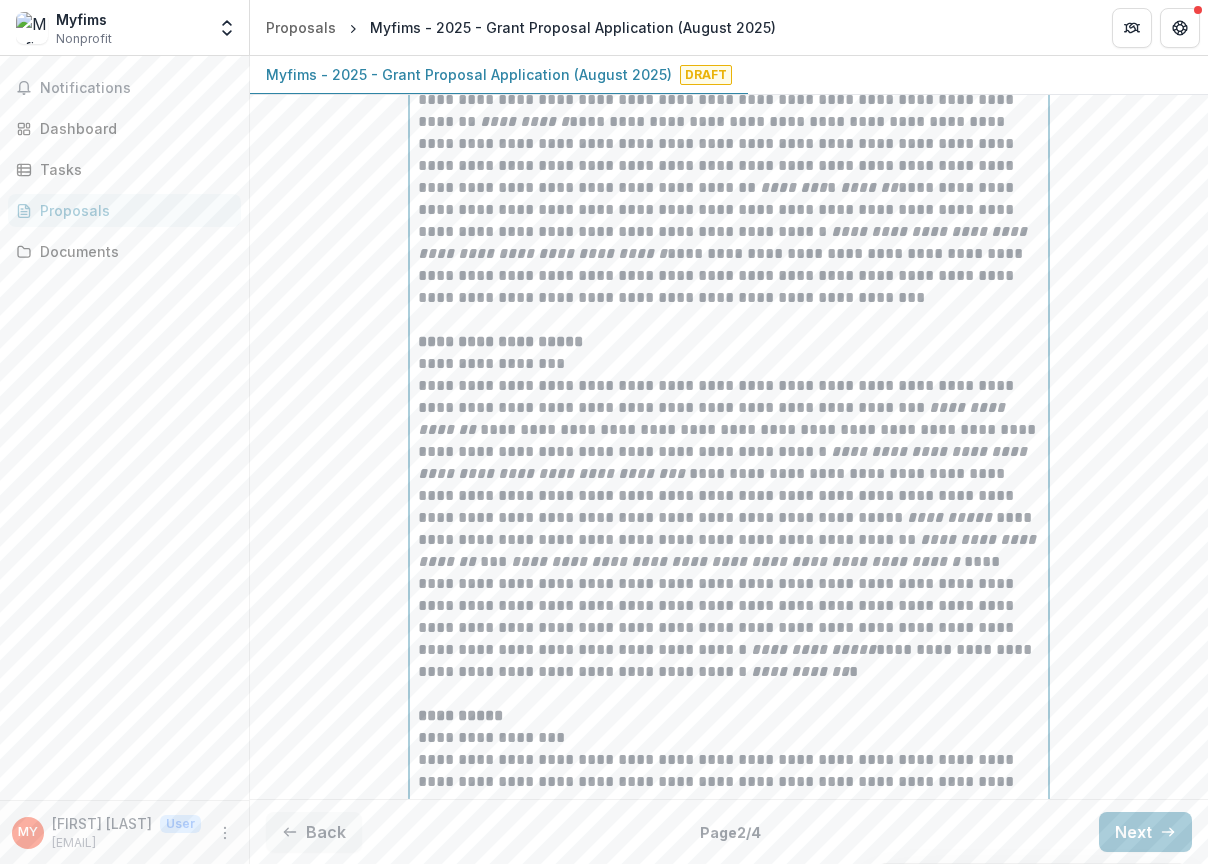 scroll, scrollTop: 6457, scrollLeft: 0, axis: vertical 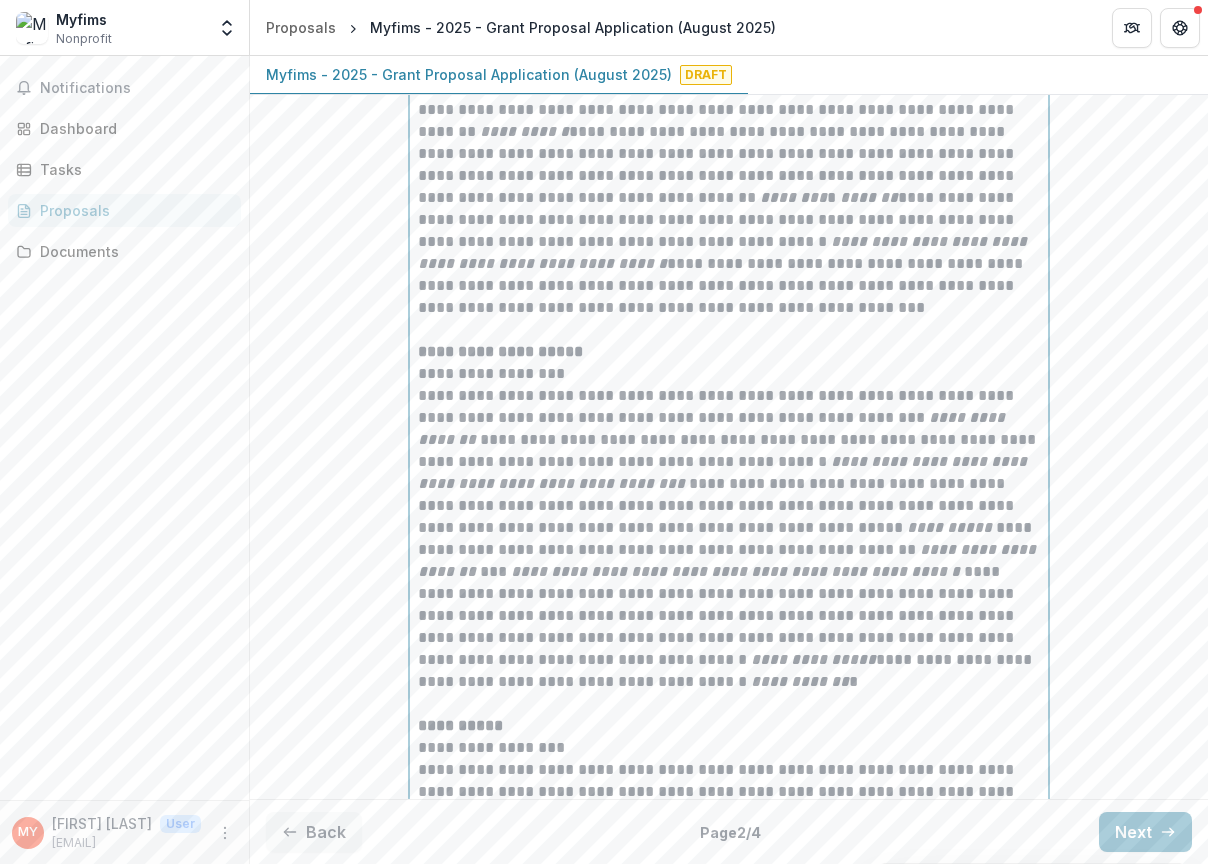 click on "**********" at bounding box center (724, 252) 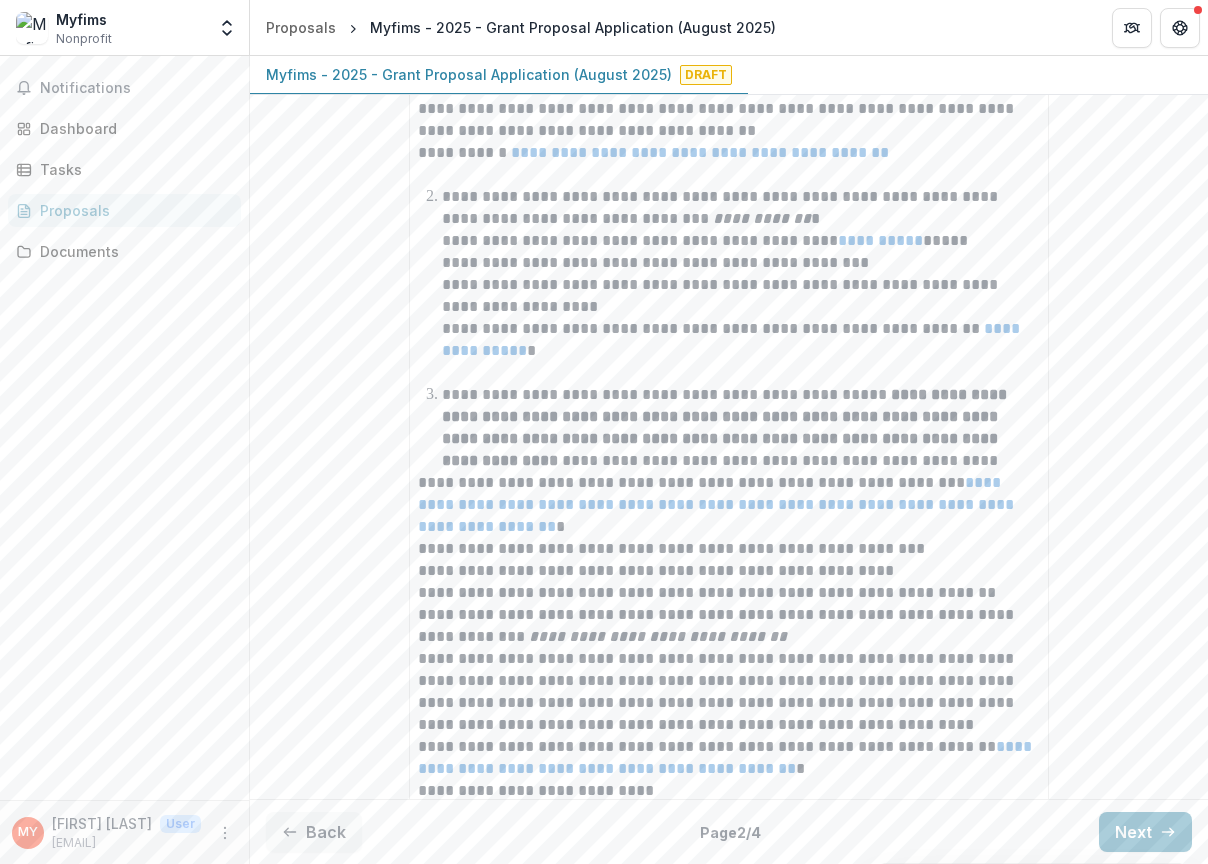 scroll, scrollTop: 8471, scrollLeft: 0, axis: vertical 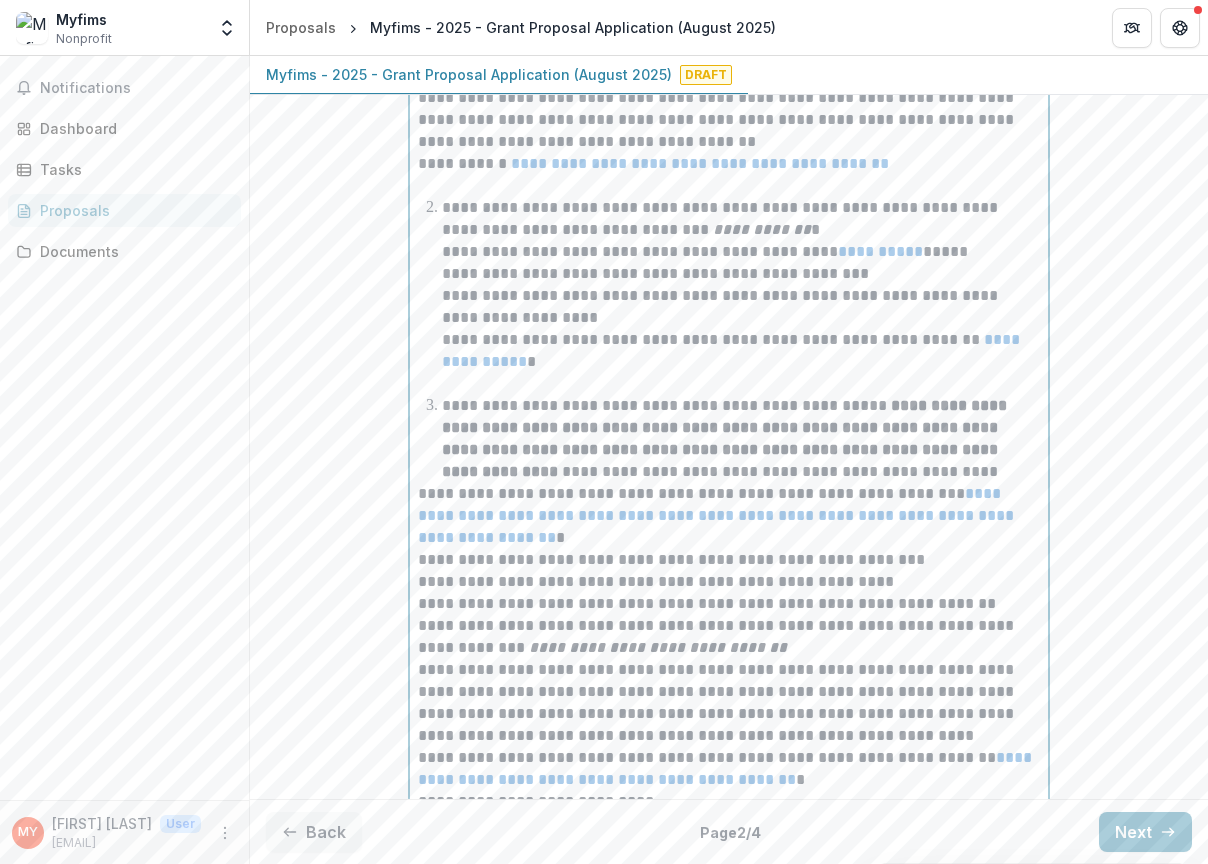 click on "**********" at bounding box center [741, 439] 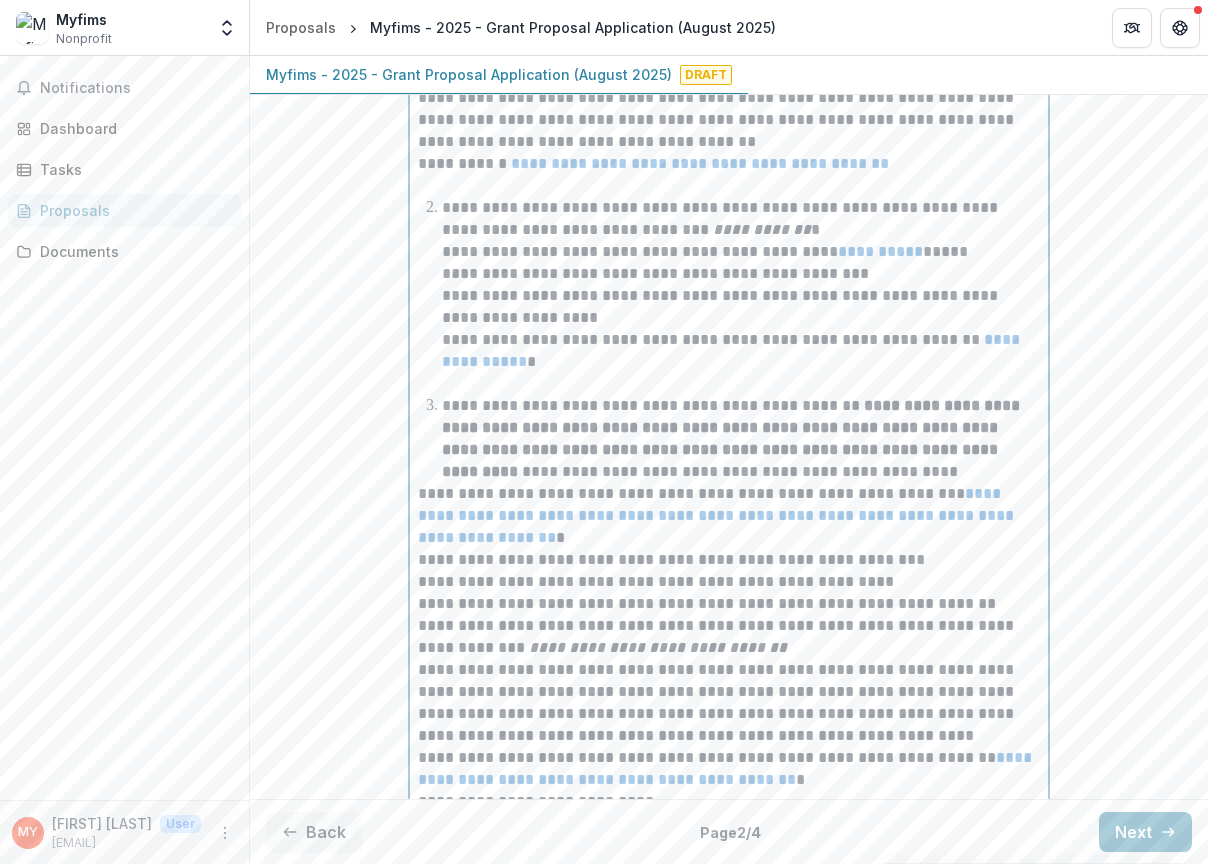 click on "**********" at bounding box center [729, 604] 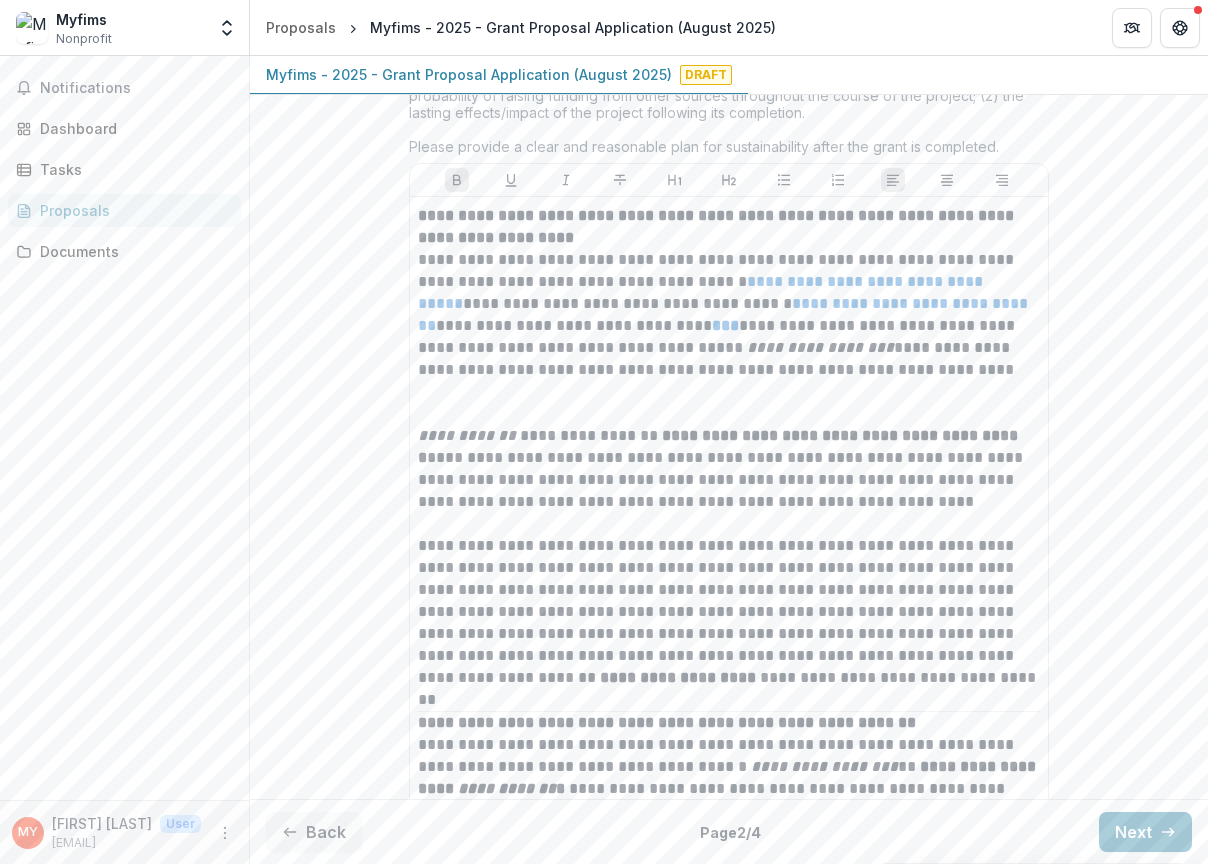 scroll, scrollTop: 14021, scrollLeft: 0, axis: vertical 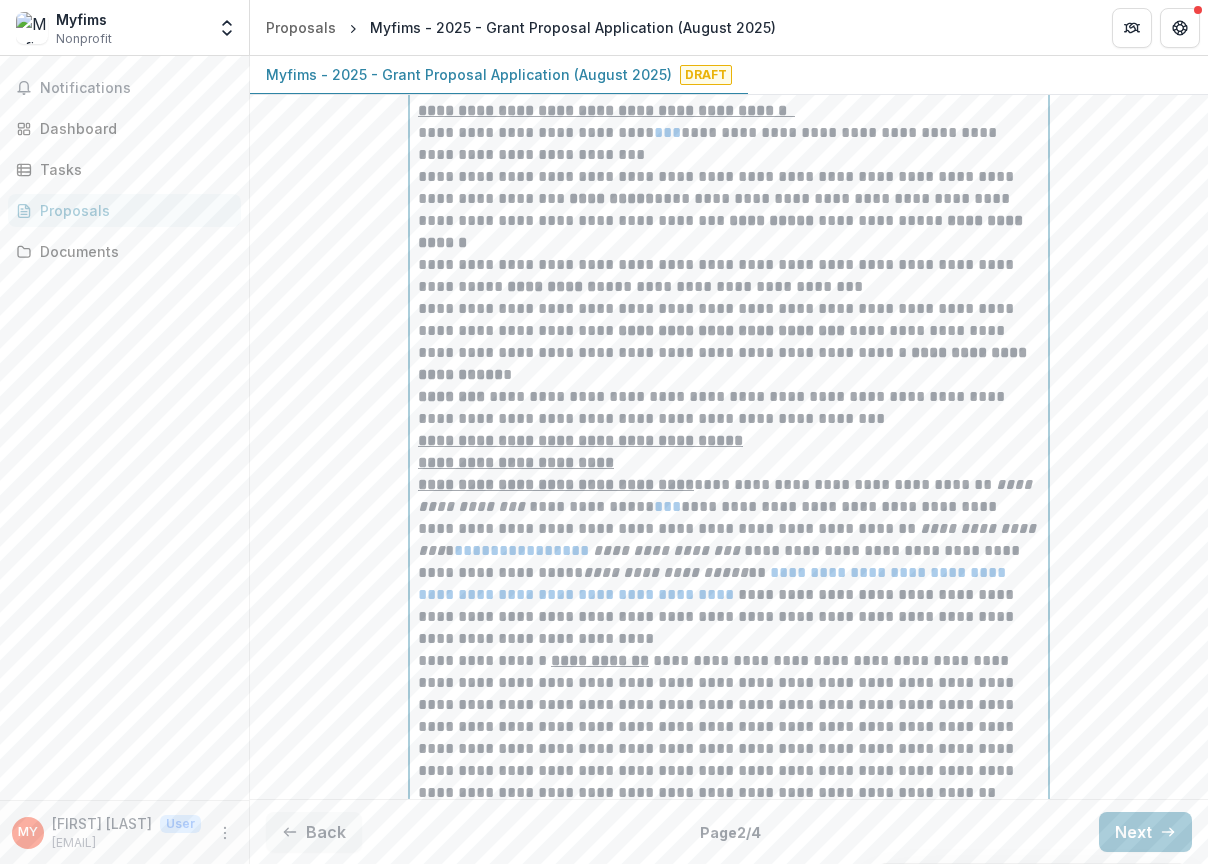 click on "**********" at bounding box center (729, 1585) 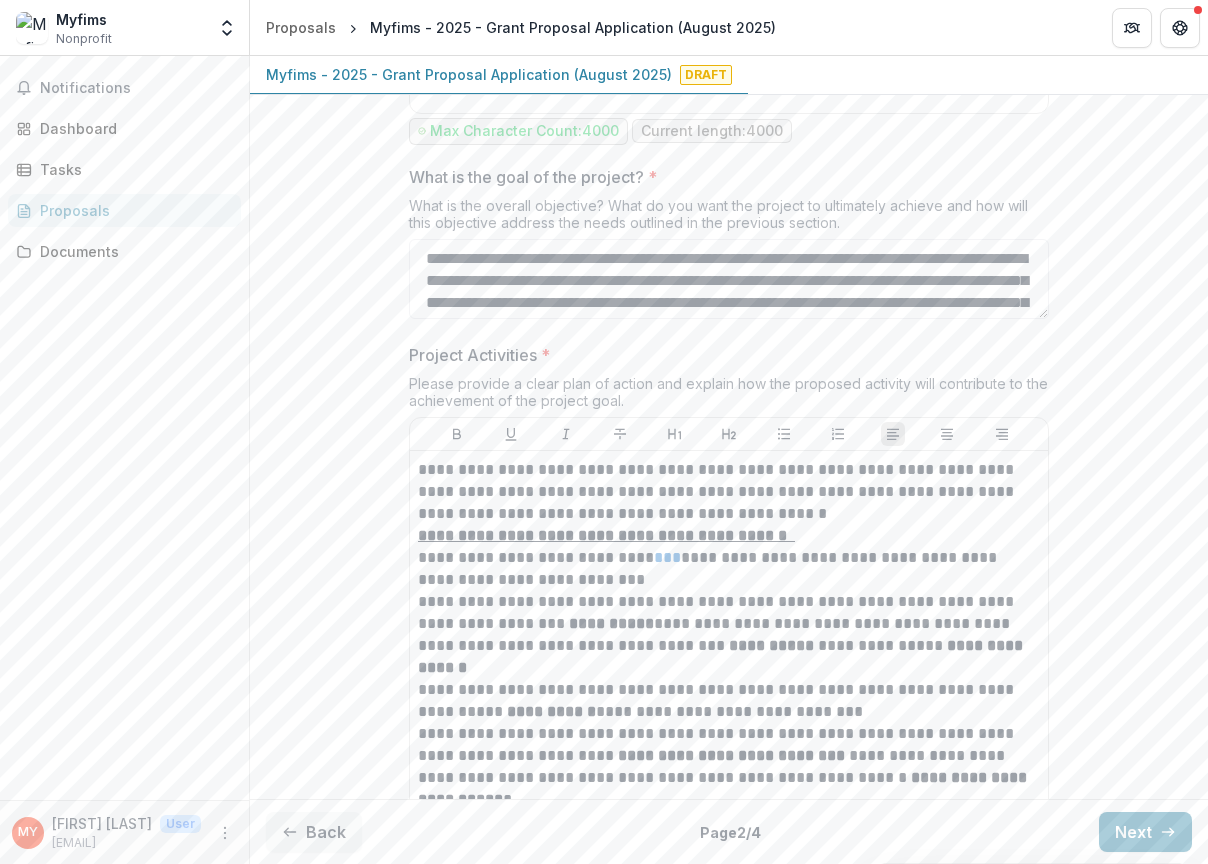 scroll, scrollTop: 9273, scrollLeft: 0, axis: vertical 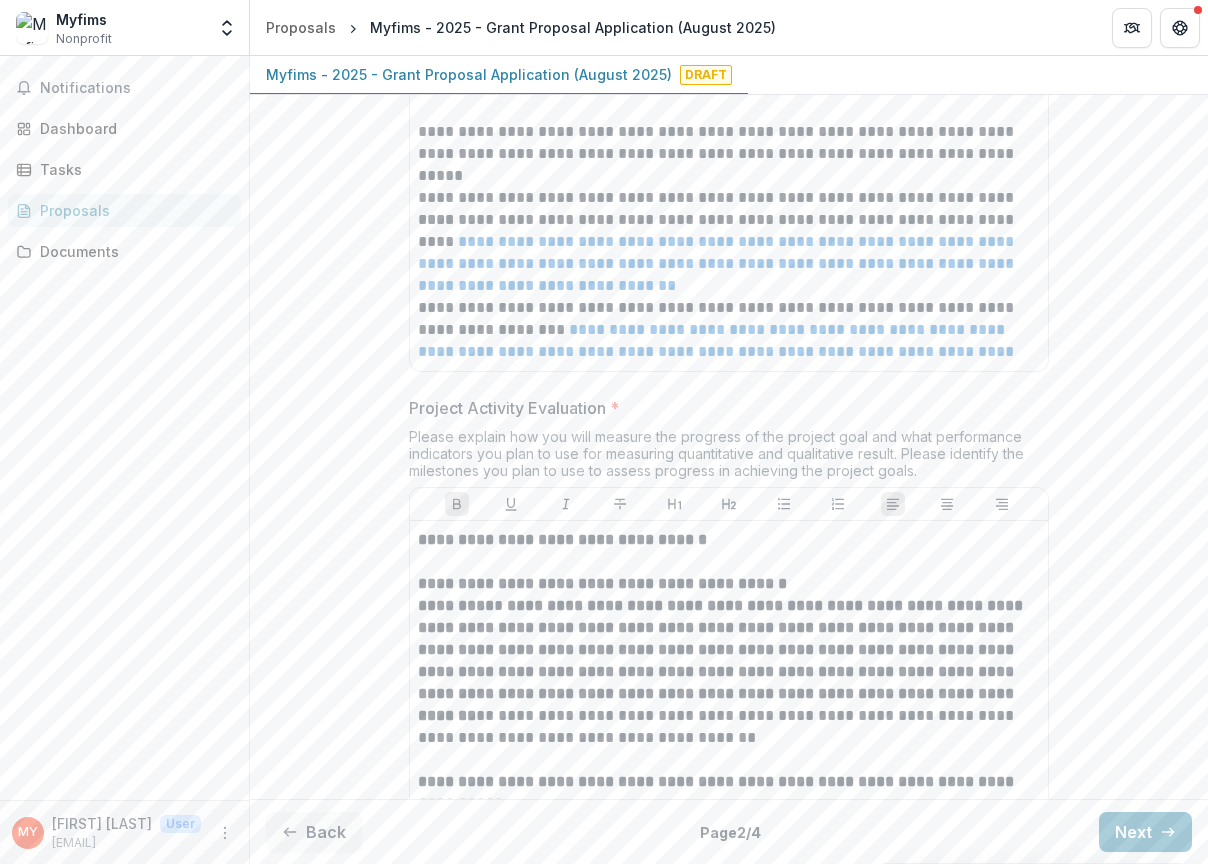 click on "**********" at bounding box center [729, 803] 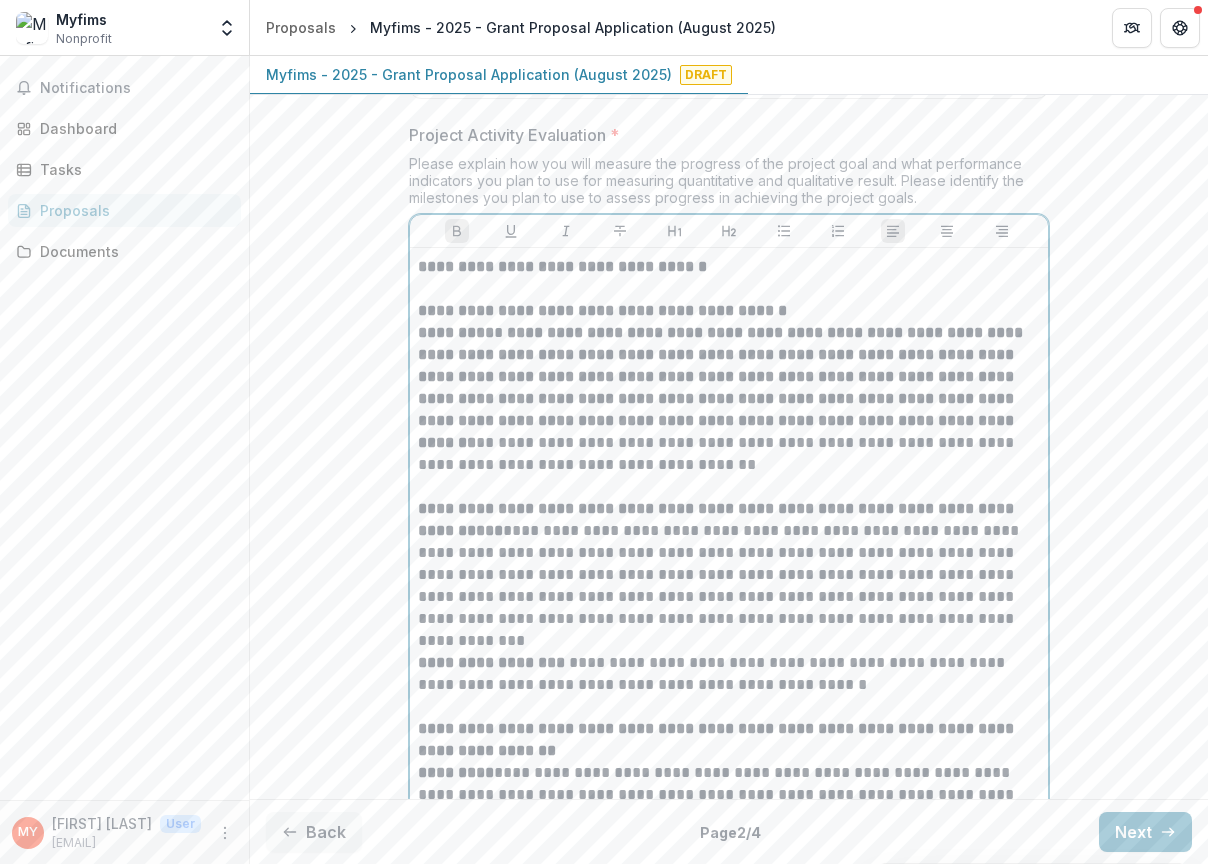 click on "**********" at bounding box center [729, 454] 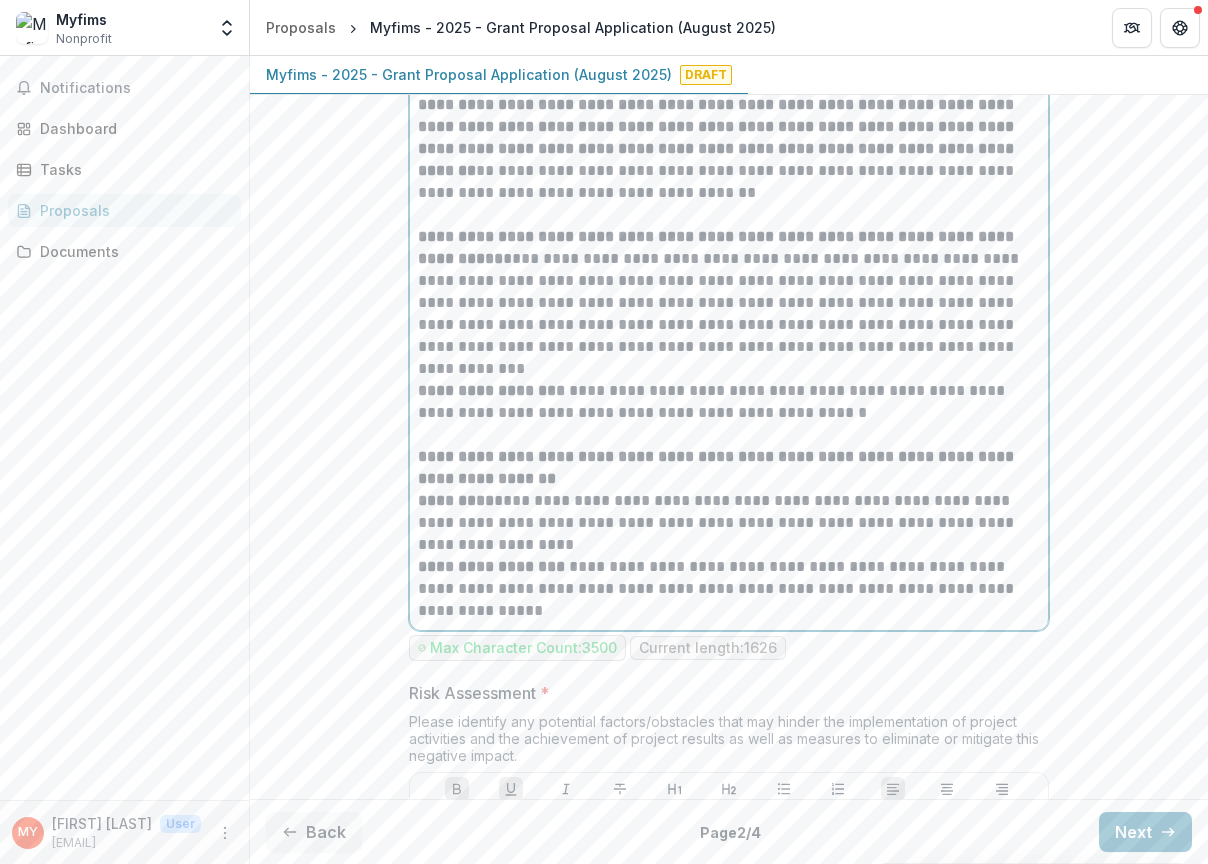 scroll, scrollTop: 9840, scrollLeft: 0, axis: vertical 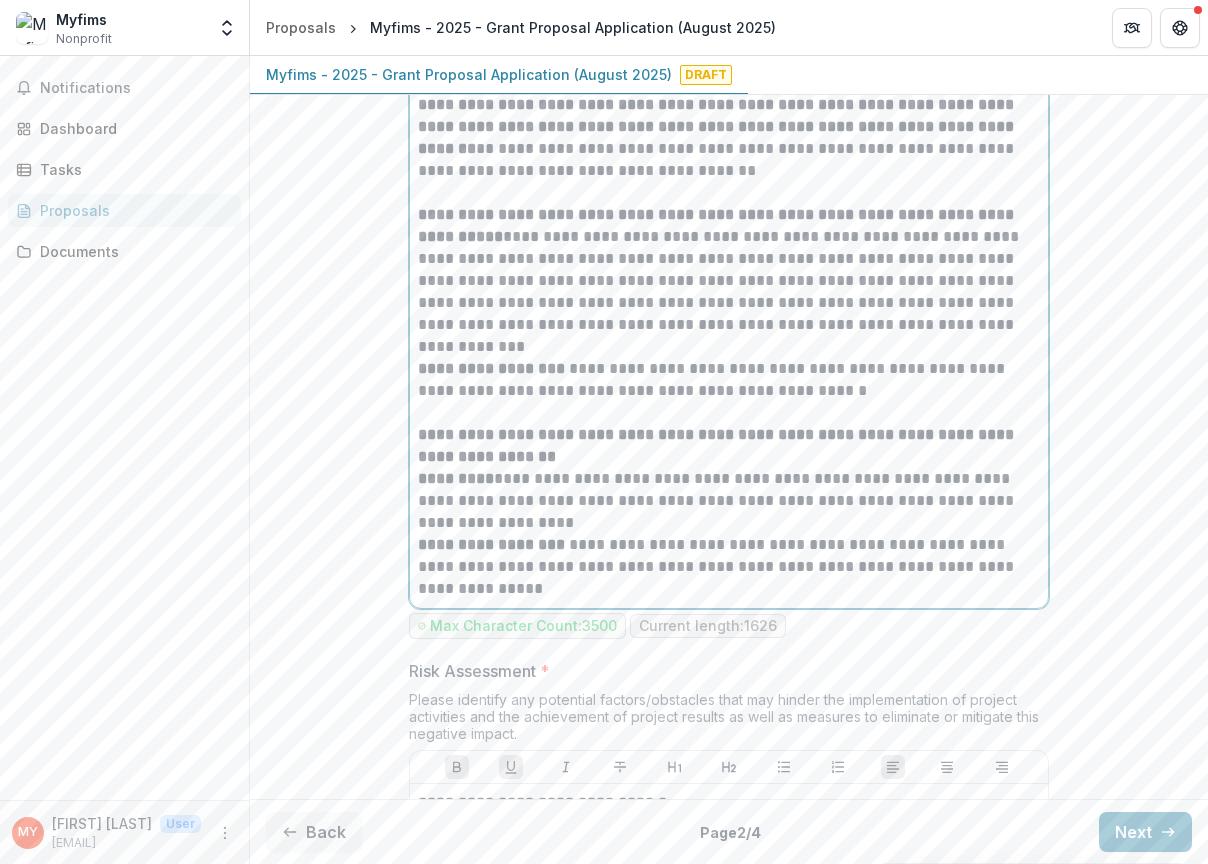 click on "**********" at bounding box center (729, 292) 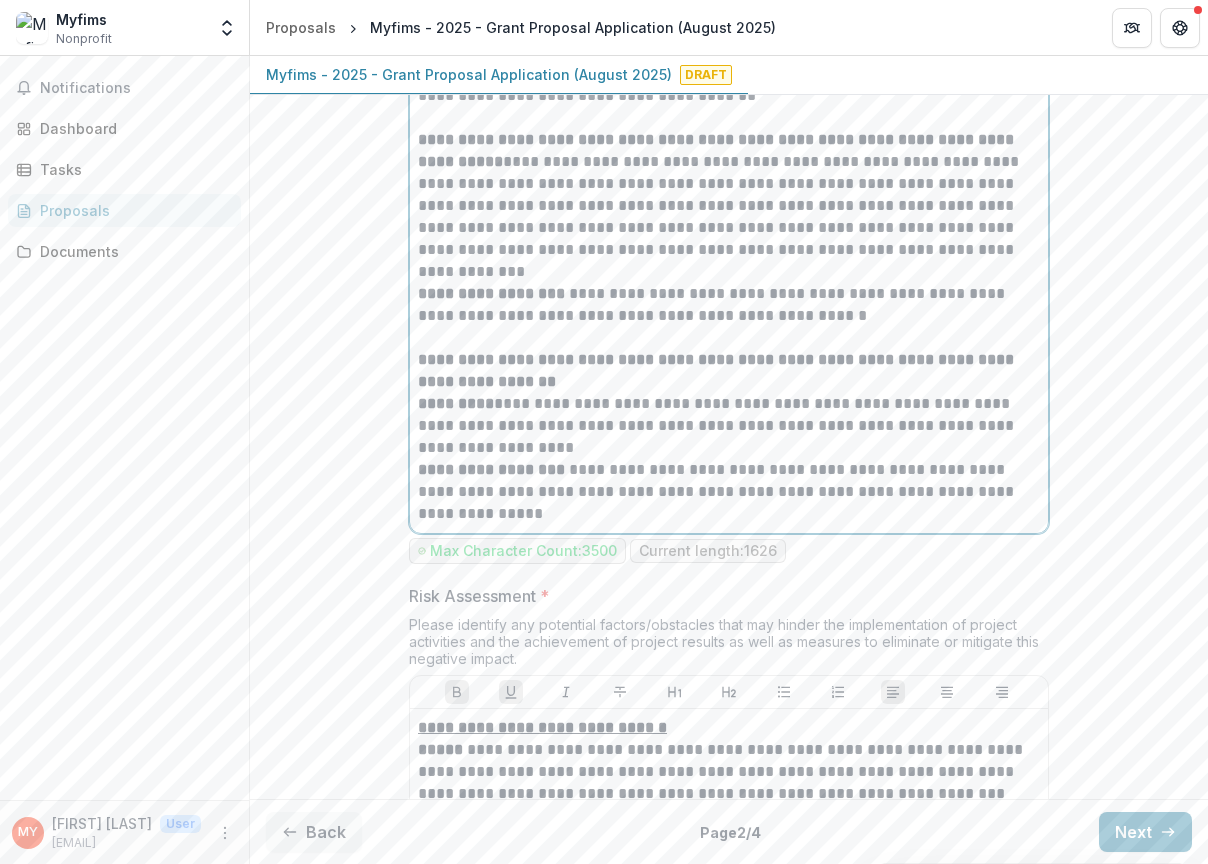 scroll, scrollTop: 9933, scrollLeft: 0, axis: vertical 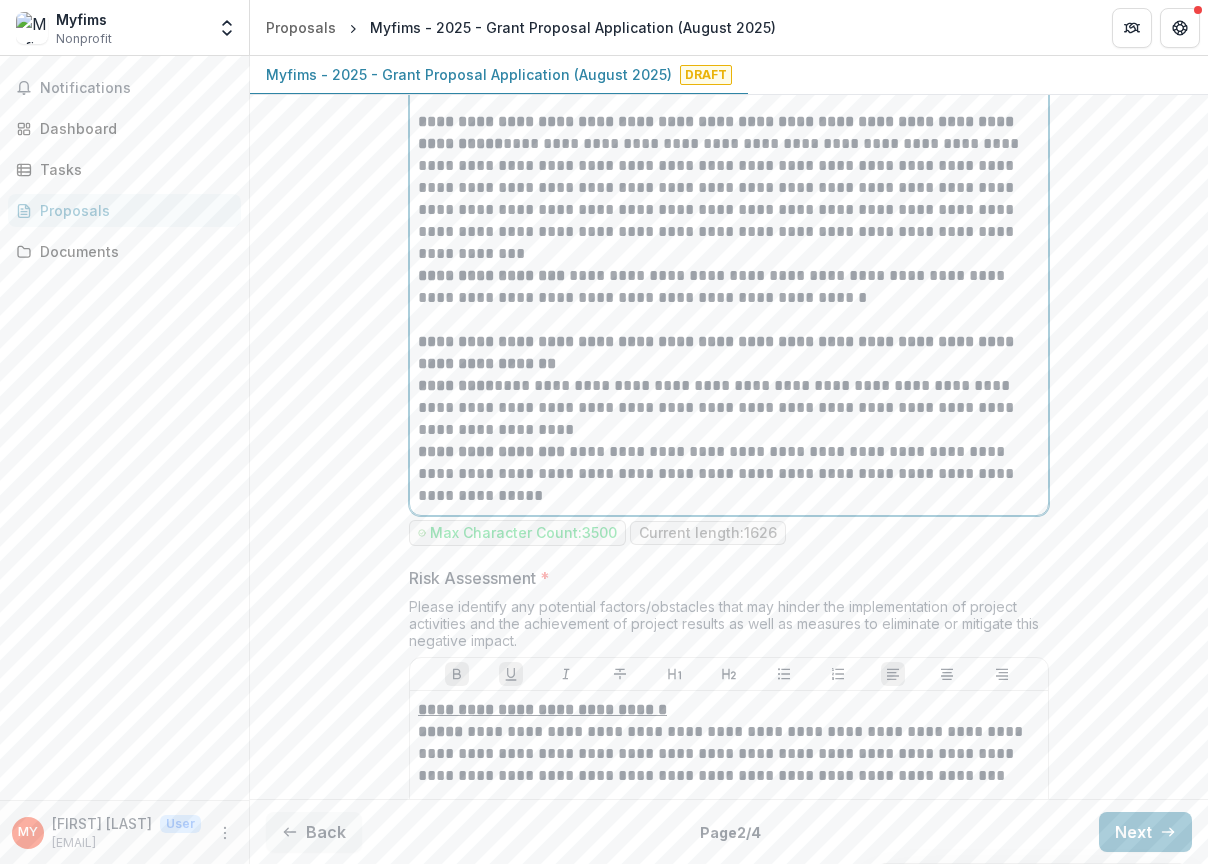 click on "**********" at bounding box center (729, 408) 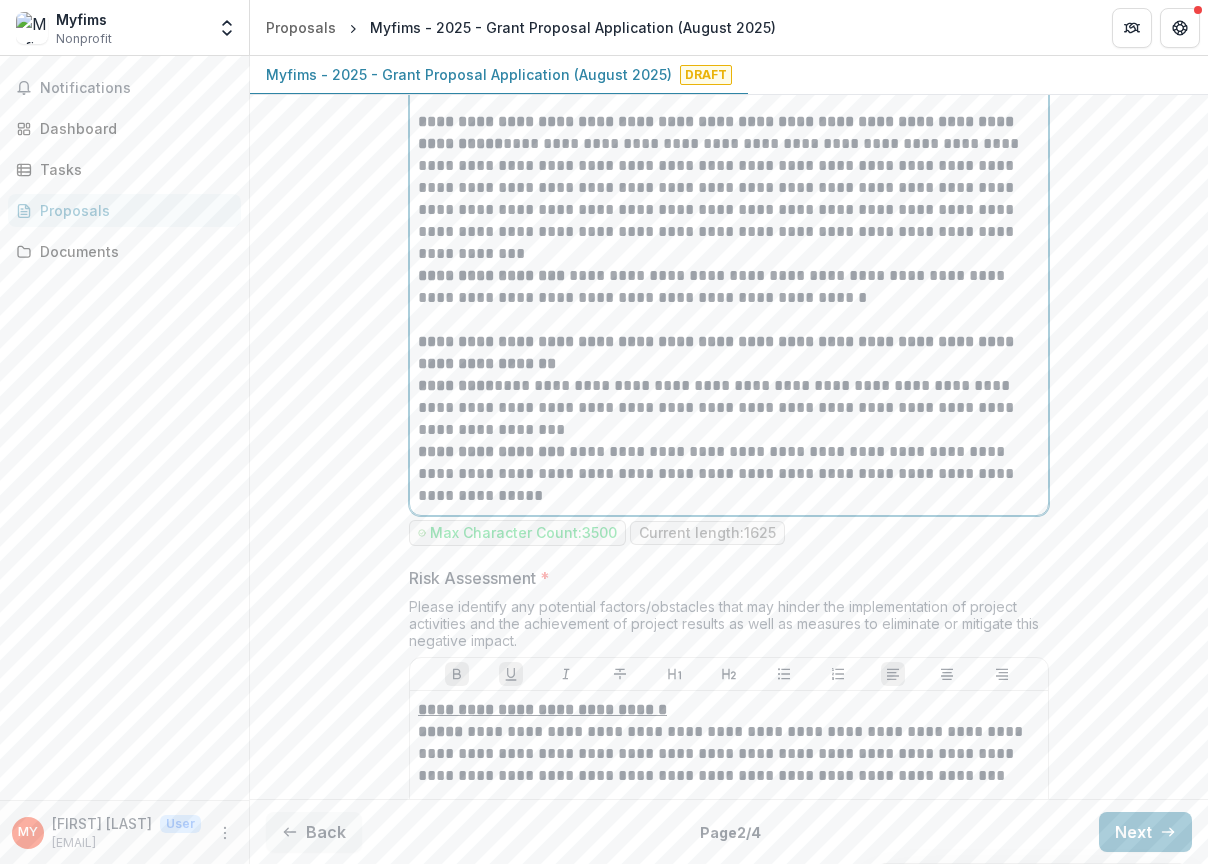 click on "**********" at bounding box center [729, 408] 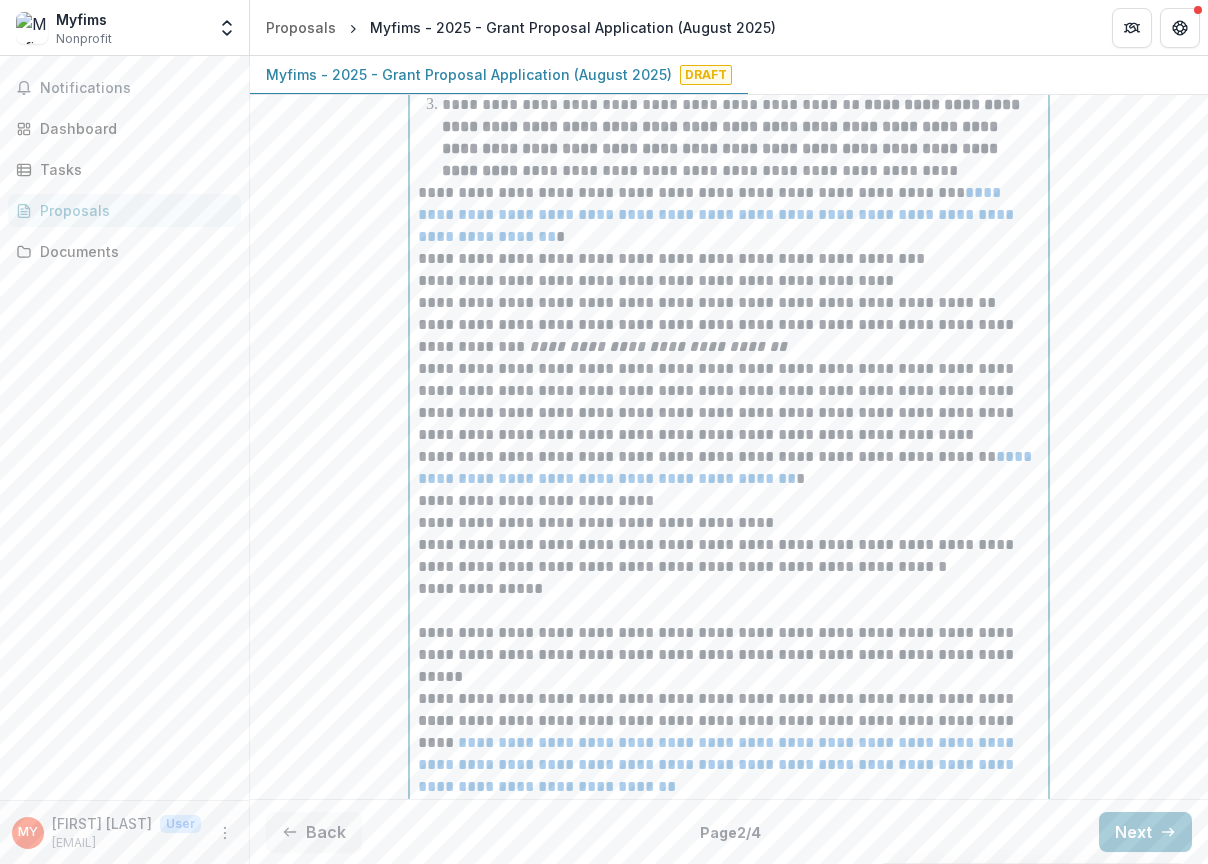 click on "**********" at bounding box center [729, -1138] 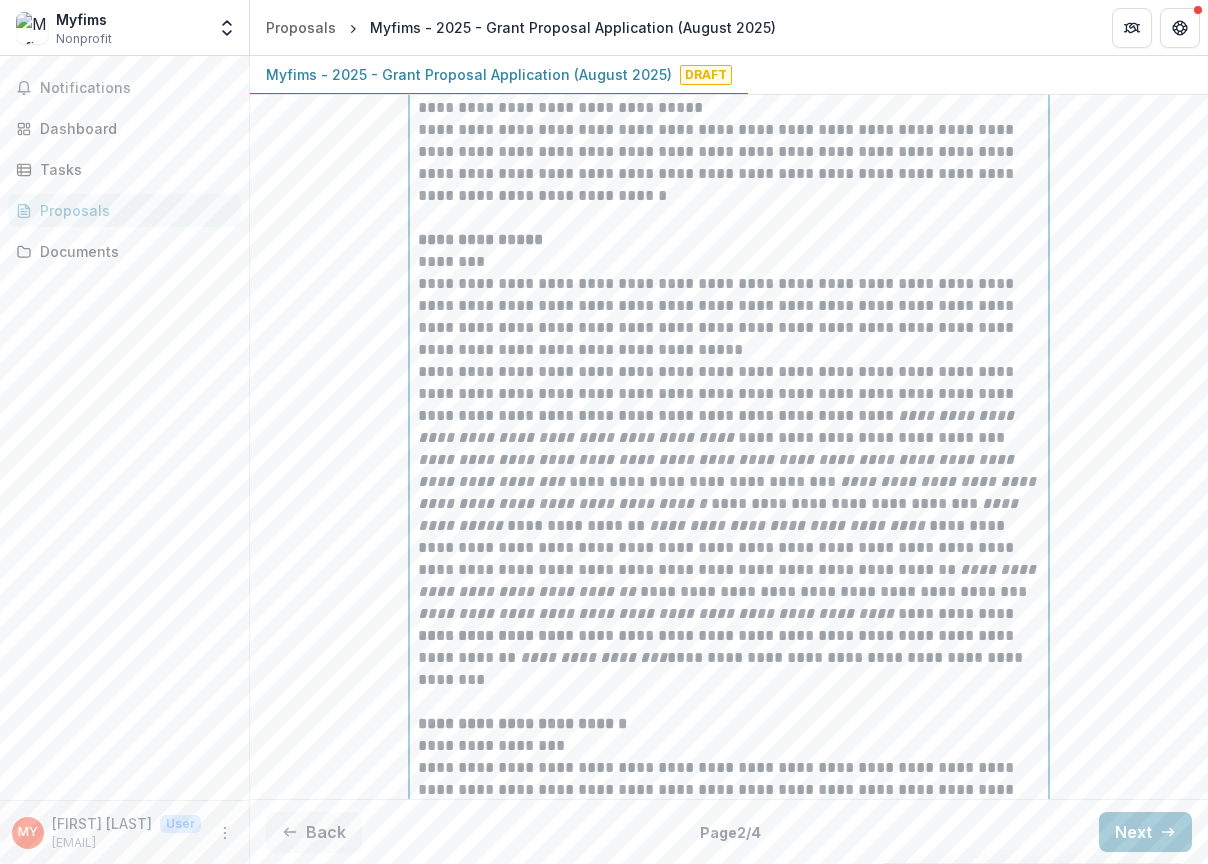 click on "**********" at bounding box center [729, 493] 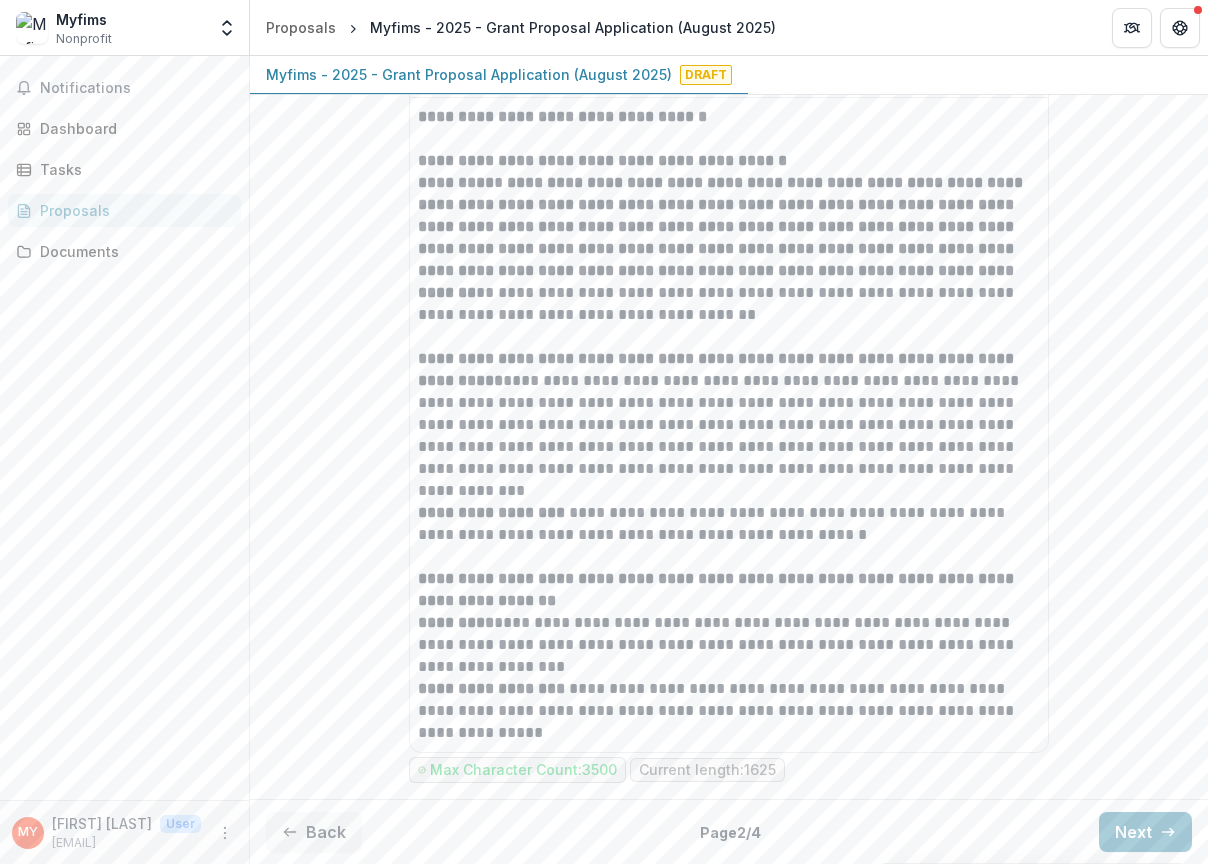 scroll, scrollTop: 9687, scrollLeft: 0, axis: vertical 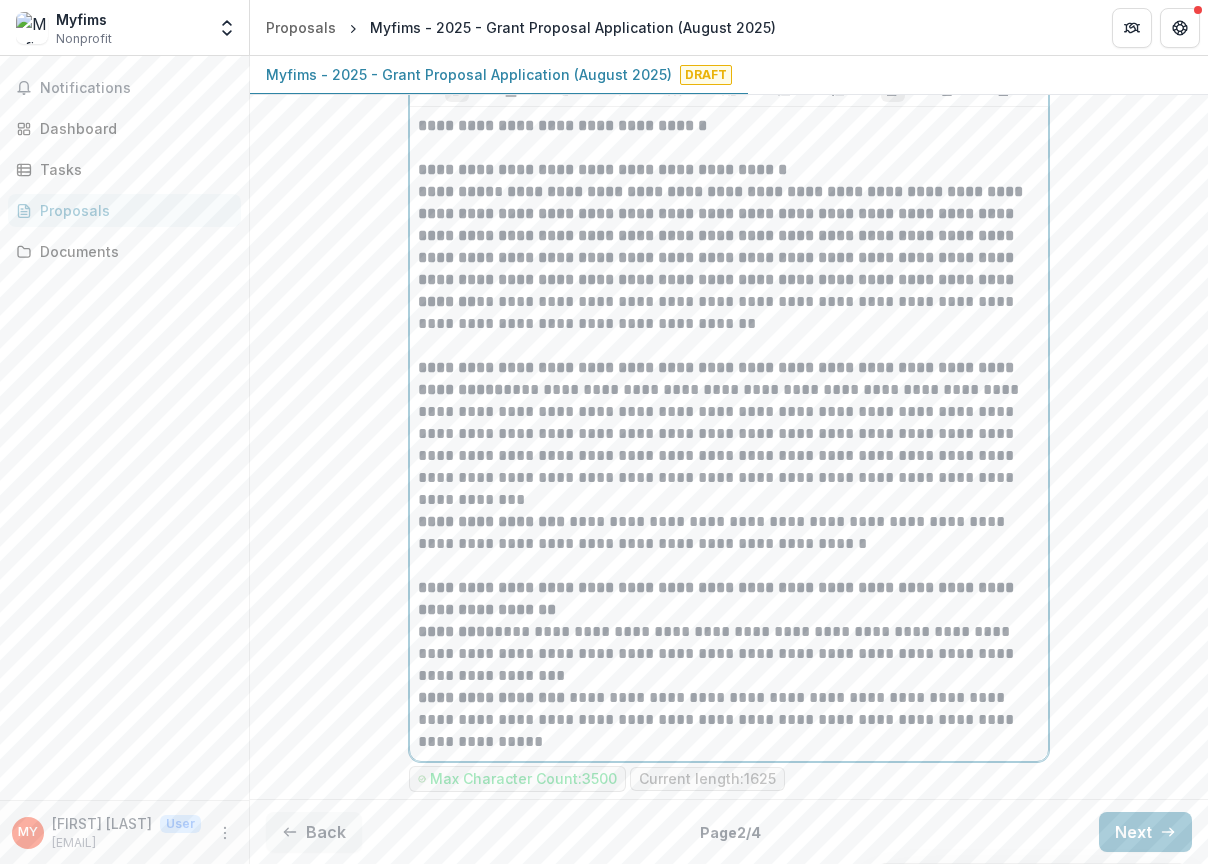 click on "**********" at bounding box center (729, 445) 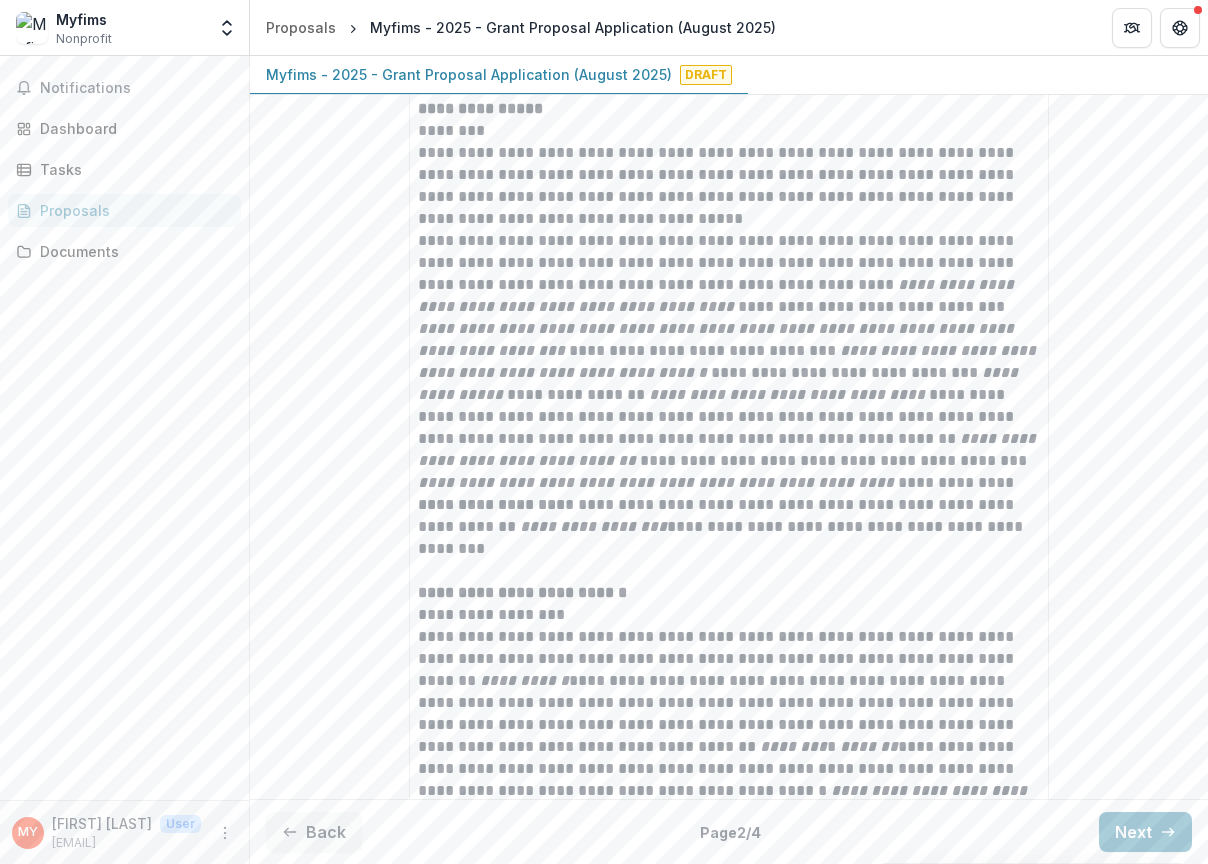 scroll, scrollTop: 5904, scrollLeft: 0, axis: vertical 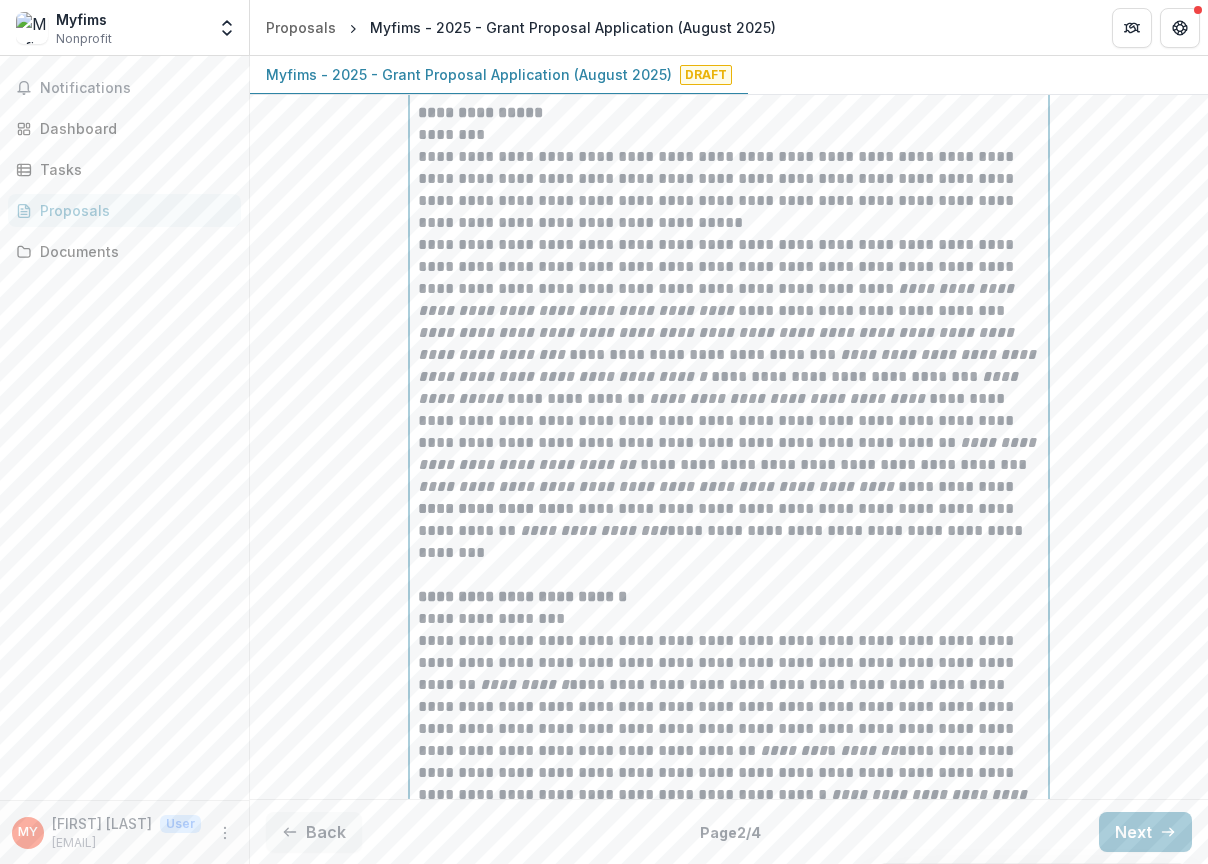 click on "**********" at bounding box center [718, 299] 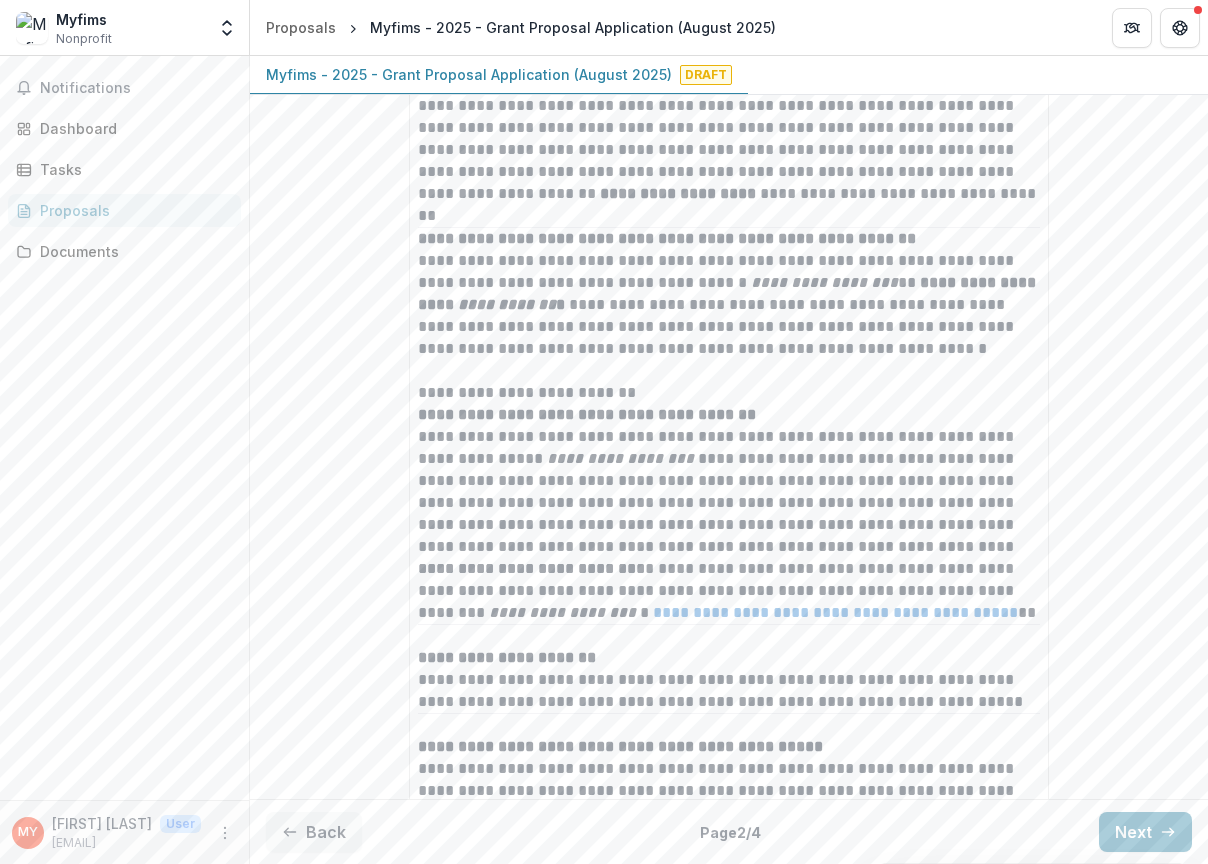 scroll, scrollTop: 15092, scrollLeft: 0, axis: vertical 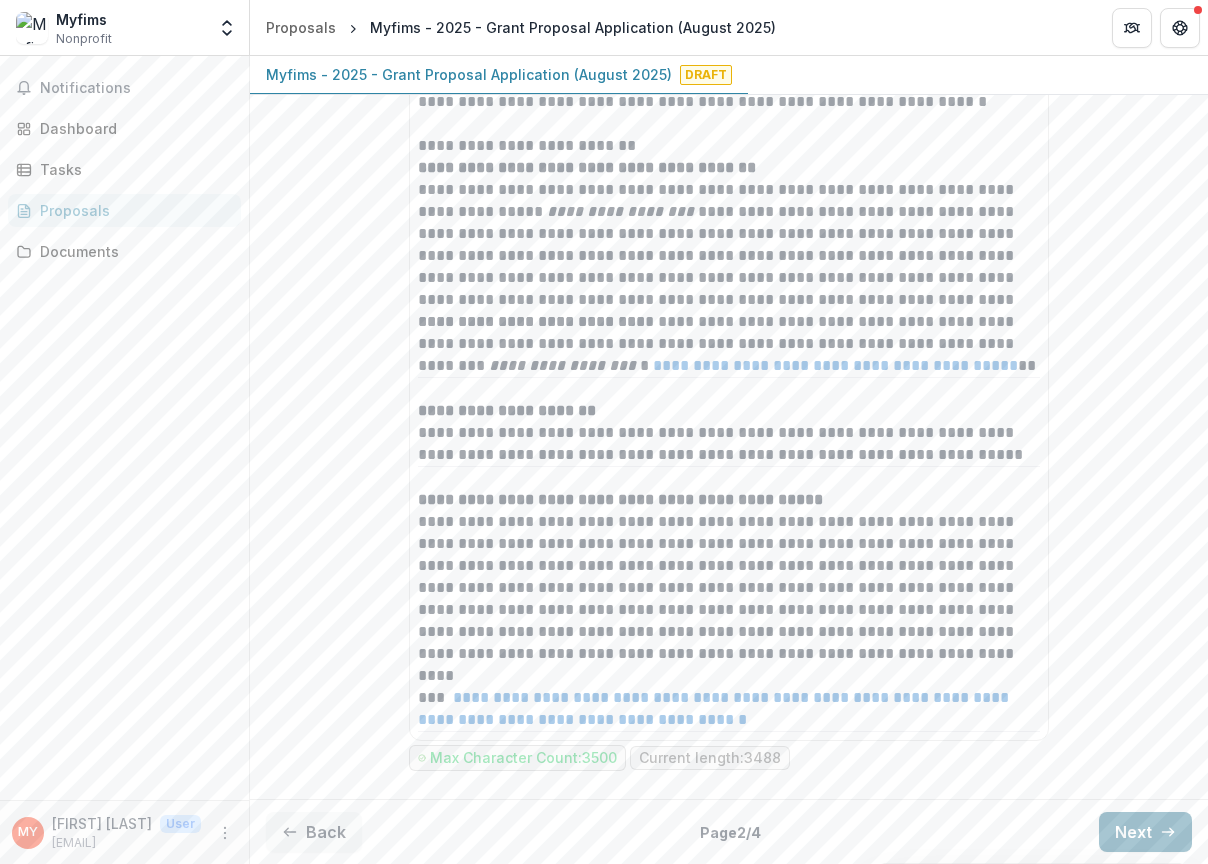 click on "Next" at bounding box center (1145, 832) 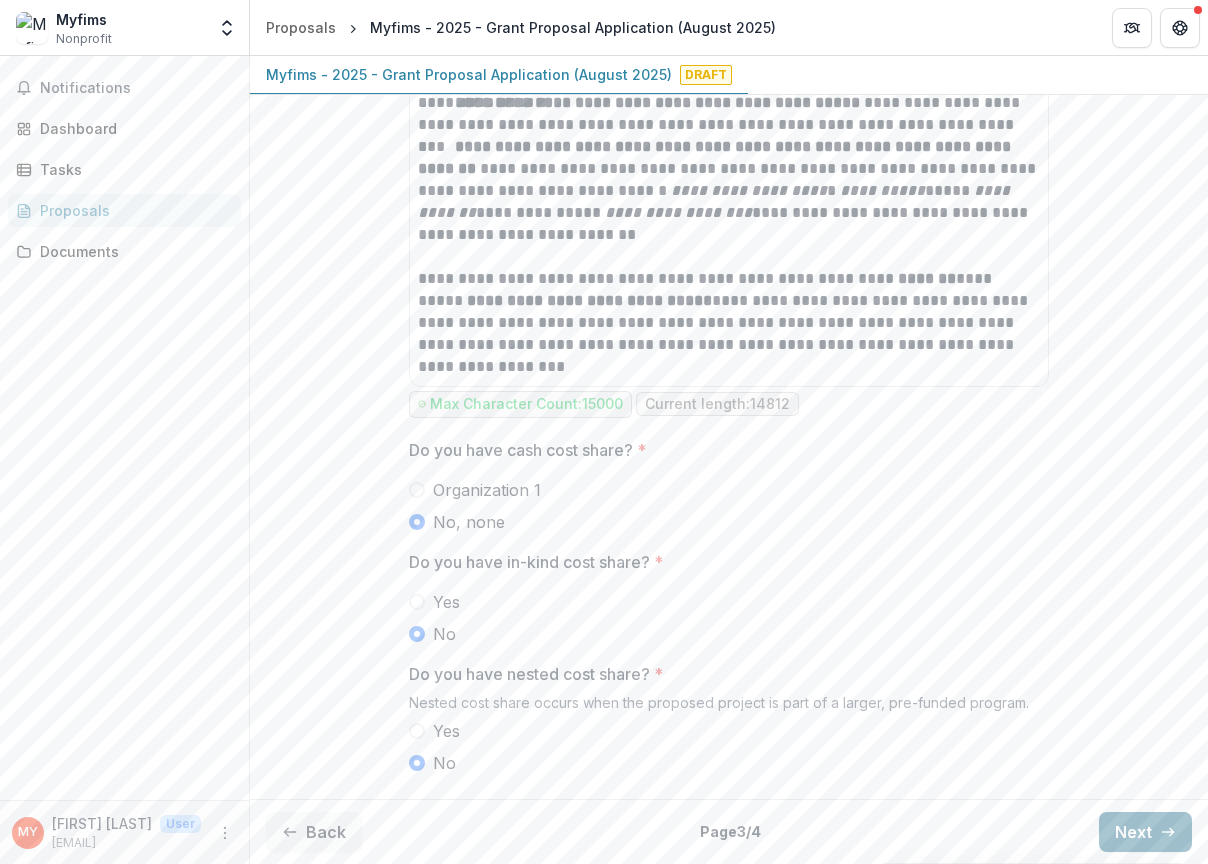 type on "*******" 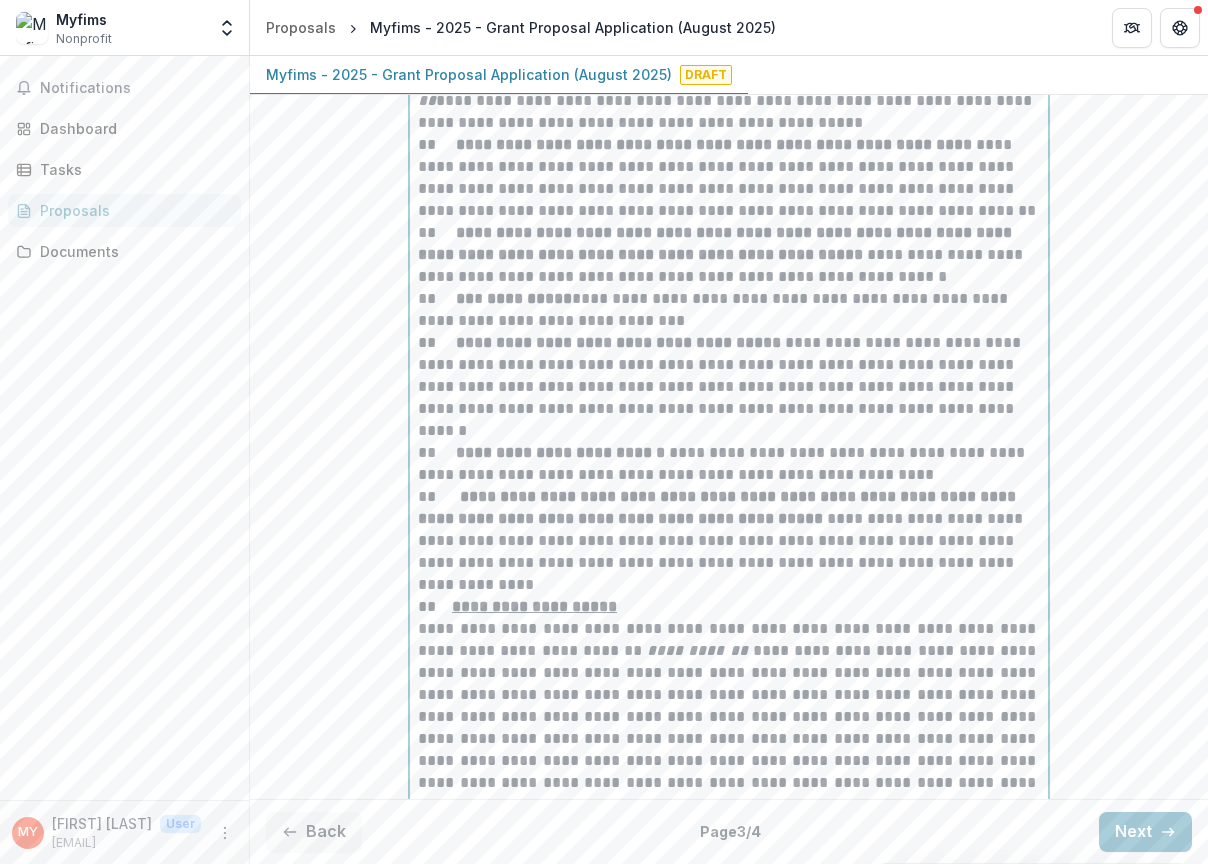 scroll, scrollTop: 1755, scrollLeft: 0, axis: vertical 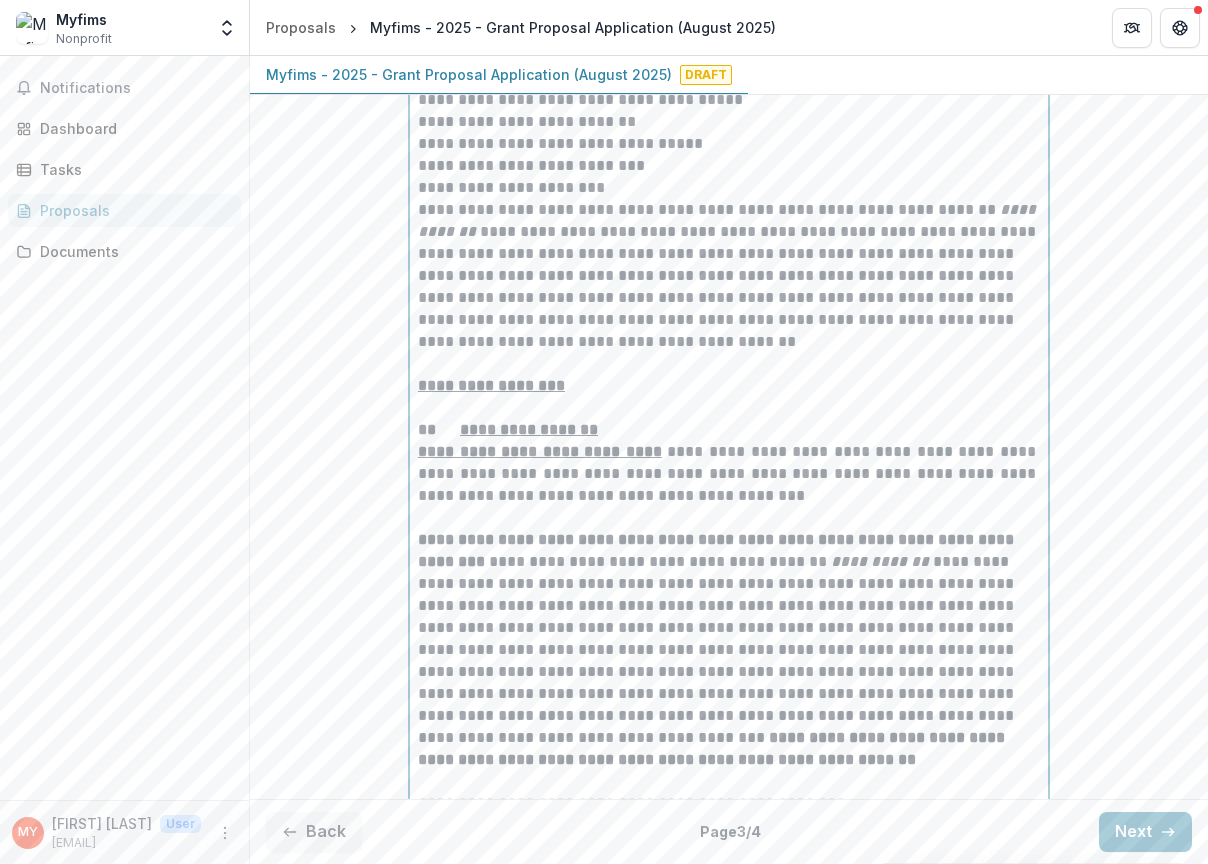 click on "**********" at bounding box center [729, 2729] 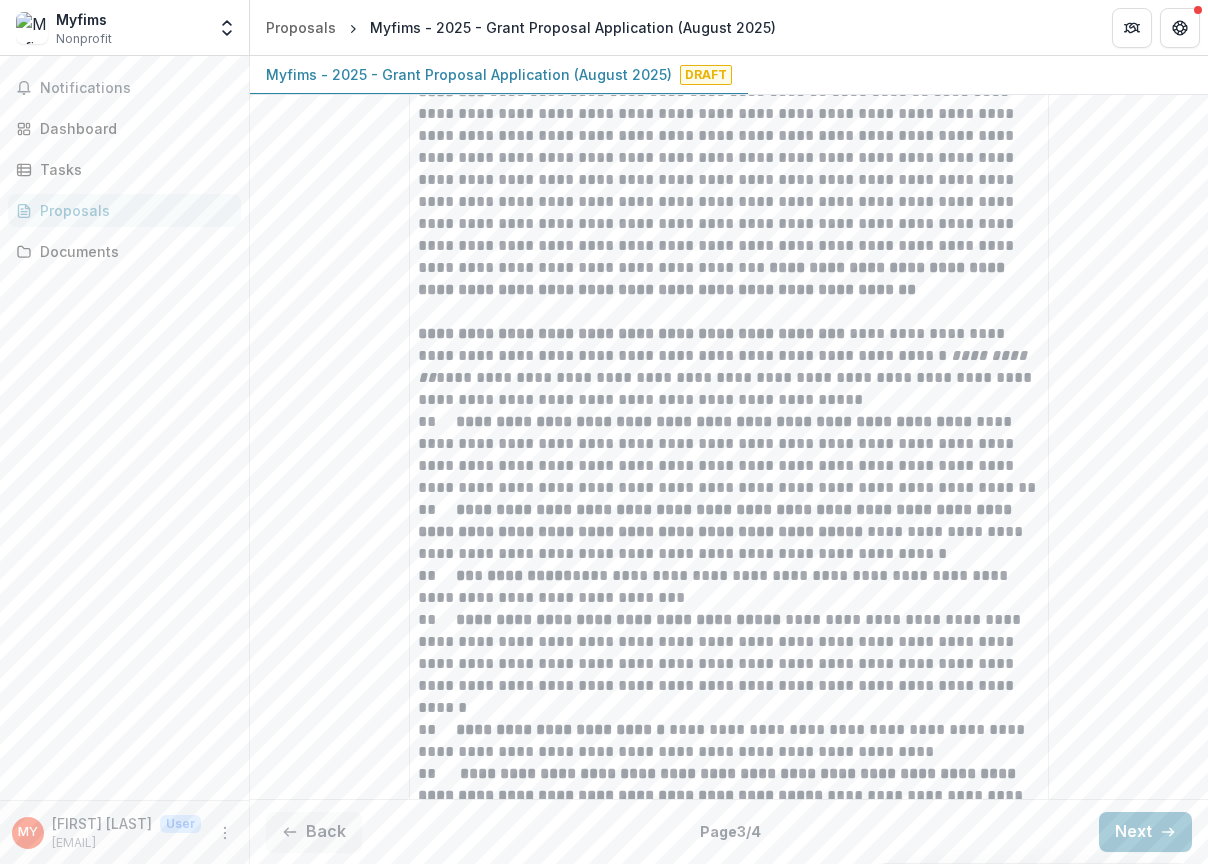 scroll, scrollTop: 6405, scrollLeft: 0, axis: vertical 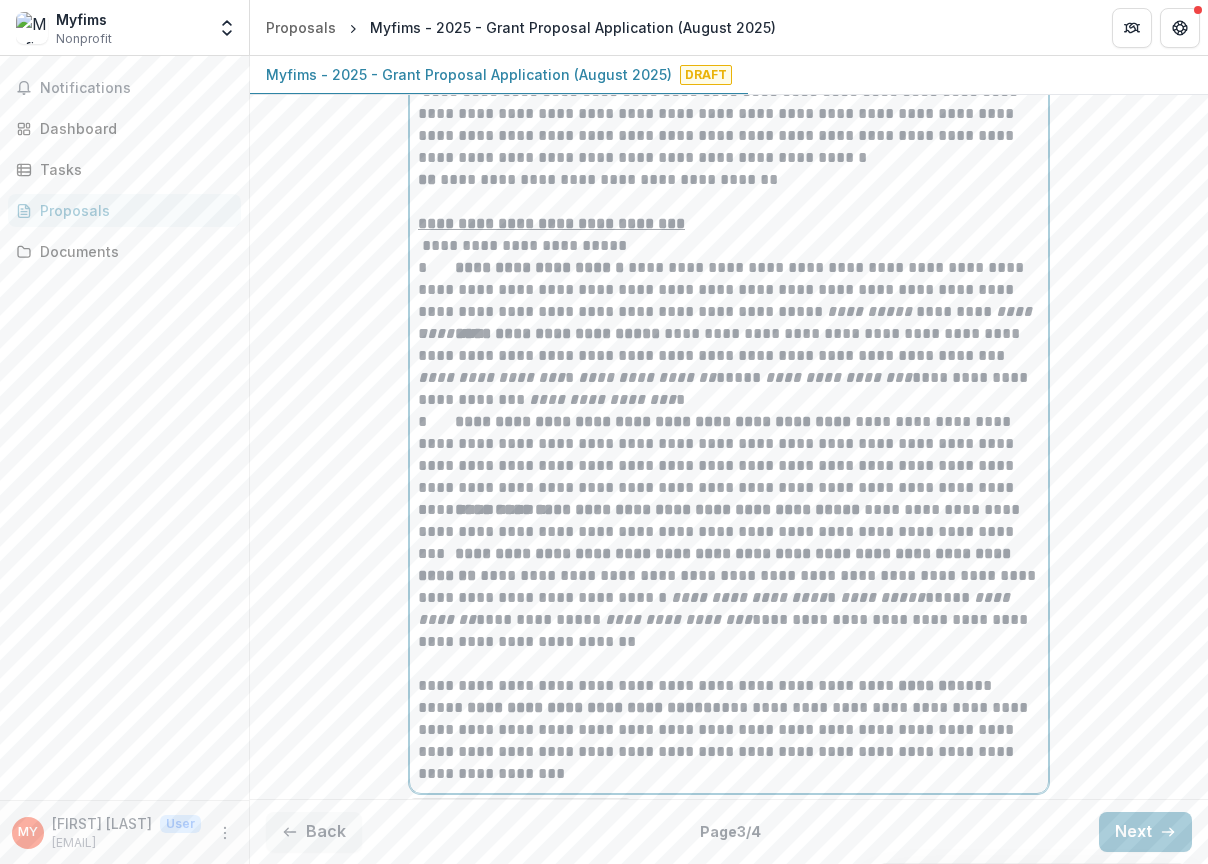 click on "**********" at bounding box center (729, 455) 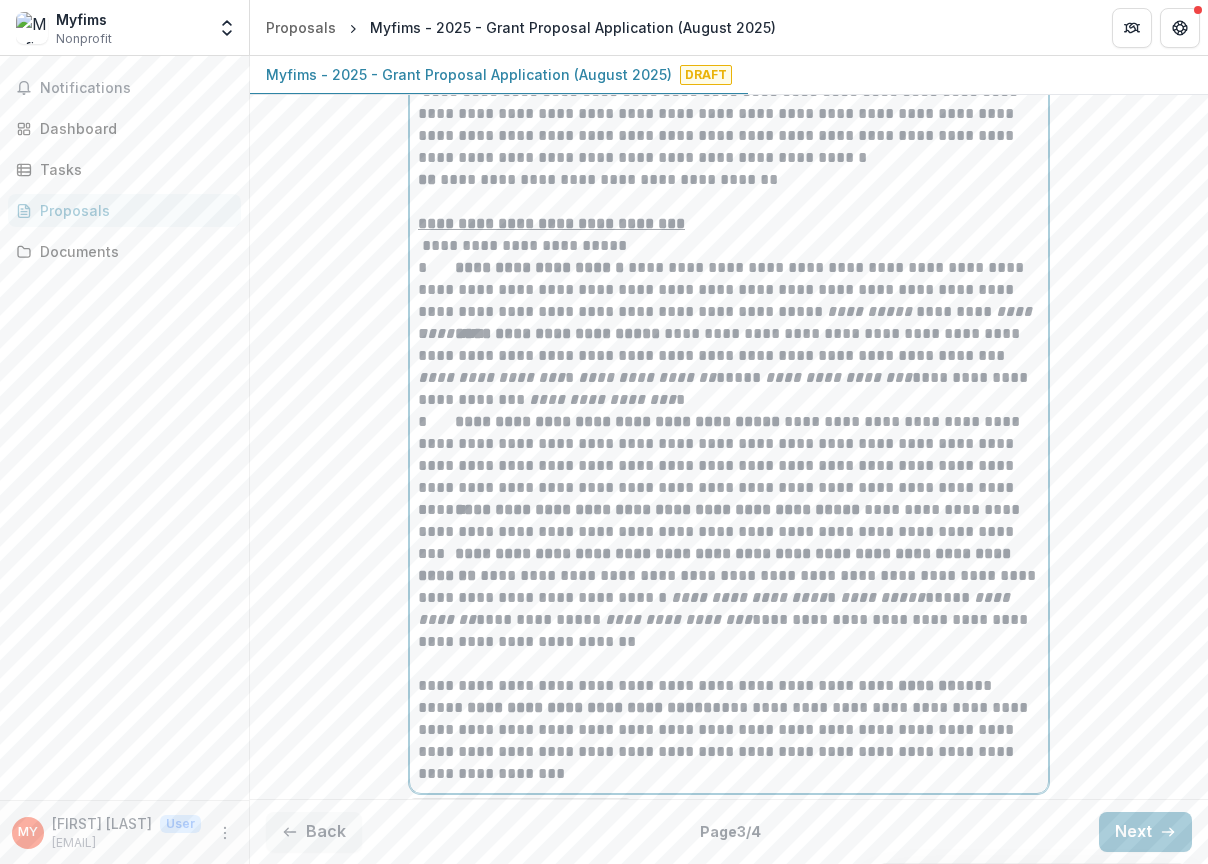 click on "**********" at bounding box center (716, 564) 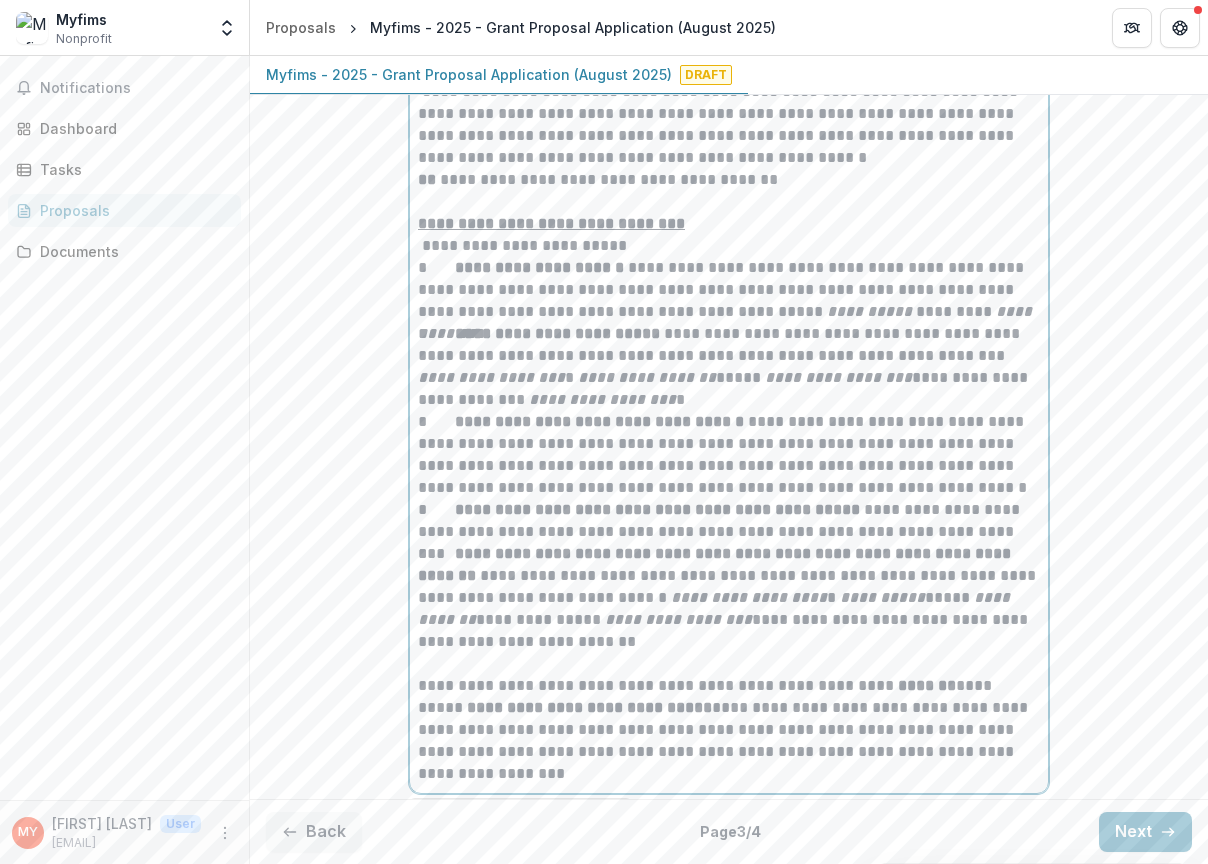 click on "**********" at bounding box center (729, 290) 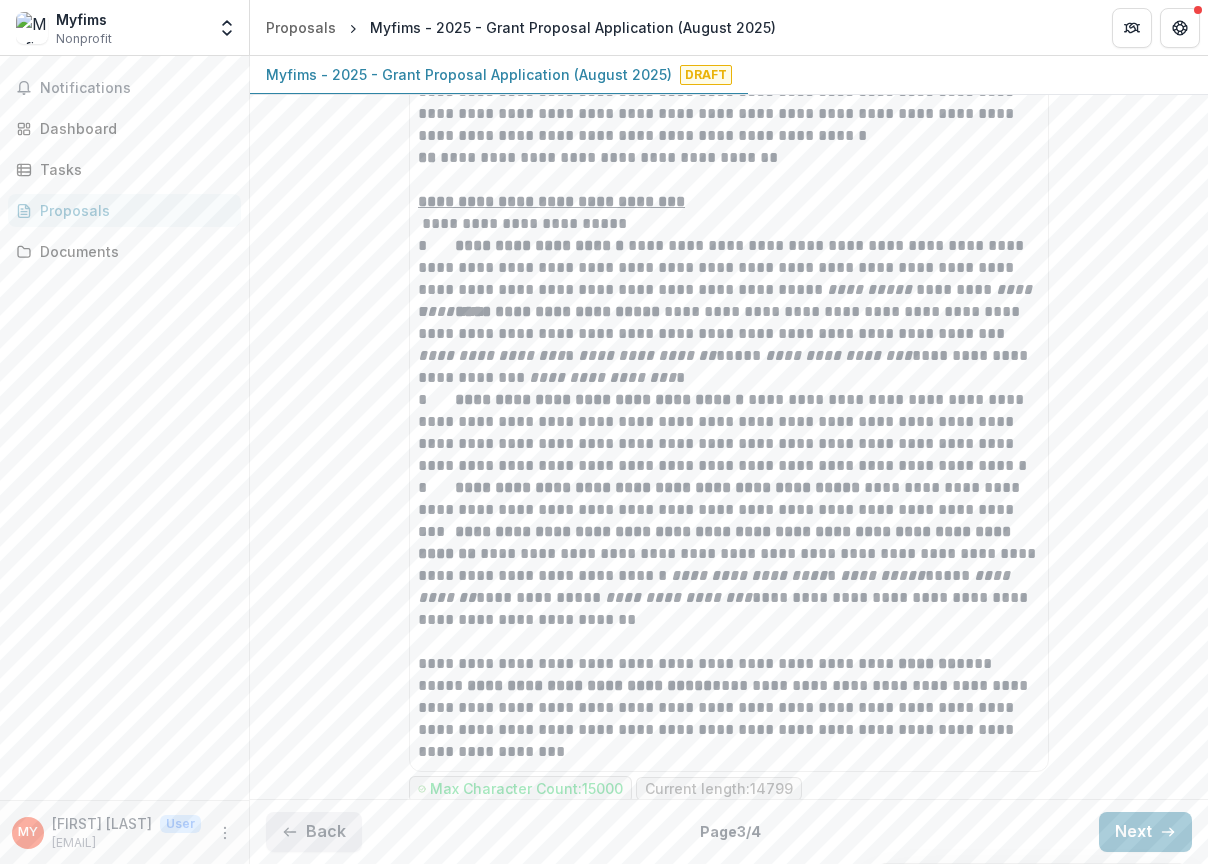 click on "Back" at bounding box center [314, 832] 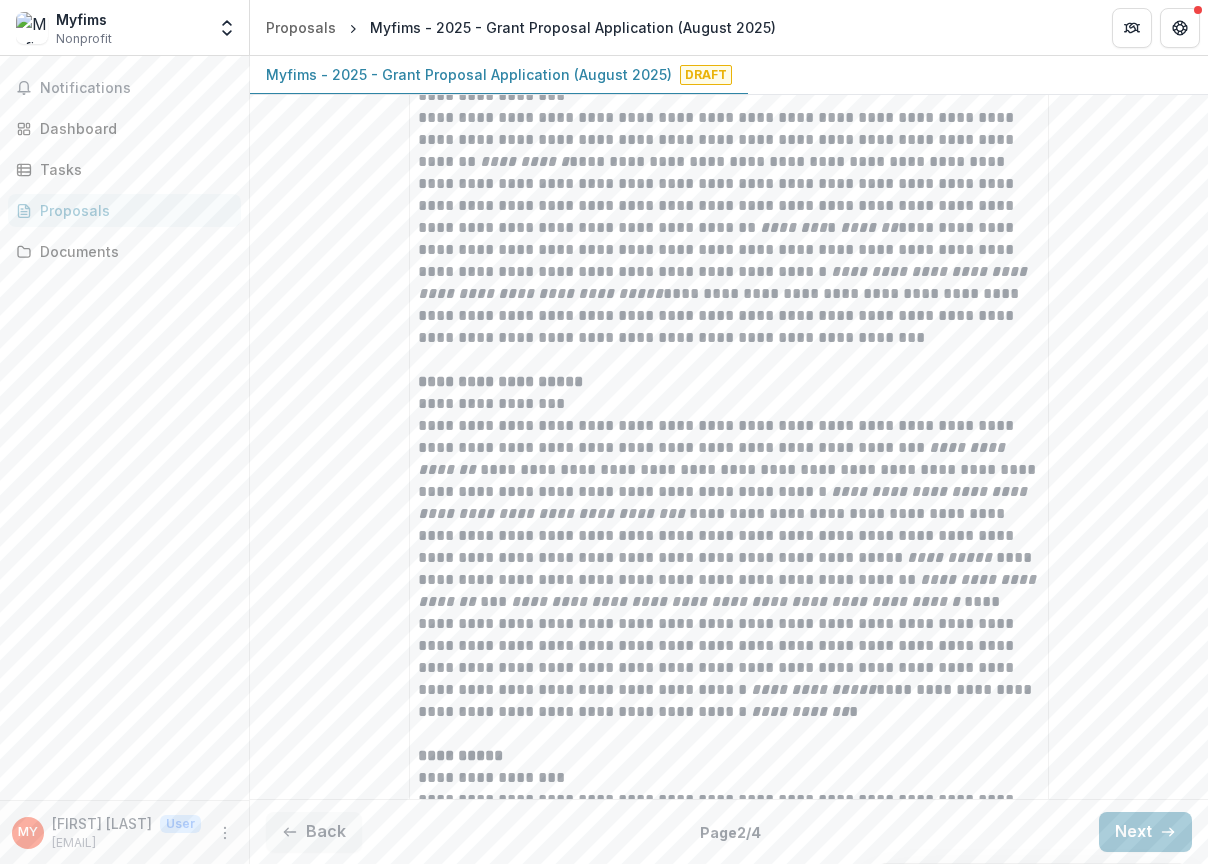 scroll, scrollTop: 0, scrollLeft: 0, axis: both 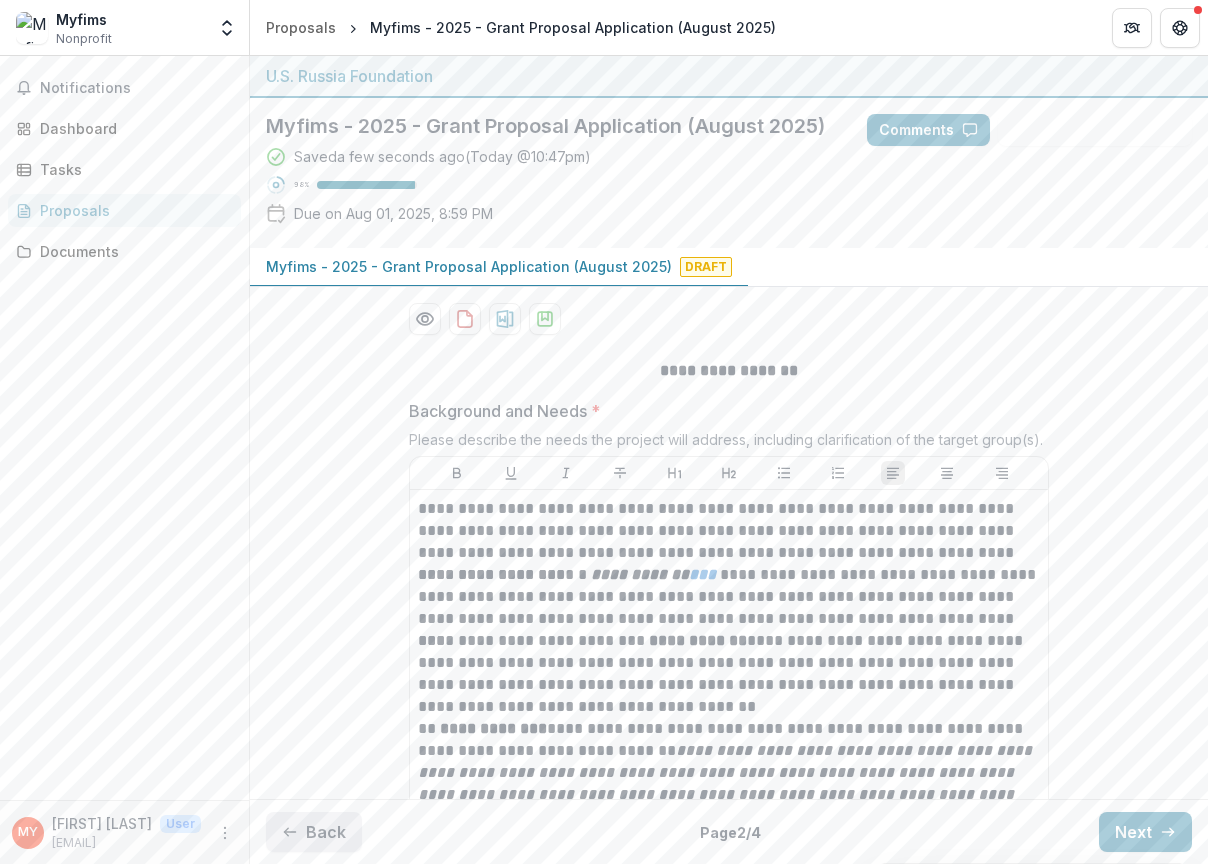 click on "Back" at bounding box center (314, 832) 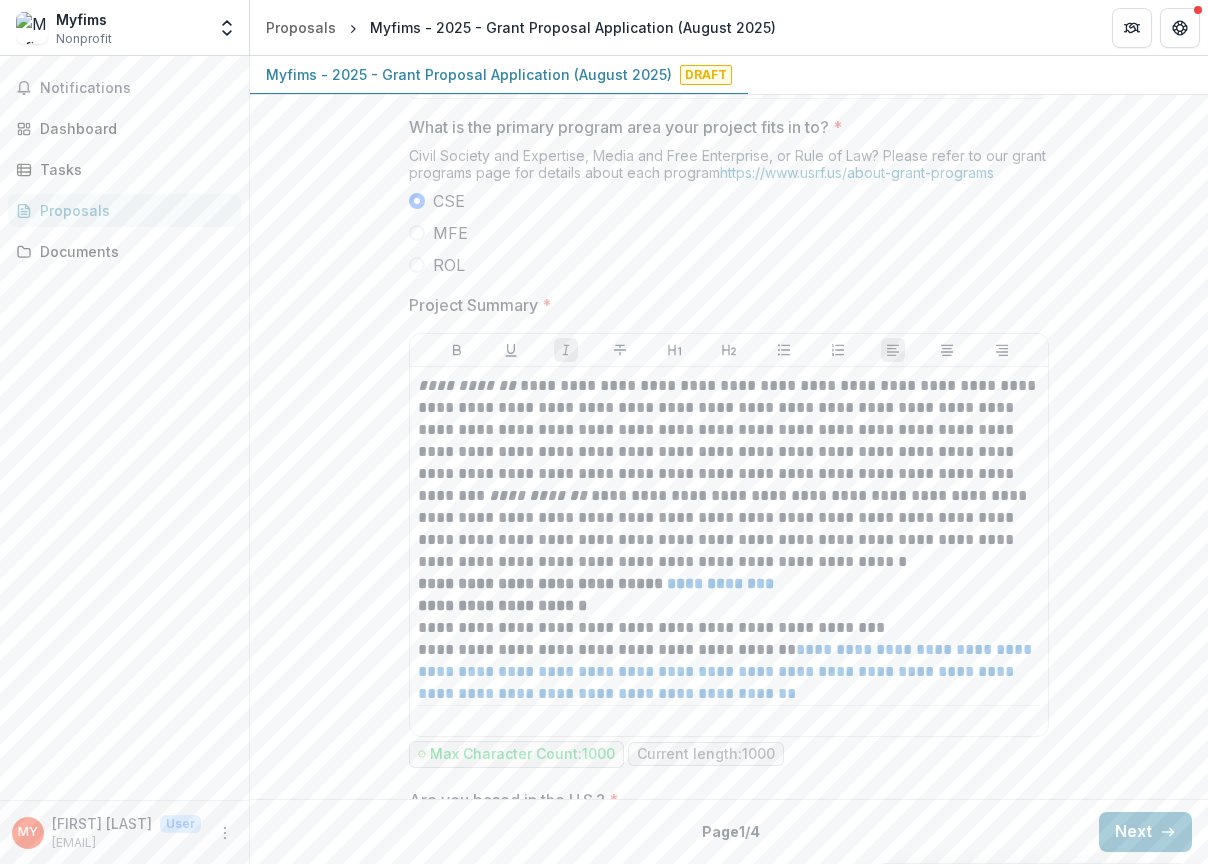 scroll, scrollTop: 858, scrollLeft: 0, axis: vertical 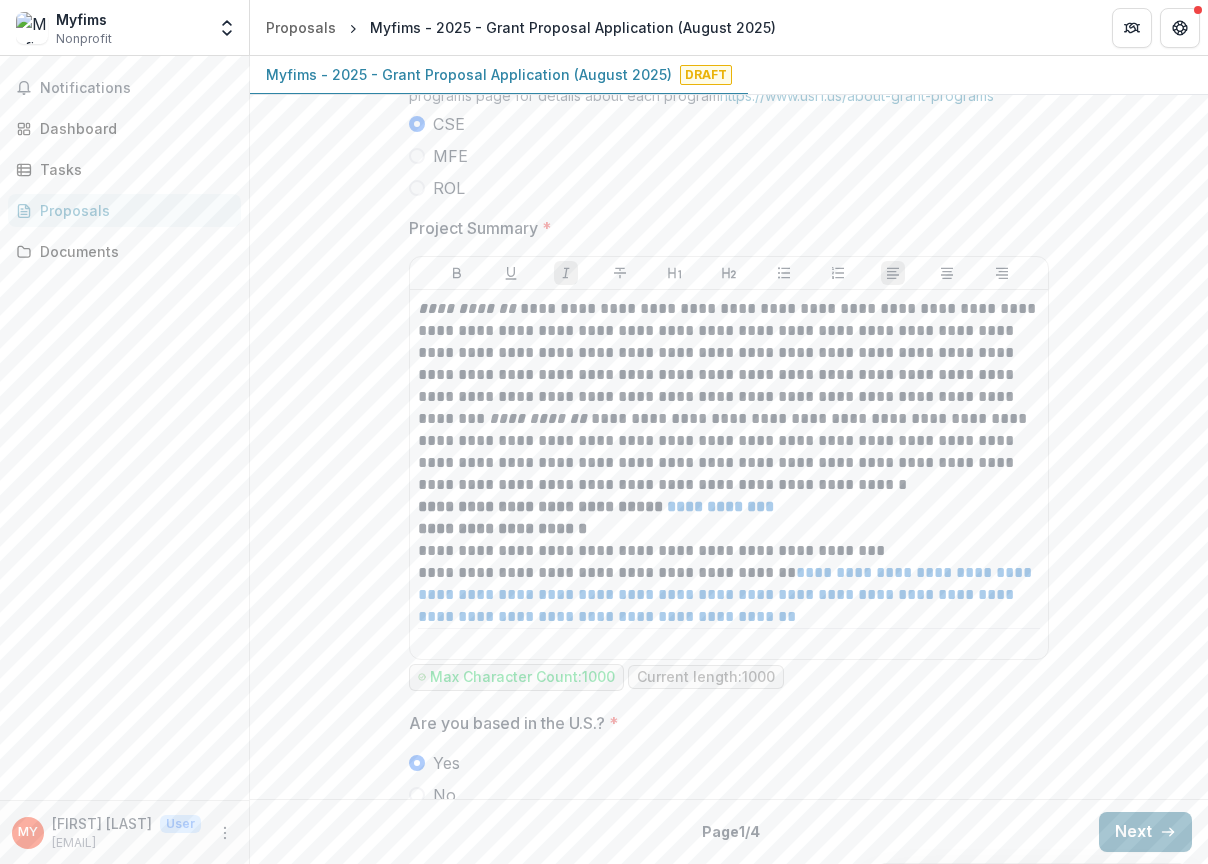 click on "Next" at bounding box center (1145, 832) 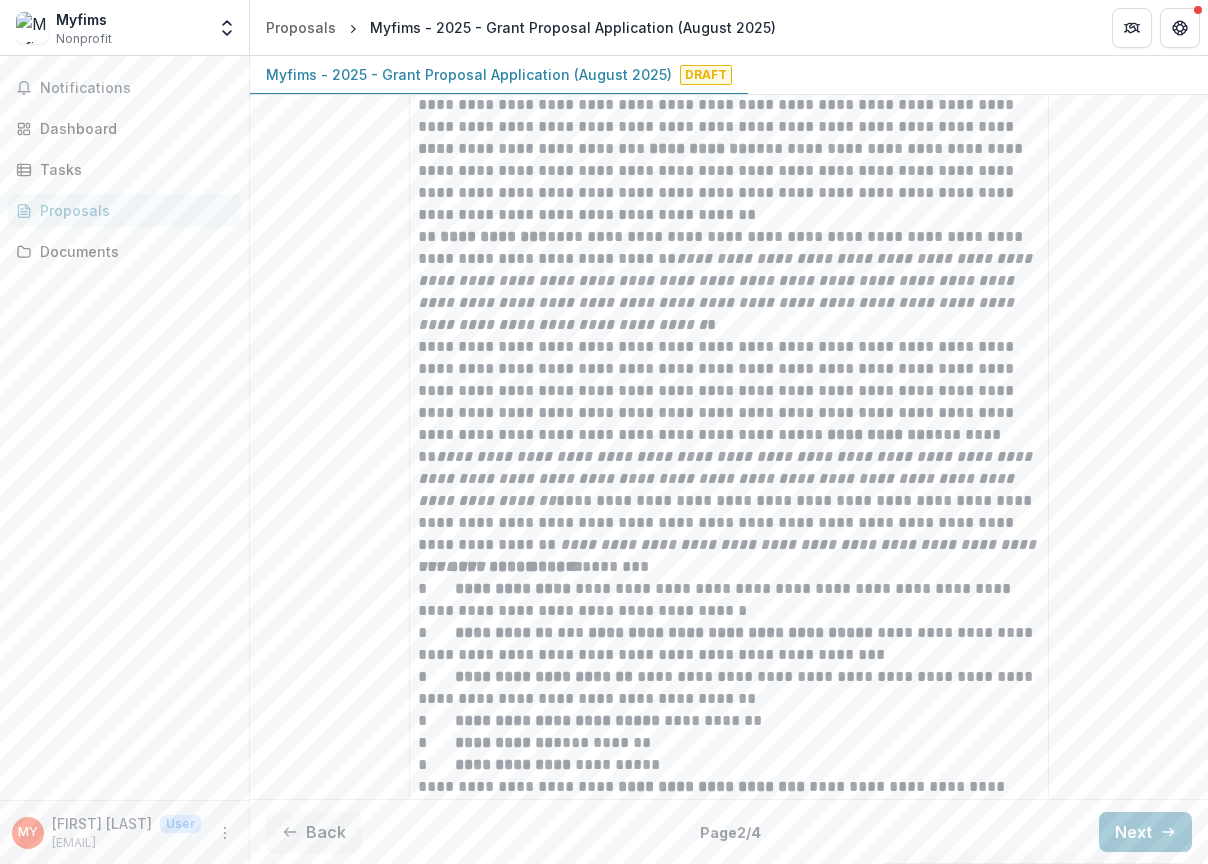 scroll, scrollTop: 504, scrollLeft: 0, axis: vertical 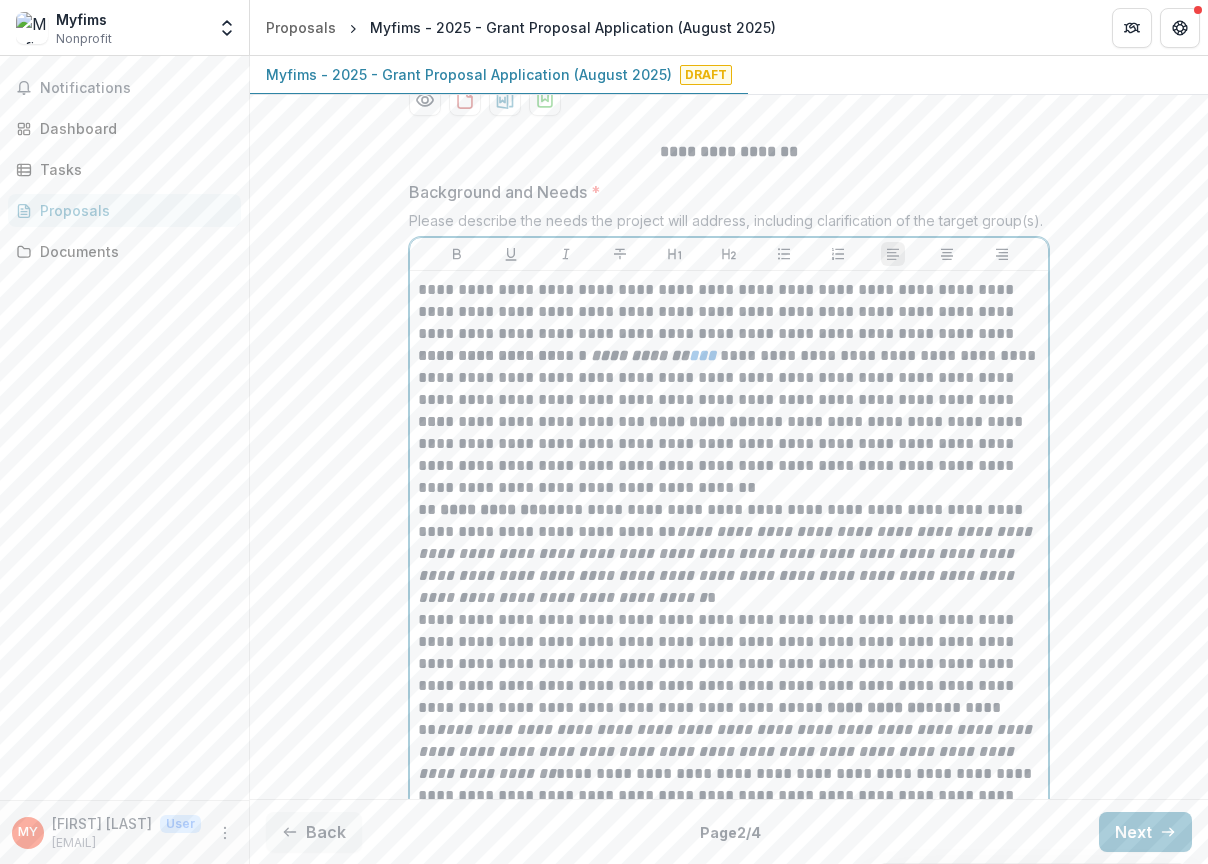 click on "**********" at bounding box center [729, 455] 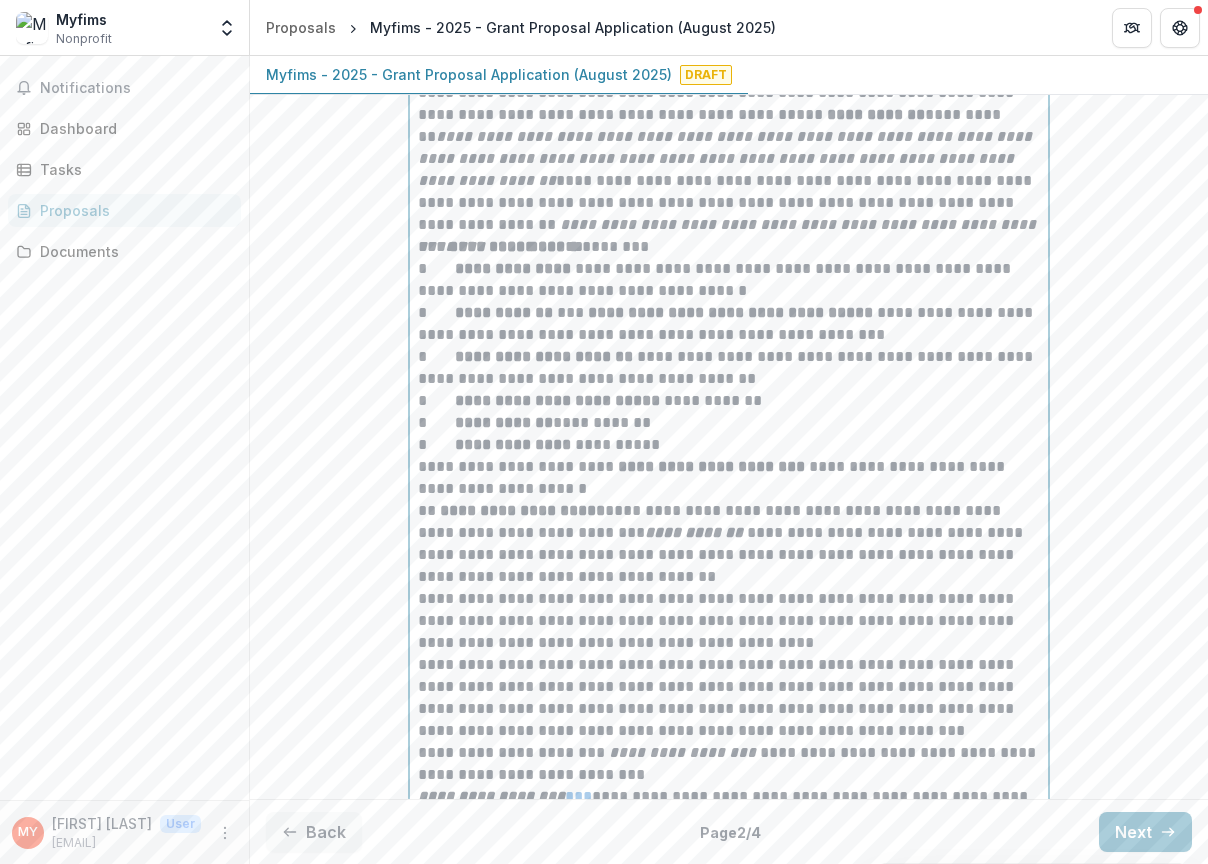 scroll, scrollTop: 737, scrollLeft: 0, axis: vertical 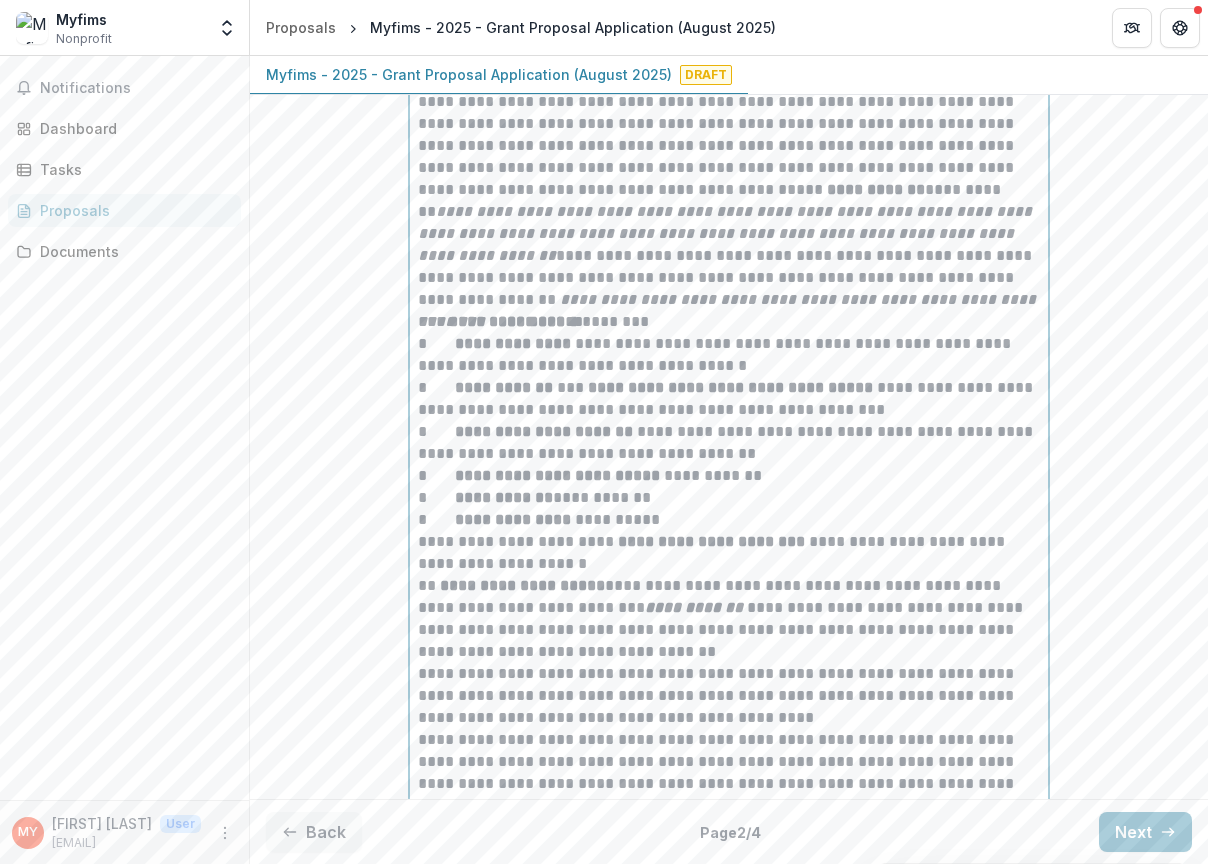 click on "**********" at bounding box center (729, 399) 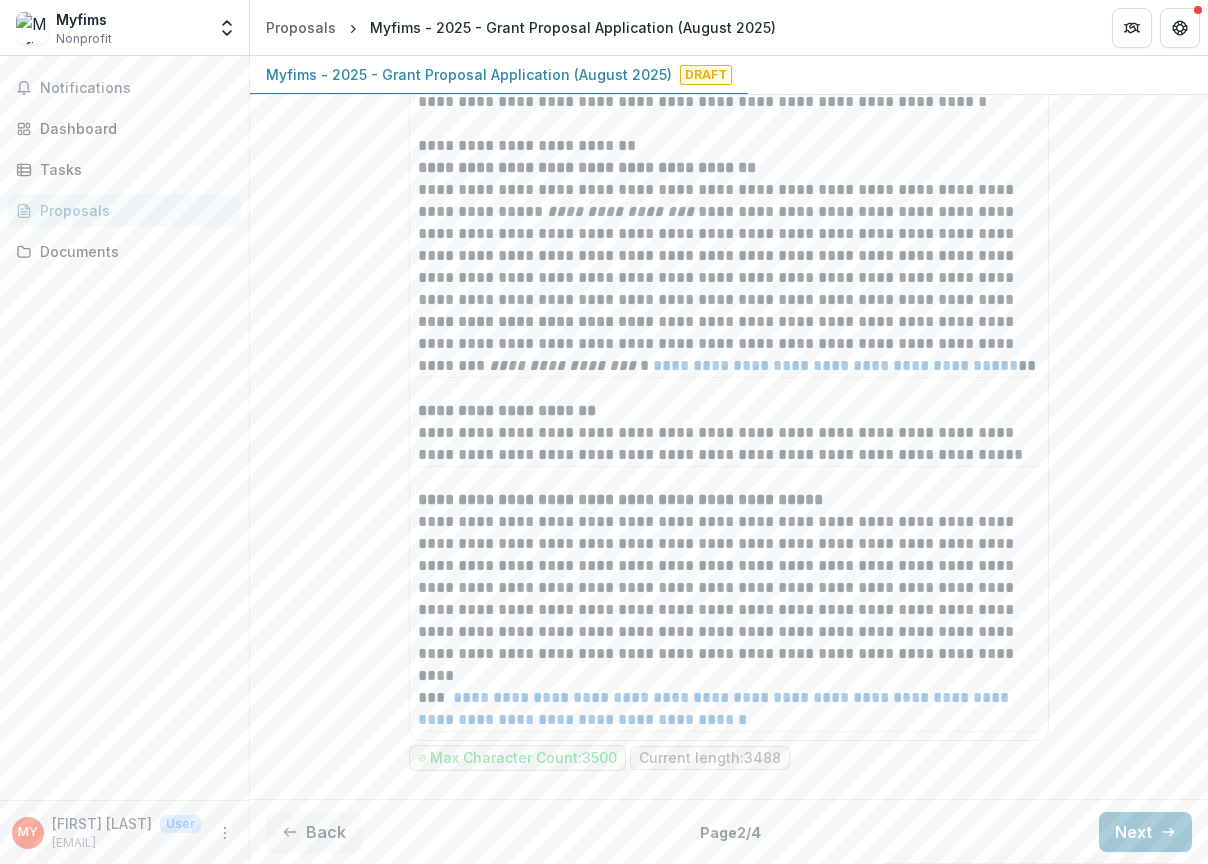 scroll, scrollTop: 1544, scrollLeft: 0, axis: vertical 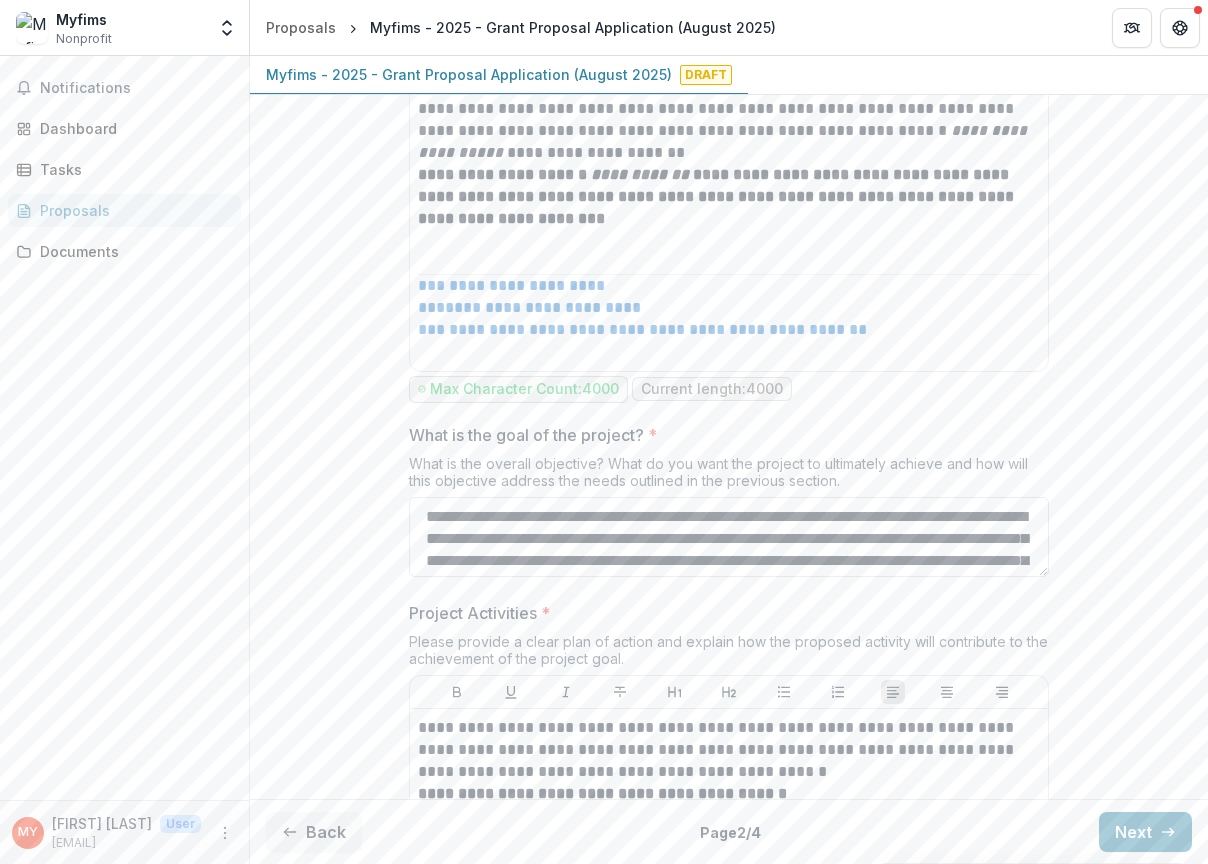 click on "What is the goal of the project? *" at bounding box center (729, 537) 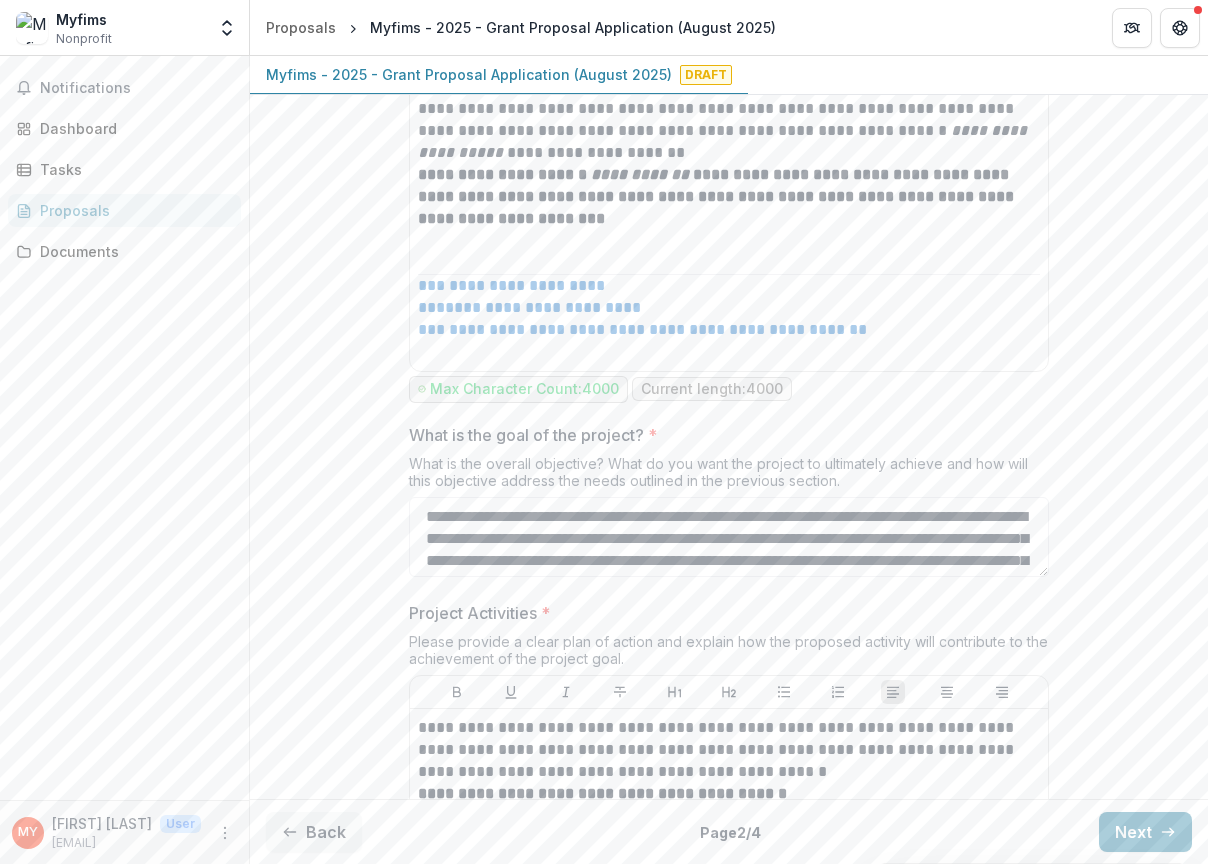 type on "**********" 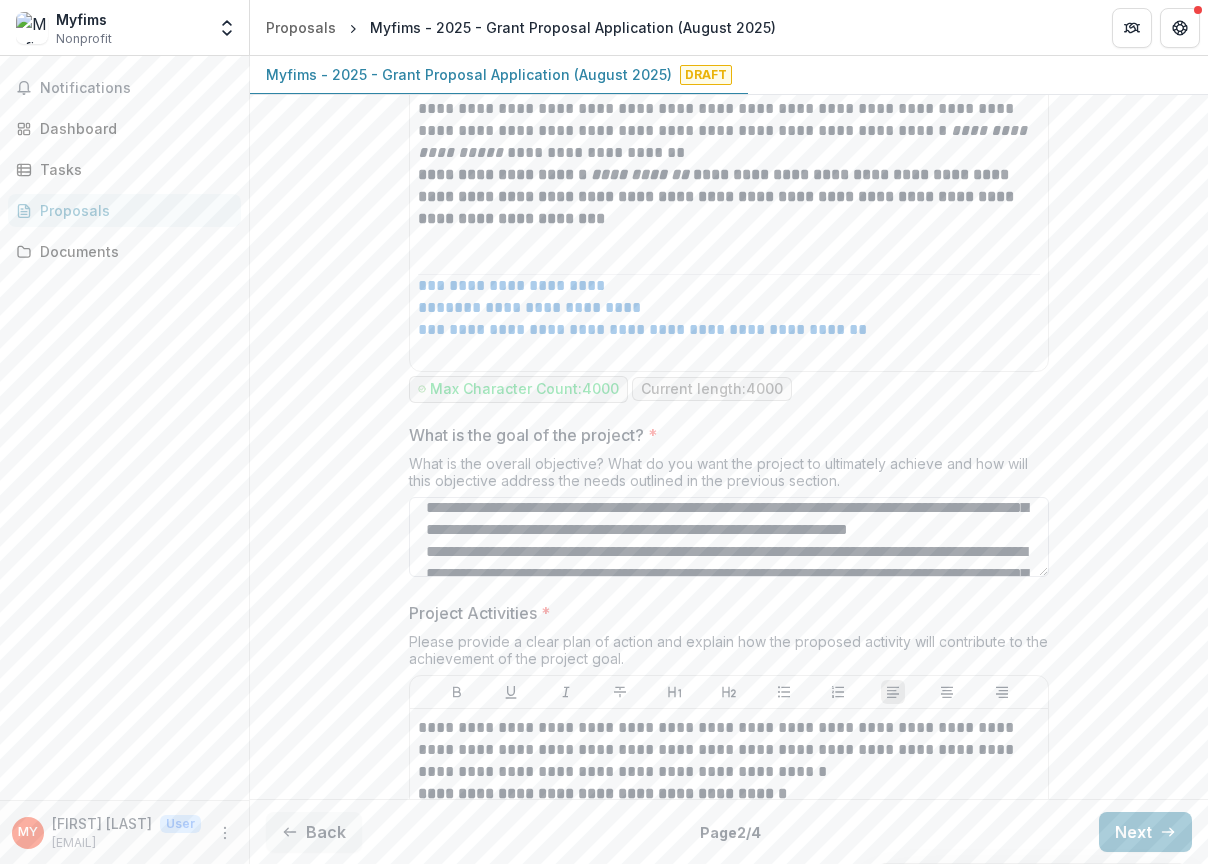 scroll, scrollTop: 356, scrollLeft: 0, axis: vertical 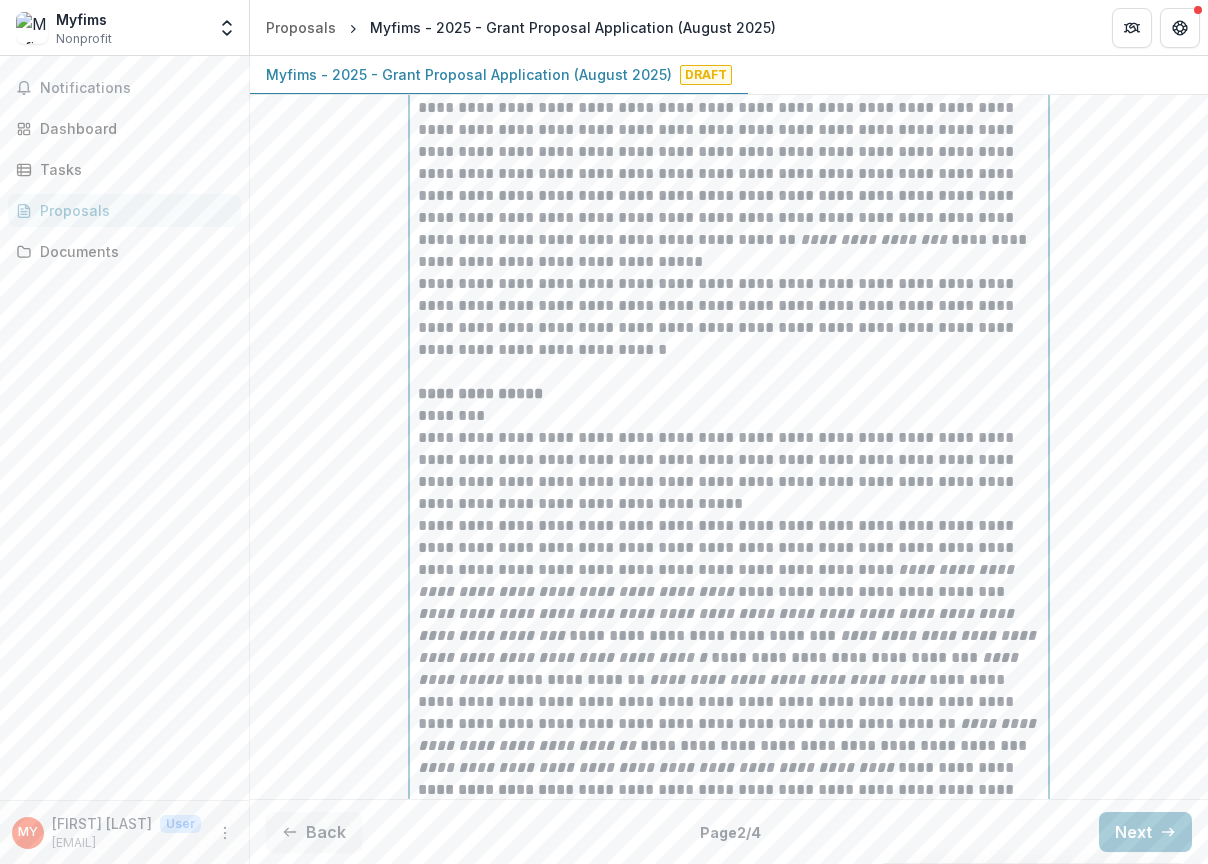 click on "**********" at bounding box center [729, 196] 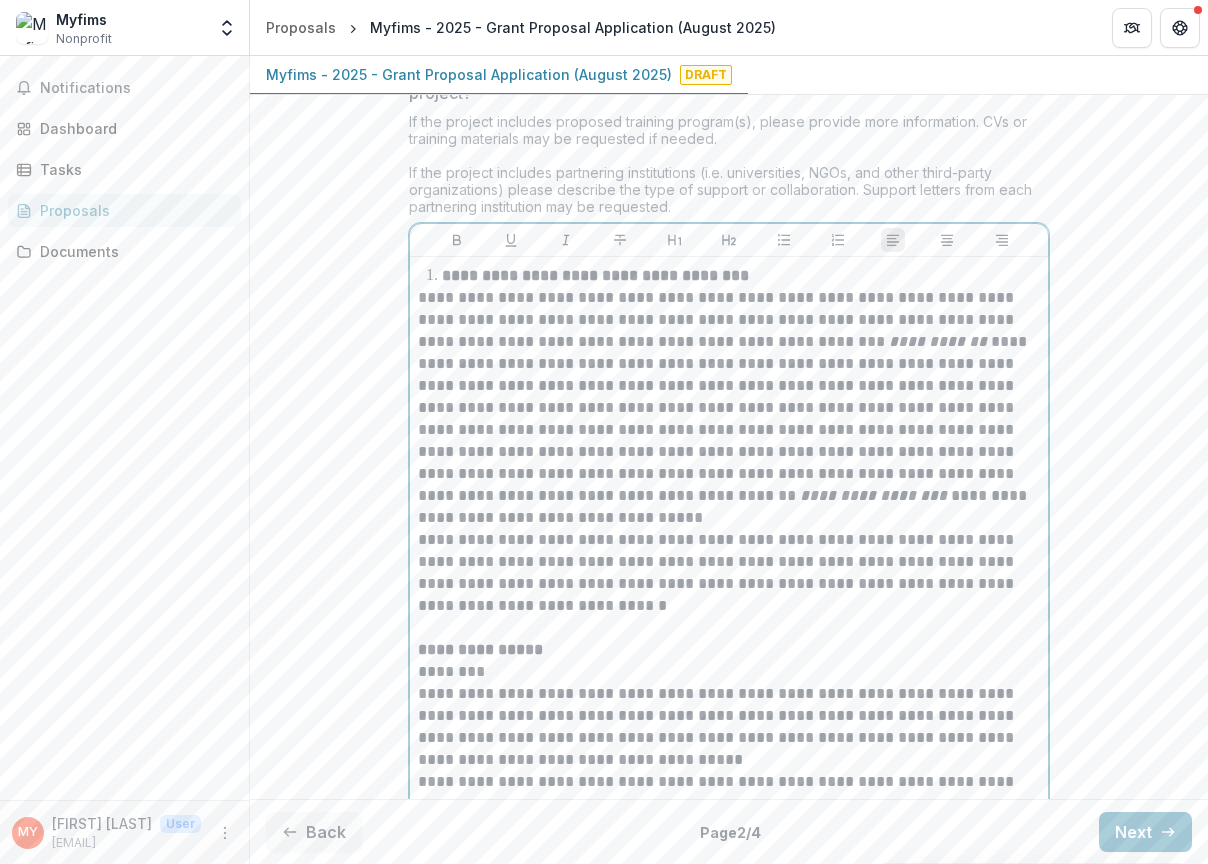 scroll, scrollTop: 5467, scrollLeft: 0, axis: vertical 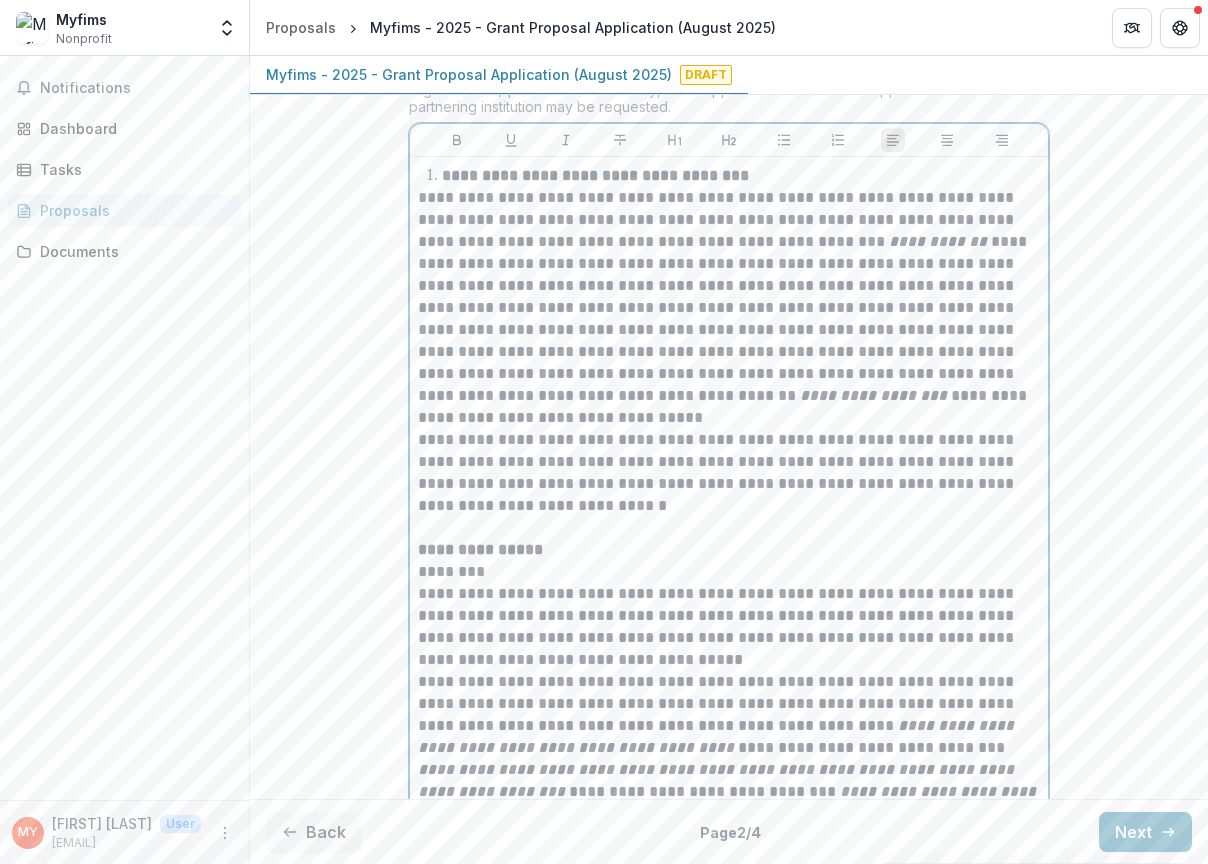 click on "**********" at bounding box center (729, 352) 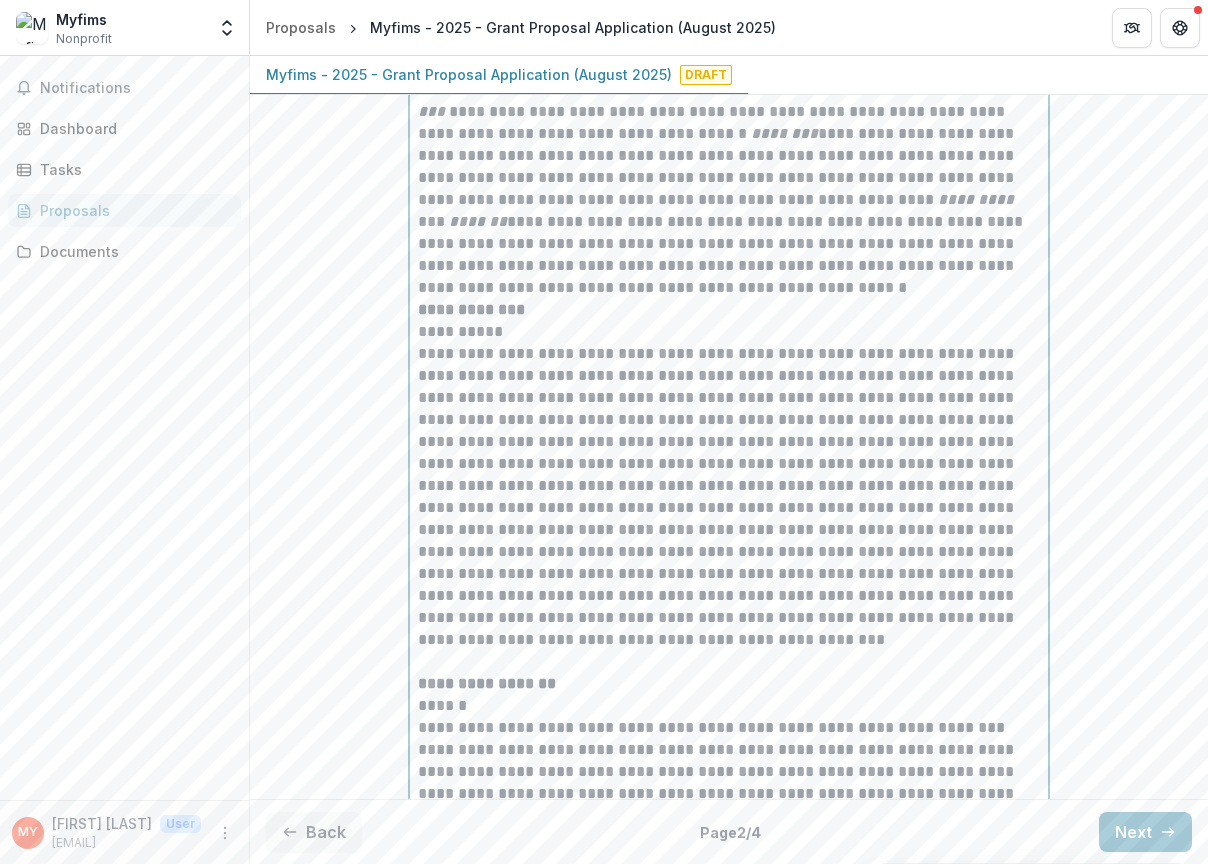 scroll, scrollTop: 7473, scrollLeft: 0, axis: vertical 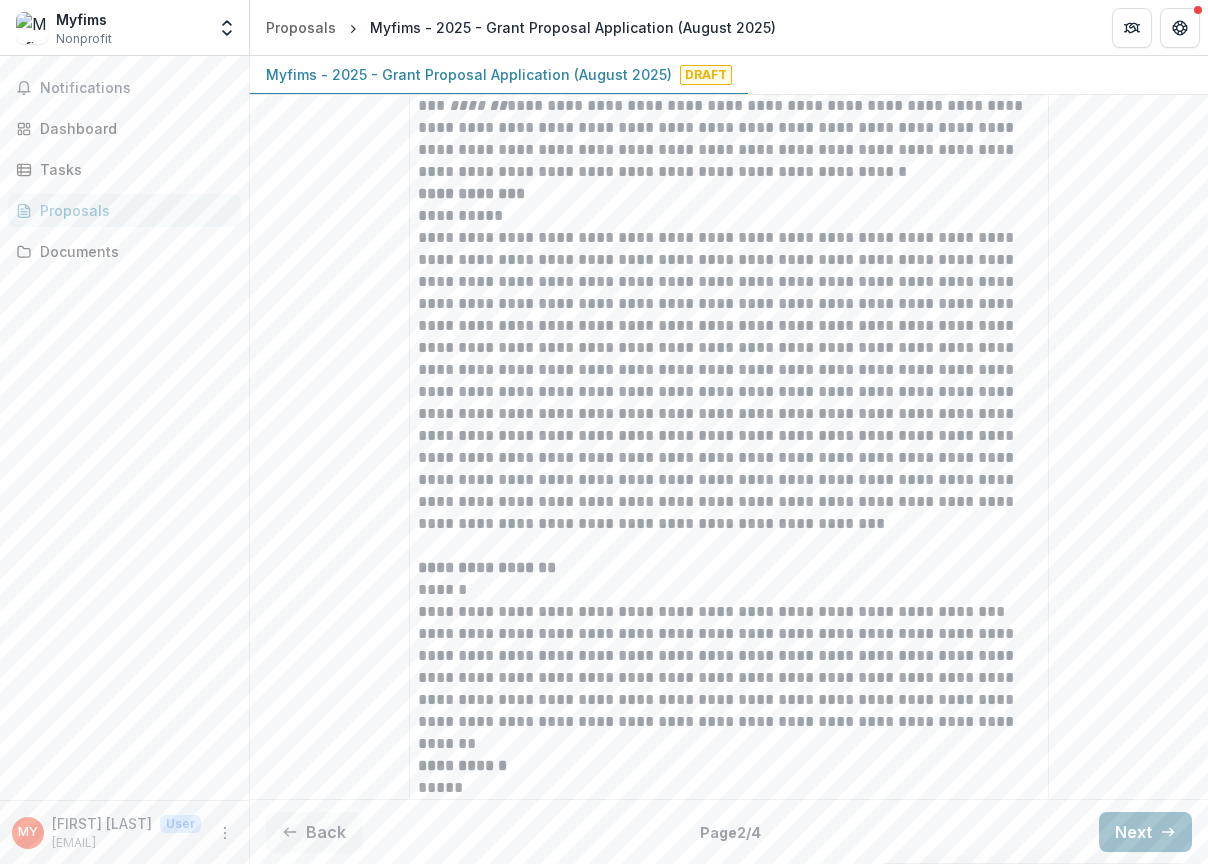 click on "Next" at bounding box center (1145, 832) 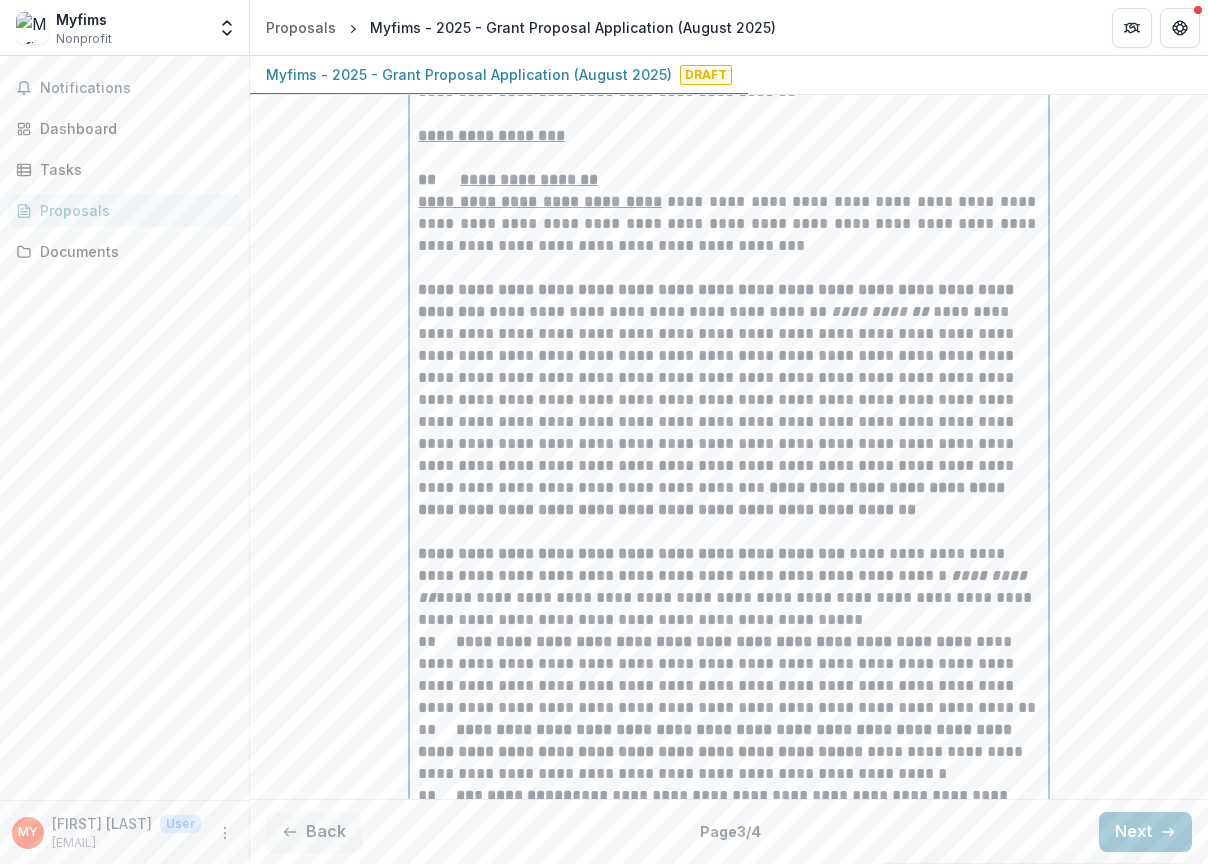 scroll, scrollTop: 1755, scrollLeft: 0, axis: vertical 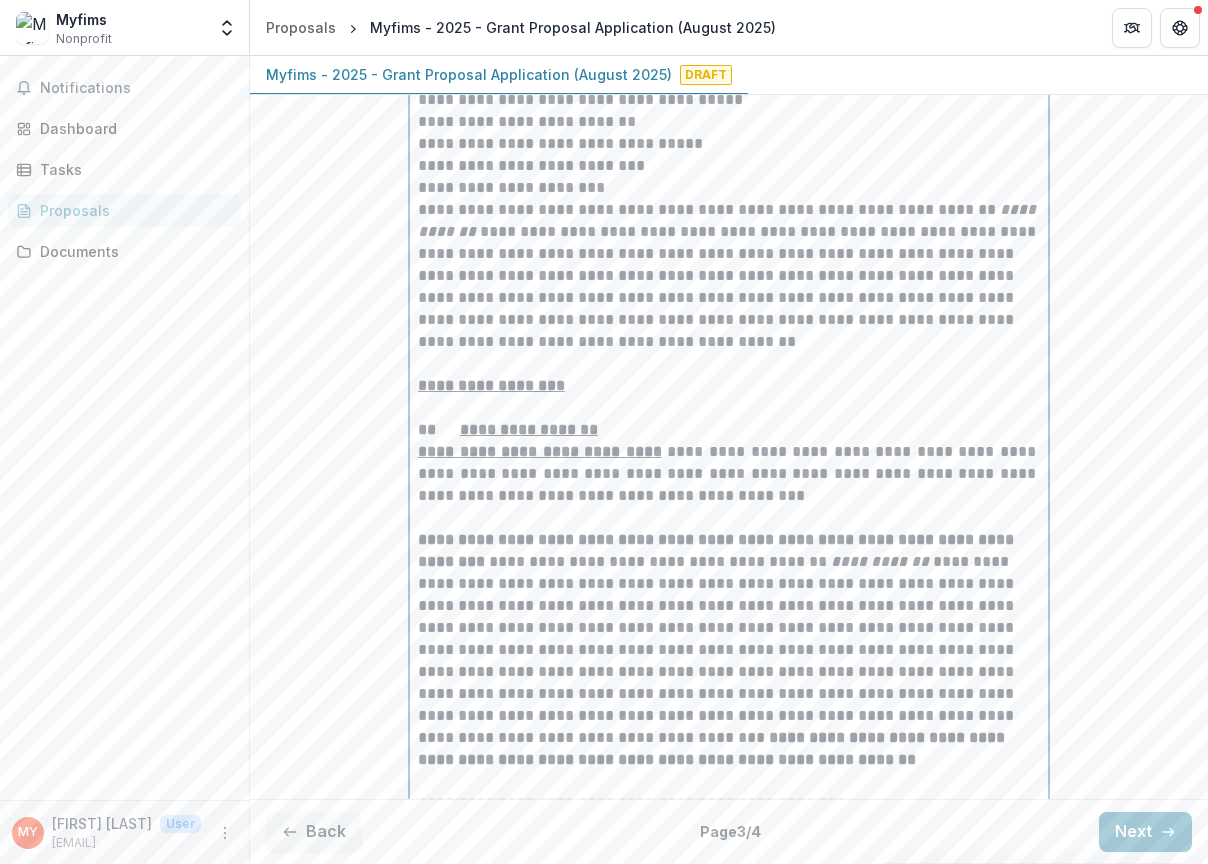 click on "**********" at bounding box center [729, 2729] 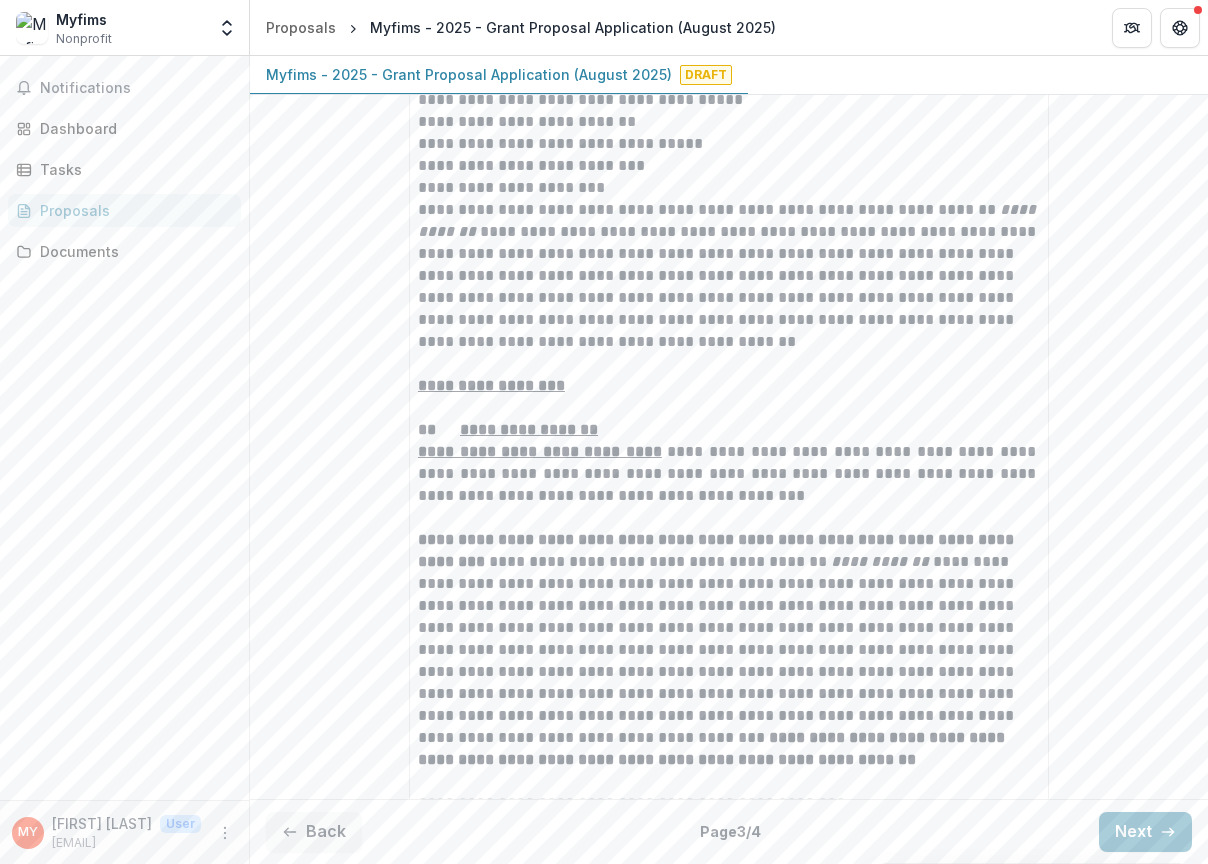 scroll, scrollTop: 4359, scrollLeft: 0, axis: vertical 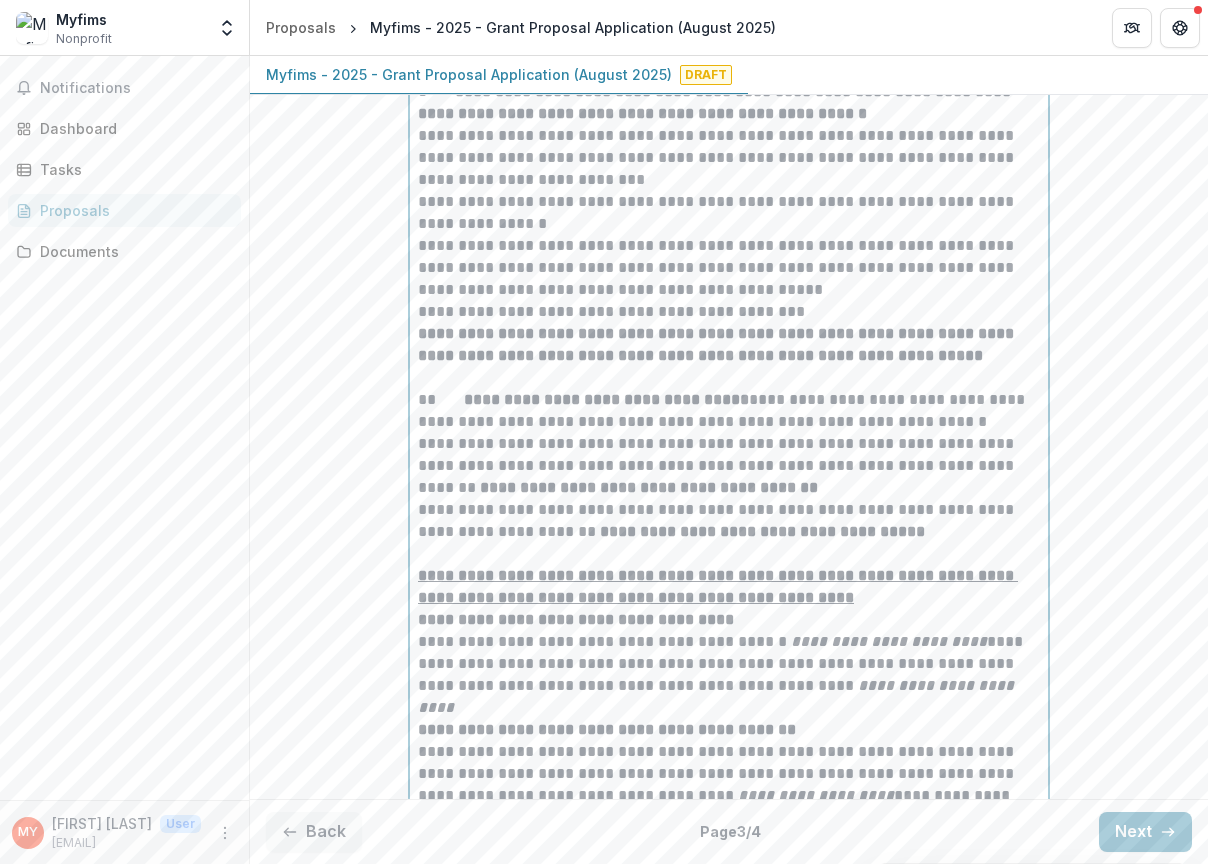click on "**********" at bounding box center (729, 466) 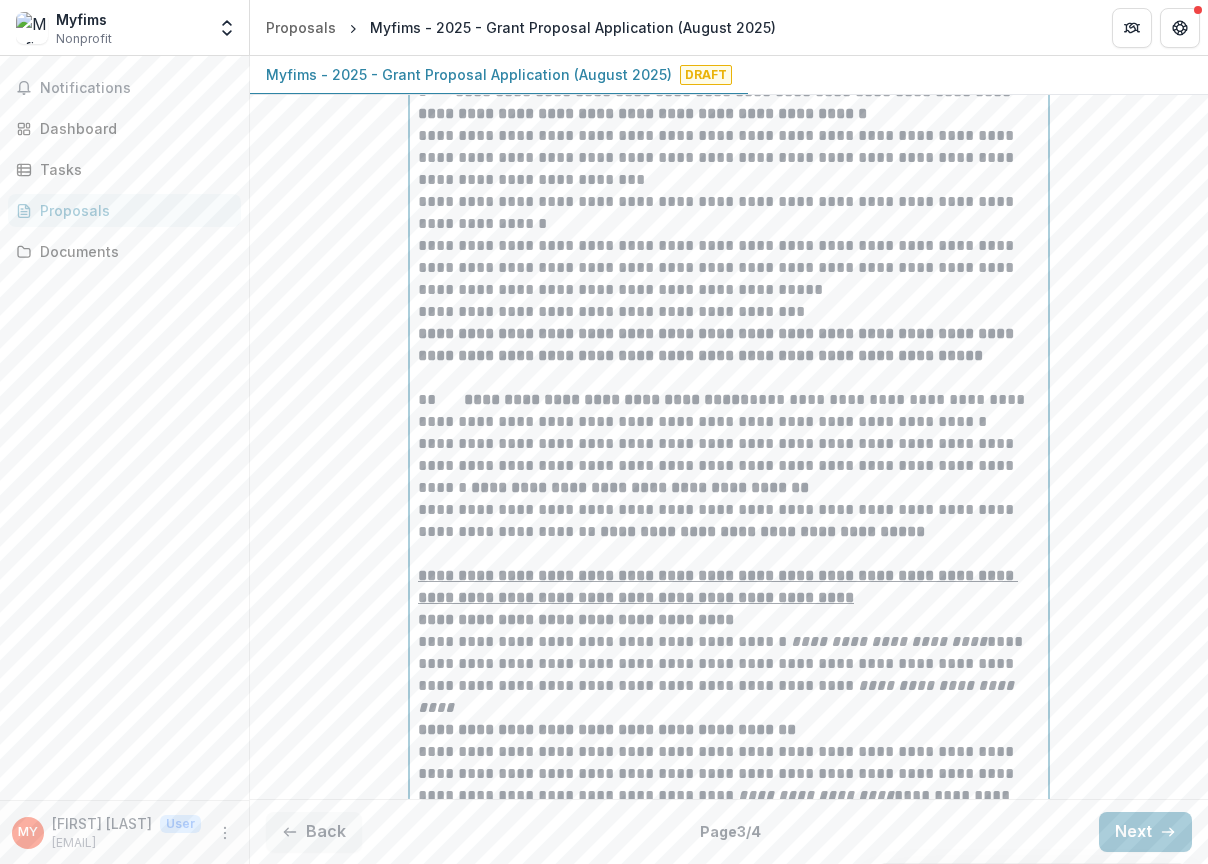 click on "**********" at bounding box center [729, 158] 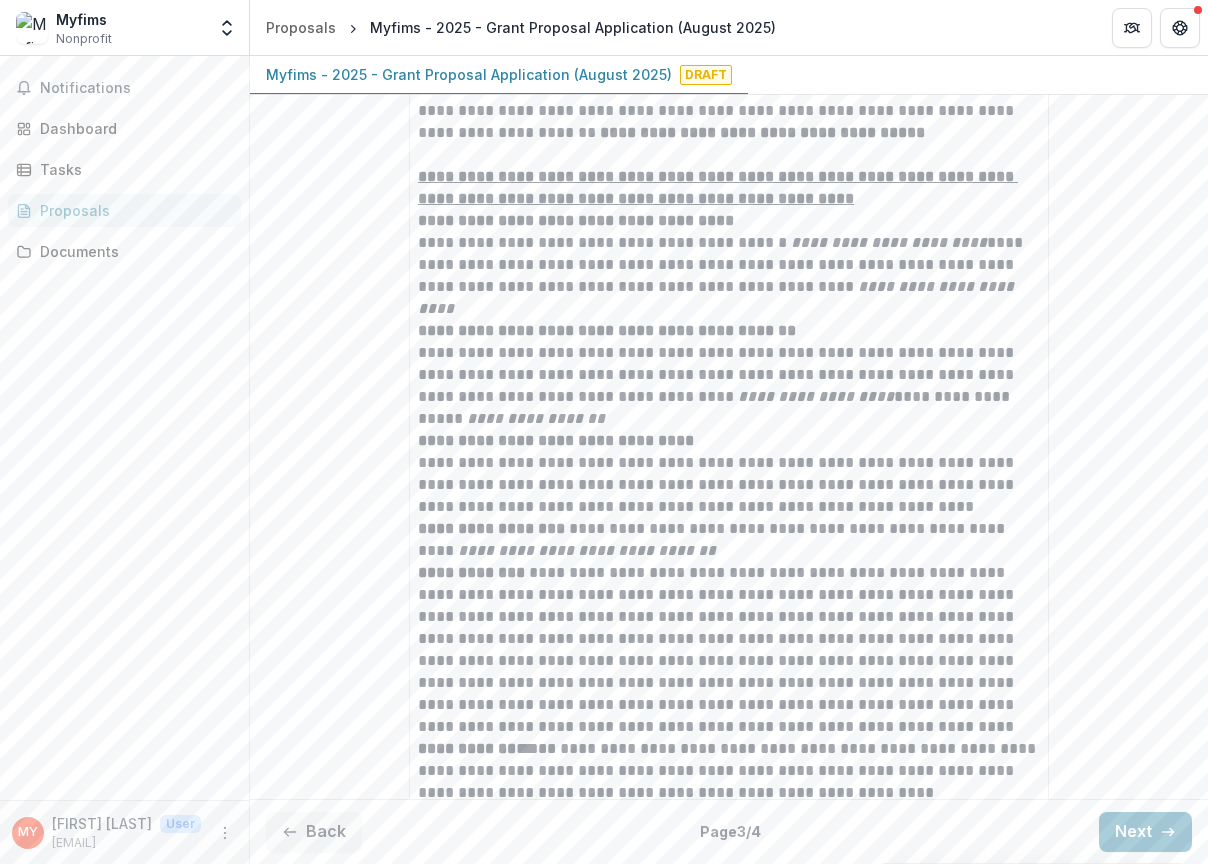 scroll, scrollTop: 1052, scrollLeft: 0, axis: vertical 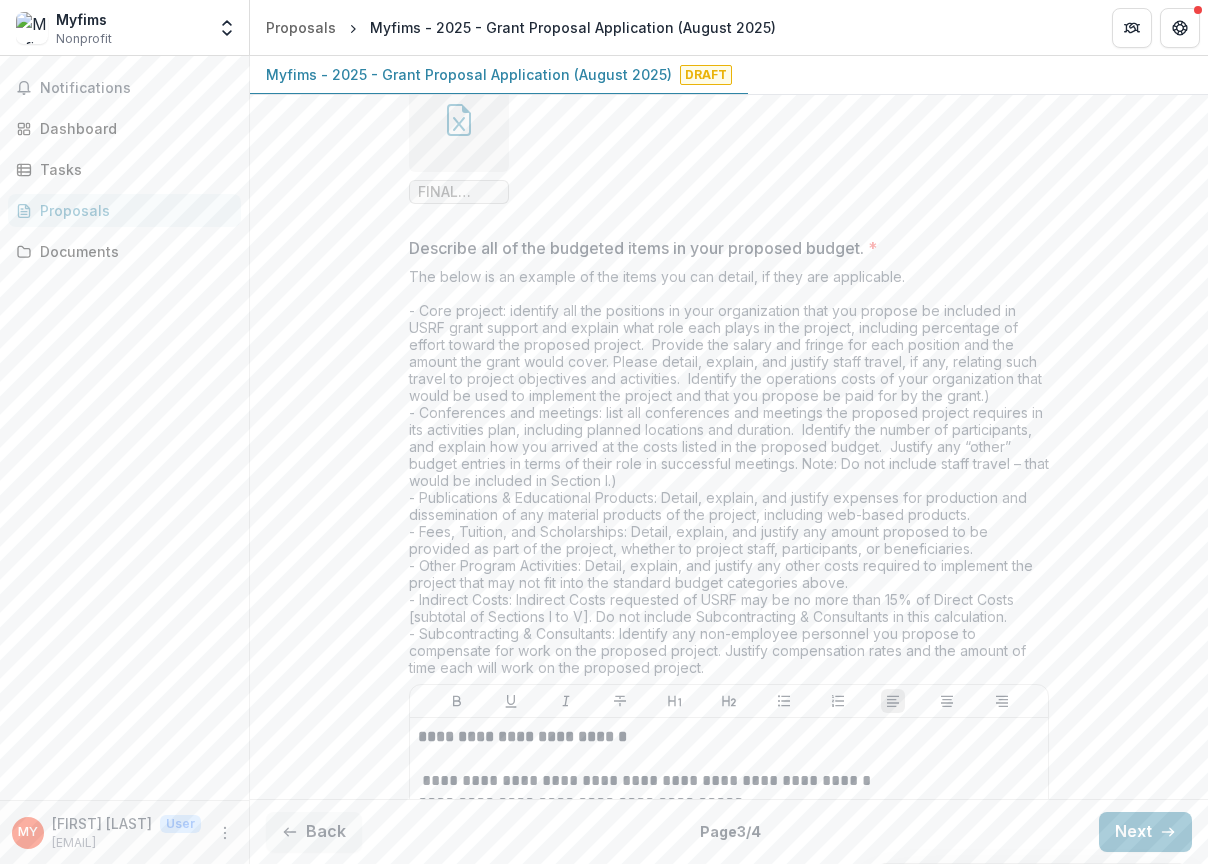 click on "The below is an example of the items you can detail, if they are applicable.
- Core project: identify all the positions in your organization that you propose be included in USRF grant support and explain what role each plays in the project, including percentage of effort toward the proposed project.  Provide the salary and fringe for each position and the amount the grant would cover. Please detail, explain, and justify staff travel, if any, relating such travel to project objectives and activities.  Identify the operations costs of your organization that would be used to implement the project and that you propose be paid for by the grant.)
- Publications & Educational Products: Detail, explain, and justify expenses for production and dissemination of any material products of the project, including web-based products.
- Fees, Tuition, and Scholarships: Detail, explain, and justify any amount proposed to be provided as part of the project, whether to project staff, participants, or beneficiaries." at bounding box center [729, 476] 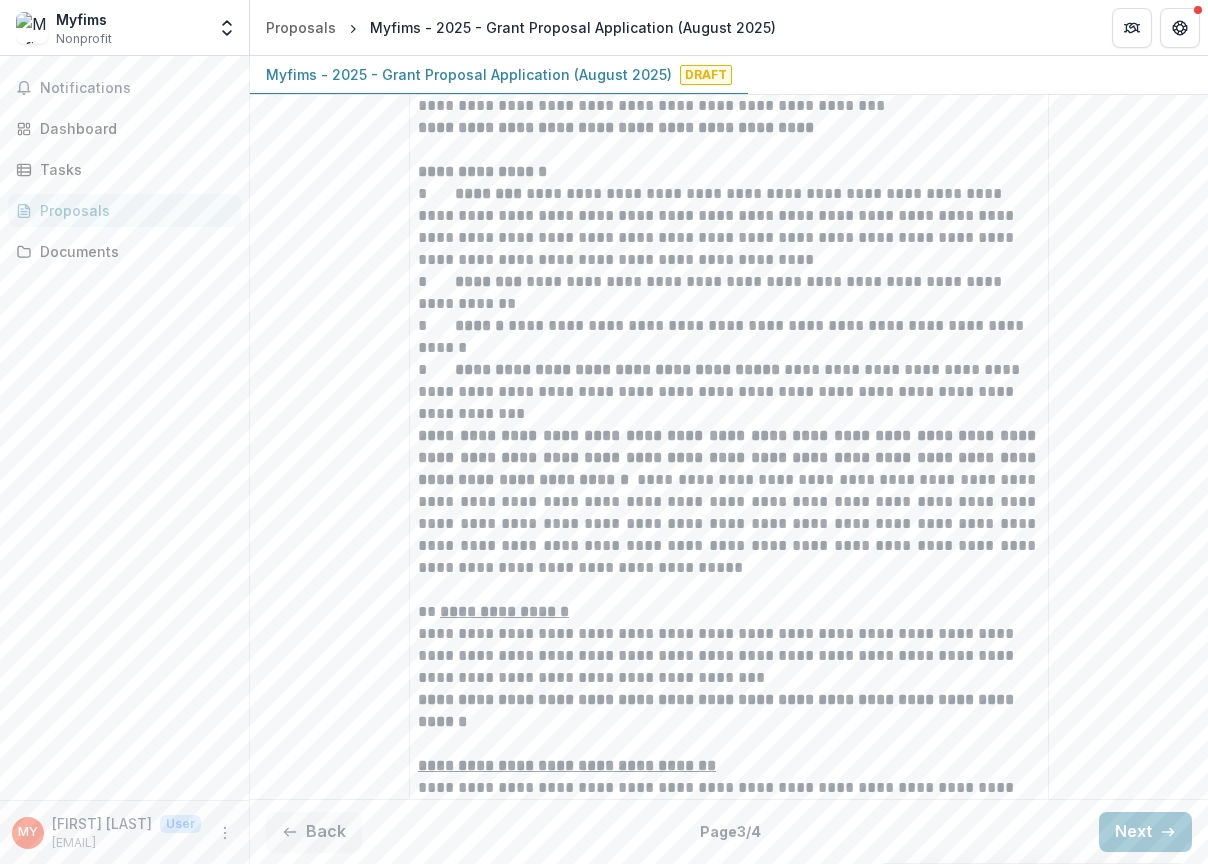 scroll, scrollTop: 3248, scrollLeft: 0, axis: vertical 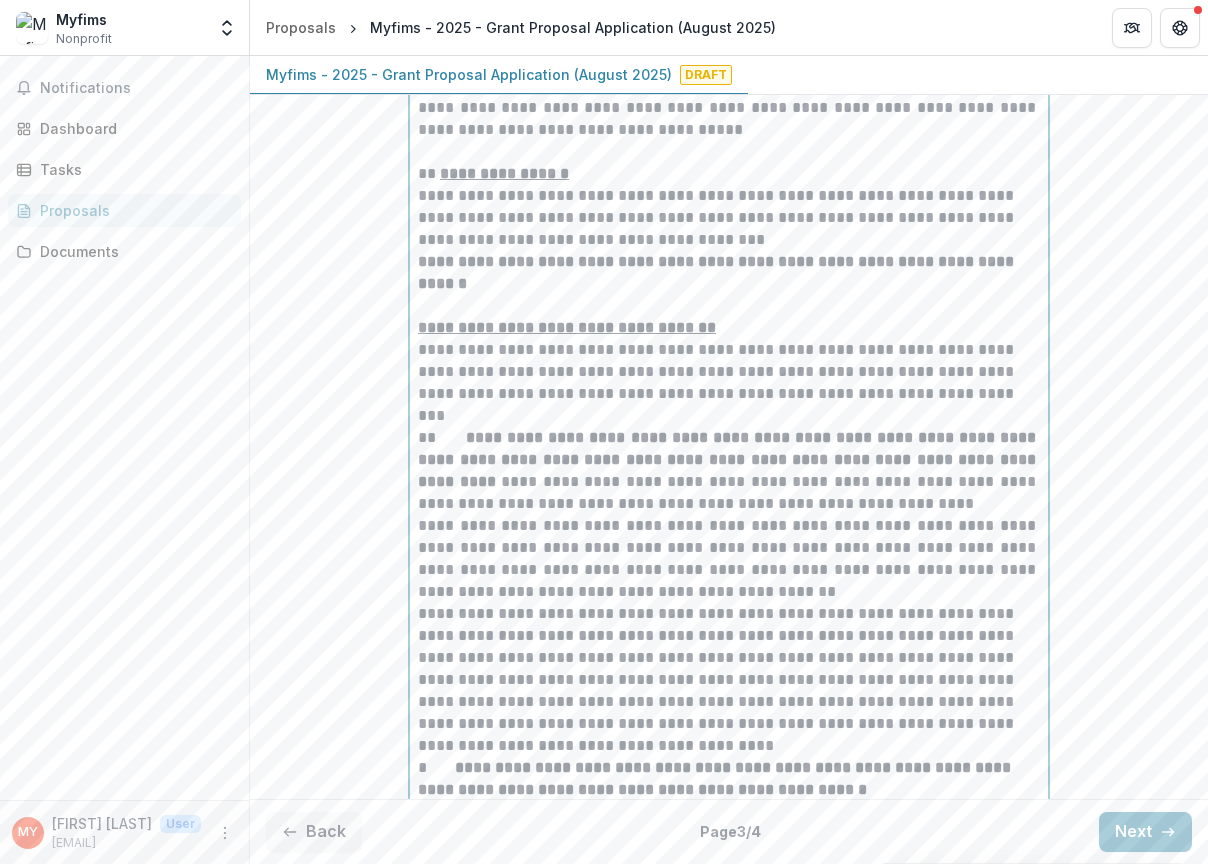 click on "**********" at bounding box center (729, 801) 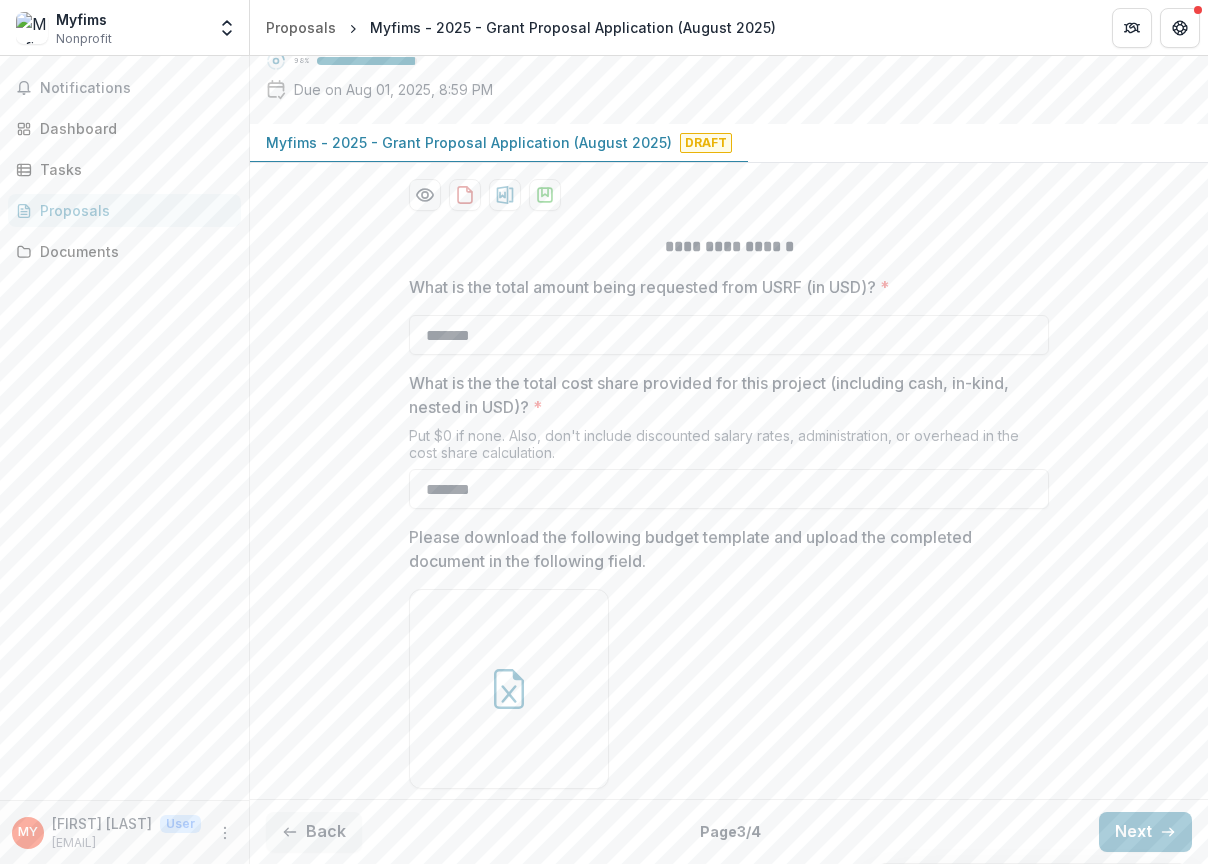 scroll, scrollTop: 4557, scrollLeft: 0, axis: vertical 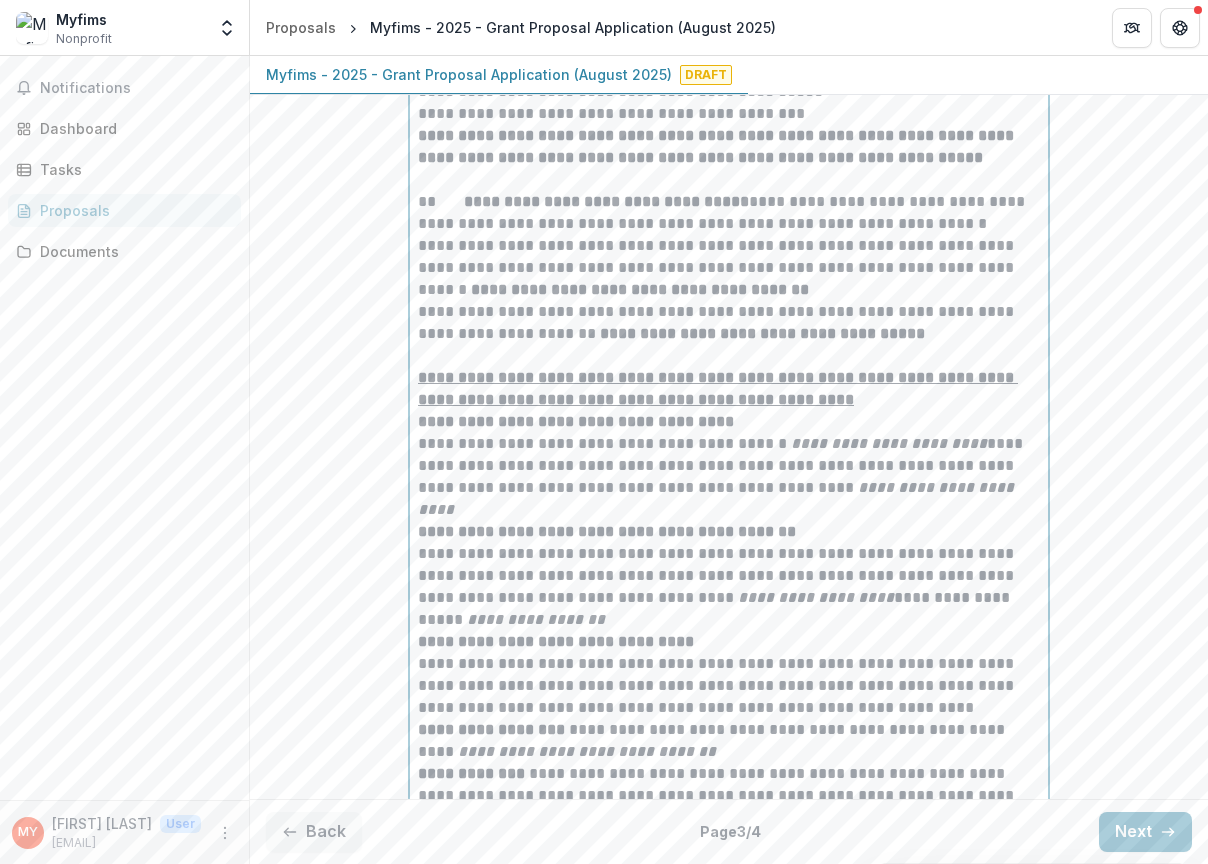 click on "**********" at bounding box center (729, 466) 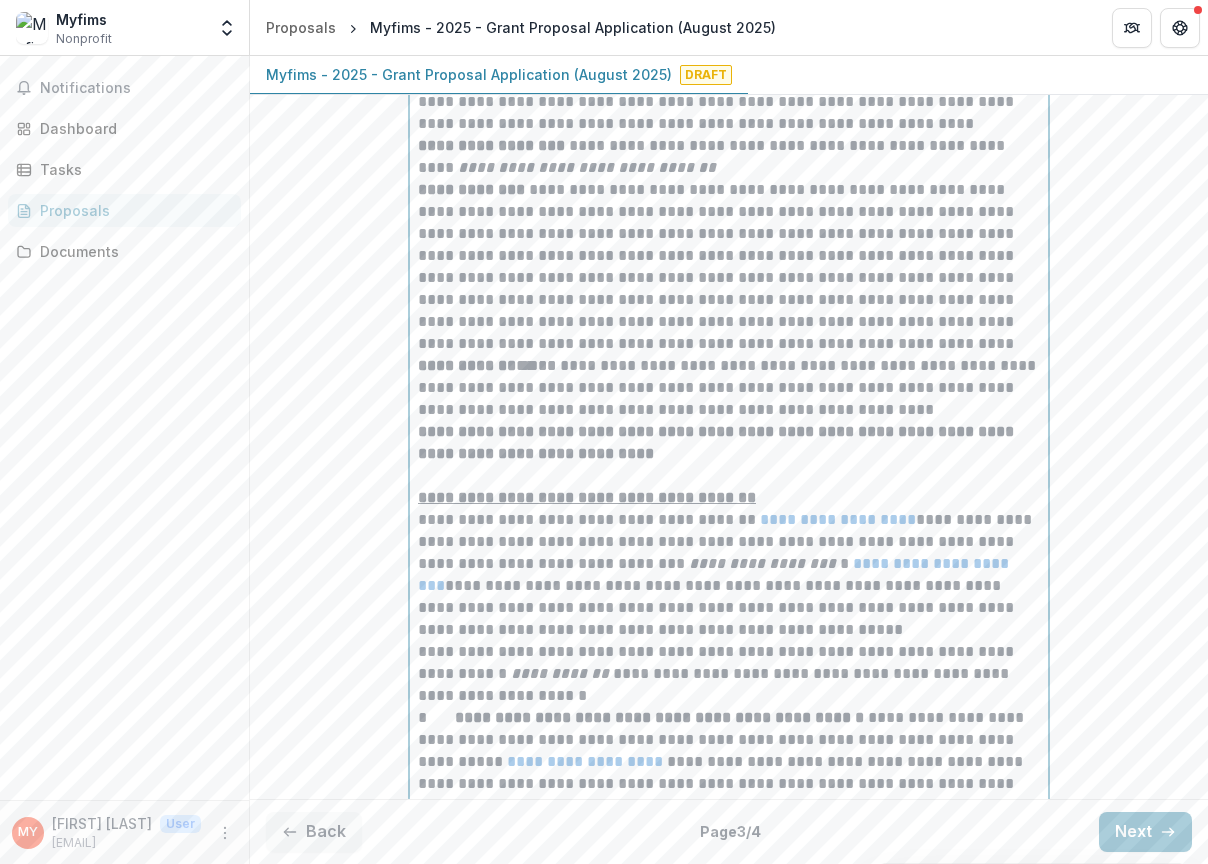scroll, scrollTop: 5146, scrollLeft: 0, axis: vertical 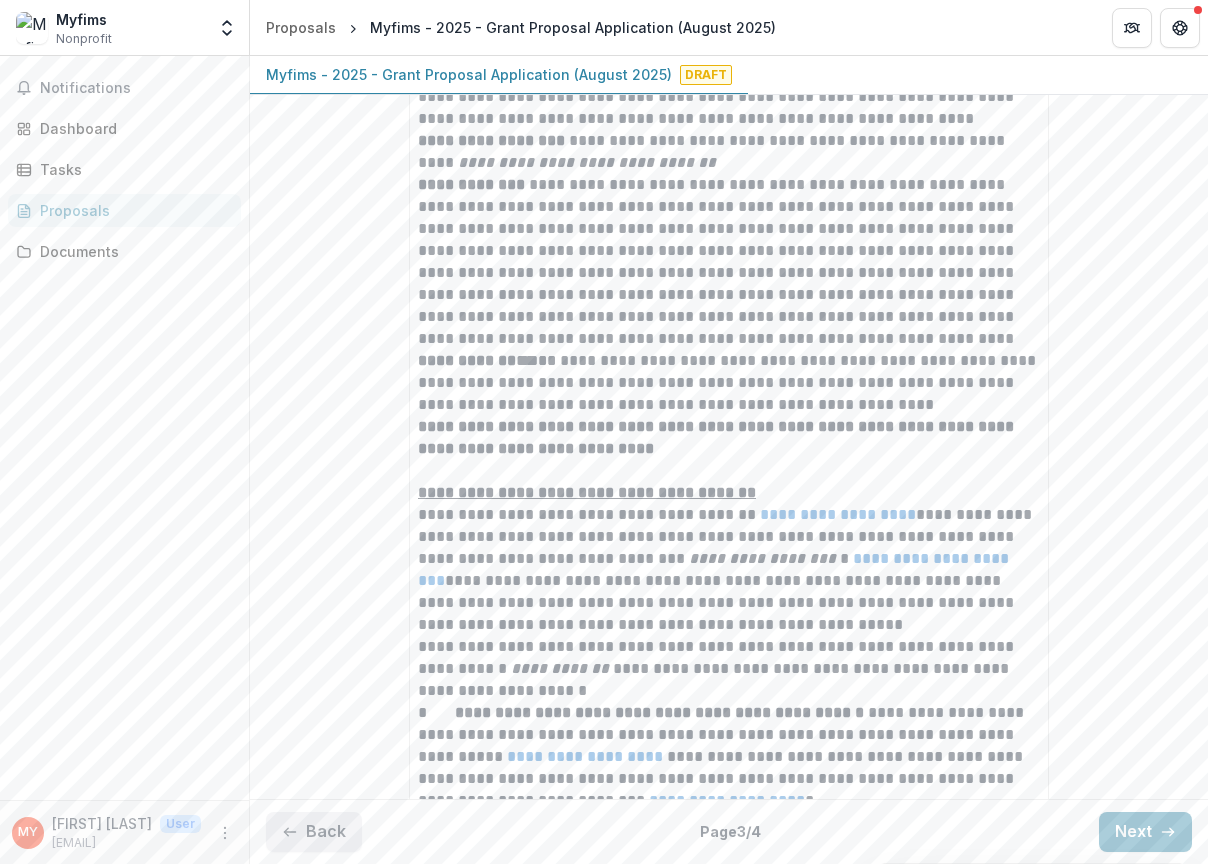 click on "Back" at bounding box center (314, 832) 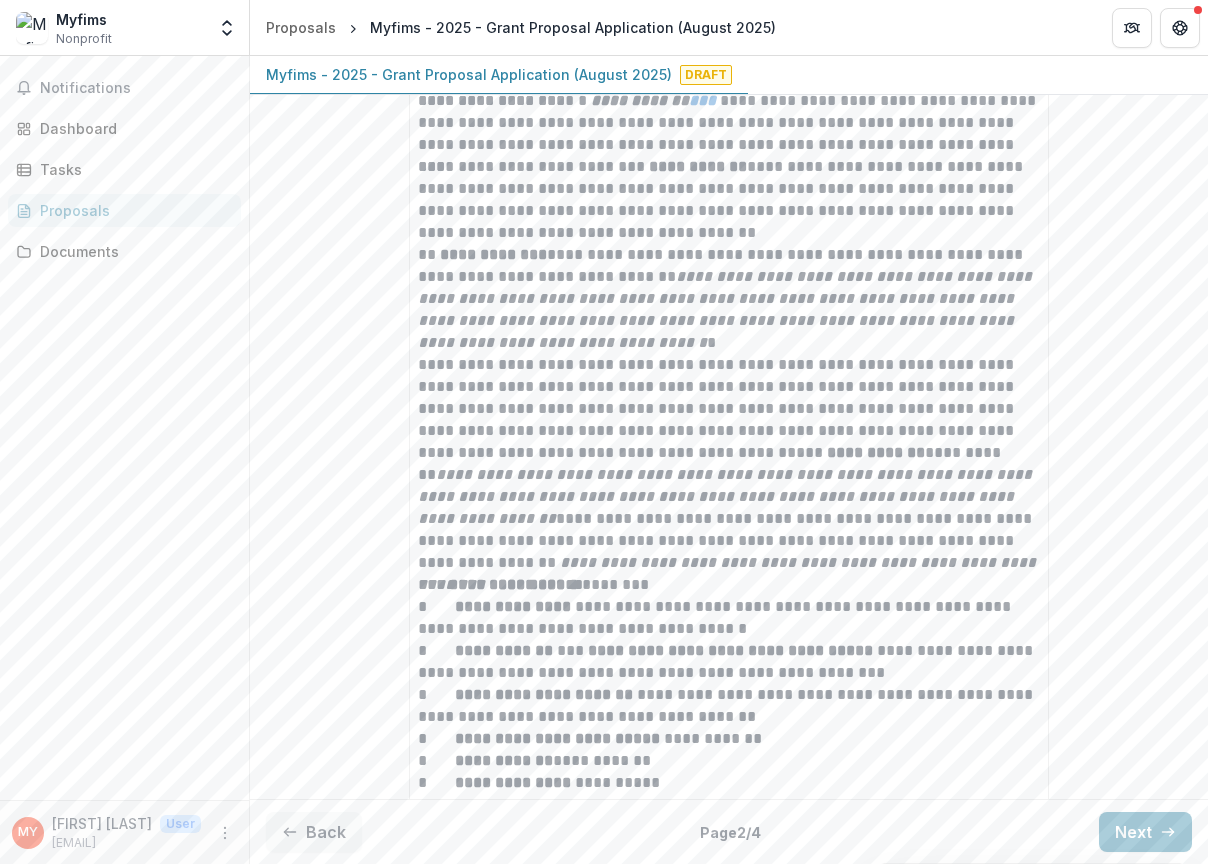 scroll, scrollTop: 478, scrollLeft: 0, axis: vertical 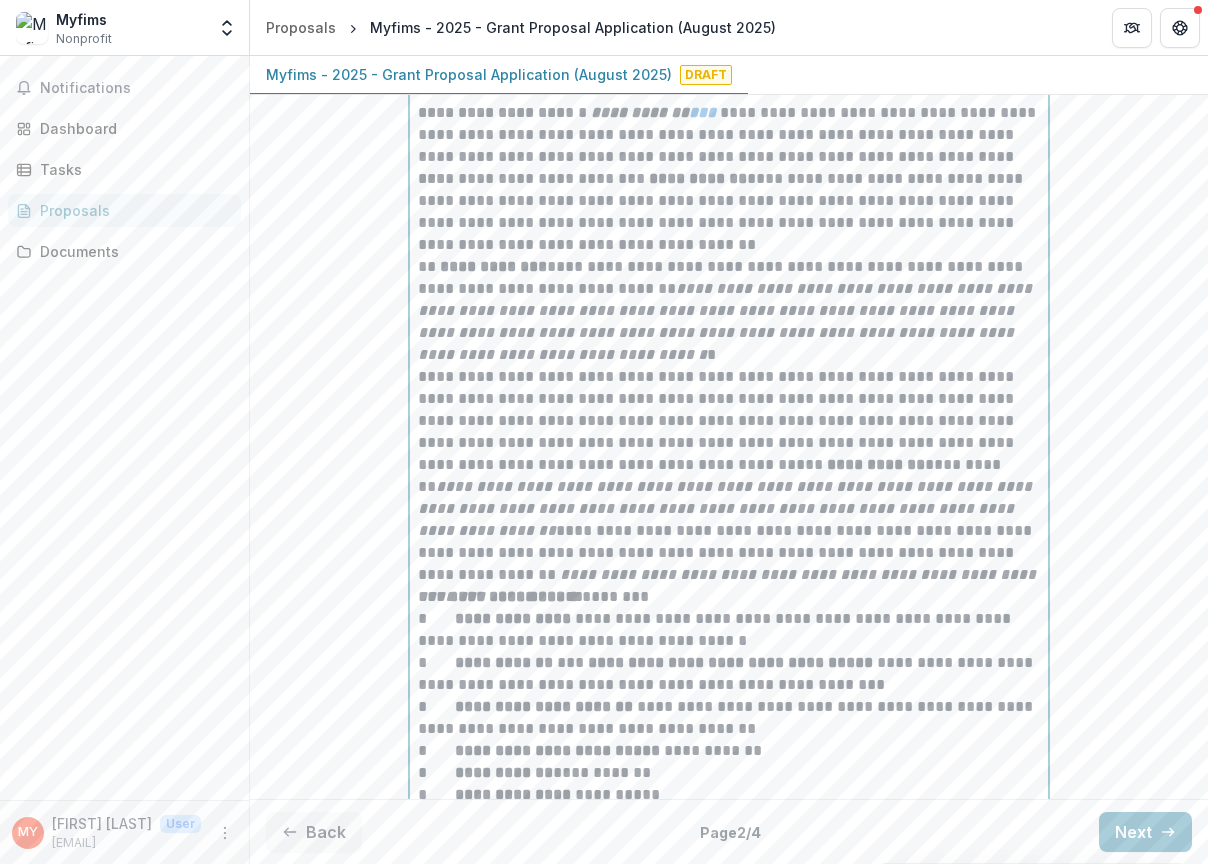 click on "**********" at bounding box center (727, 321) 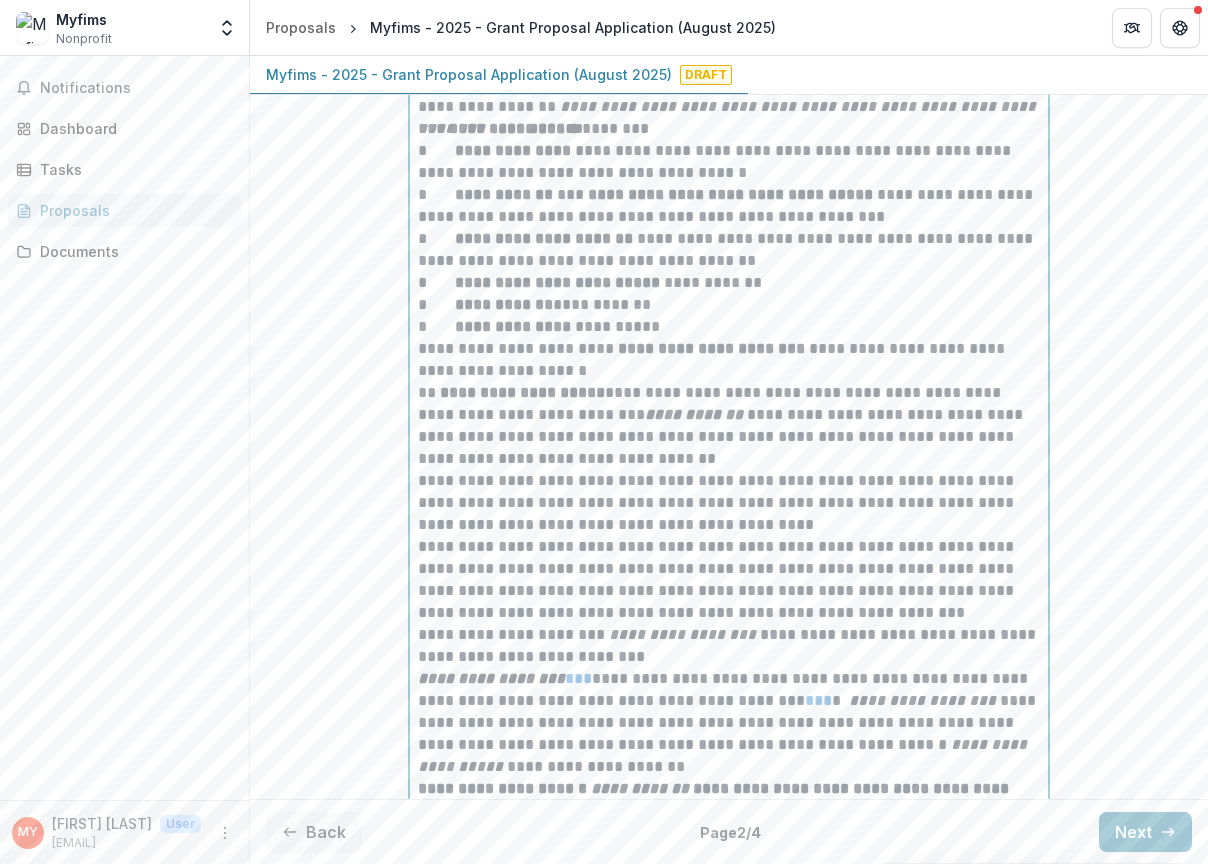 scroll, scrollTop: 1192, scrollLeft: 0, axis: vertical 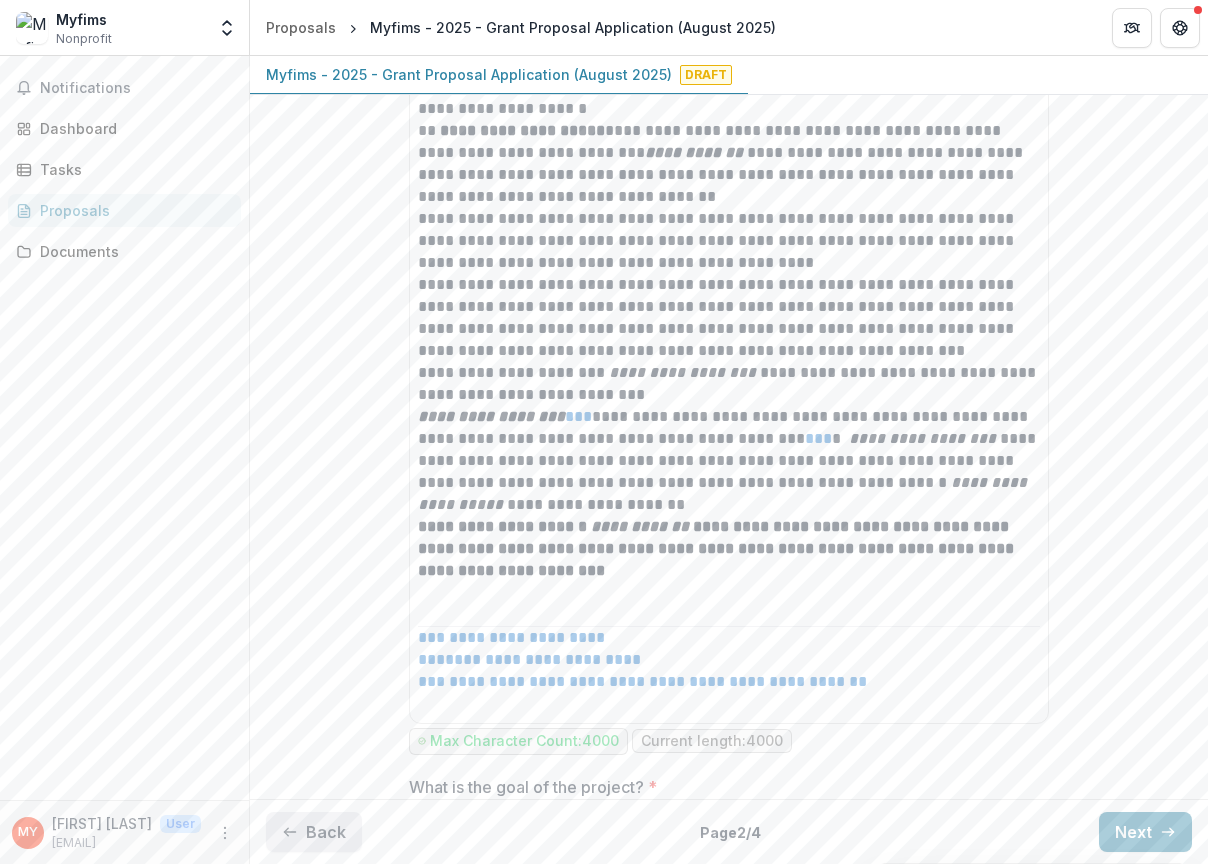 click on "Back" at bounding box center [314, 832] 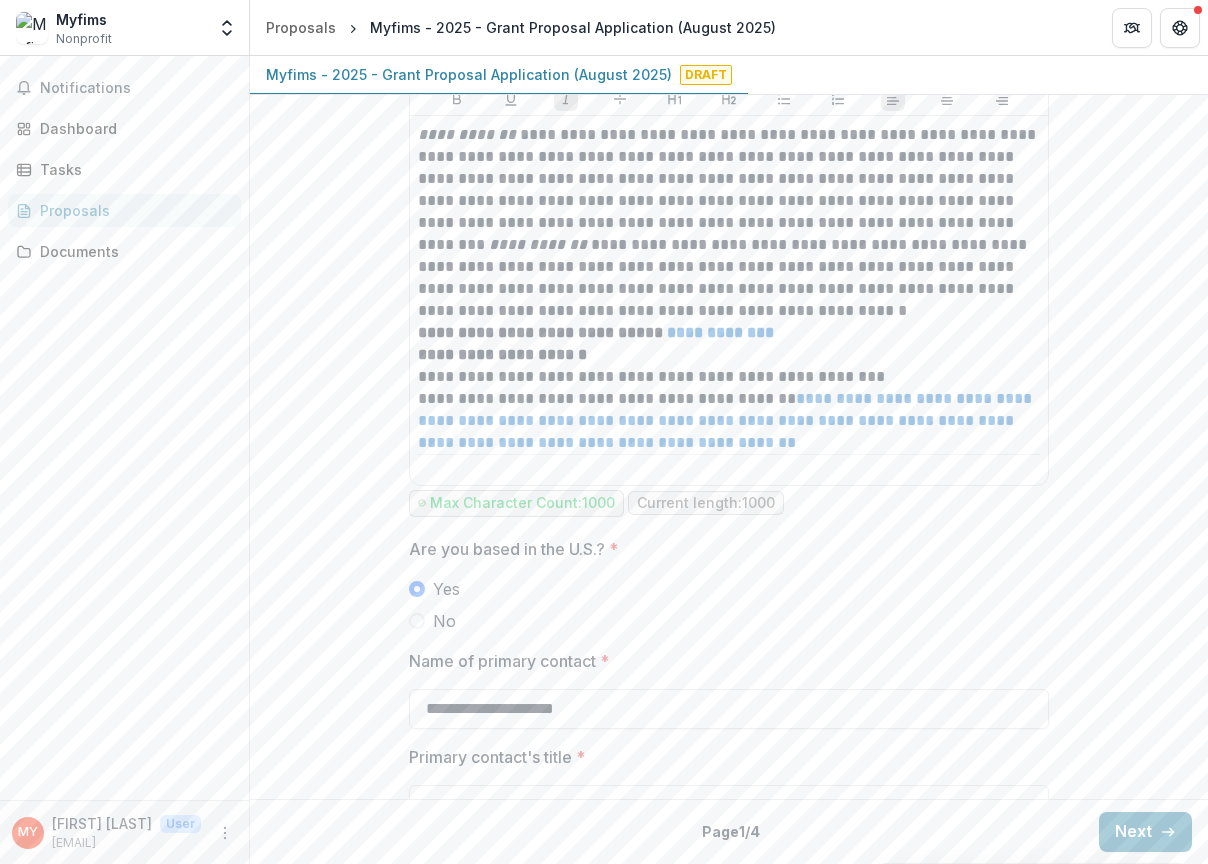 scroll, scrollTop: 1300, scrollLeft: 0, axis: vertical 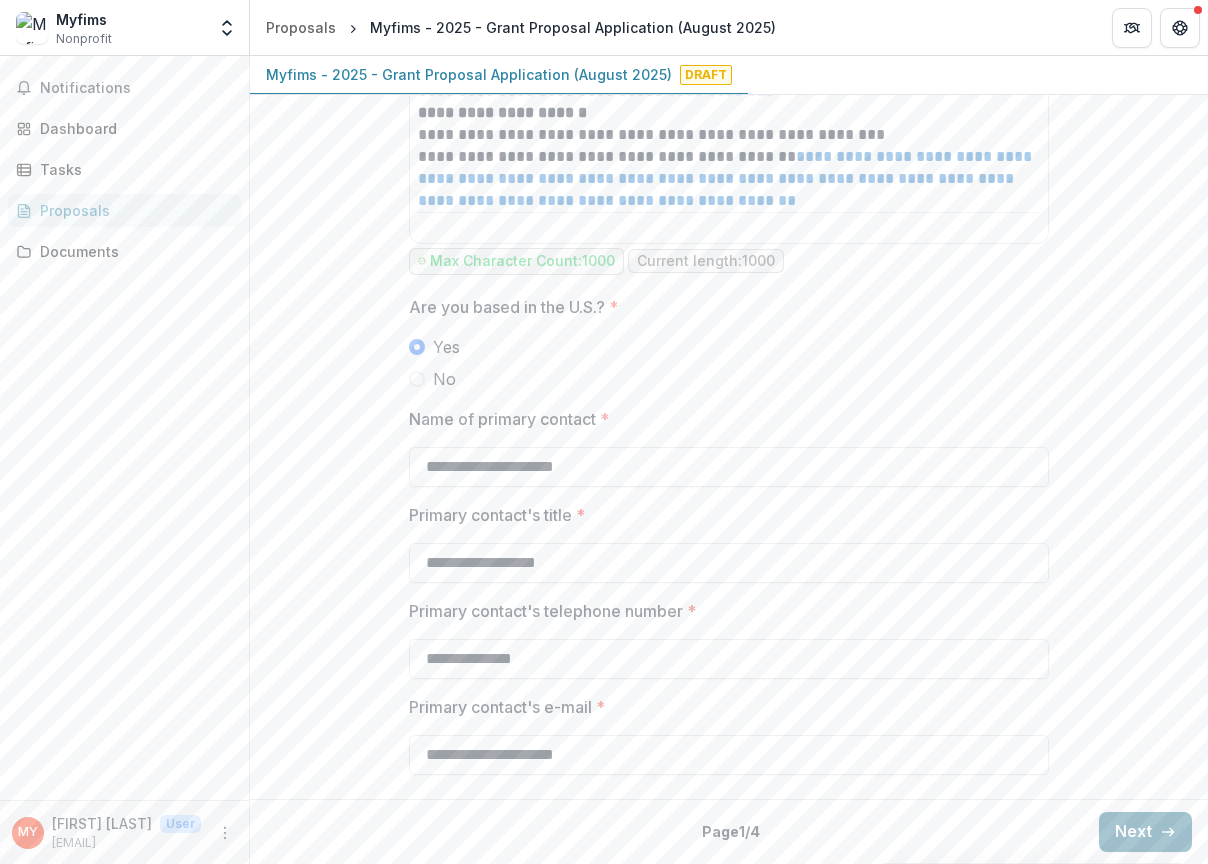 click on "Next" at bounding box center [1145, 832] 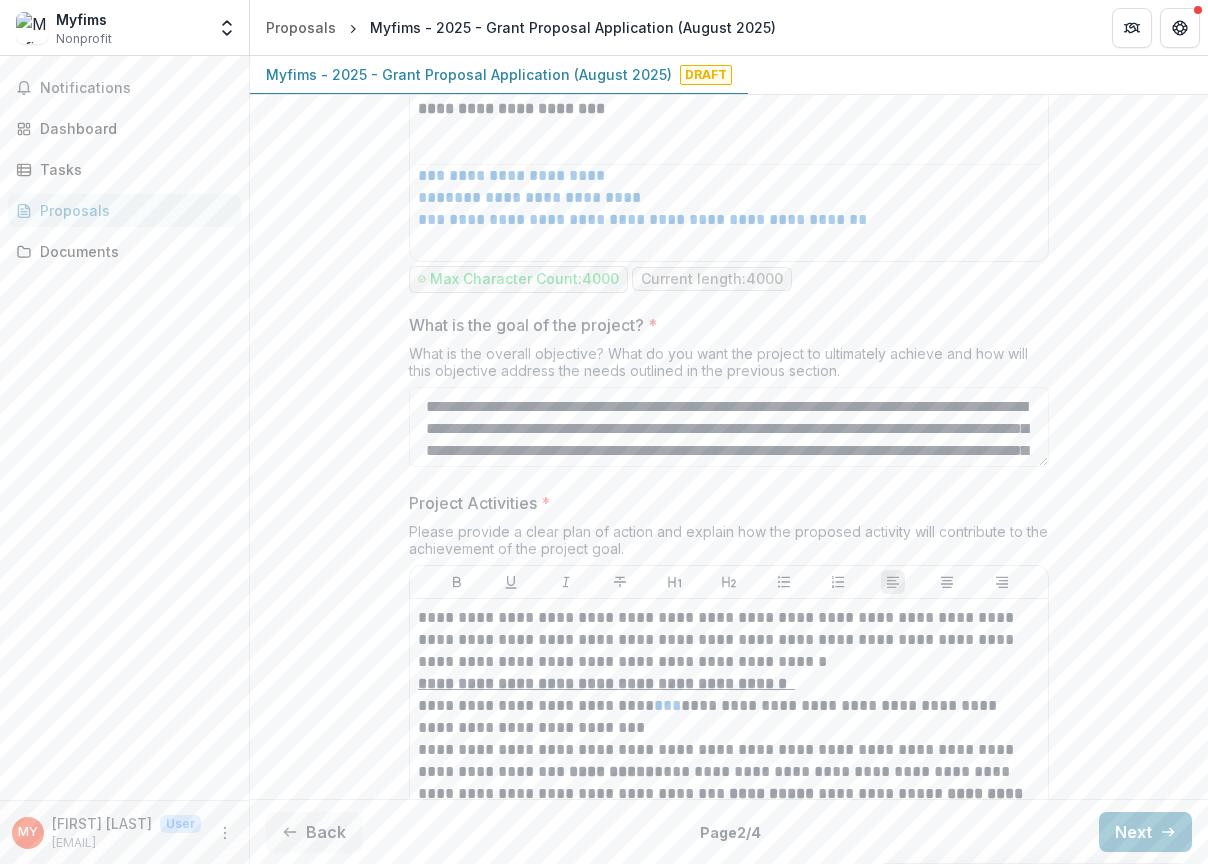 scroll, scrollTop: 1663, scrollLeft: 0, axis: vertical 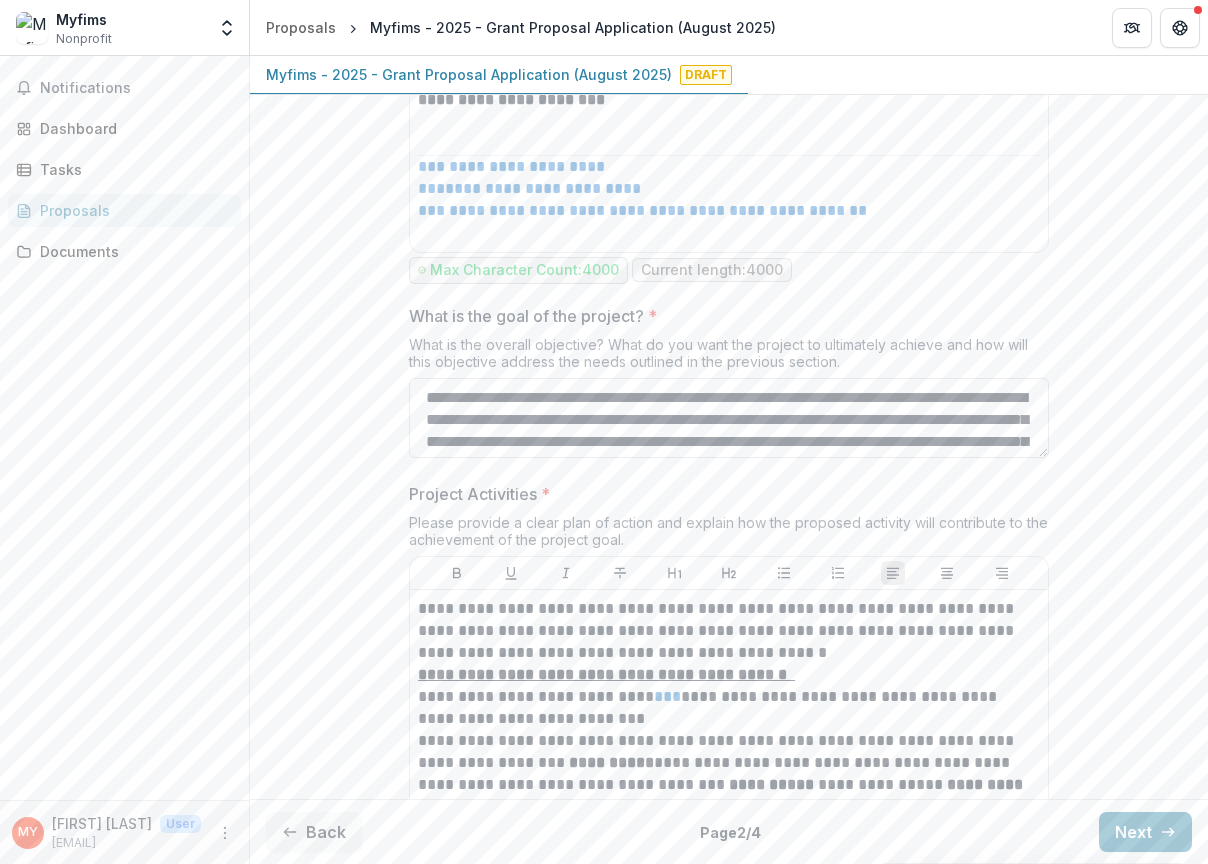 click on "What is the goal of the project? *" at bounding box center (729, 418) 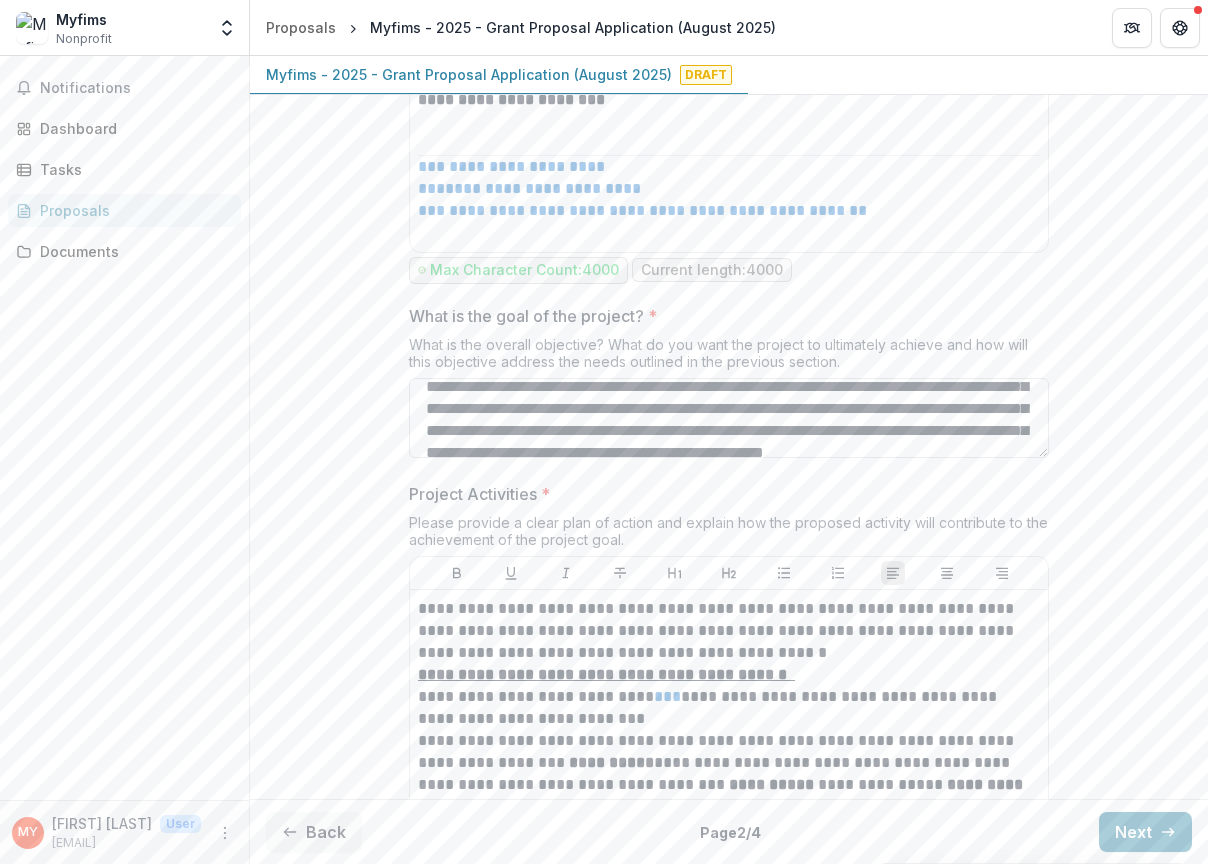 scroll, scrollTop: 57, scrollLeft: 0, axis: vertical 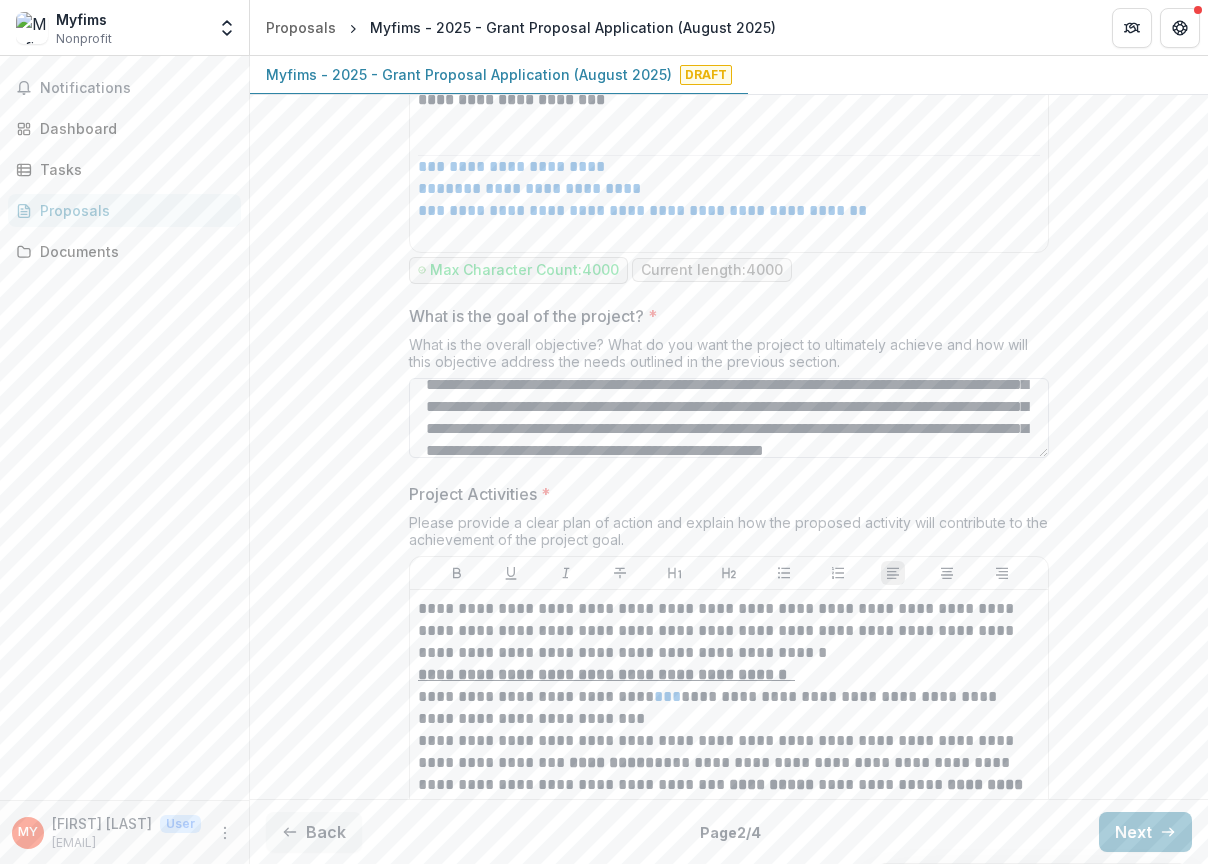 click on "What is the goal of the project? *" at bounding box center [729, 418] 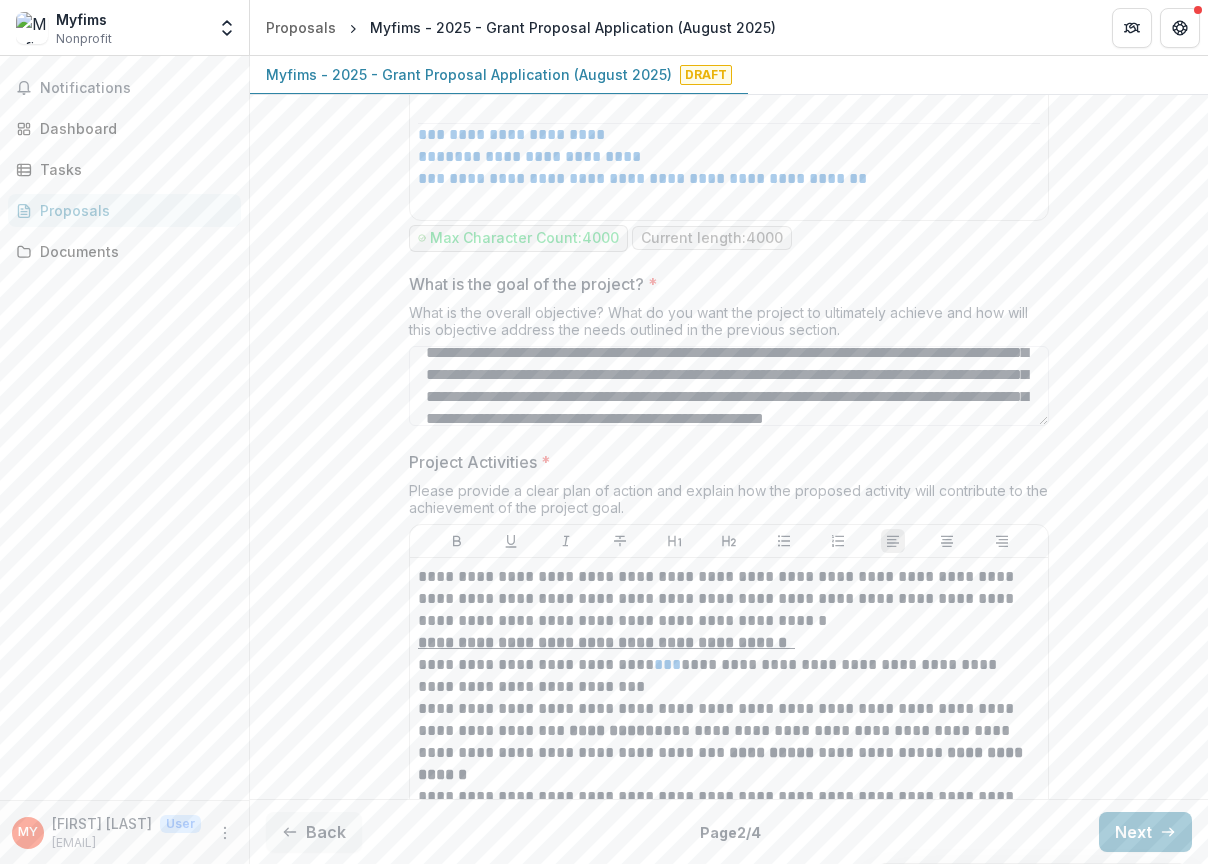 scroll, scrollTop: 1721, scrollLeft: 0, axis: vertical 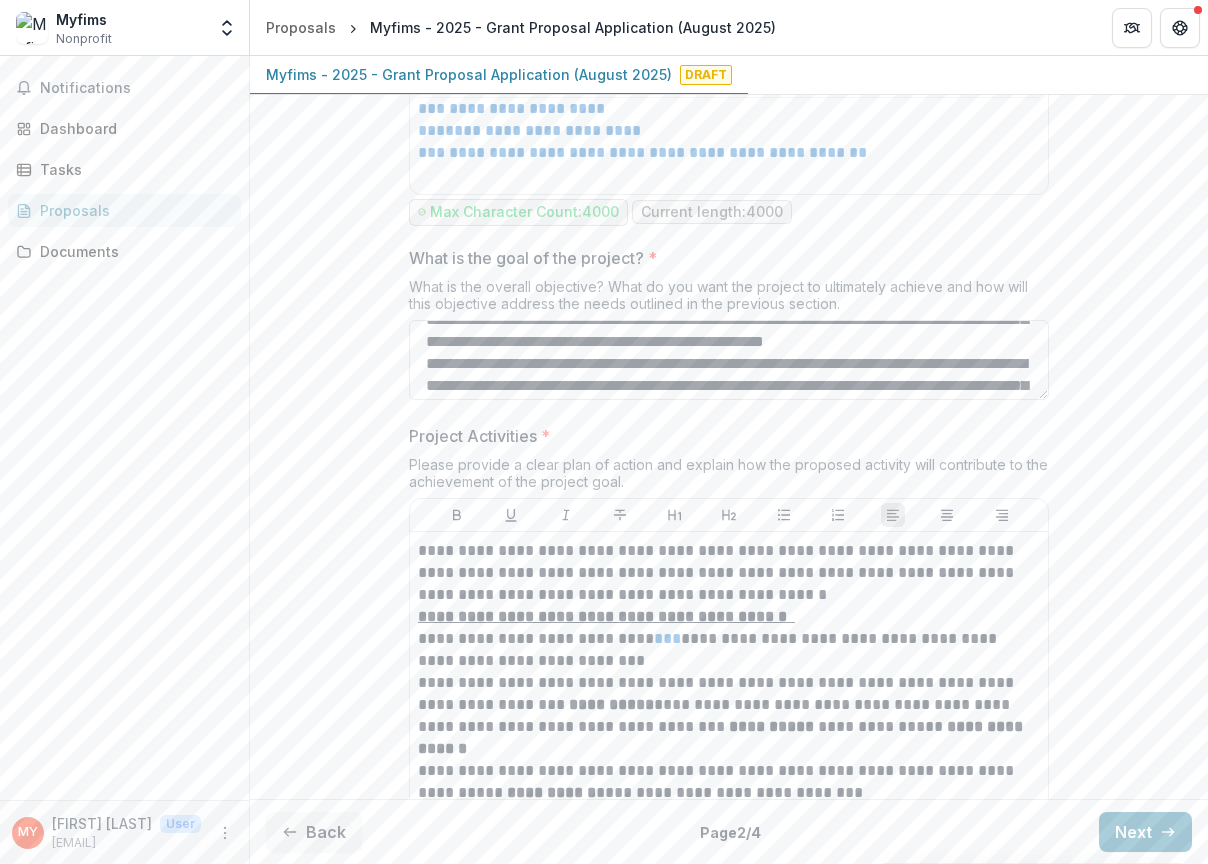 click on "What is the goal of the project? *" at bounding box center [729, 360] 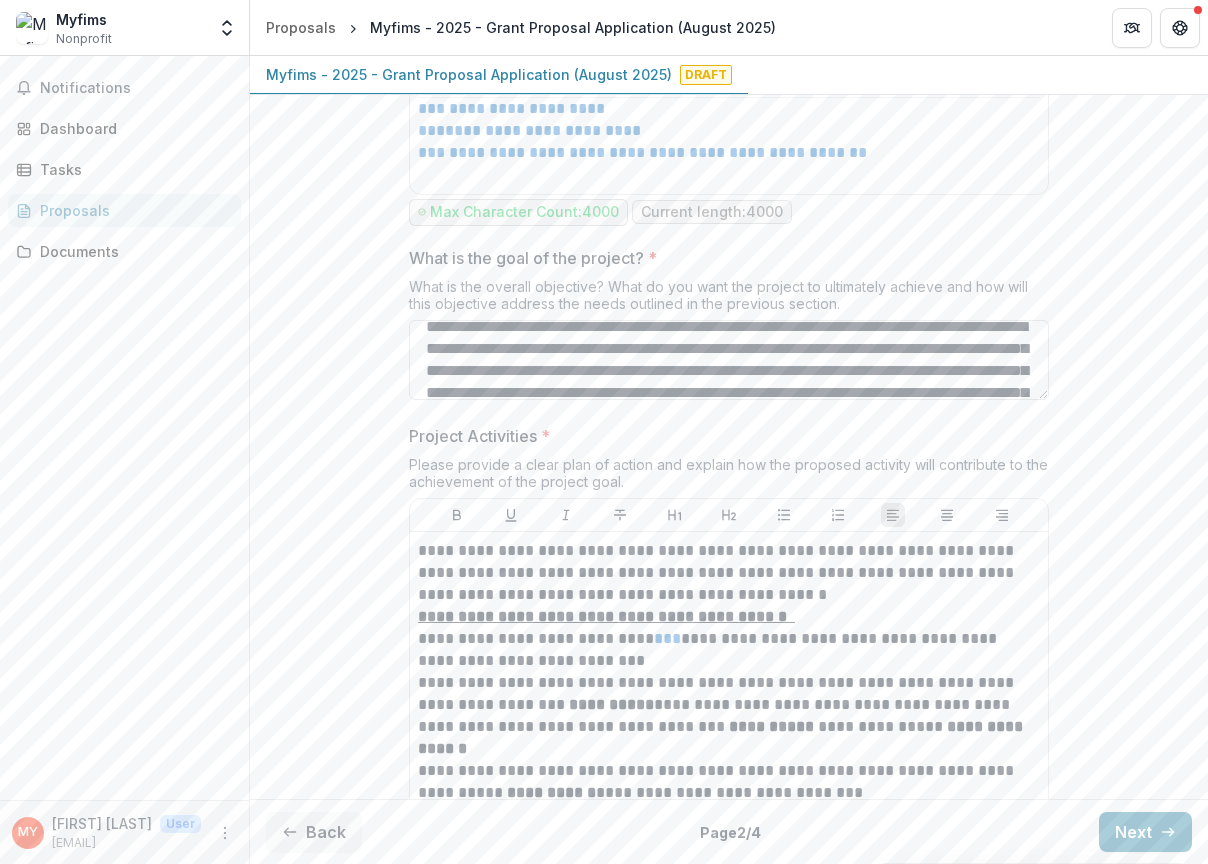 scroll, scrollTop: 5, scrollLeft: 0, axis: vertical 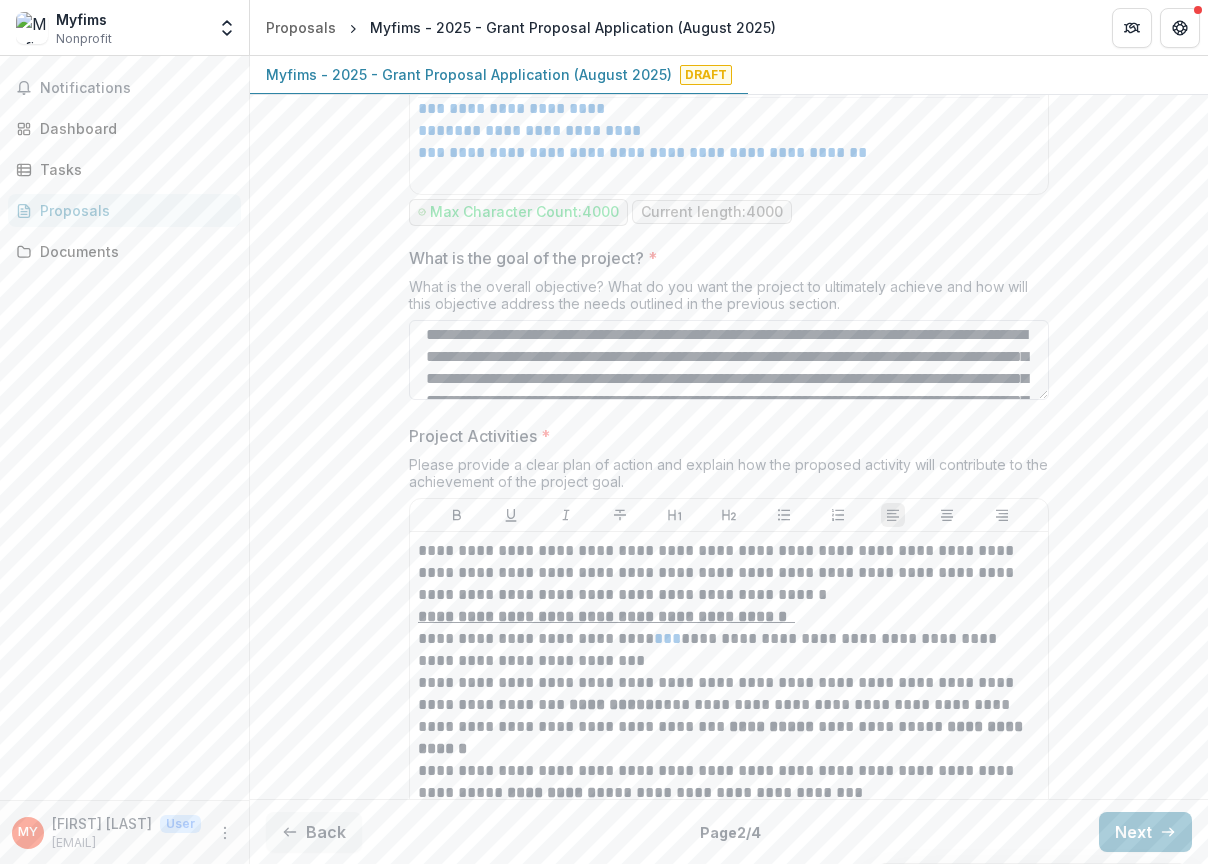 click on "What is the goal of the project? *" at bounding box center (729, 360) 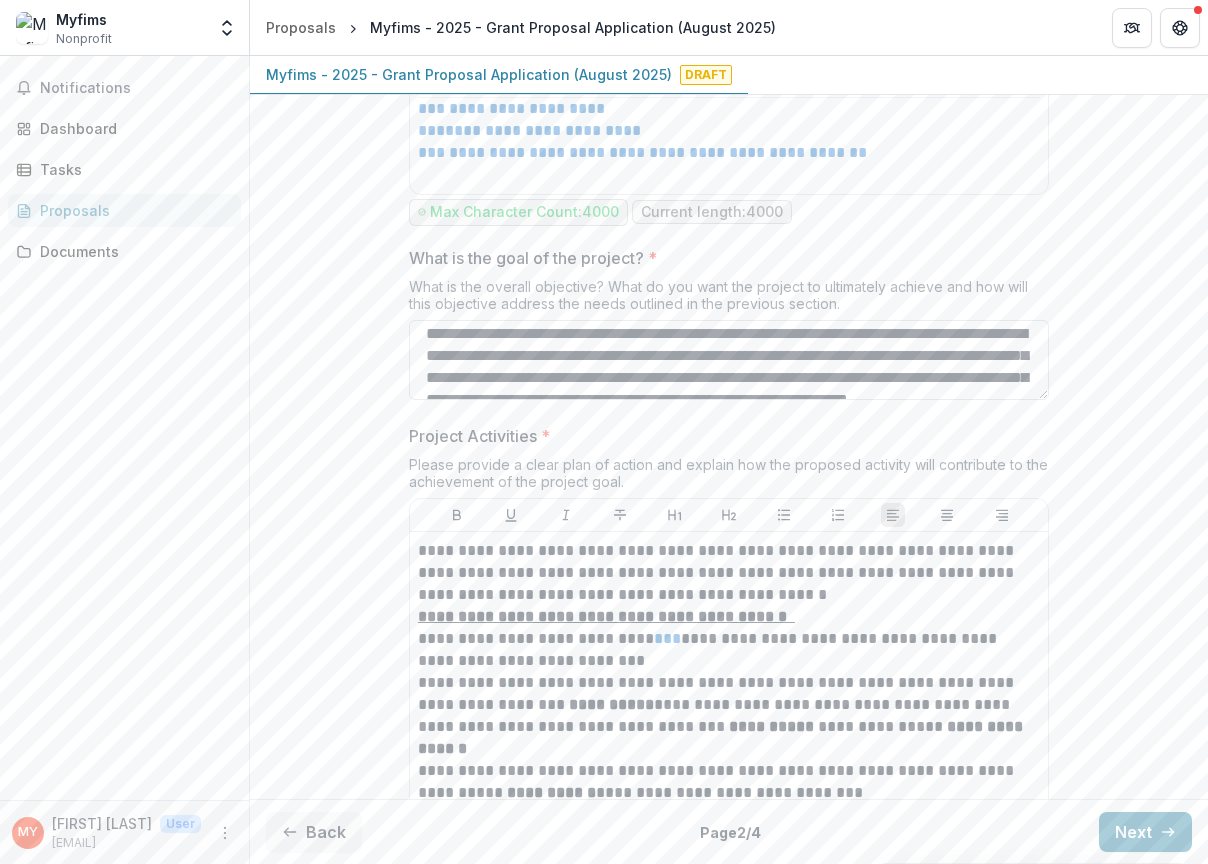 scroll, scrollTop: 140, scrollLeft: 0, axis: vertical 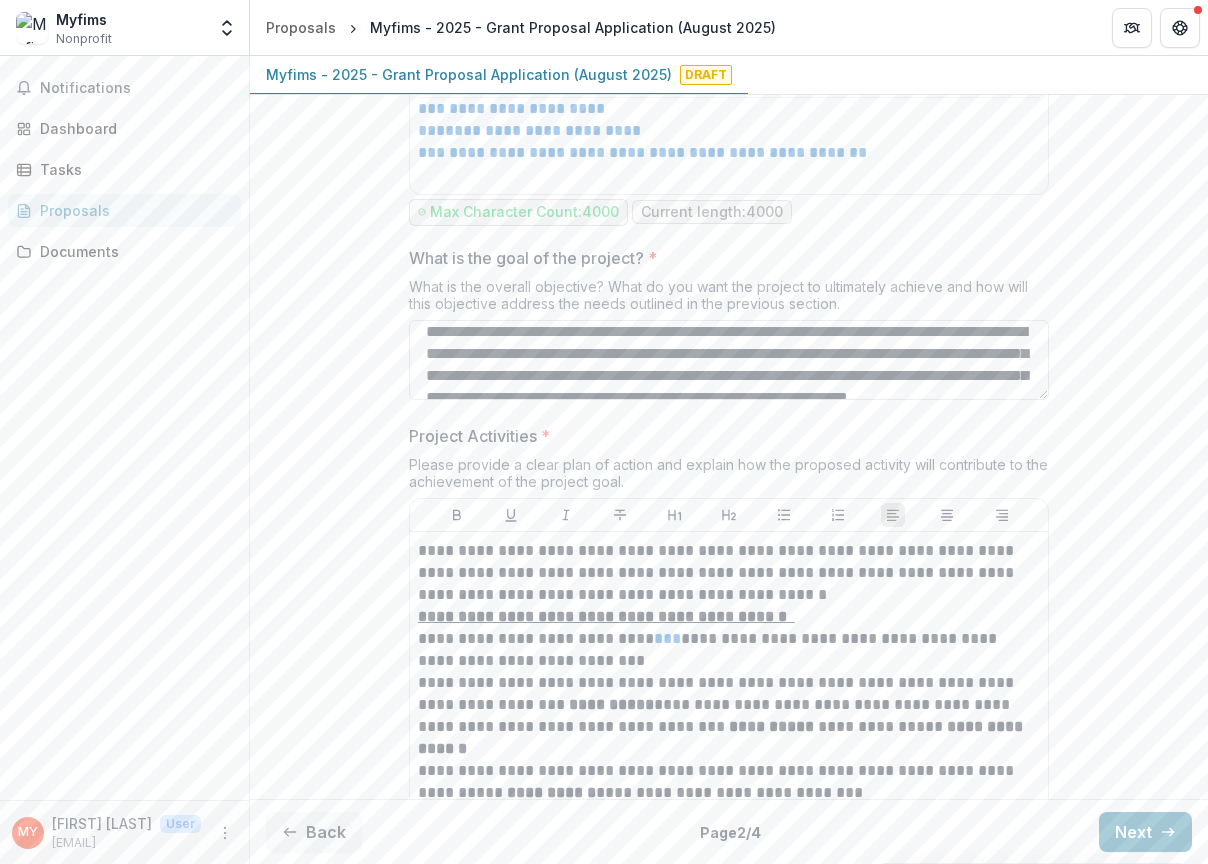 click on "What is the goal of the project? *" at bounding box center (729, 360) 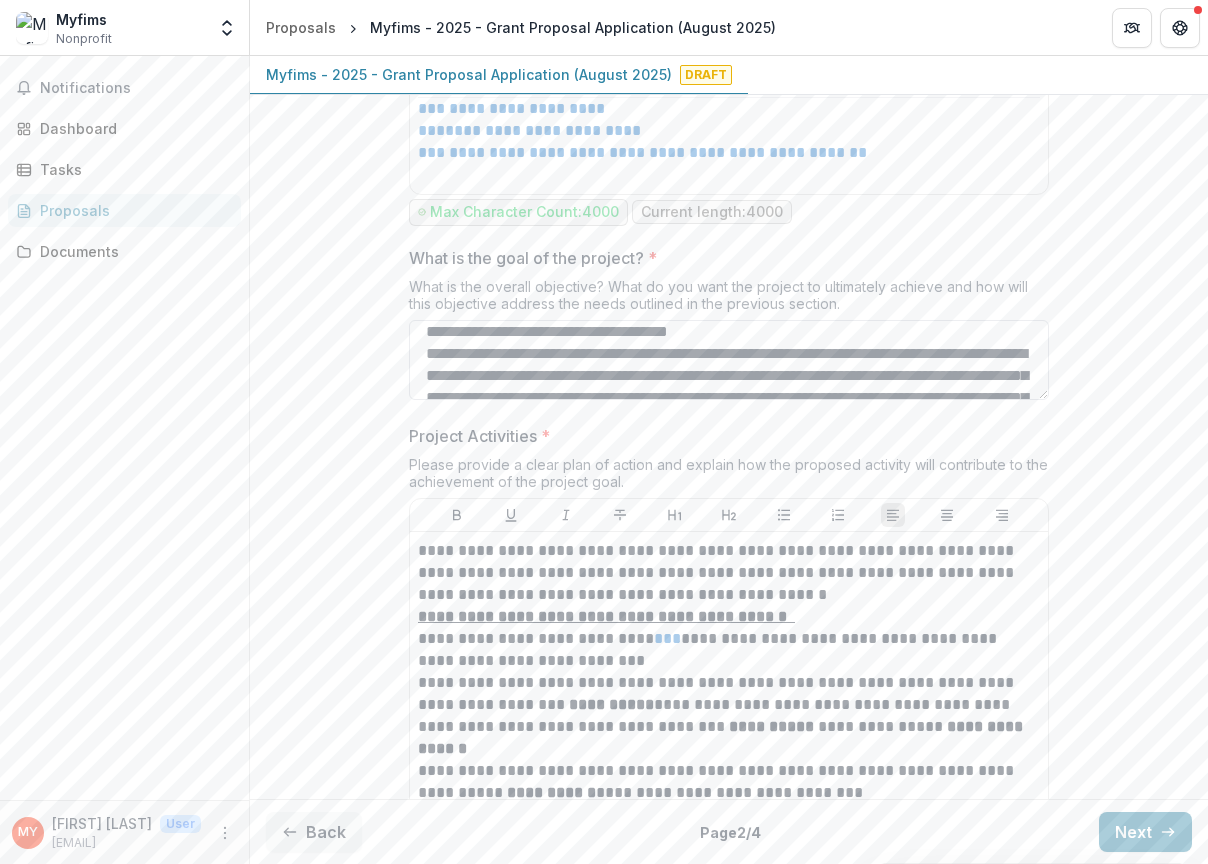 drag, startPoint x: 790, startPoint y: 404, endPoint x: 714, endPoint y: 386, distance: 78.10249 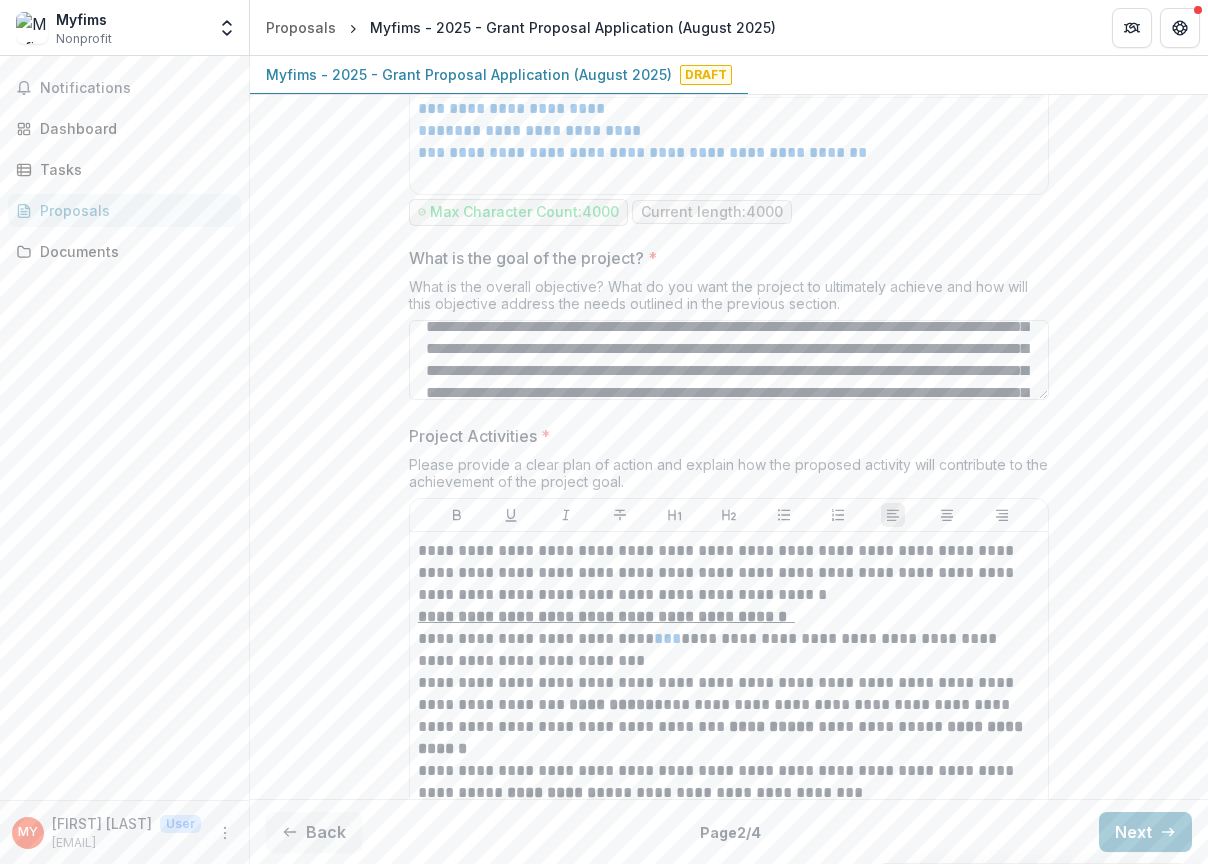 scroll, scrollTop: 0, scrollLeft: 0, axis: both 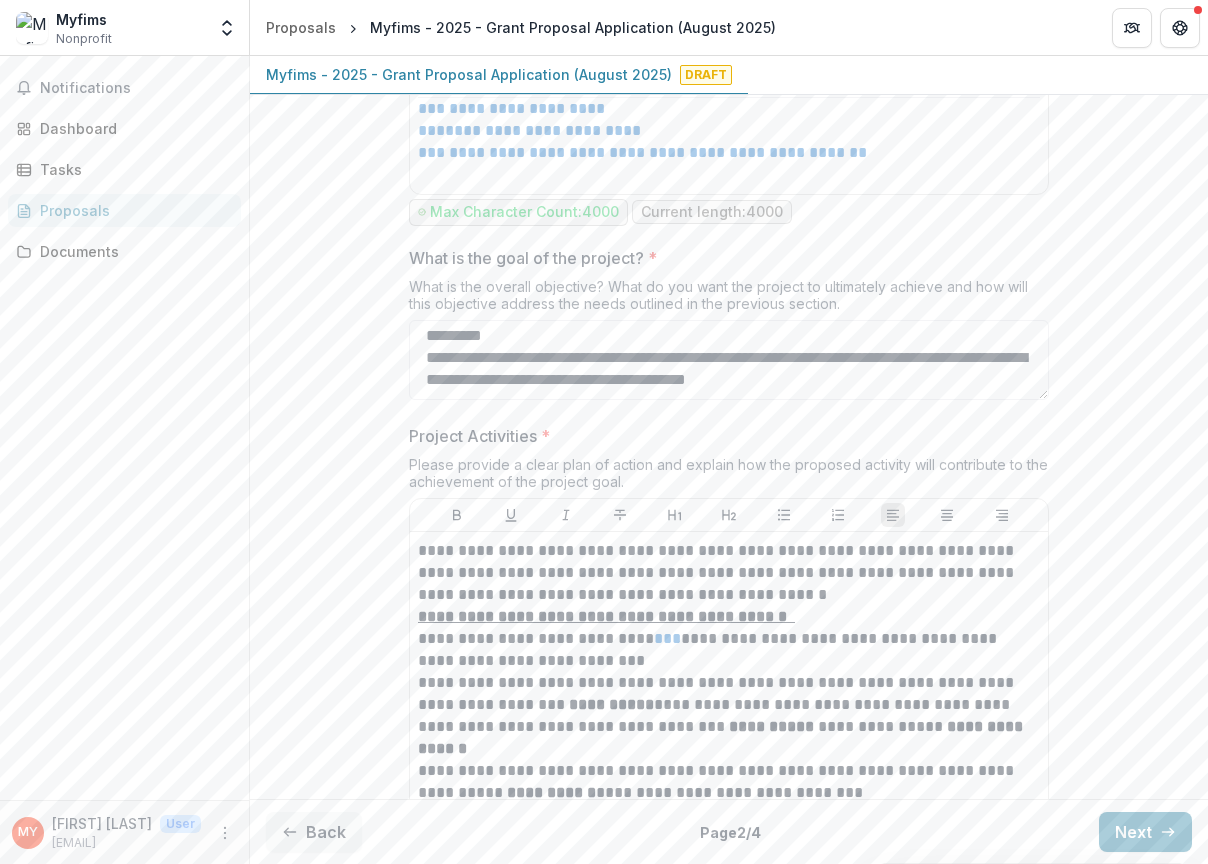 drag, startPoint x: 419, startPoint y: 364, endPoint x: 515, endPoint y: 495, distance: 162.40997 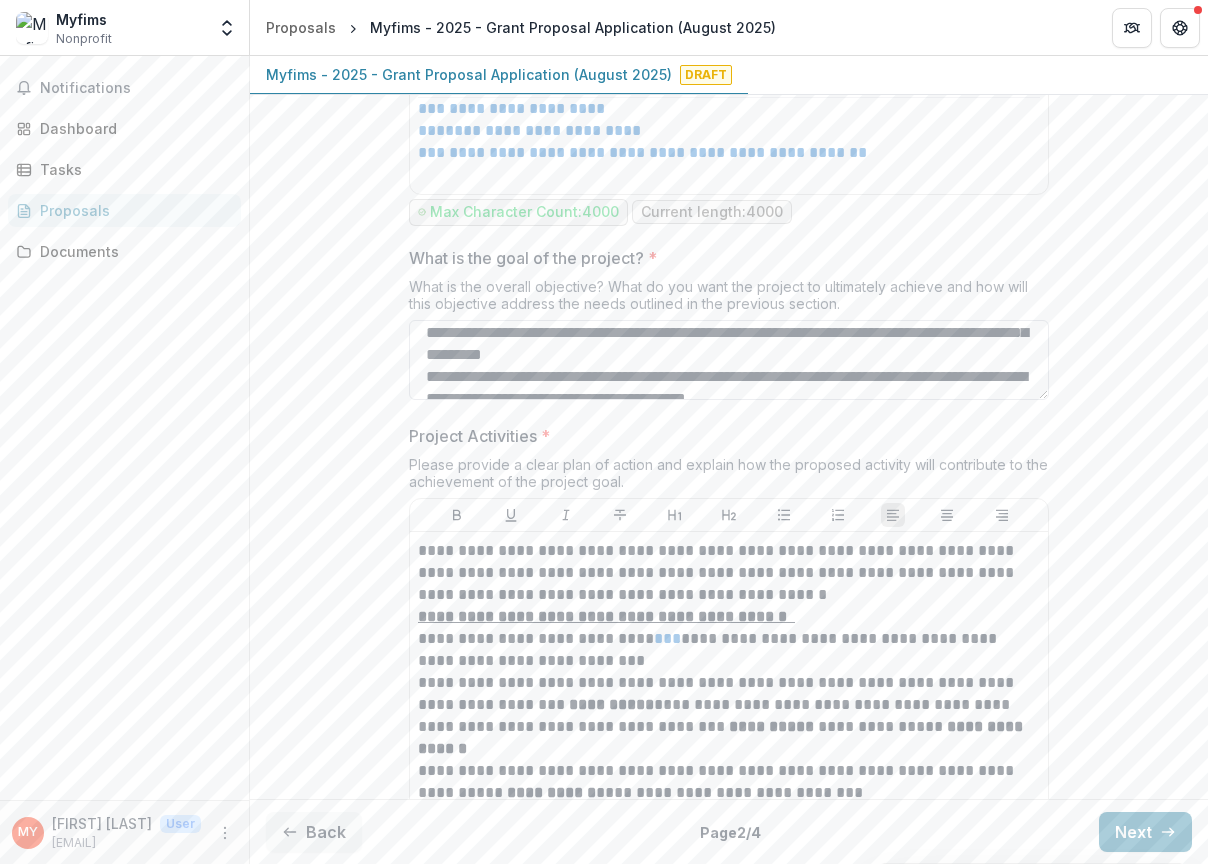click on "What is the goal of the project? *" at bounding box center (729, 360) 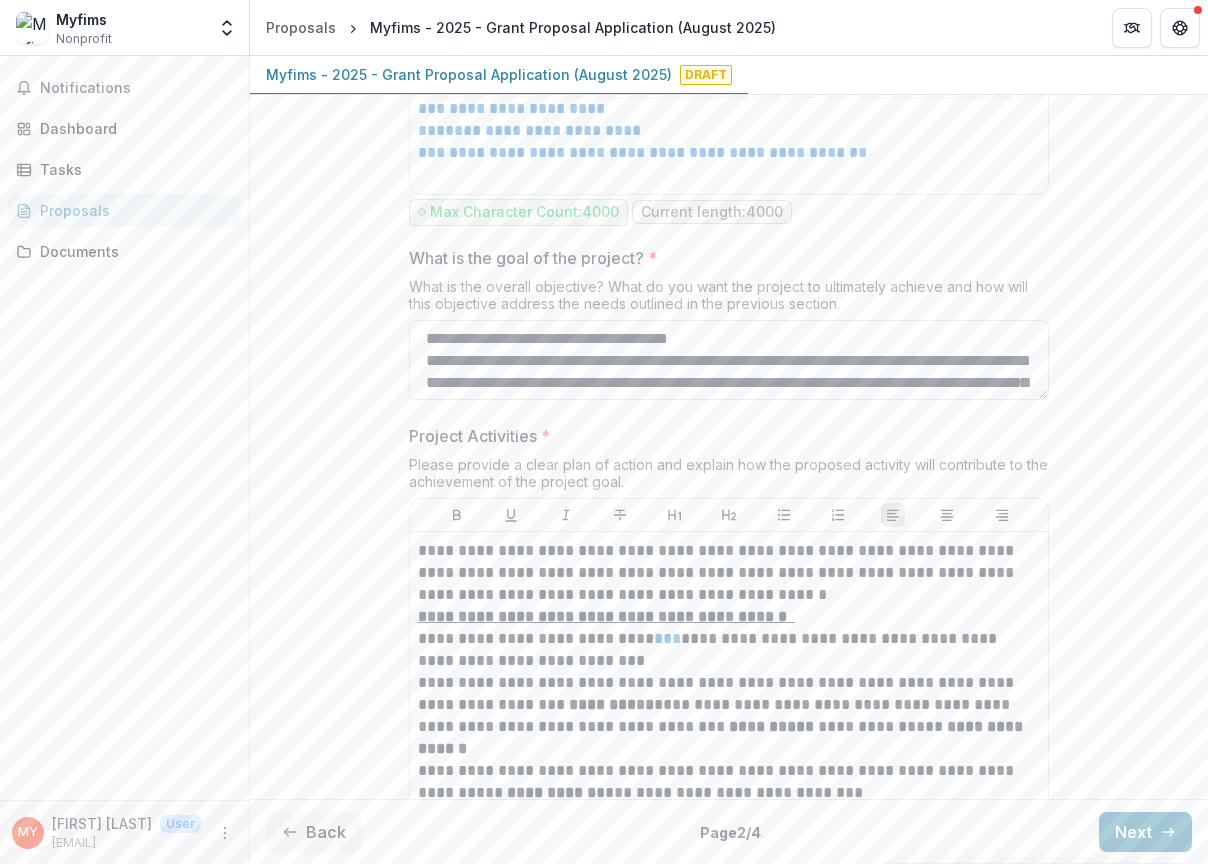 scroll, scrollTop: 151, scrollLeft: 0, axis: vertical 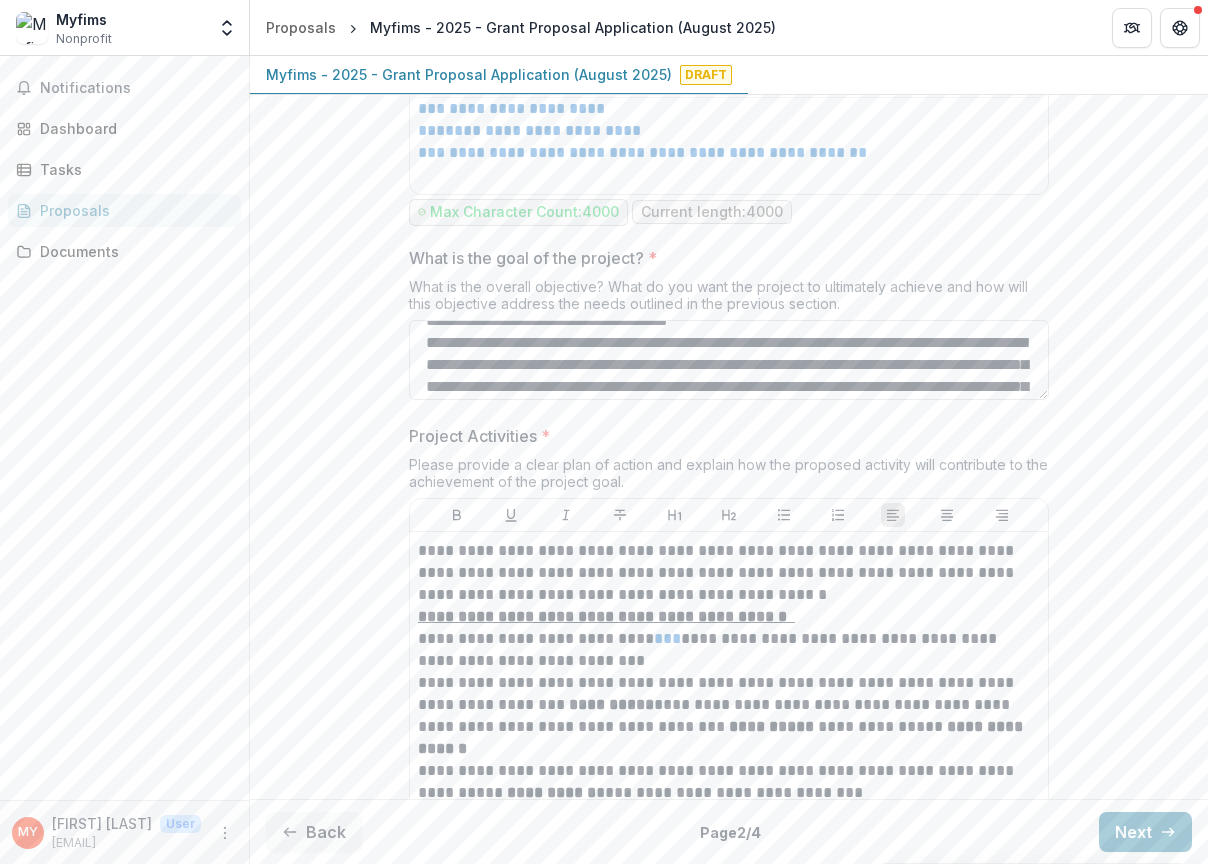 drag, startPoint x: 709, startPoint y: 367, endPoint x: 799, endPoint y: 391, distance: 93.14505 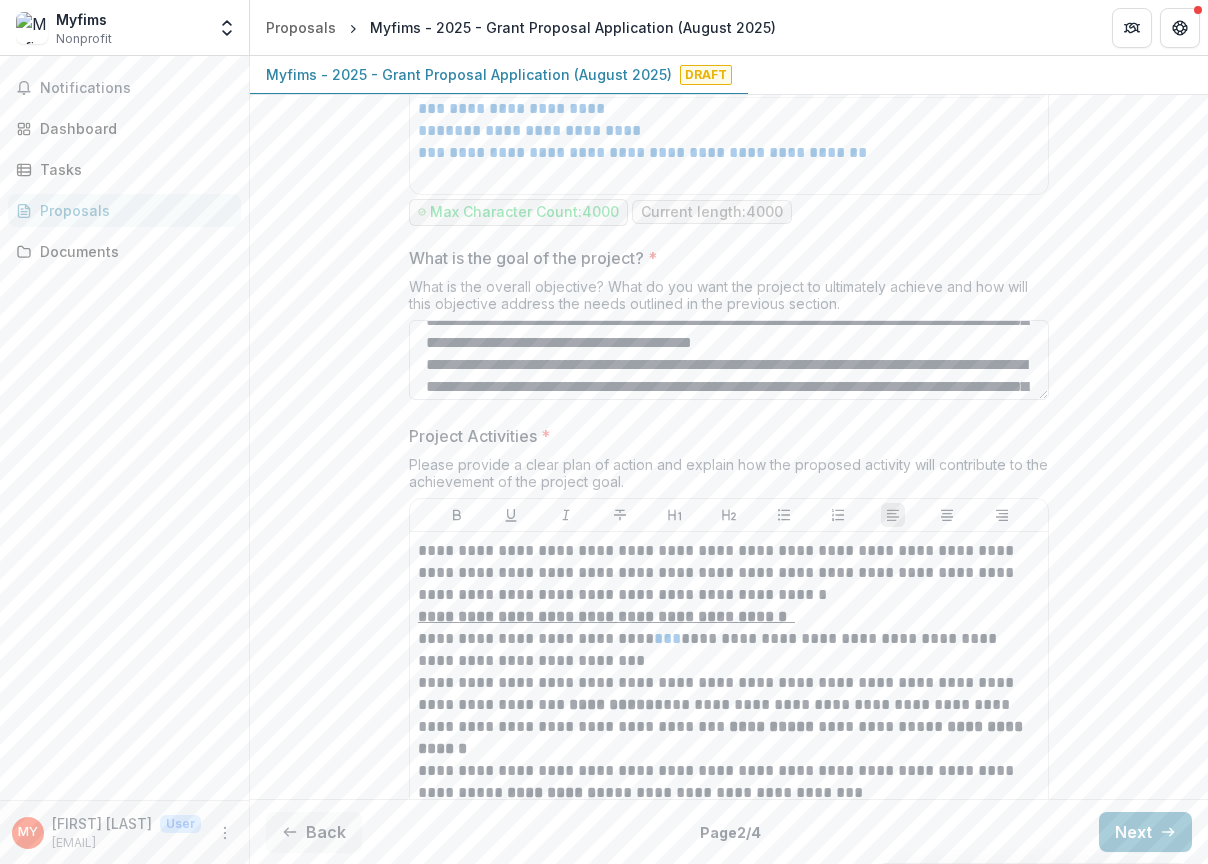 scroll, scrollTop: 171, scrollLeft: 0, axis: vertical 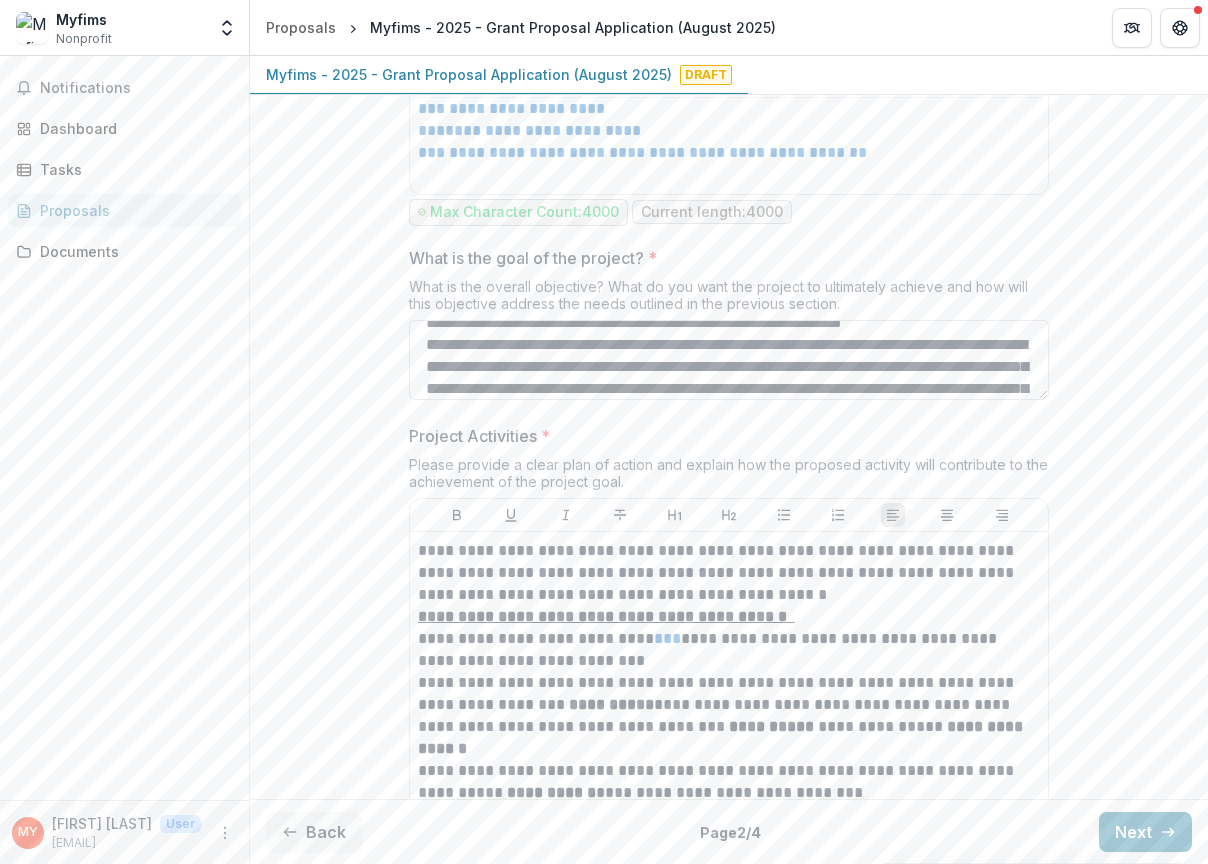 drag, startPoint x: 972, startPoint y: 367, endPoint x: 972, endPoint y: 412, distance: 45 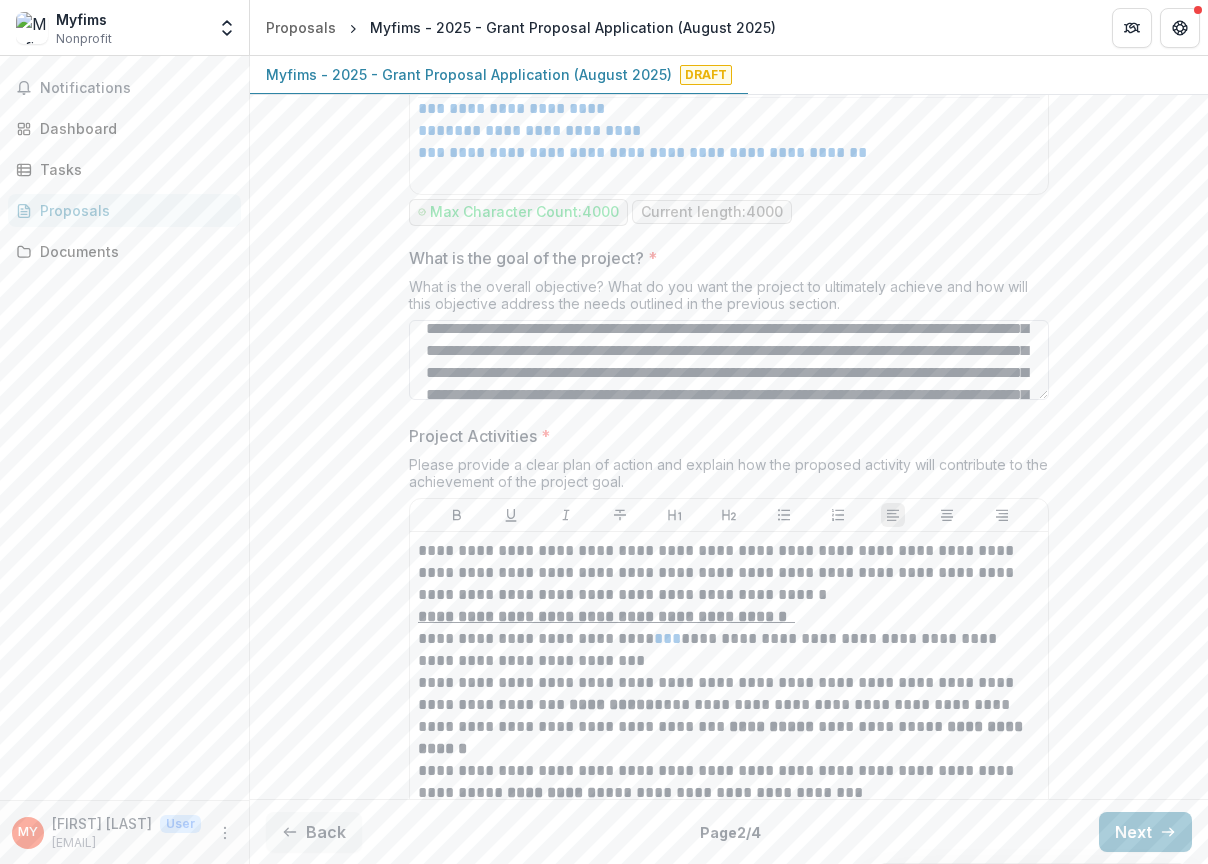 scroll, scrollTop: 0, scrollLeft: 0, axis: both 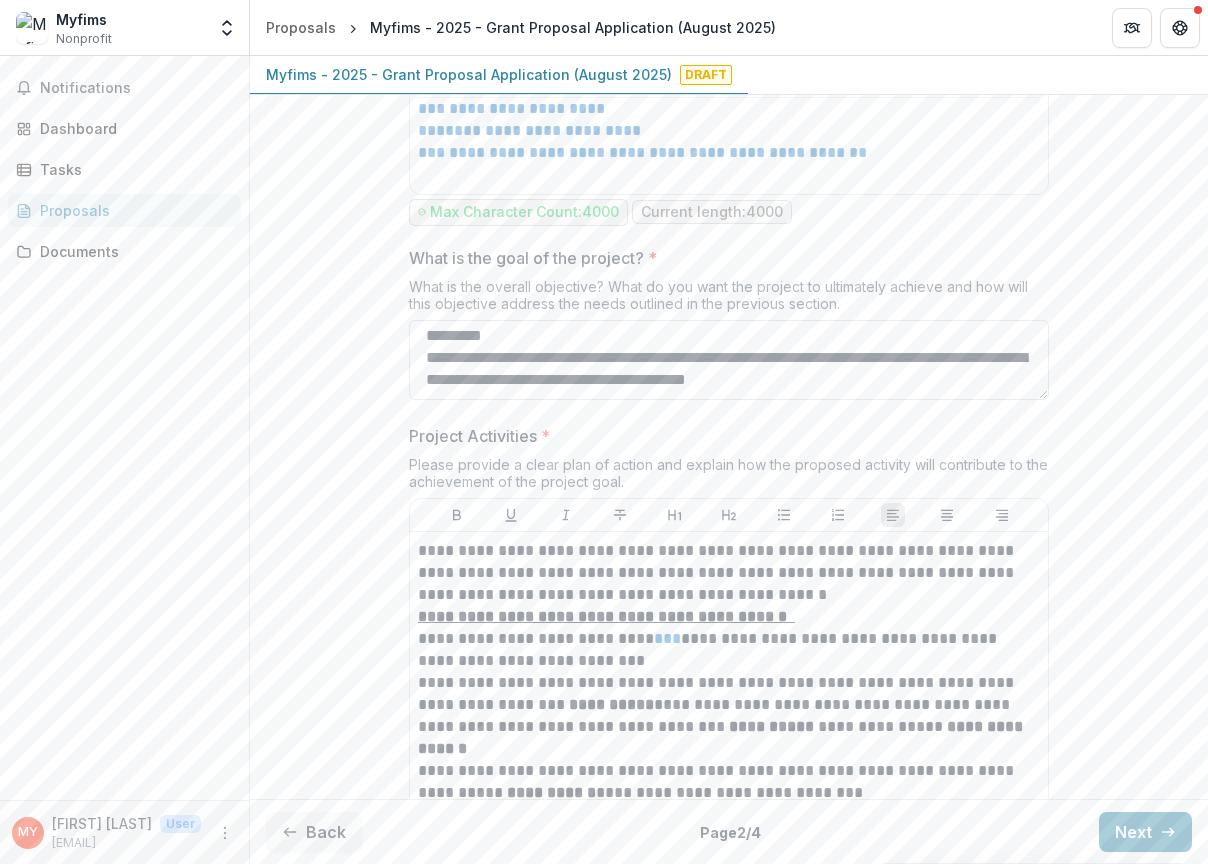 drag, startPoint x: 422, startPoint y: 365, endPoint x: 537, endPoint y: 492, distance: 171.3301 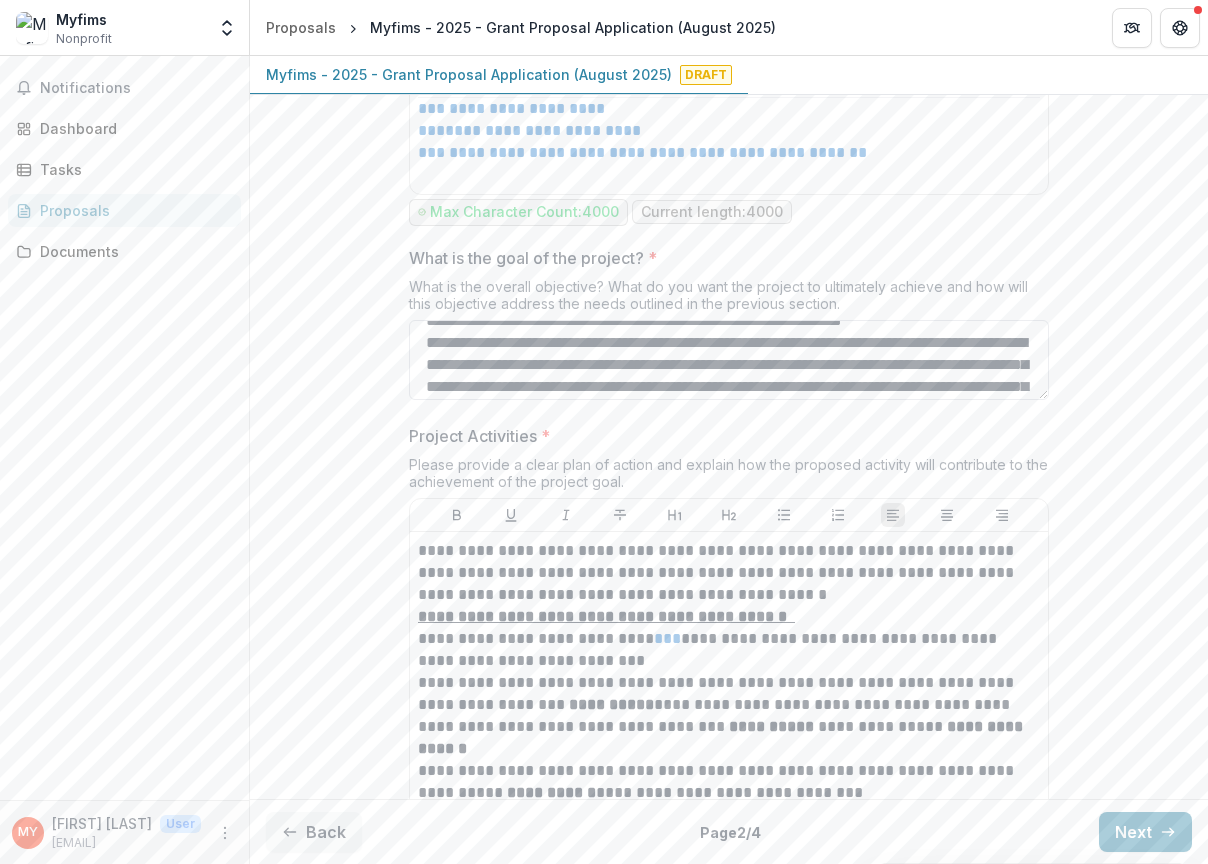 scroll, scrollTop: 171, scrollLeft: 0, axis: vertical 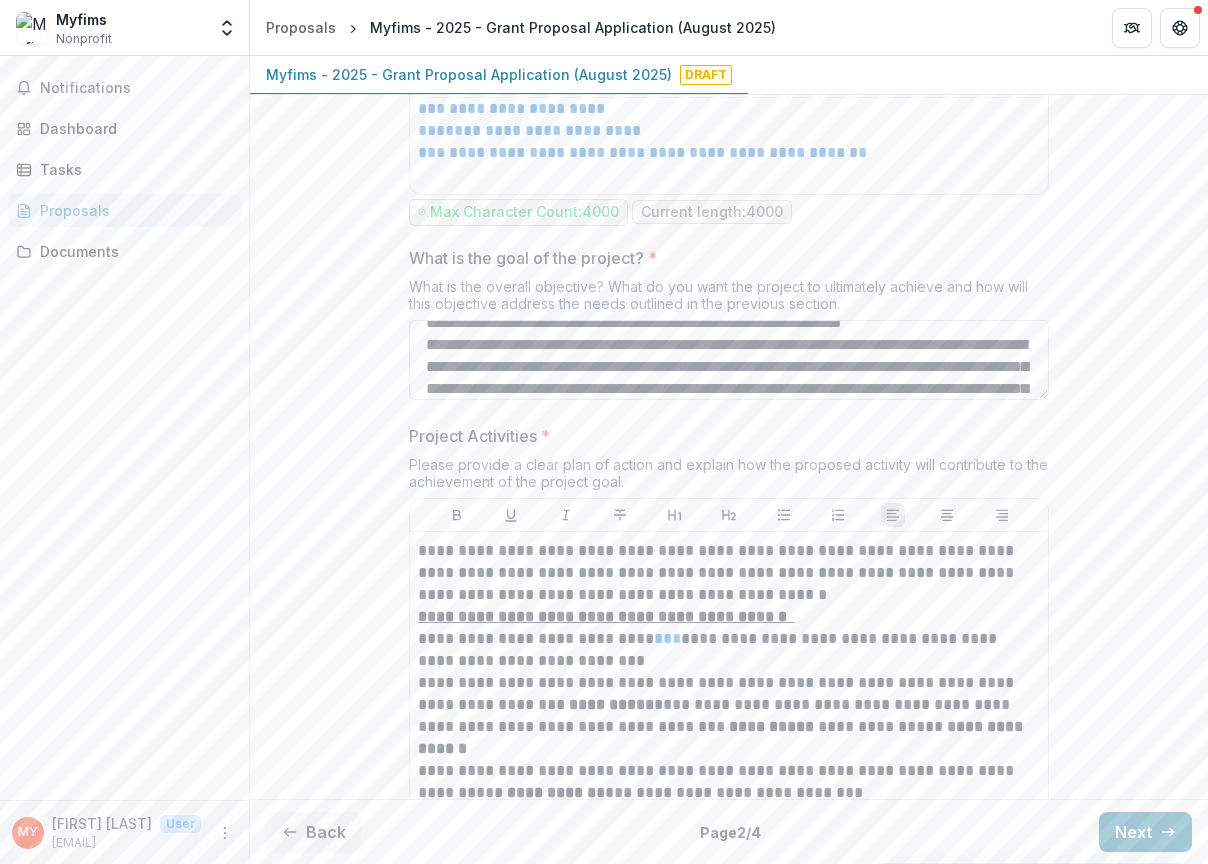 drag, startPoint x: 973, startPoint y: 372, endPoint x: 974, endPoint y: 409, distance: 37.01351 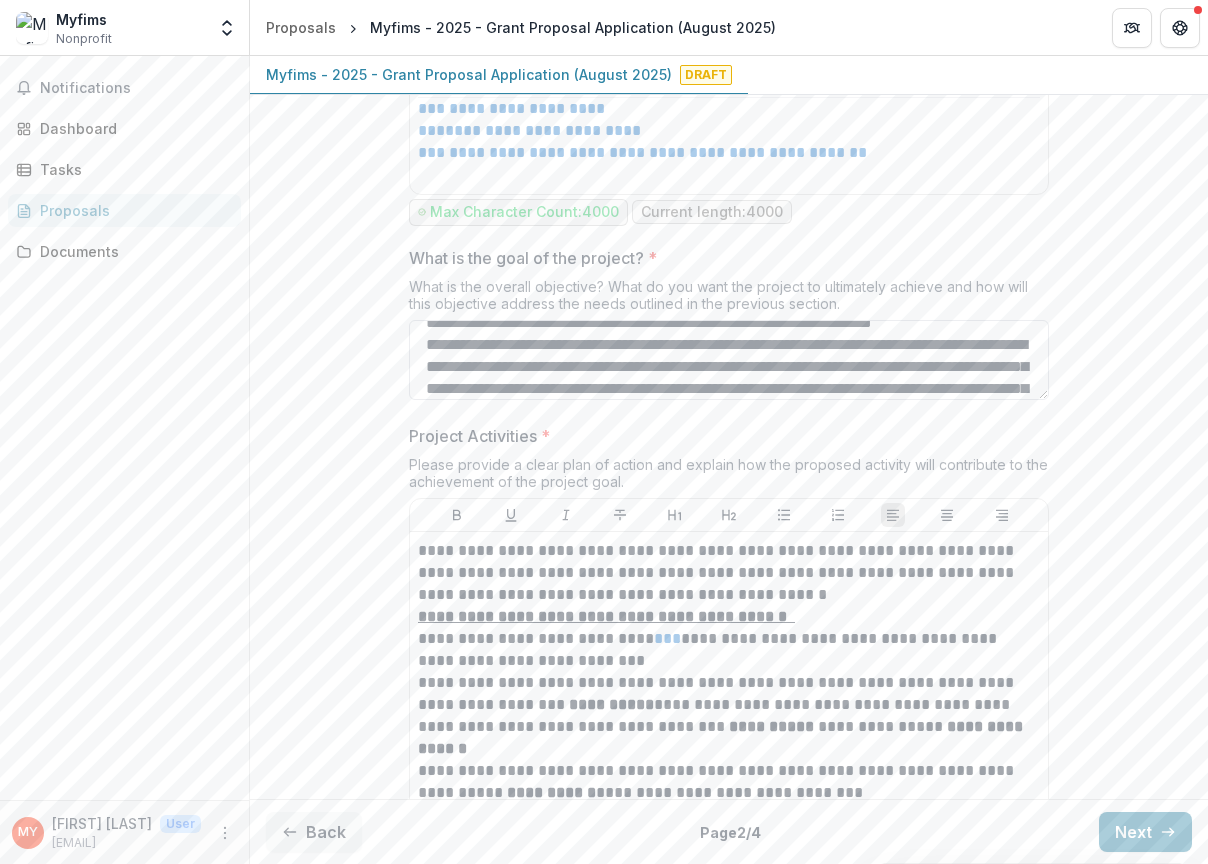 click on "What is the goal of the project? *" at bounding box center (729, 360) 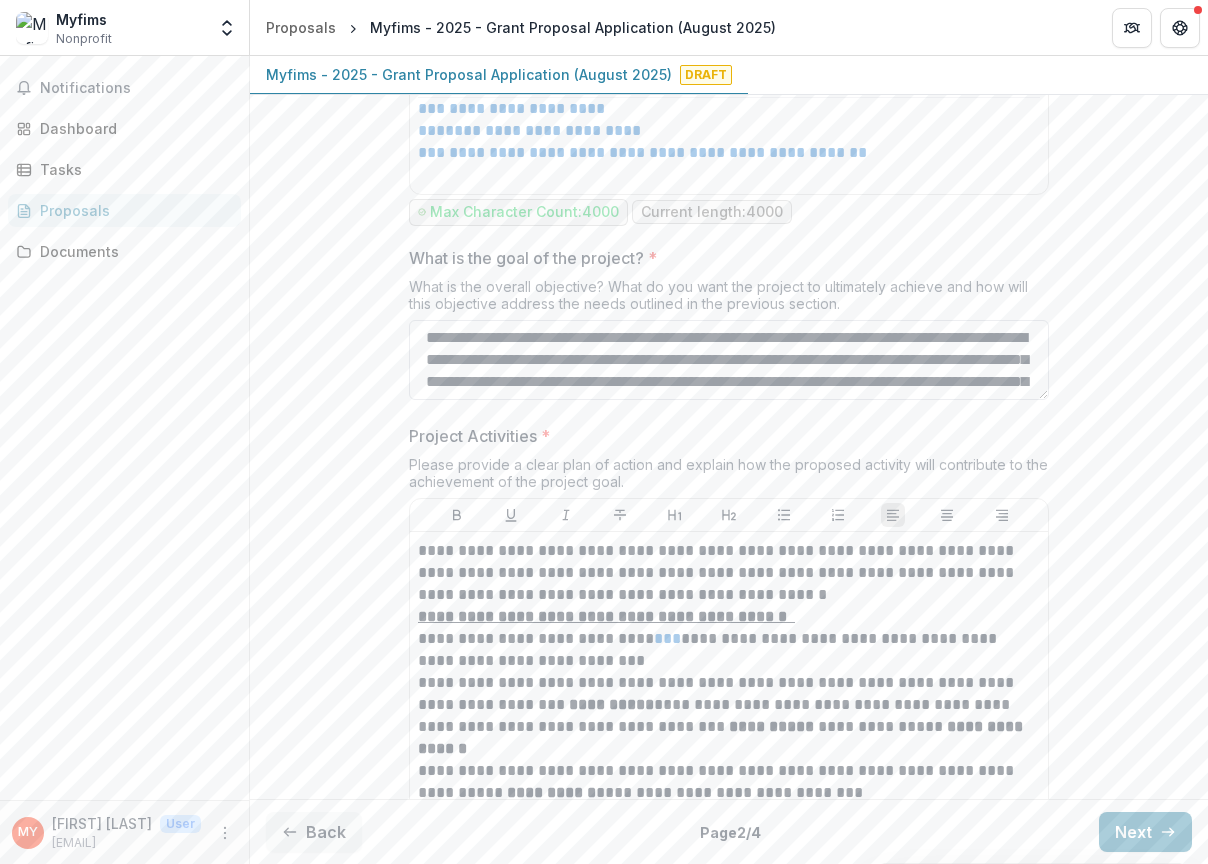 scroll, scrollTop: 176, scrollLeft: 0, axis: vertical 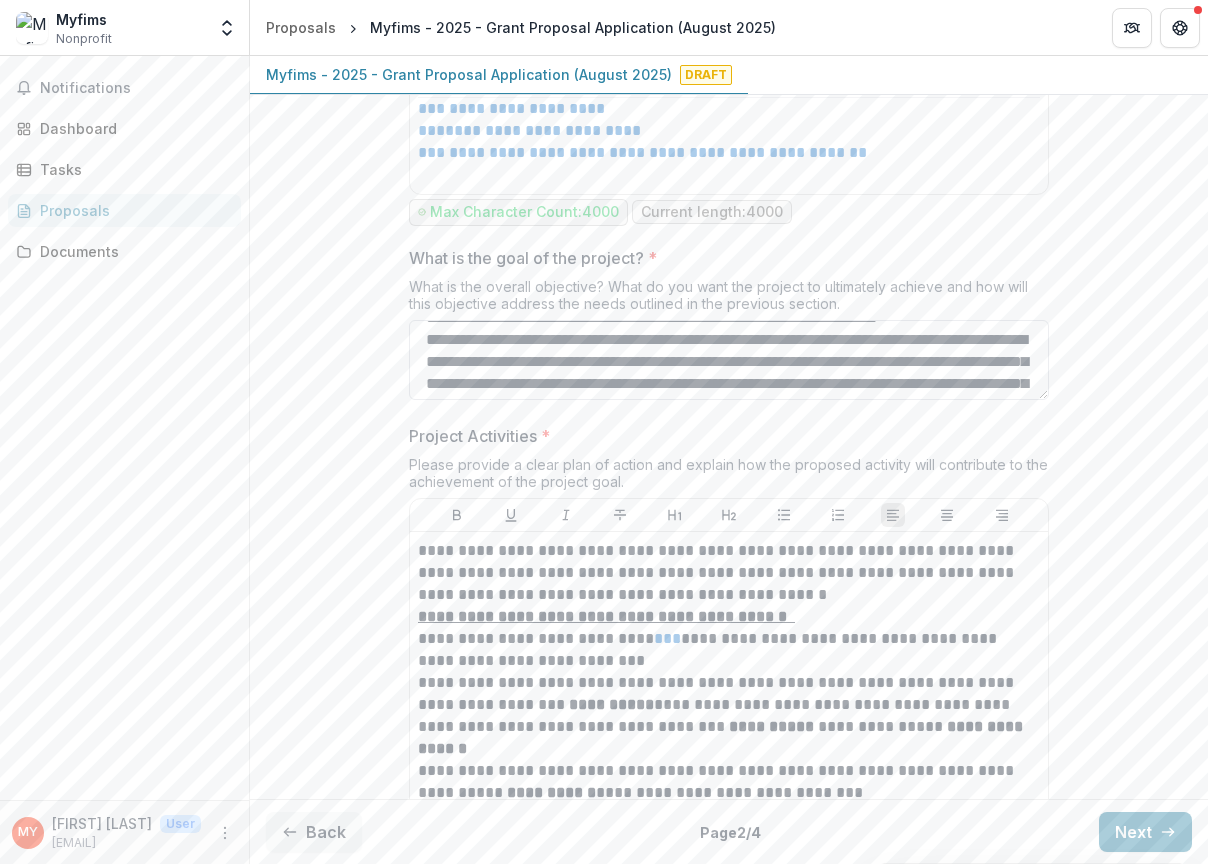 click on "What is the goal of the project? *" at bounding box center (729, 360) 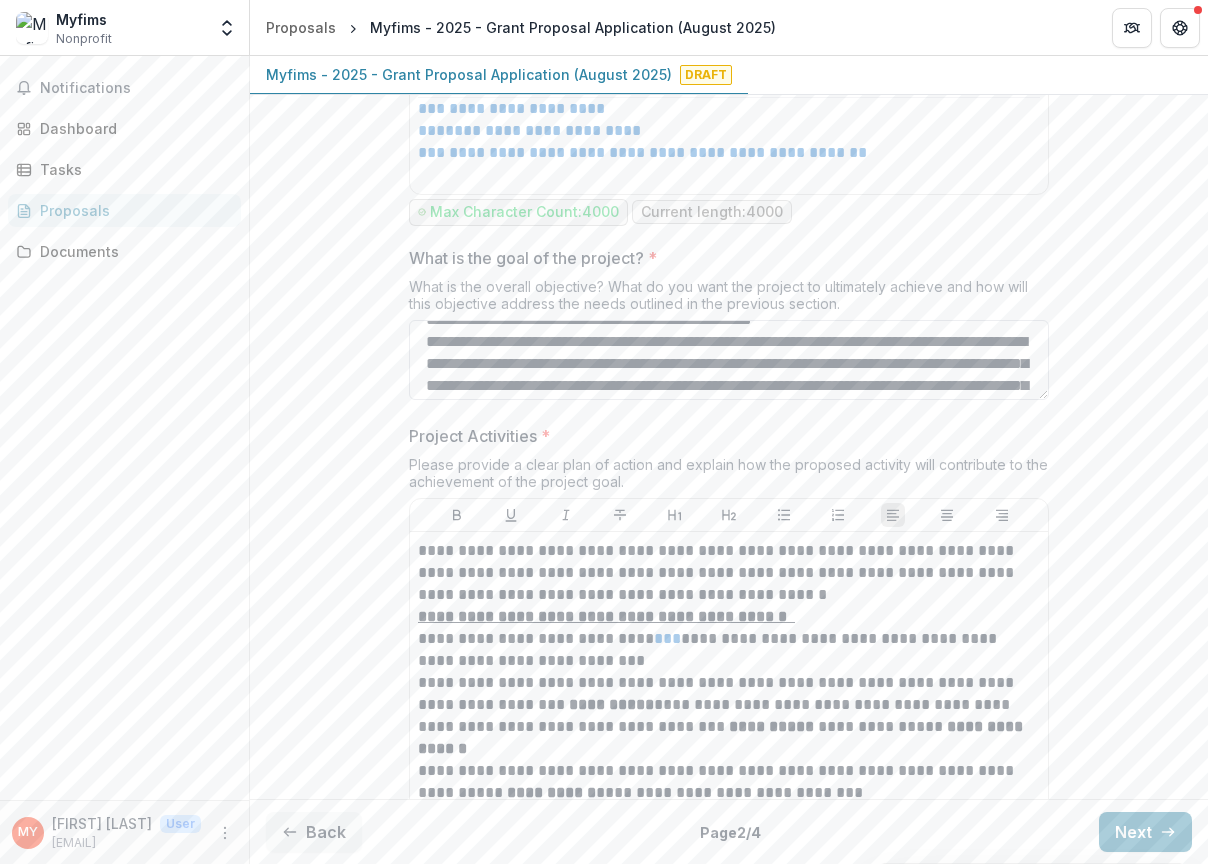 scroll, scrollTop: 169, scrollLeft: 0, axis: vertical 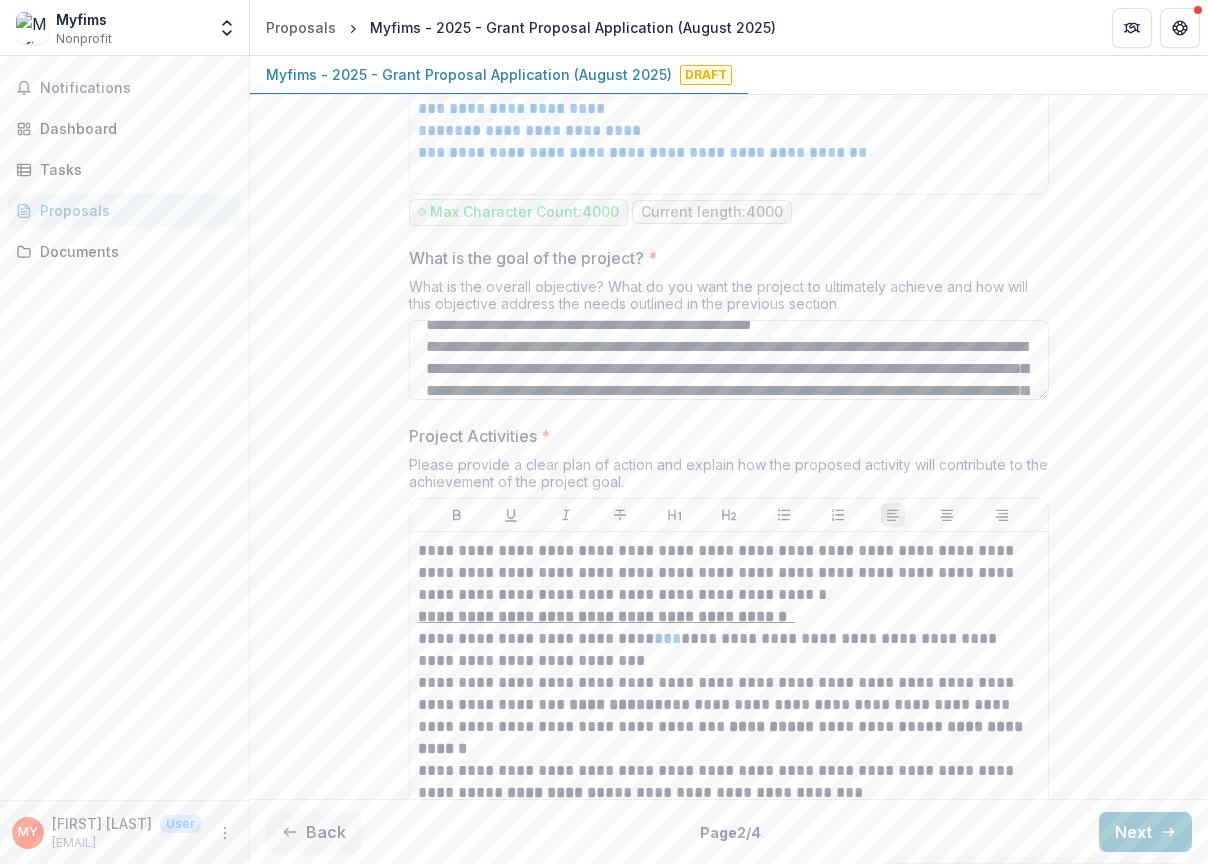 drag, startPoint x: 972, startPoint y: 371, endPoint x: 976, endPoint y: 411, distance: 40.1995 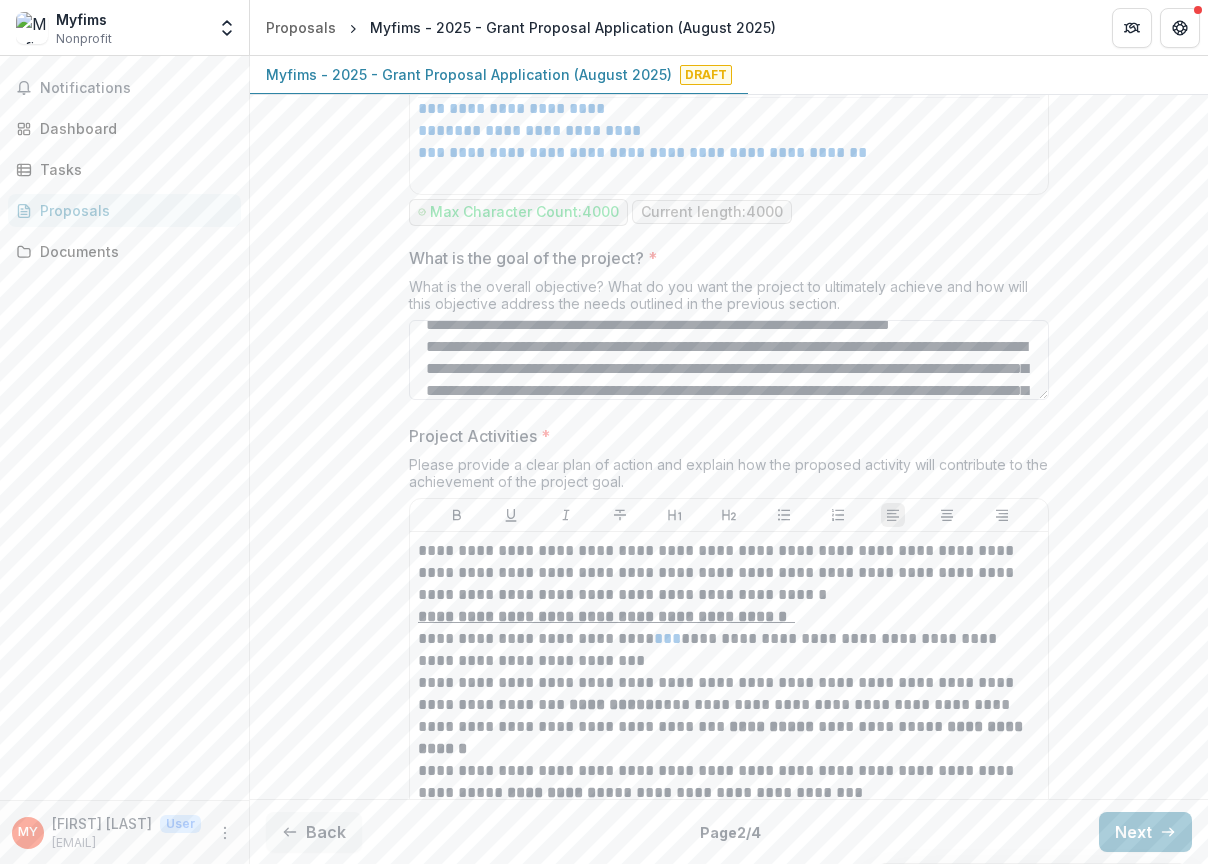 click on "What is the goal of the project? *" at bounding box center (729, 360) 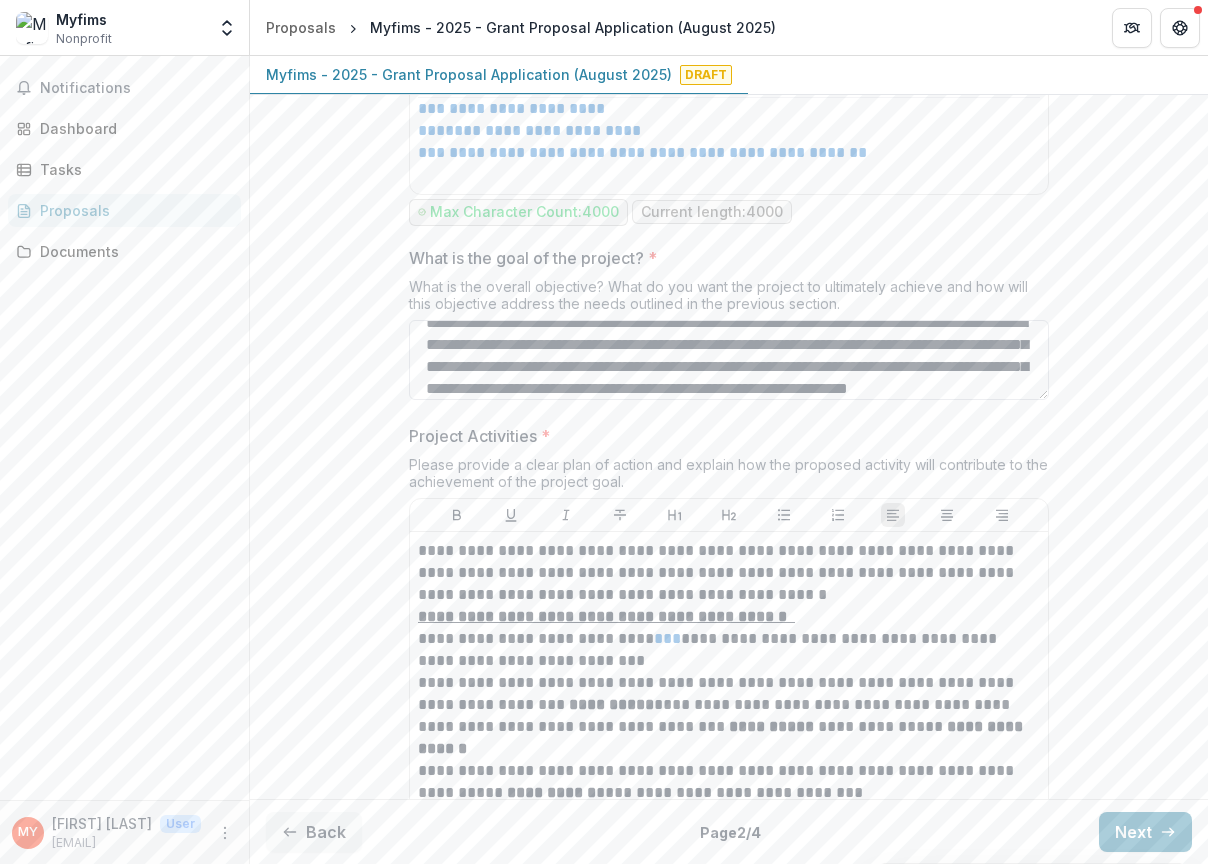 scroll, scrollTop: 195, scrollLeft: 0, axis: vertical 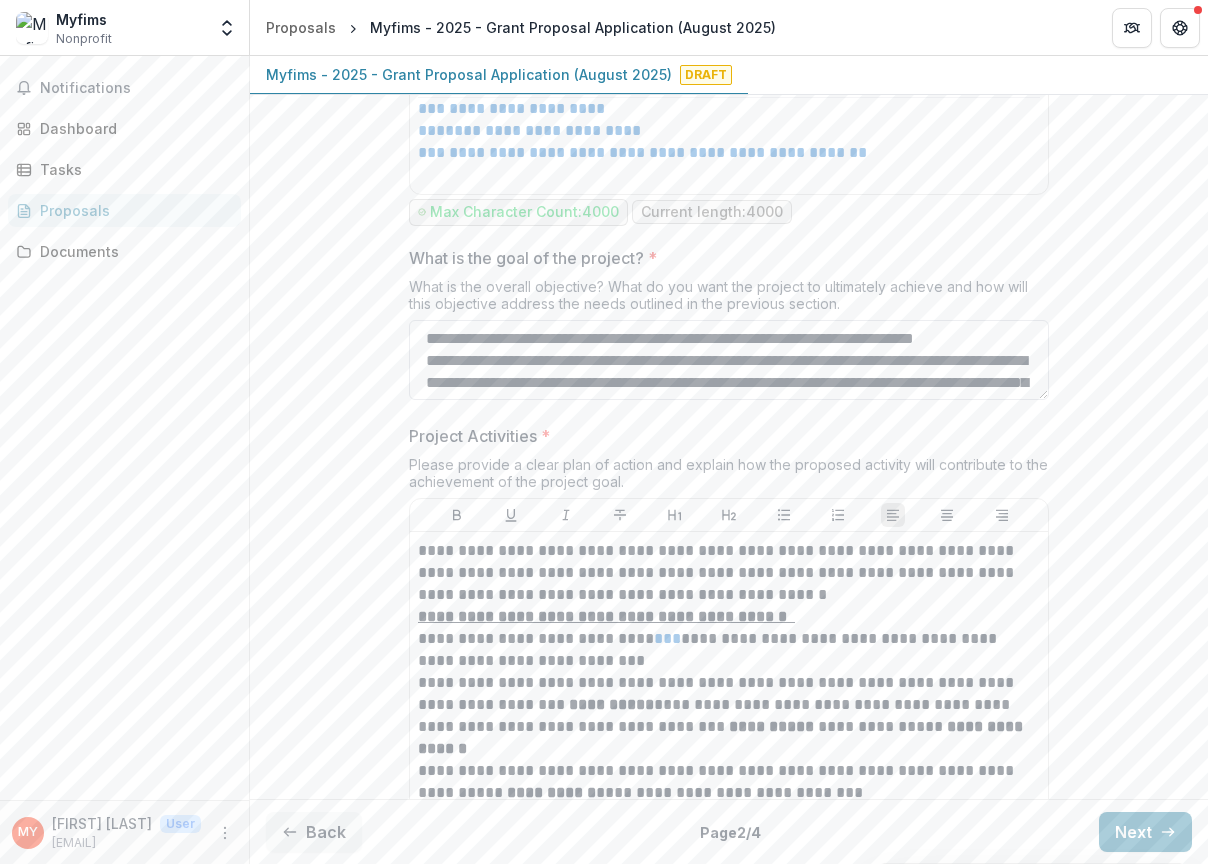 click on "What is the goal of the project? *" at bounding box center (729, 360) 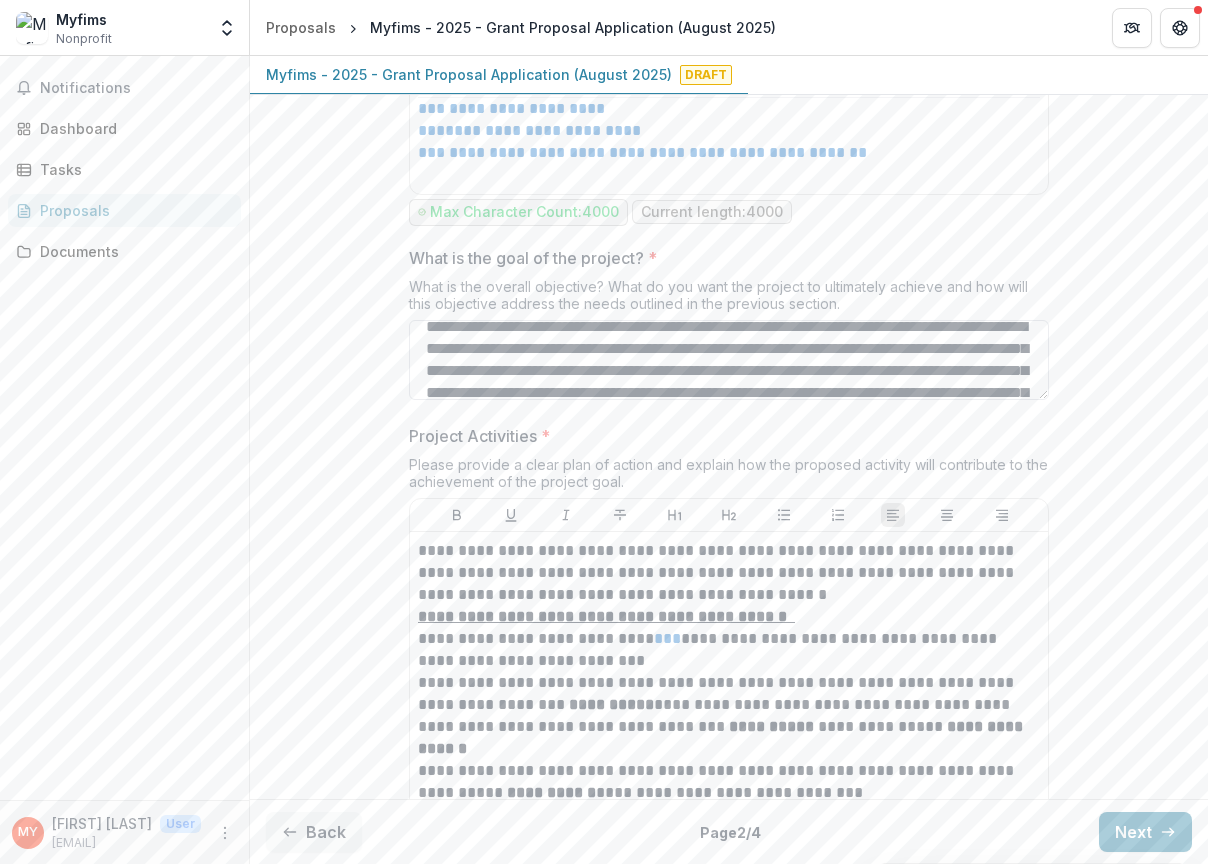 scroll, scrollTop: 0, scrollLeft: 0, axis: both 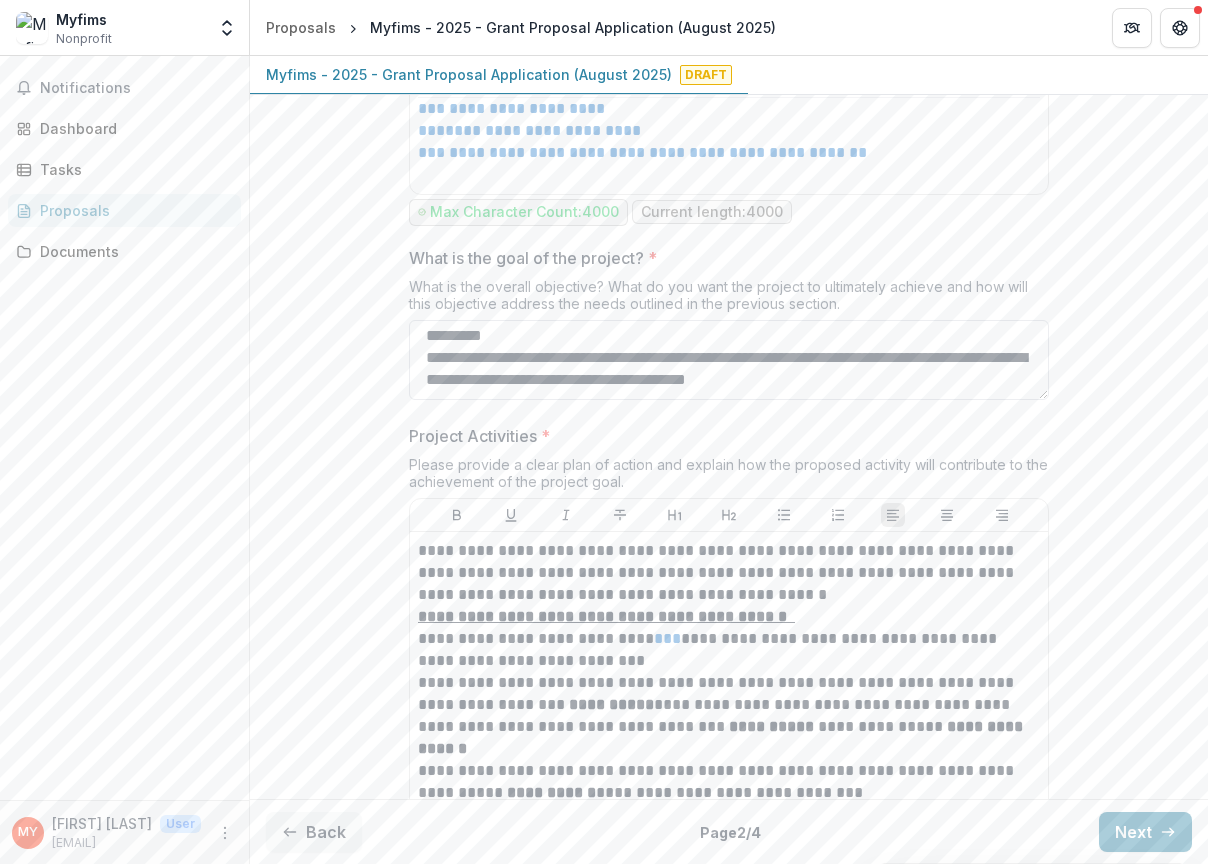 drag, startPoint x: 421, startPoint y: 364, endPoint x: 744, endPoint y: 513, distance: 355.71057 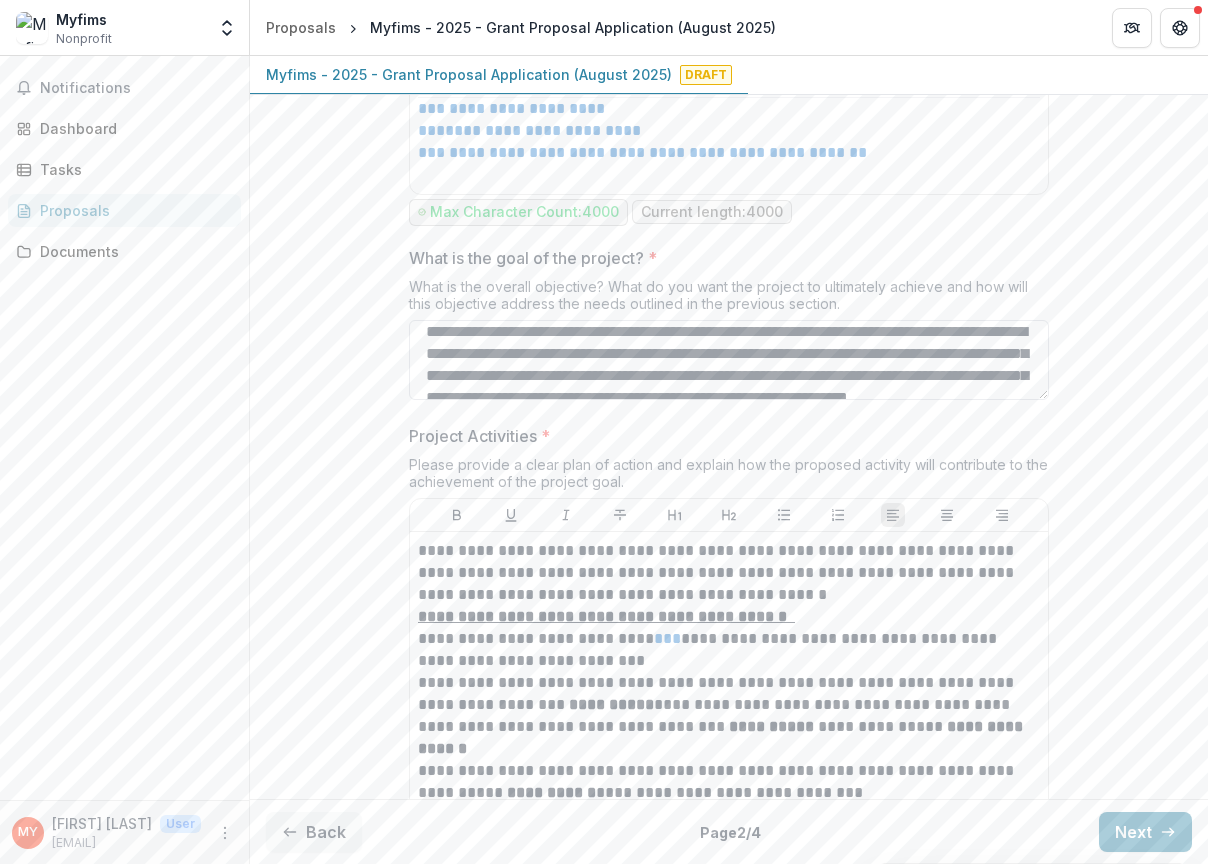 scroll, scrollTop: 171, scrollLeft: 0, axis: vertical 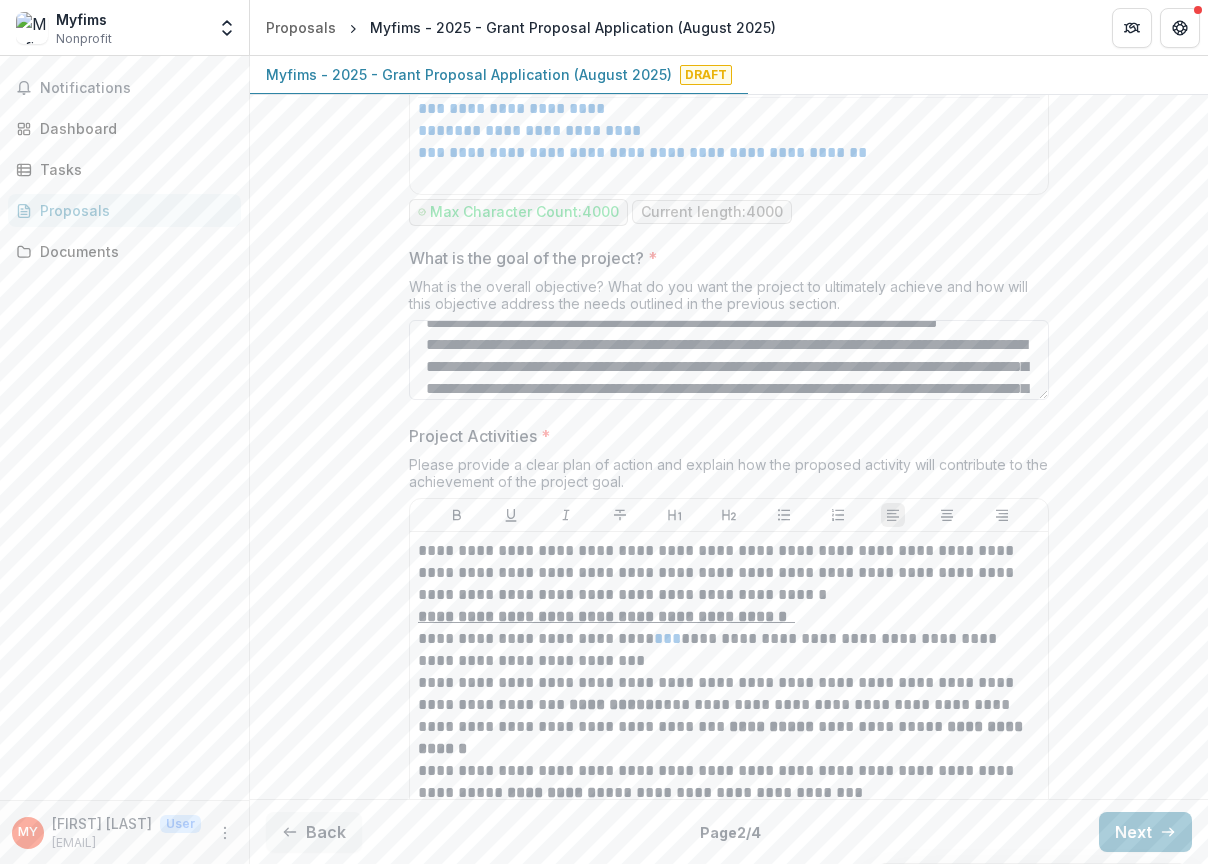 click on "What is the goal of the project? *" at bounding box center [729, 360] 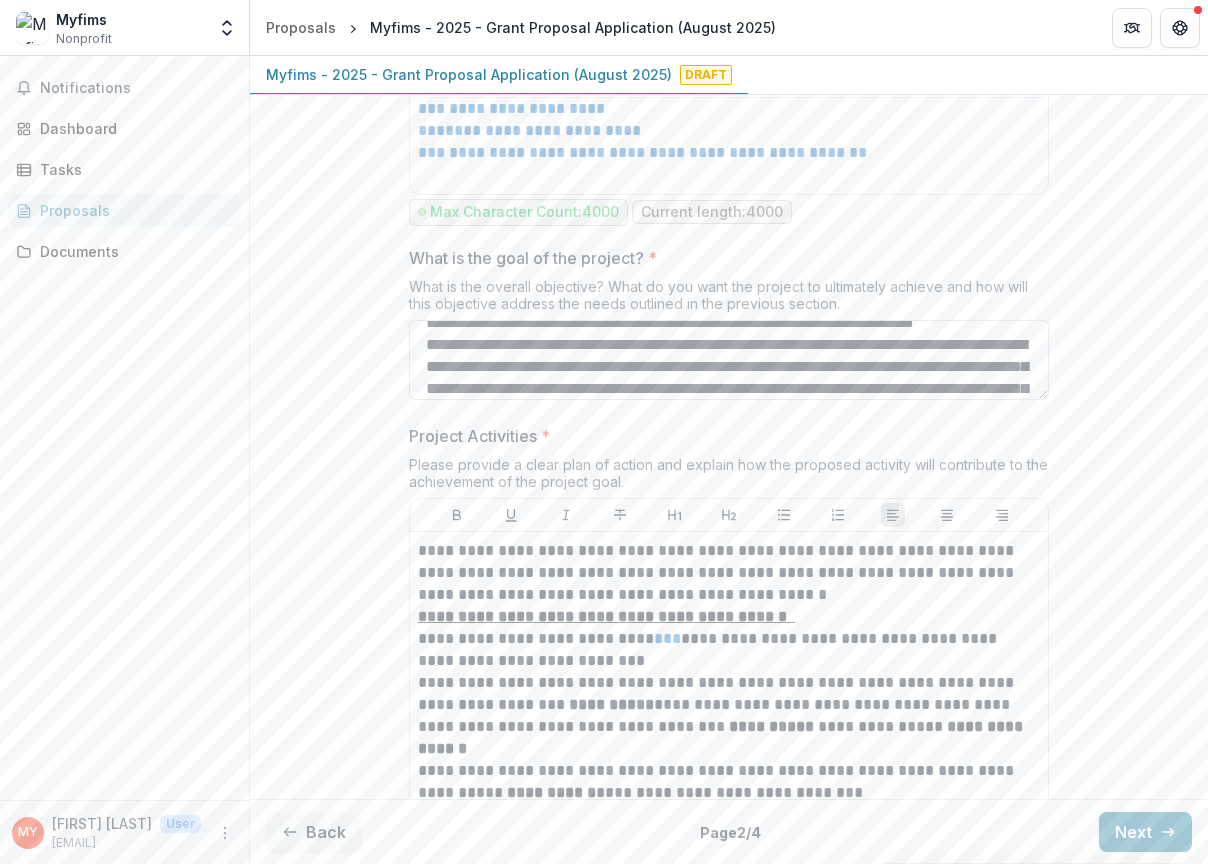 click on "What is the goal of the project? *" at bounding box center (729, 360) 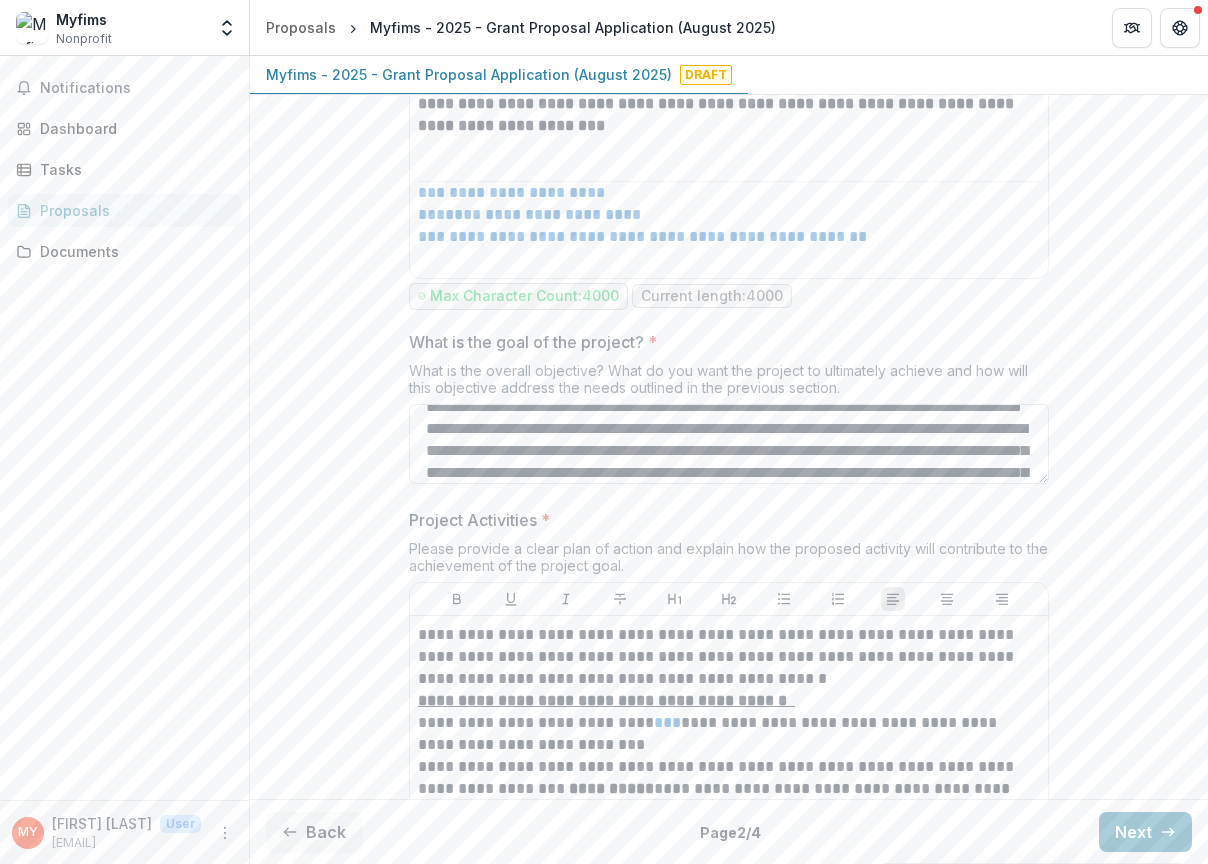 drag, startPoint x: 833, startPoint y: 372, endPoint x: 953, endPoint y: 376, distance: 120.06665 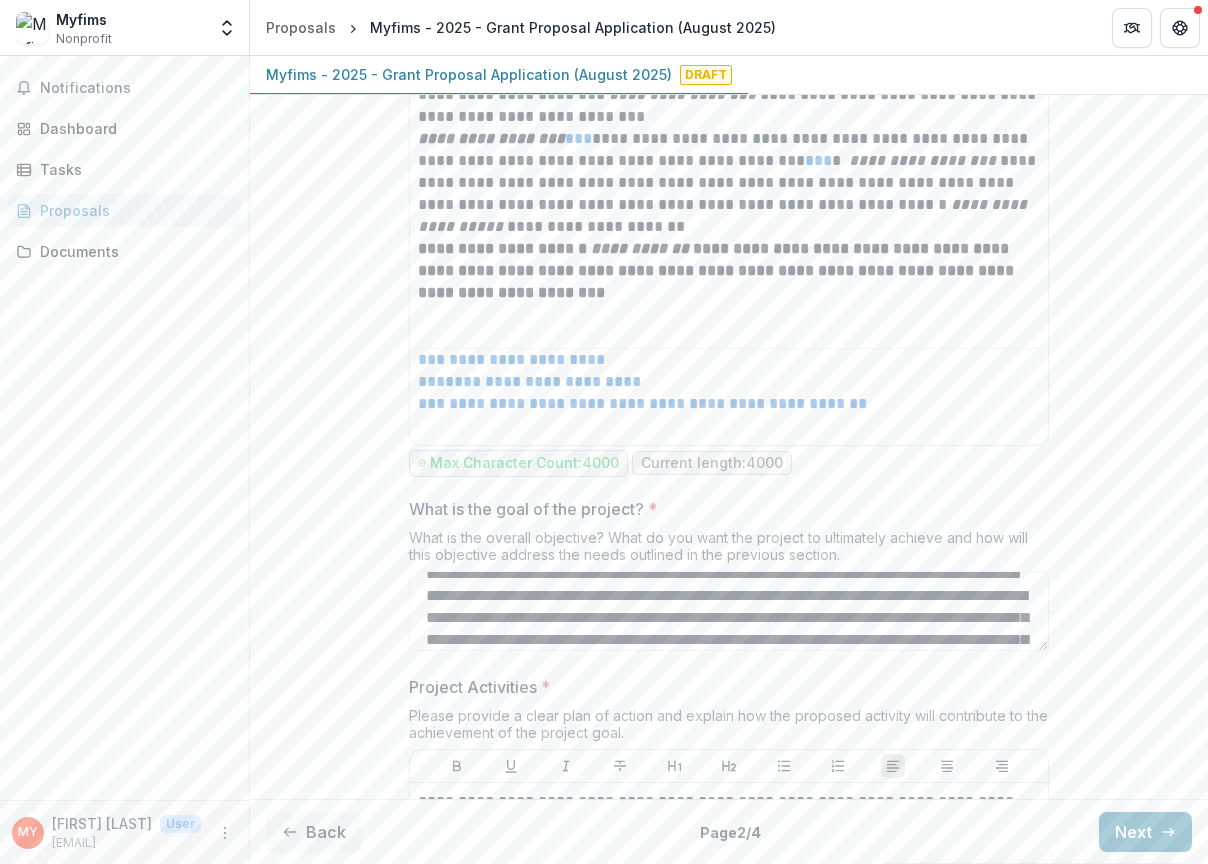 scroll, scrollTop: 1614, scrollLeft: 0, axis: vertical 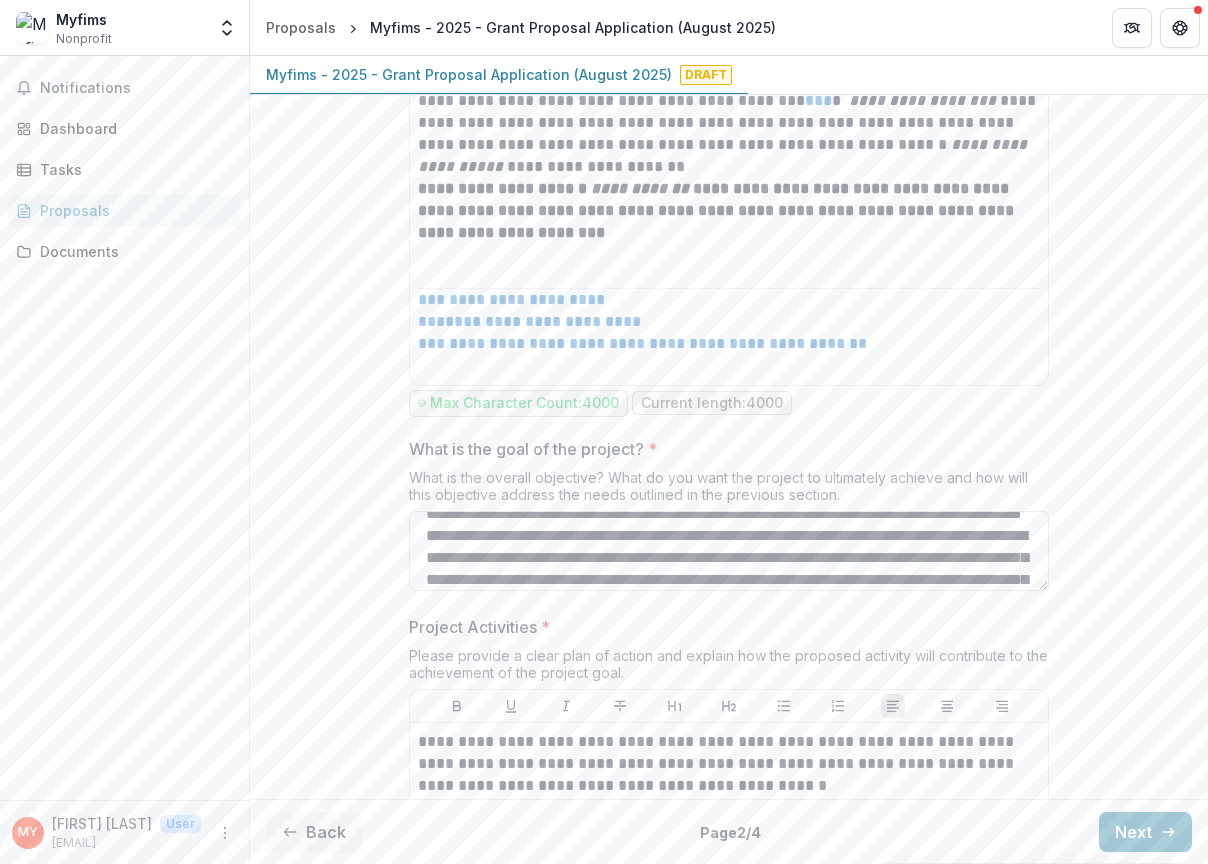 click on "What is the goal of the project? *" at bounding box center [729, 551] 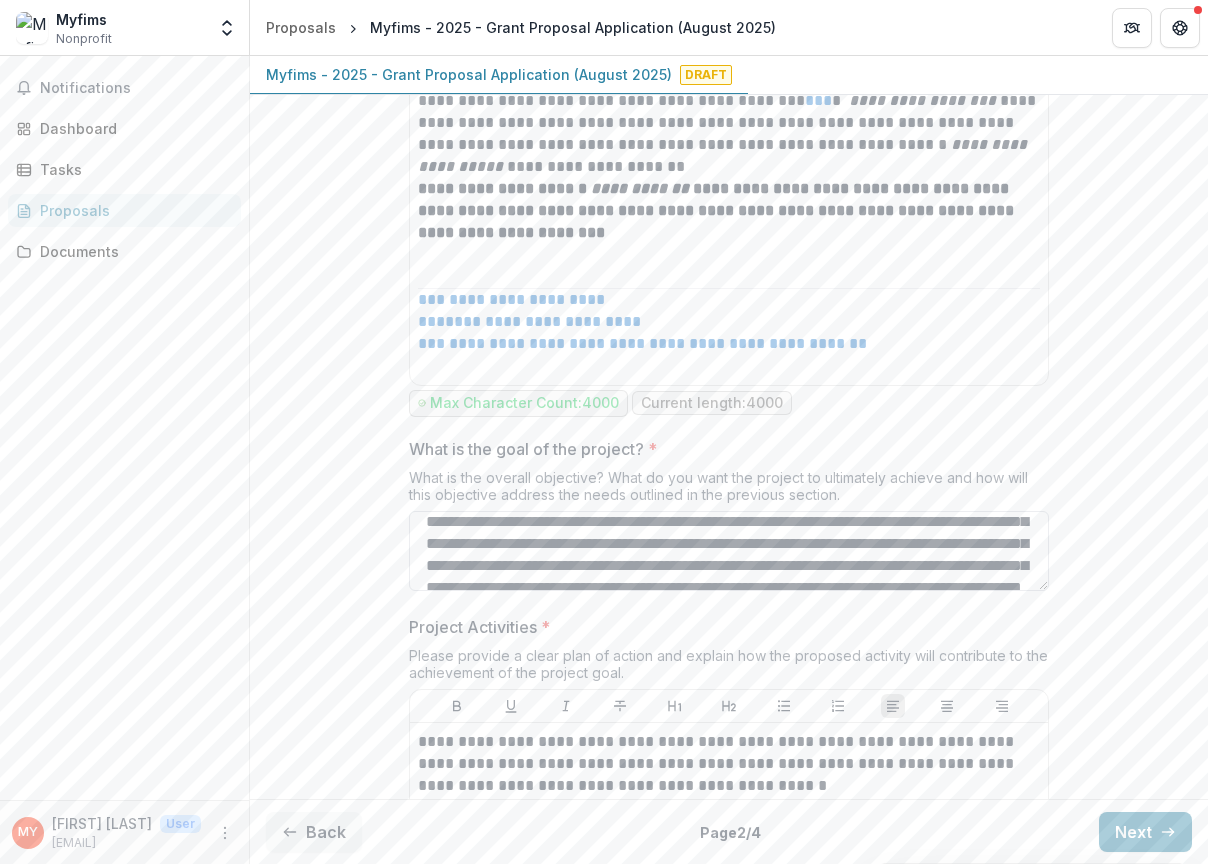 scroll, scrollTop: 0, scrollLeft: 0, axis: both 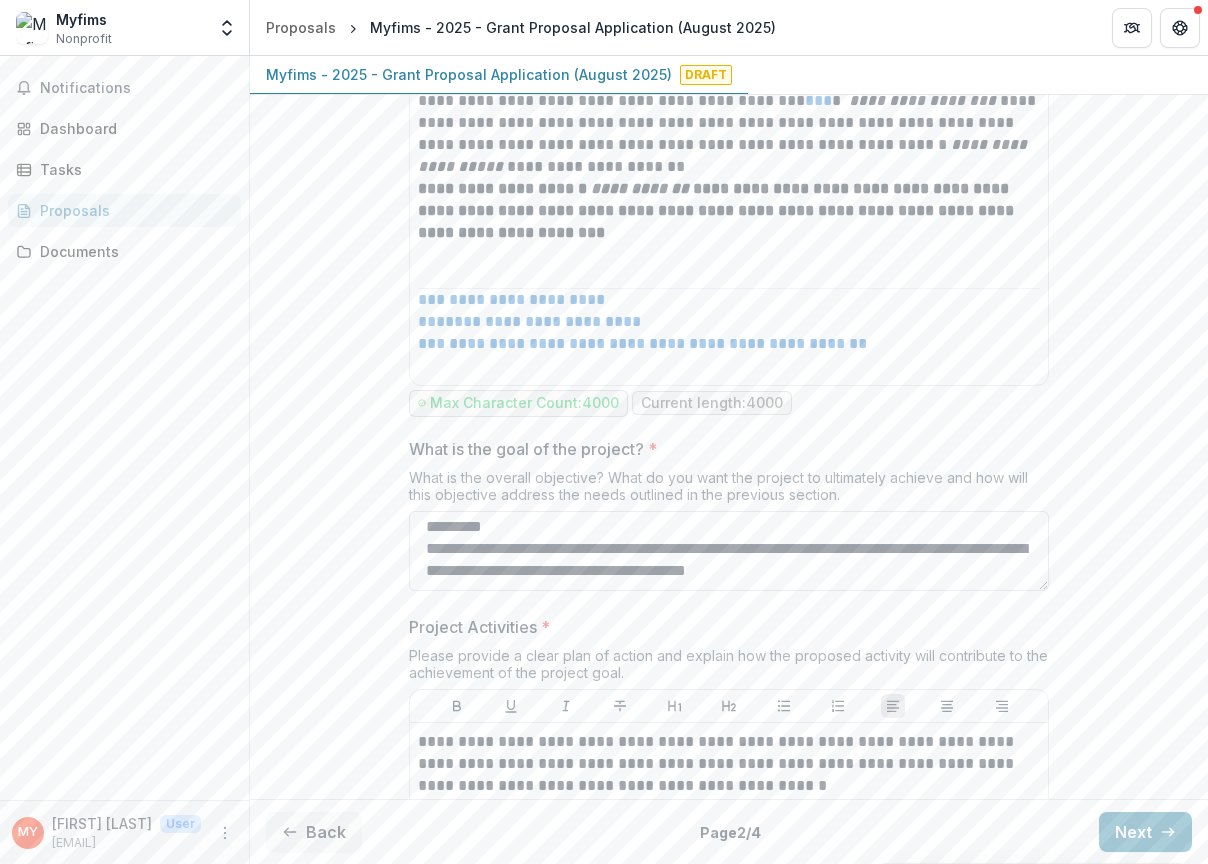 drag, startPoint x: 419, startPoint y: 473, endPoint x: 679, endPoint y: 586, distance: 283.49426 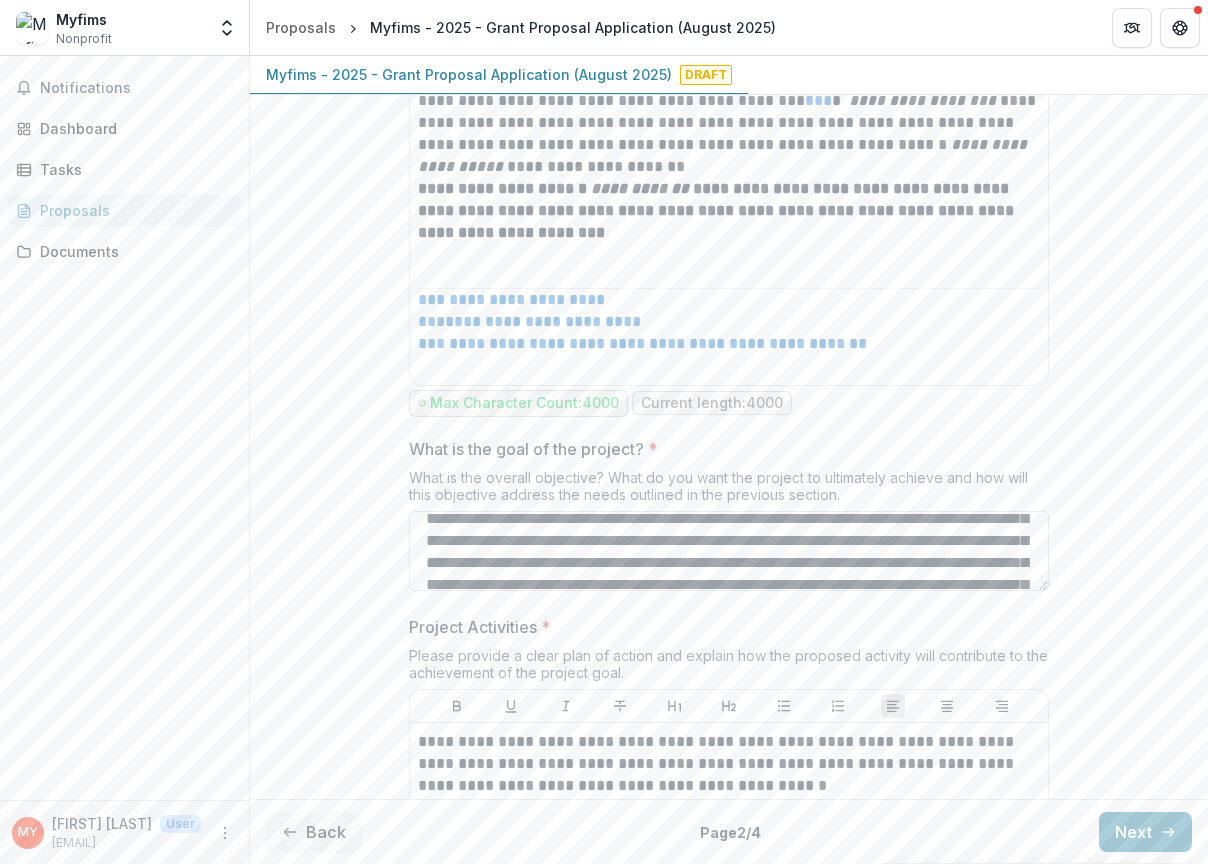 scroll, scrollTop: 0, scrollLeft: 0, axis: both 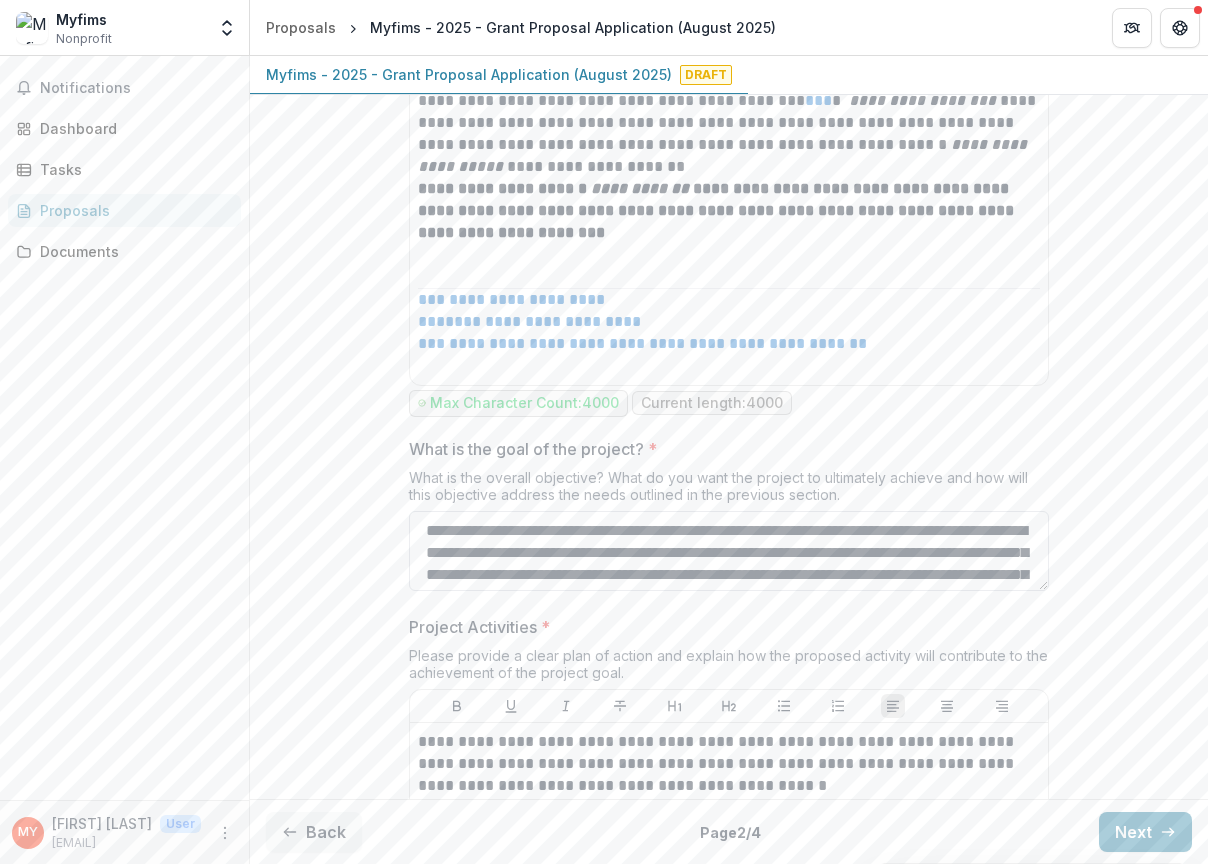 click on "What is the goal of the project? *" at bounding box center [729, 551] 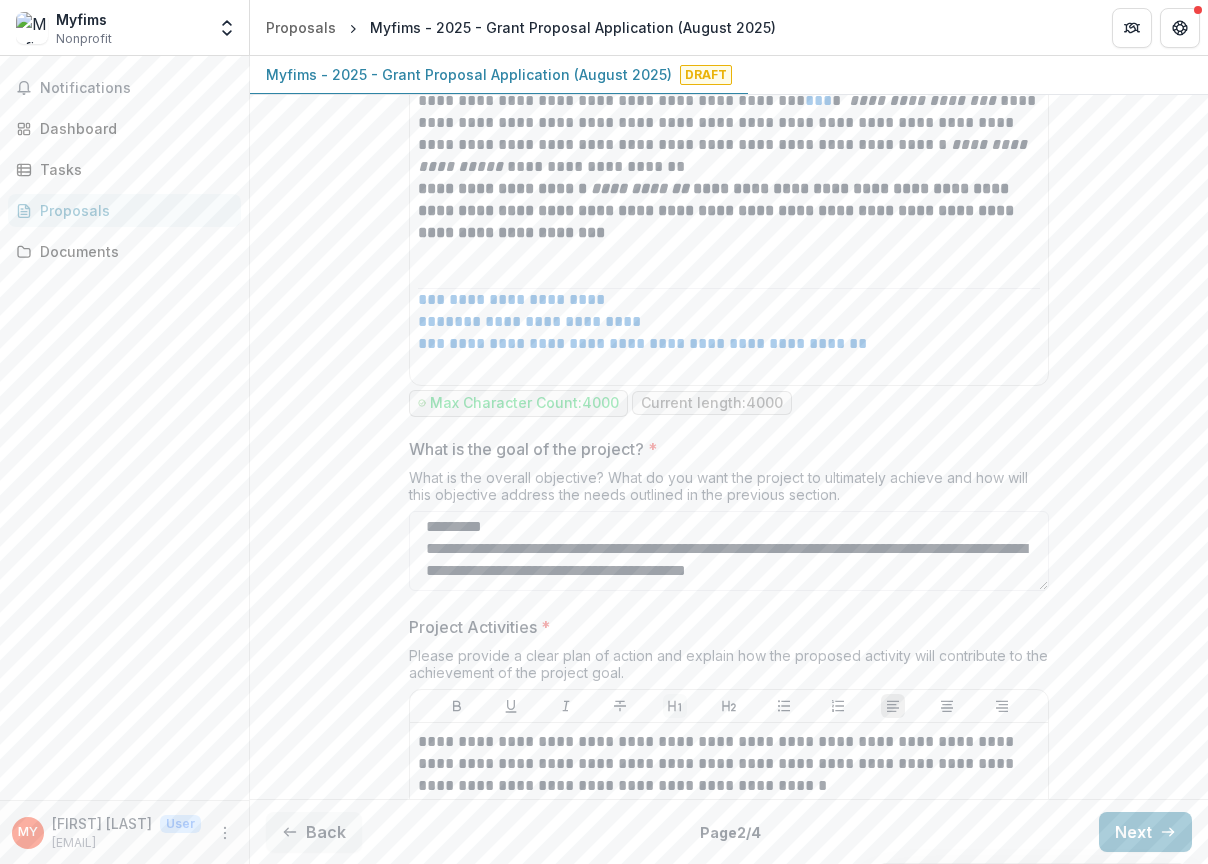 drag, startPoint x: 421, startPoint y: 471, endPoint x: 671, endPoint y: 643, distance: 303.45346 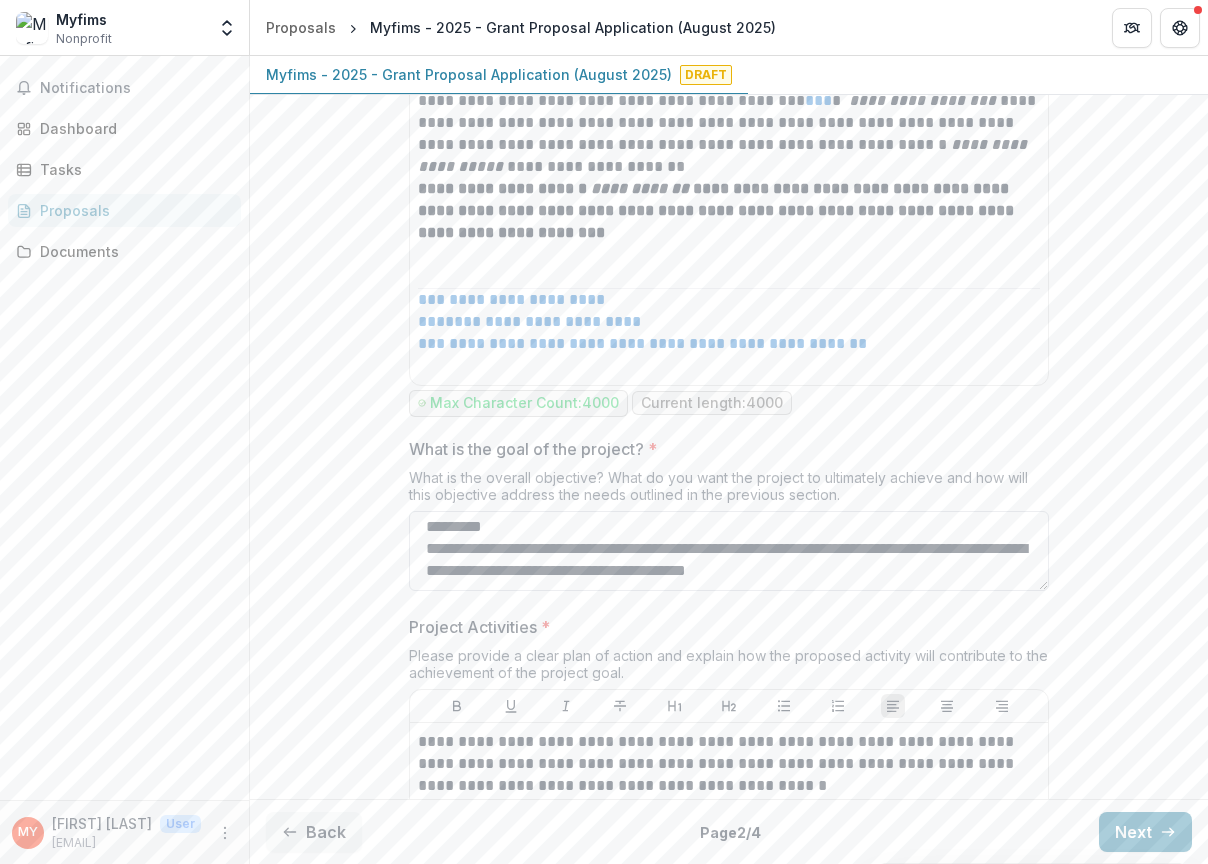 paste 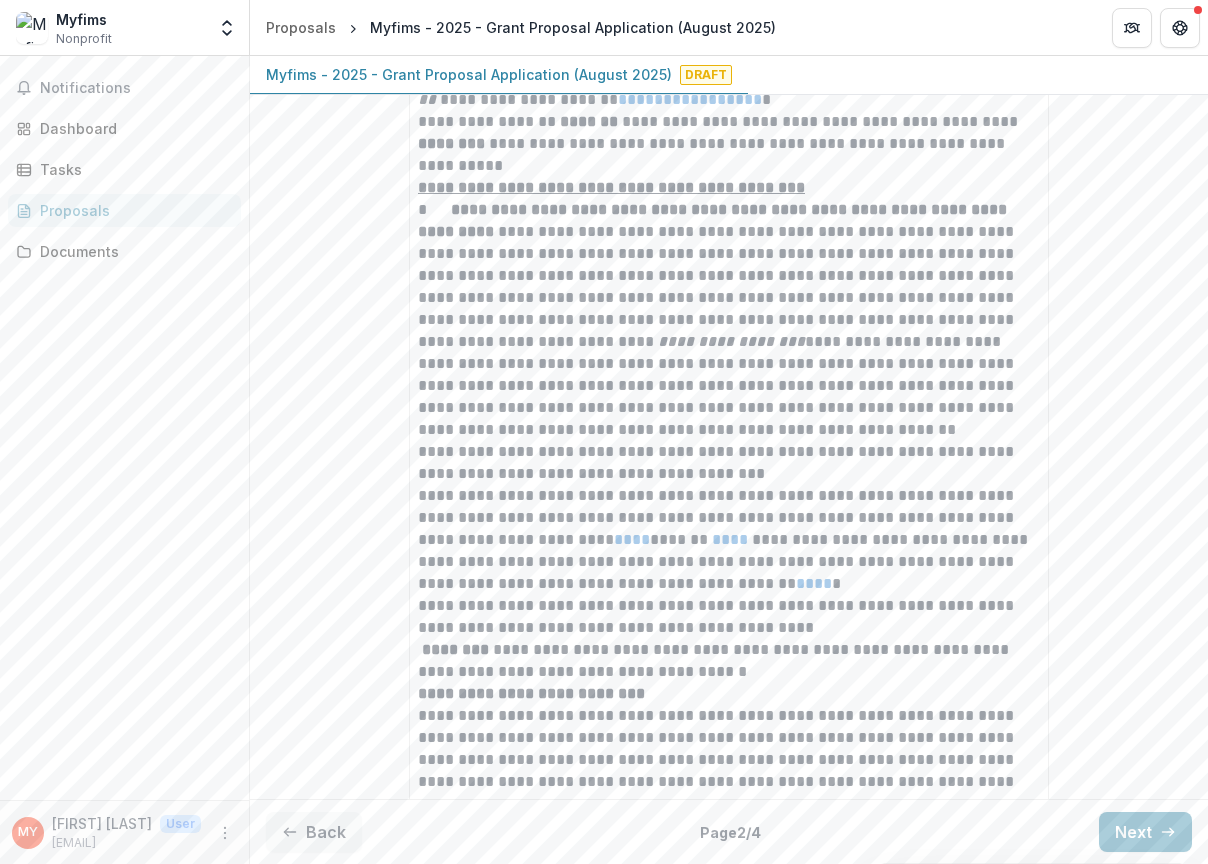 scroll, scrollTop: 3210, scrollLeft: 0, axis: vertical 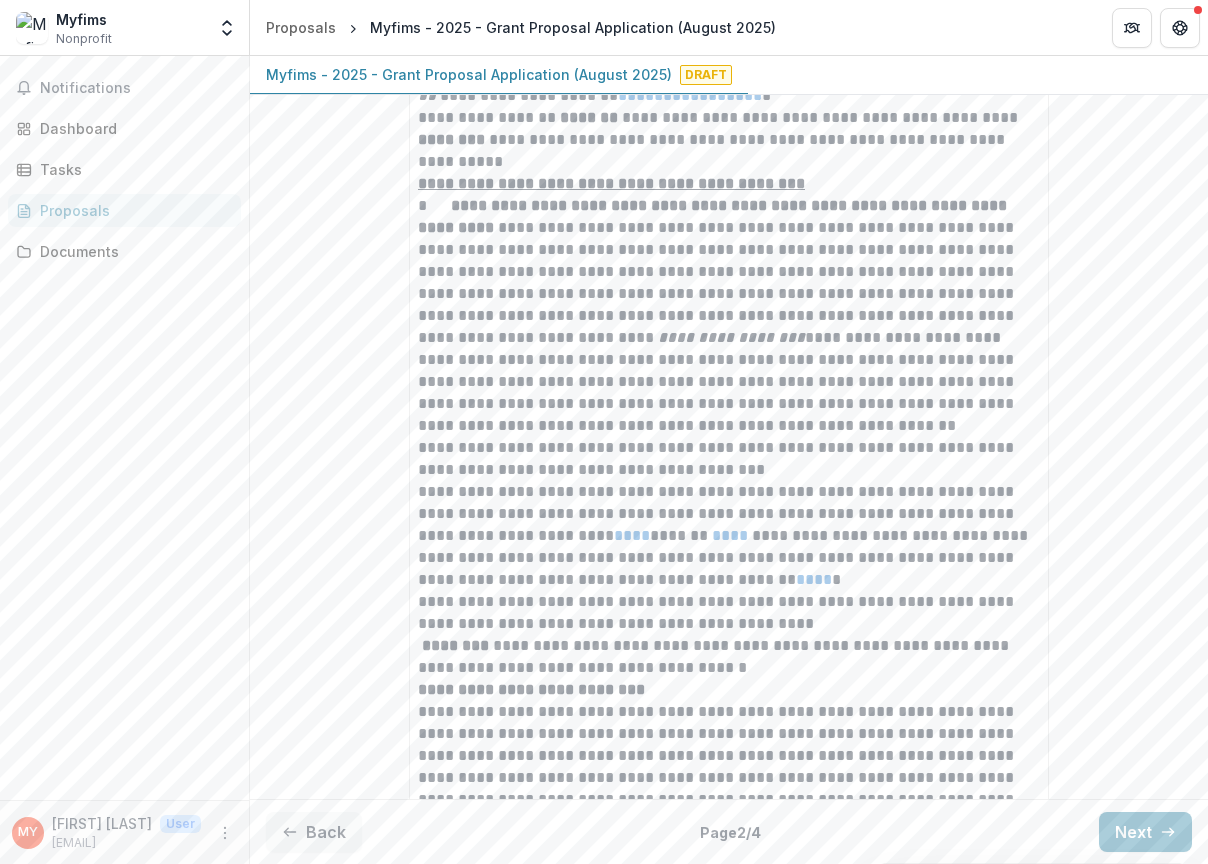 type on "**********" 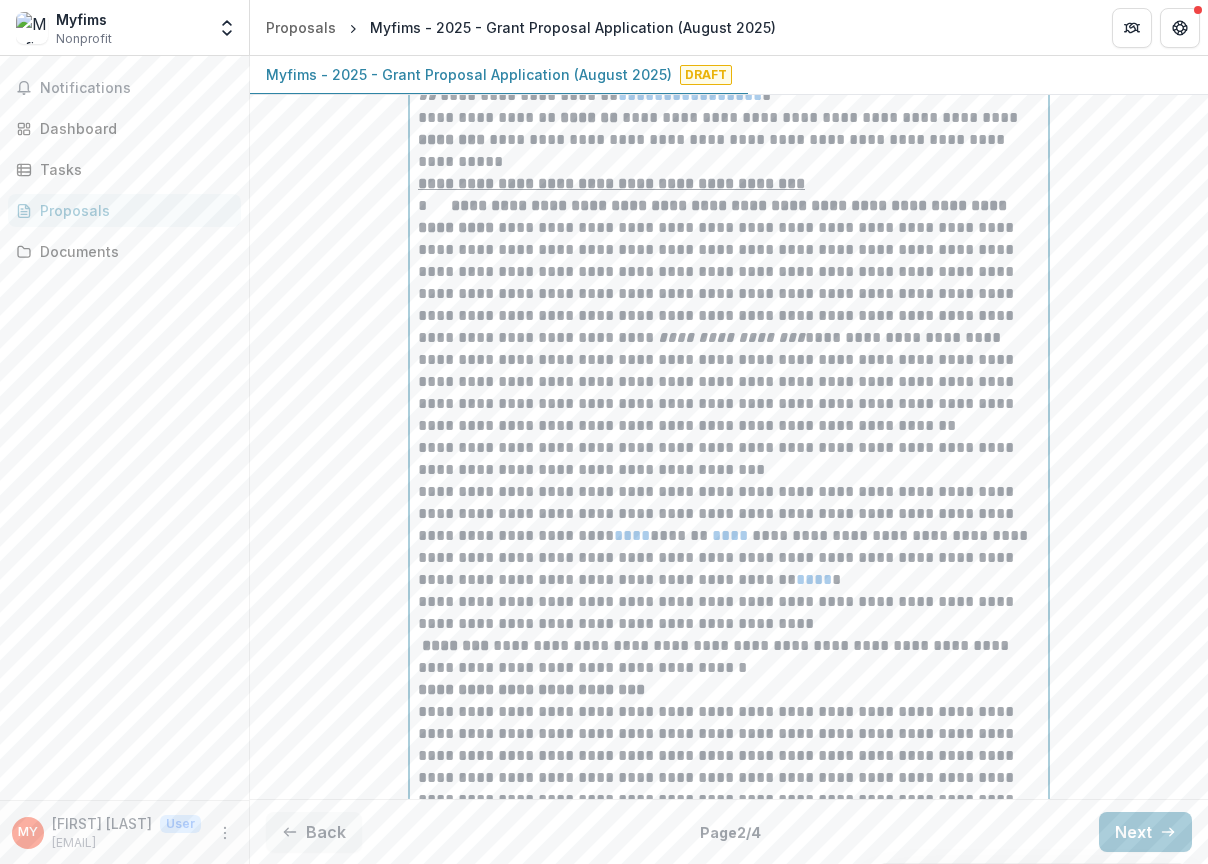click on "**********" at bounding box center (729, 602) 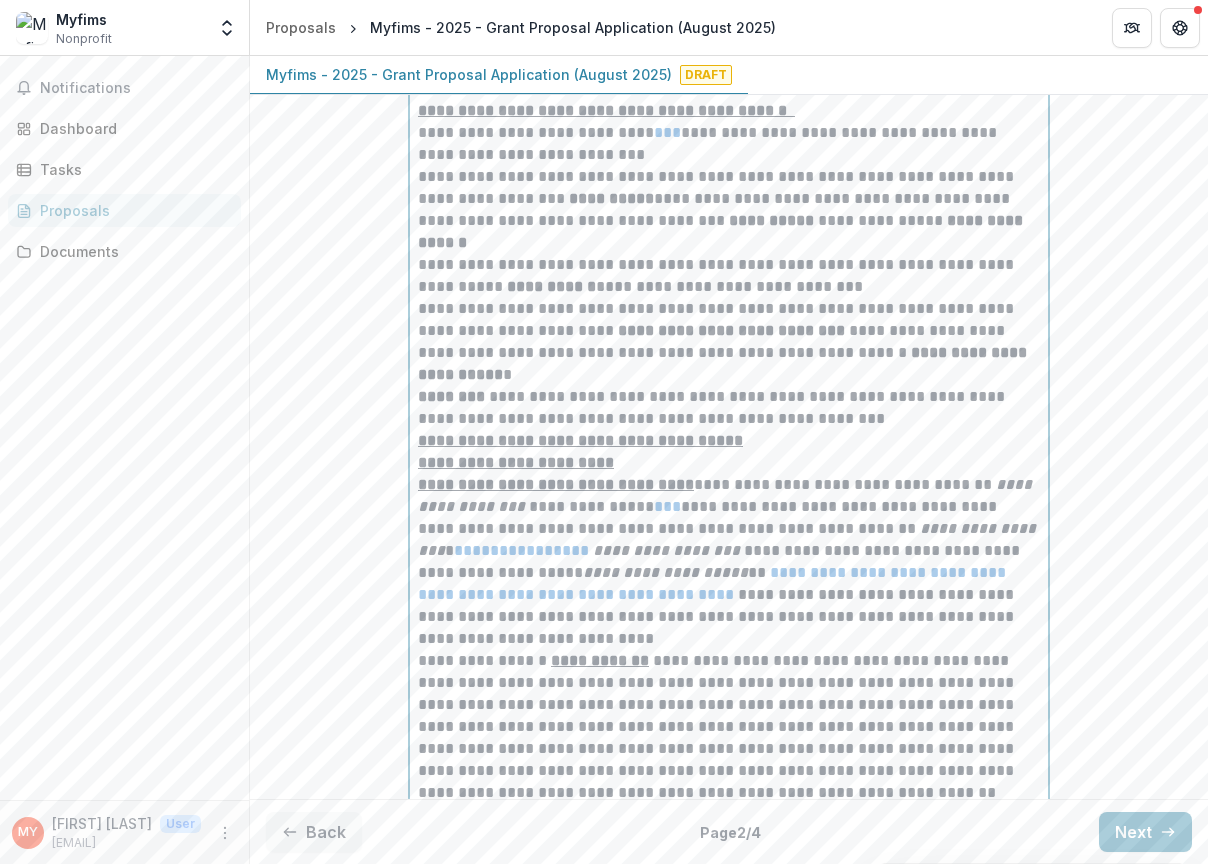 click on "**********" at bounding box center [729, 562] 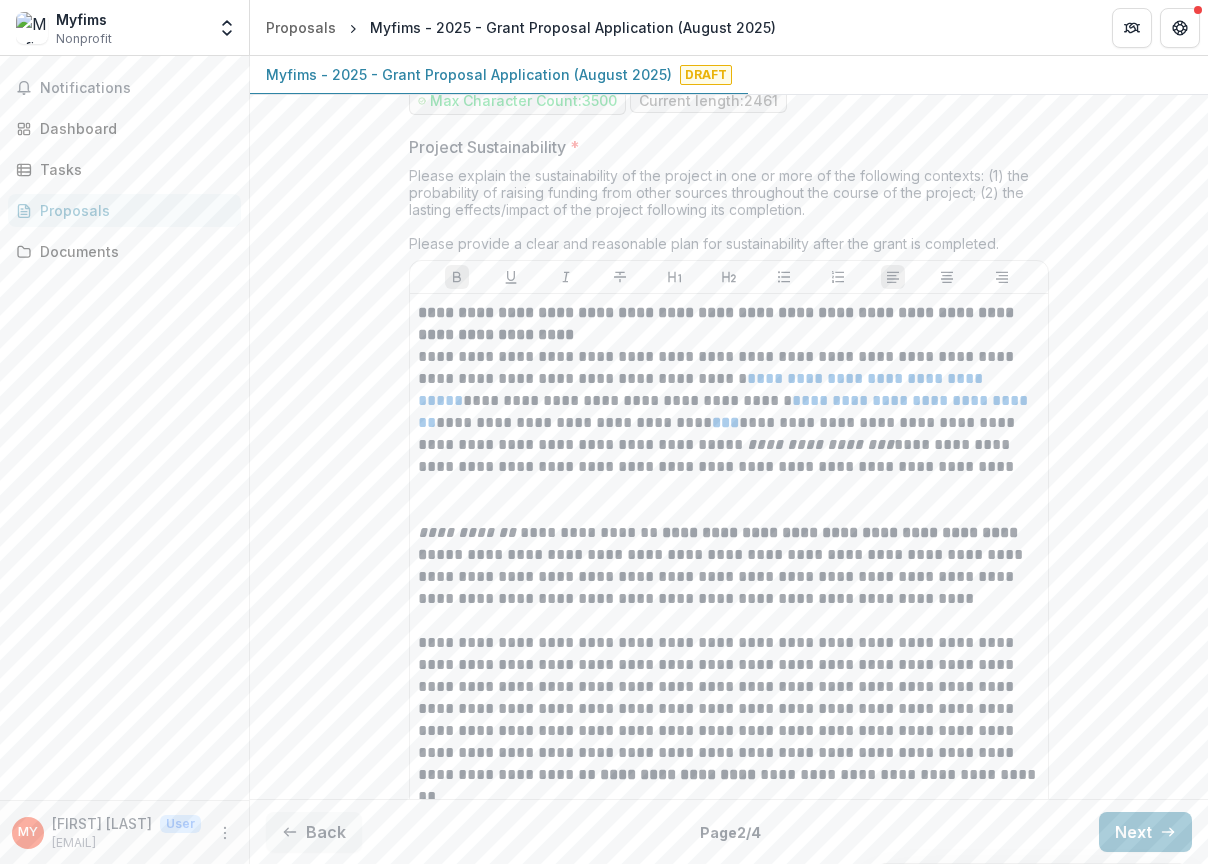 scroll, scrollTop: 14219, scrollLeft: 0, axis: vertical 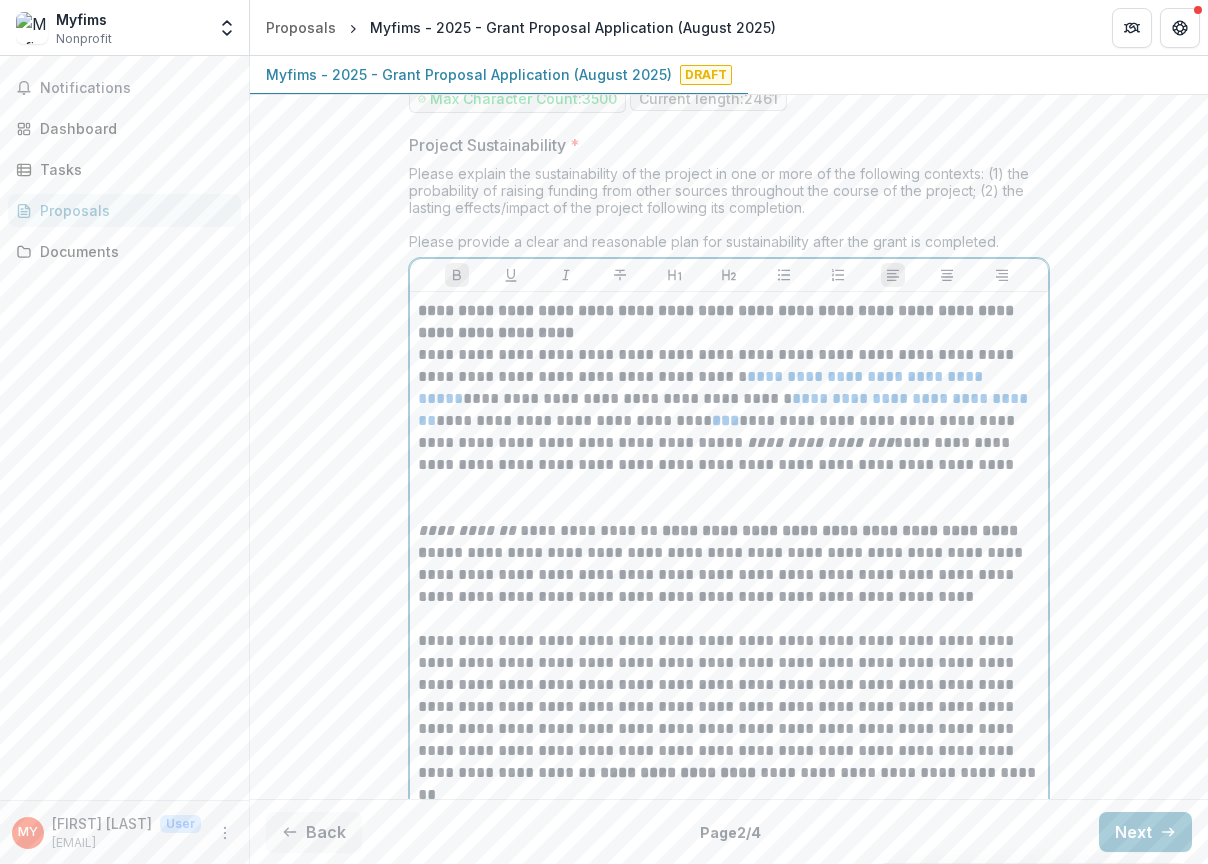 click on "**********" at bounding box center [729, 421] 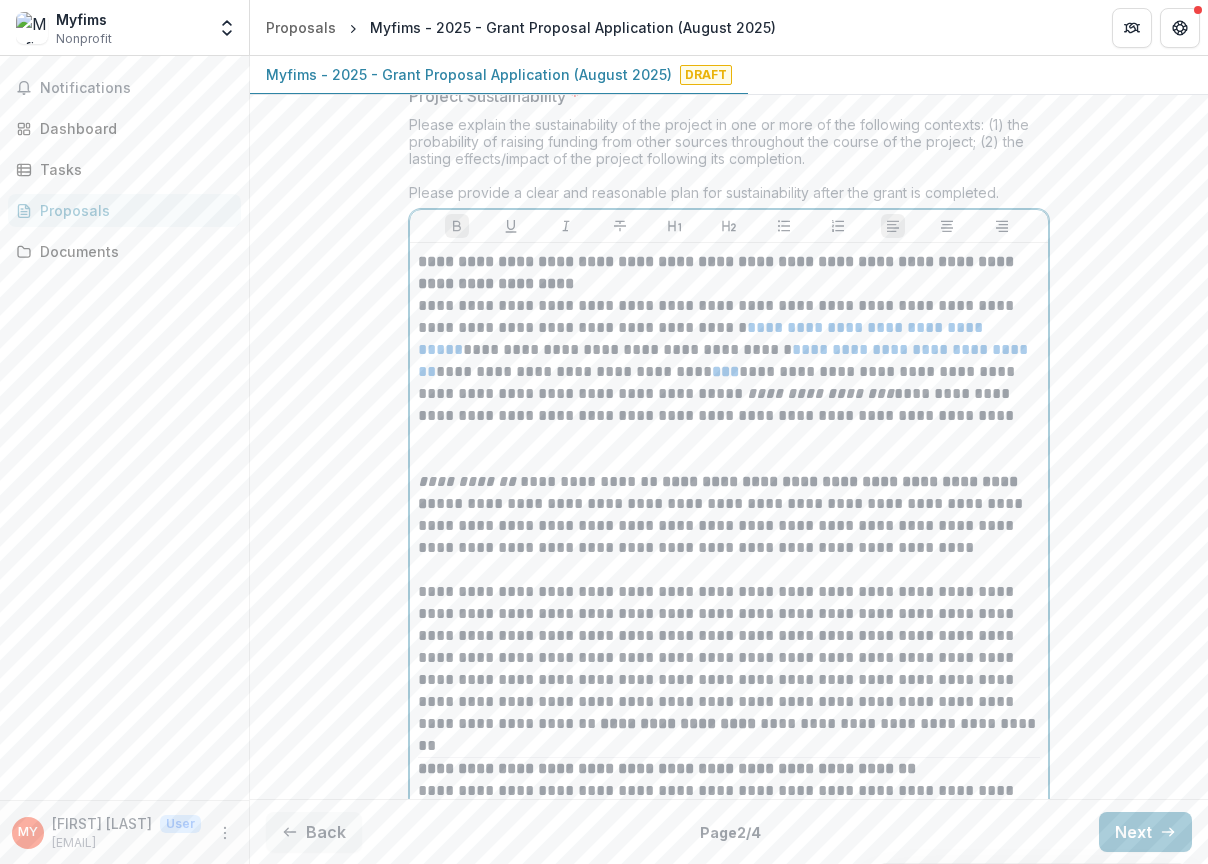 scroll, scrollTop: 14269, scrollLeft: 0, axis: vertical 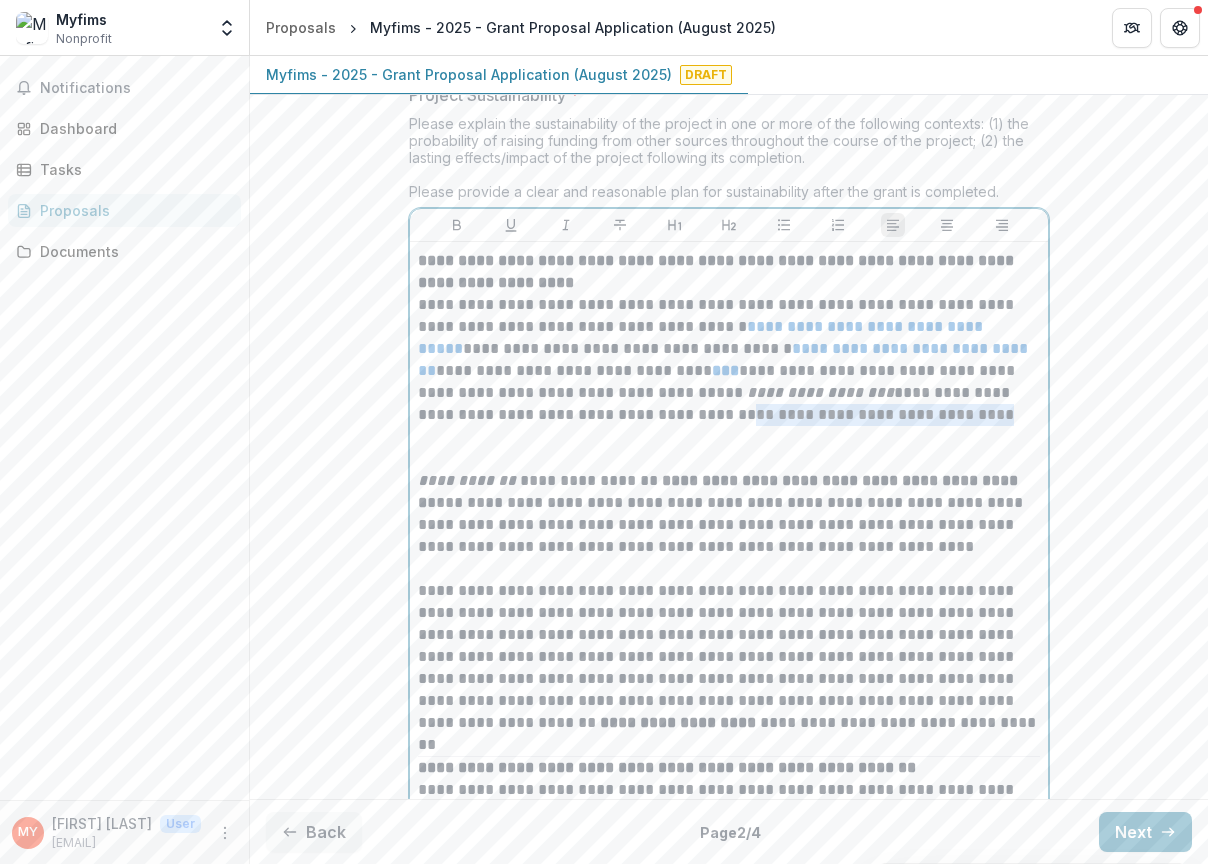 drag, startPoint x: 863, startPoint y: 463, endPoint x: 855, endPoint y: 479, distance: 17.888544 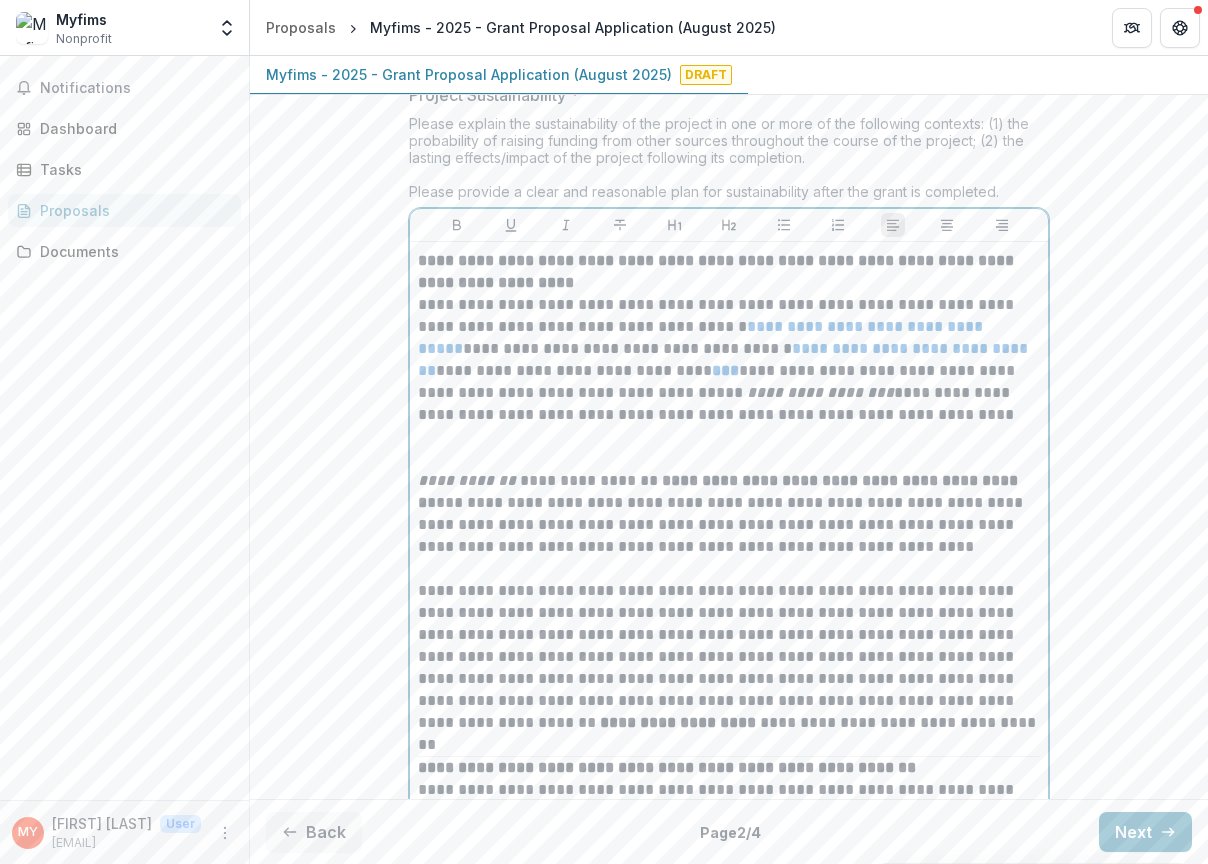 click on "**********" at bounding box center (729, 371) 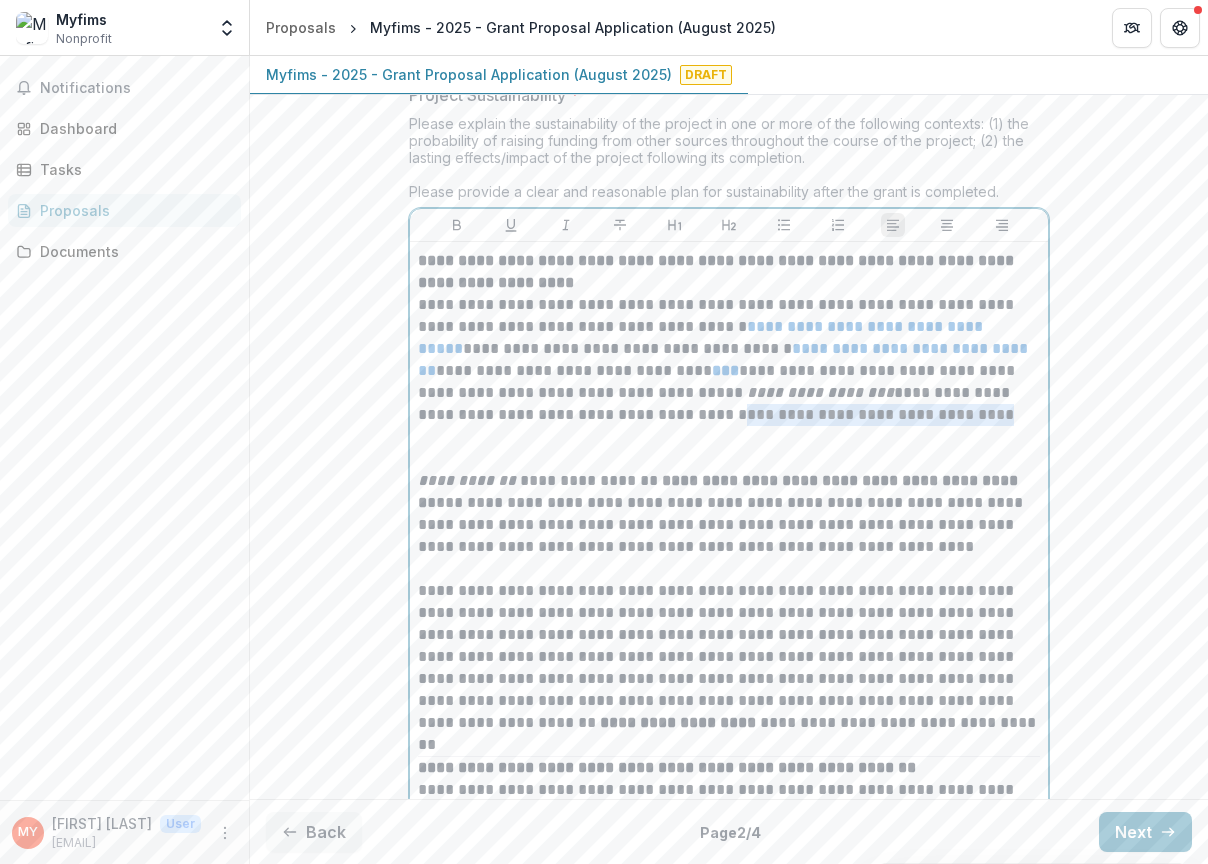 drag, startPoint x: 855, startPoint y: 463, endPoint x: 863, endPoint y: 476, distance: 15.264338 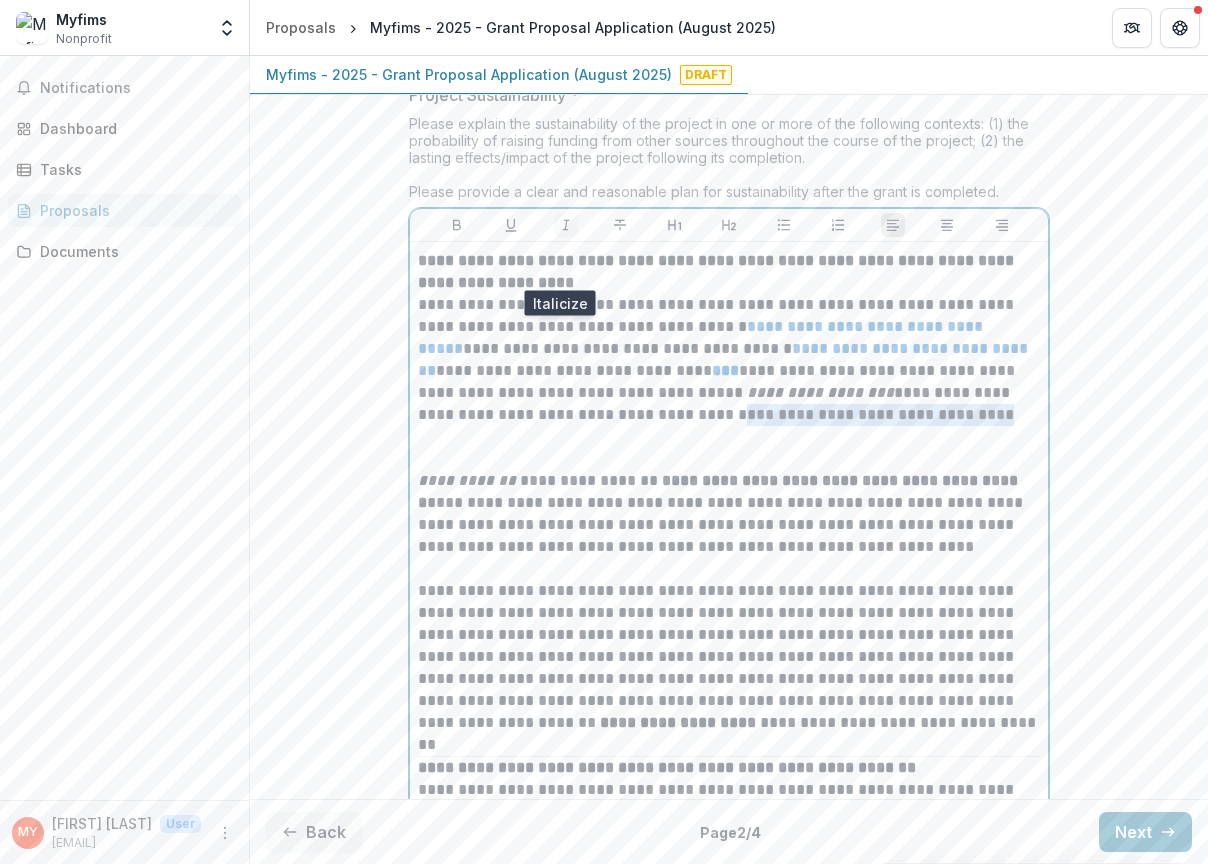 click 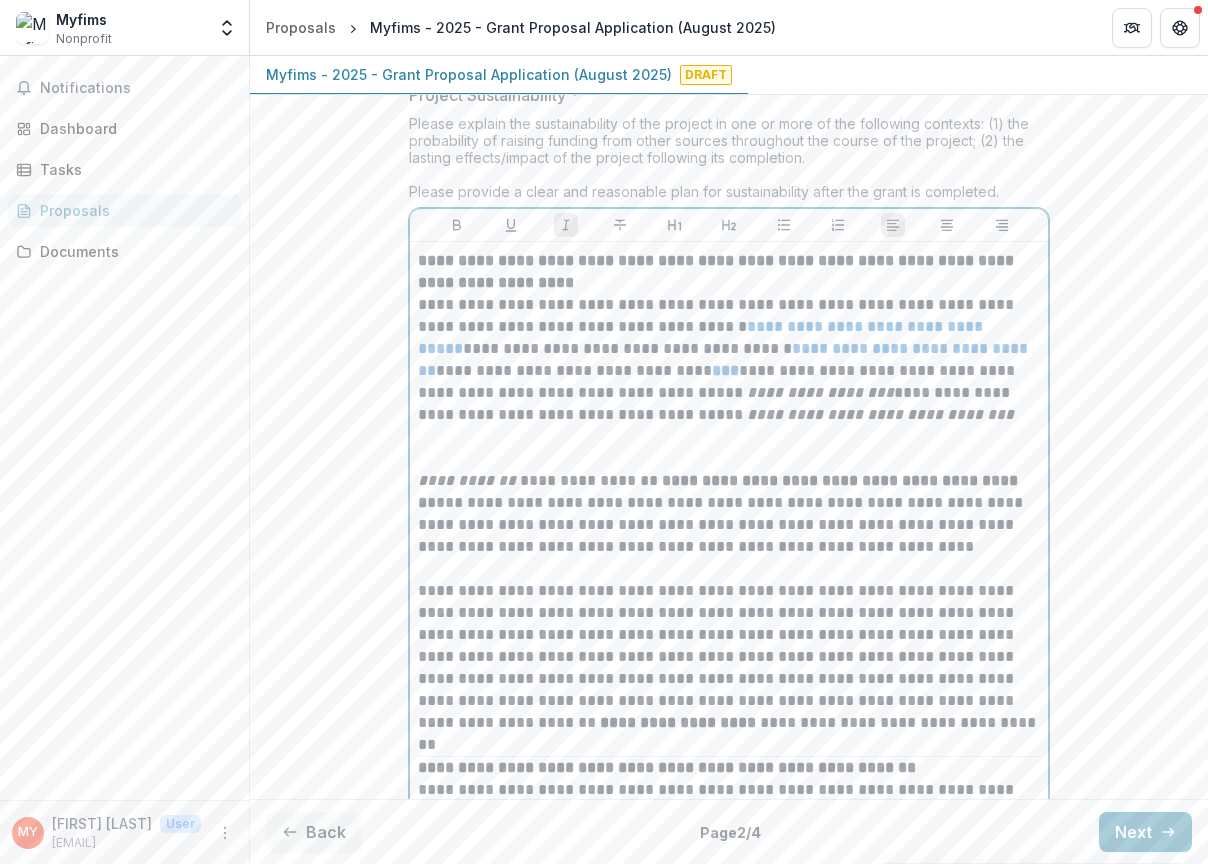 click at bounding box center (729, 459) 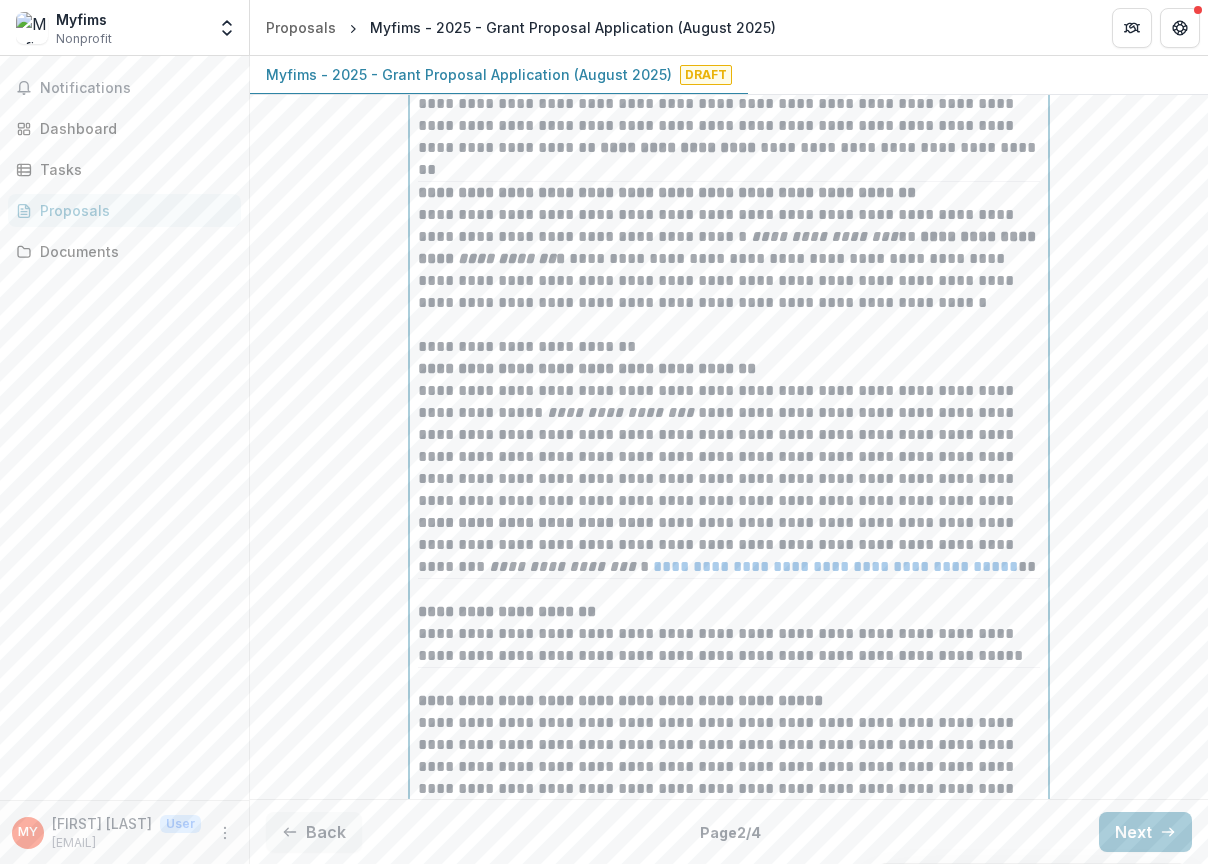 scroll, scrollTop: 15092, scrollLeft: 0, axis: vertical 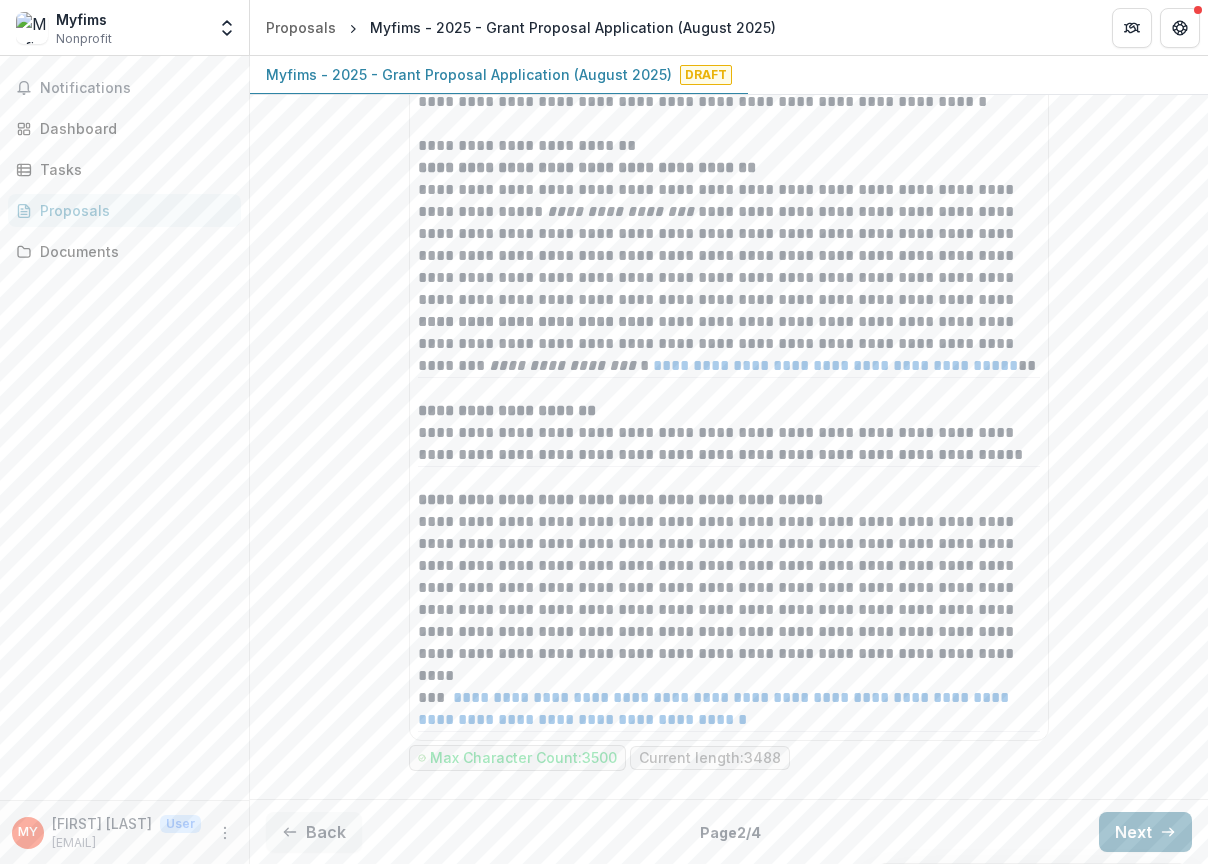 click on "Next" at bounding box center [1145, 832] 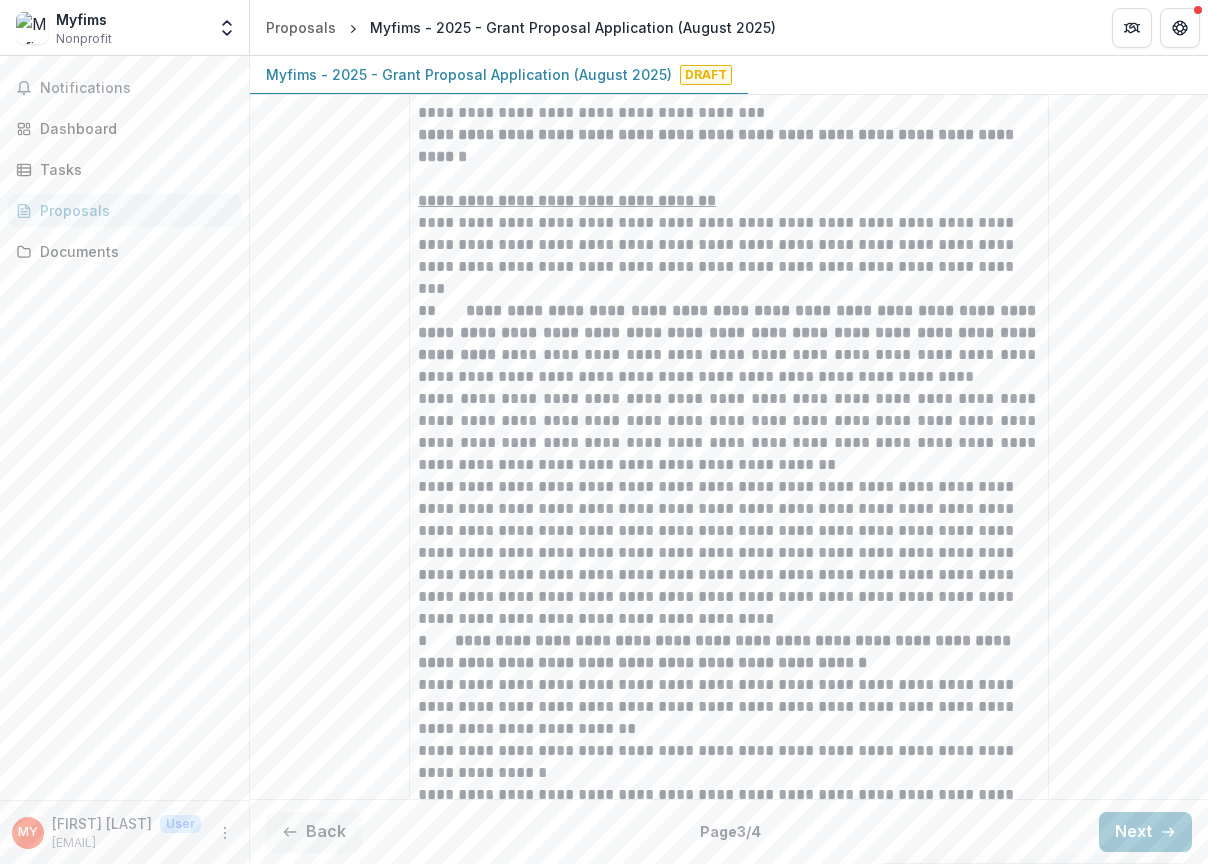 scroll, scrollTop: 3816, scrollLeft: 0, axis: vertical 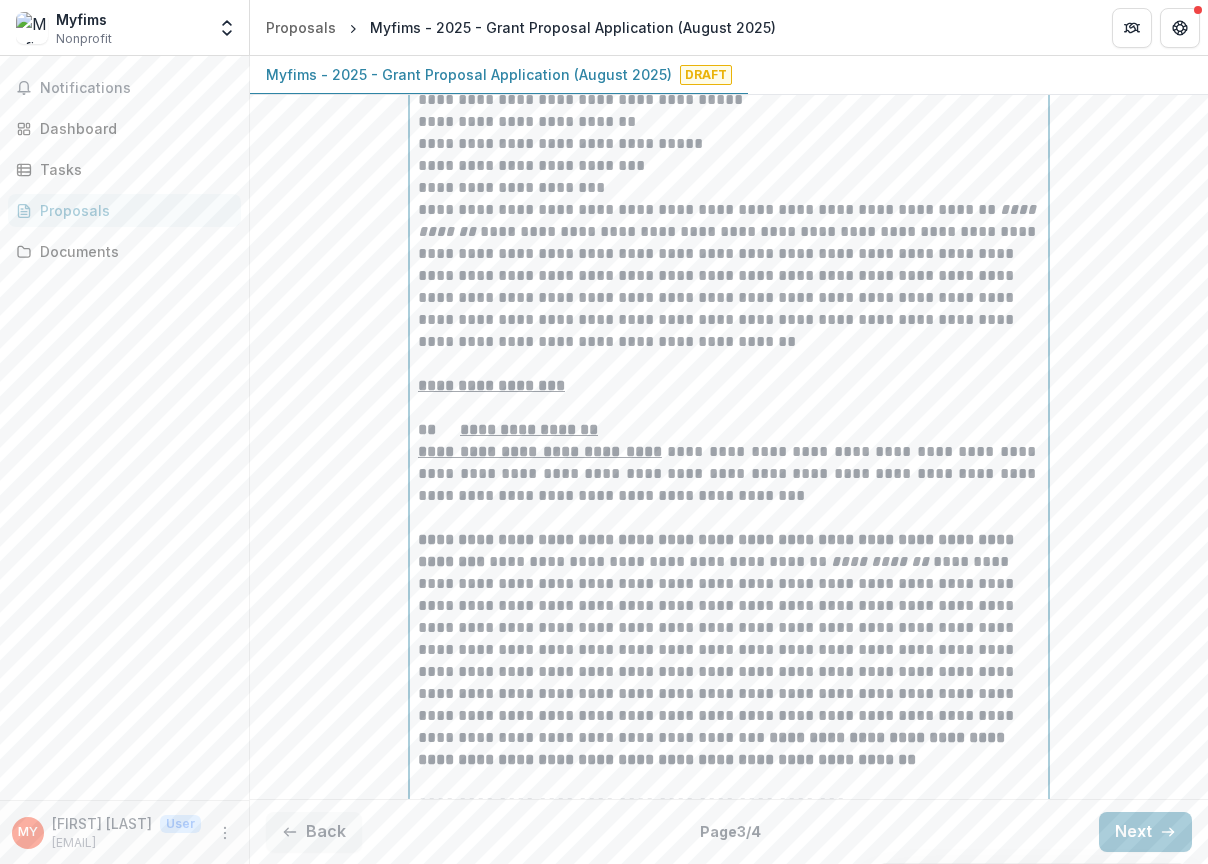 click on "**********" at bounding box center (729, 2729) 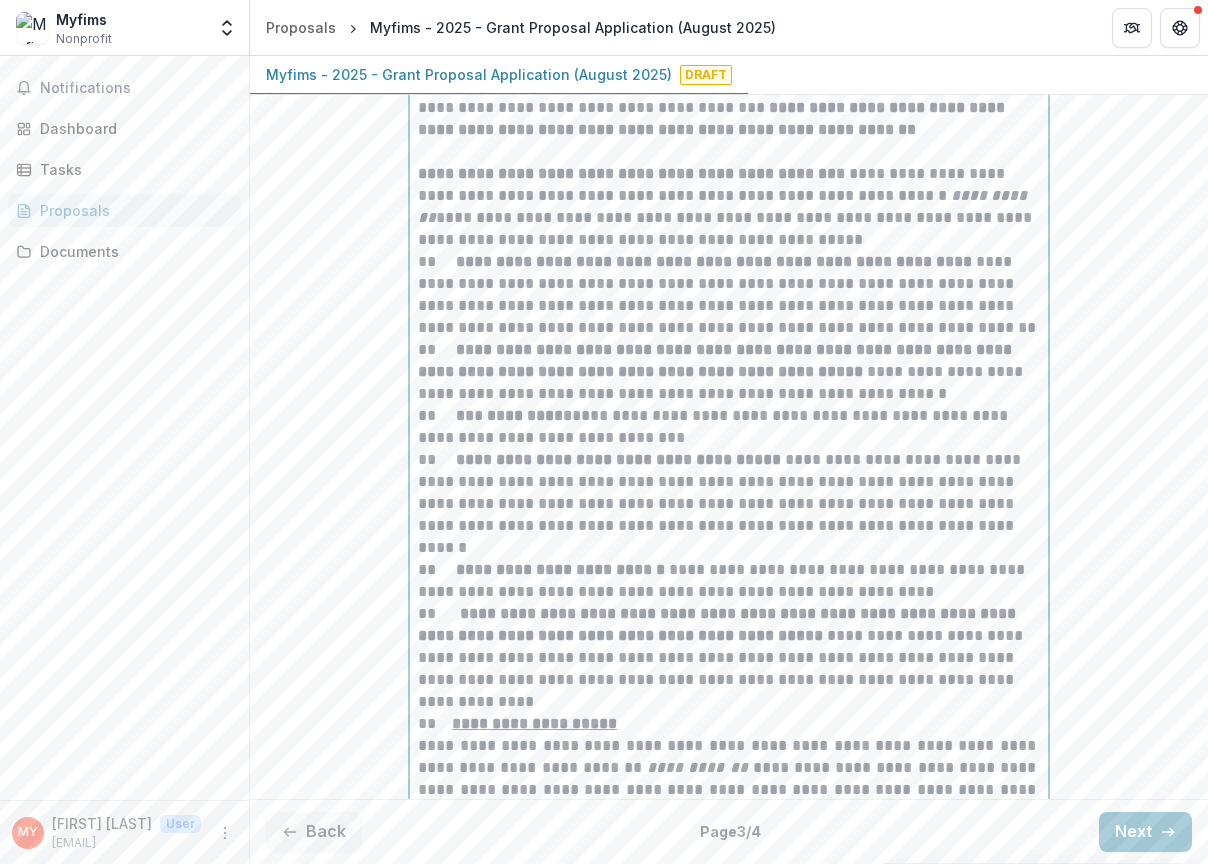 click on "**********" at bounding box center [729, 581] 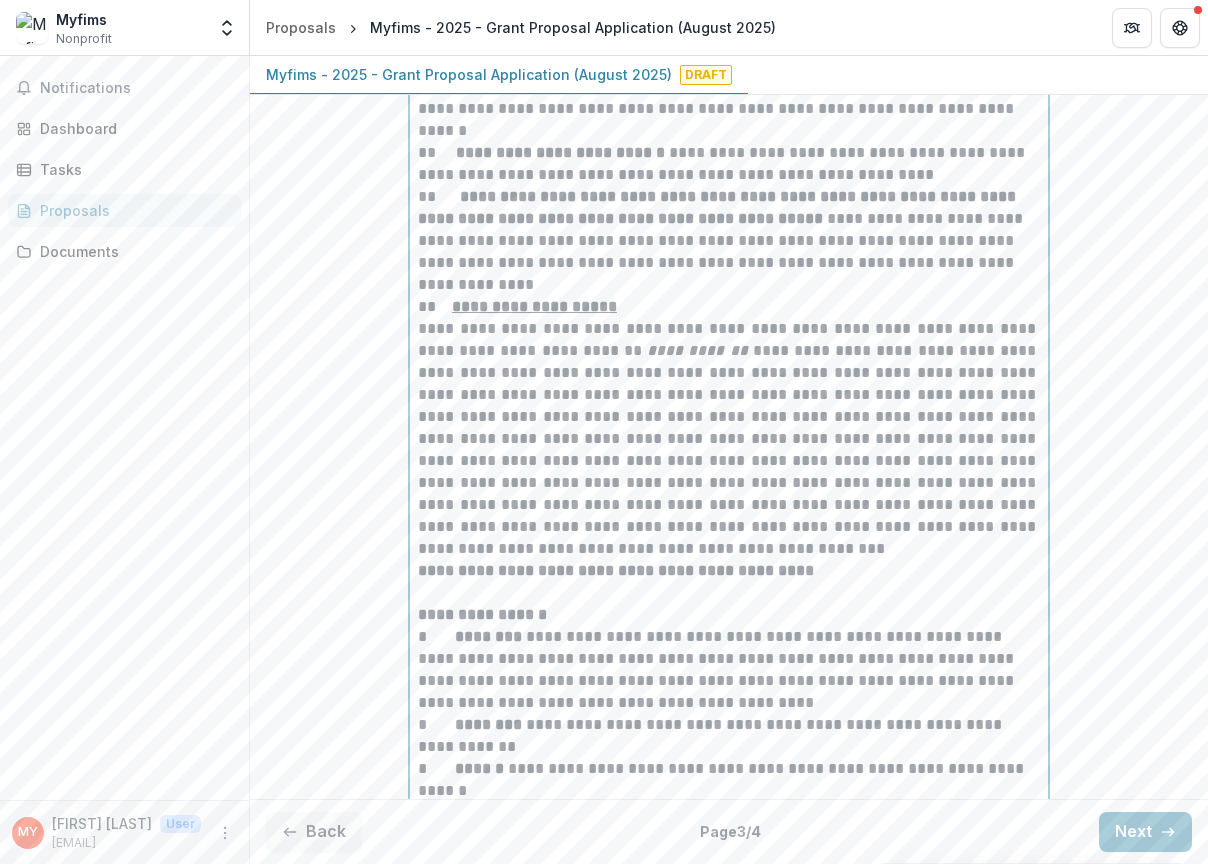 click on "**********" at bounding box center [729, 571] 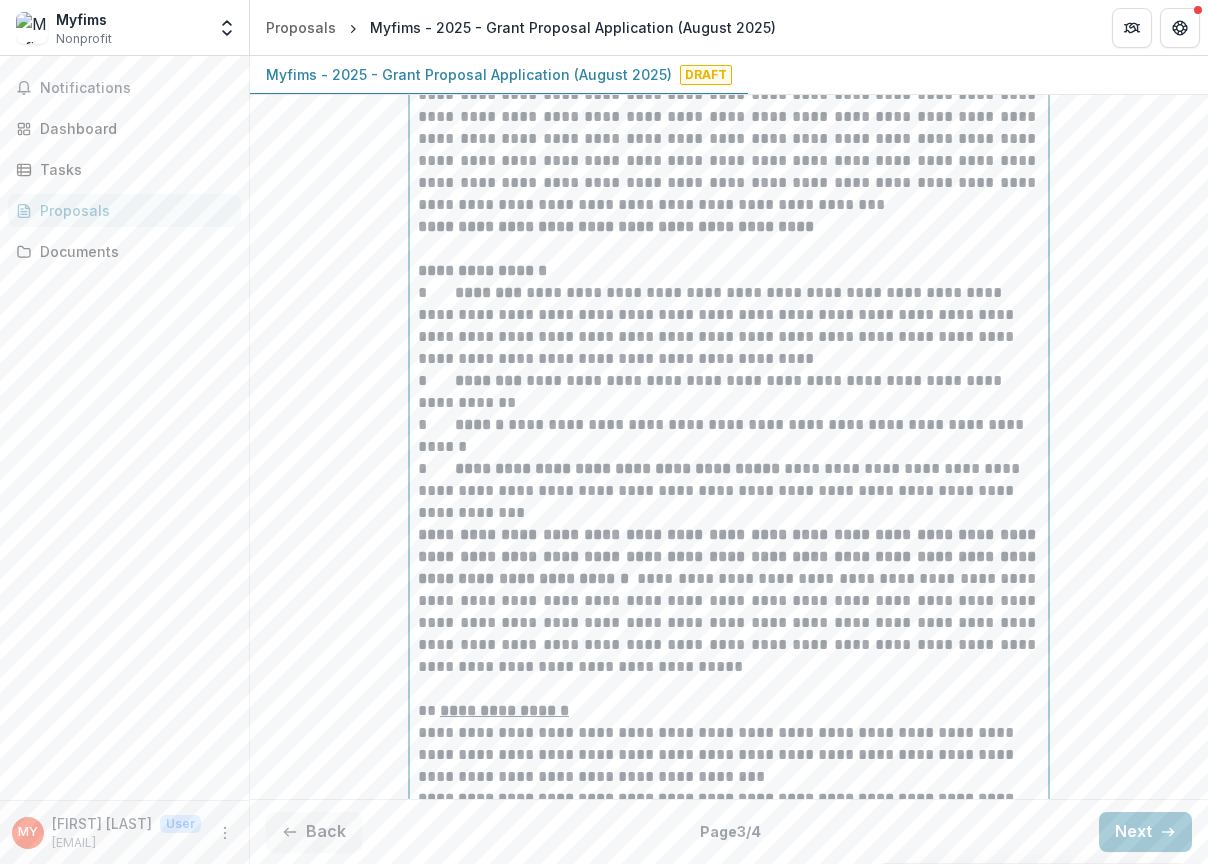 scroll, scrollTop: 3141, scrollLeft: 0, axis: vertical 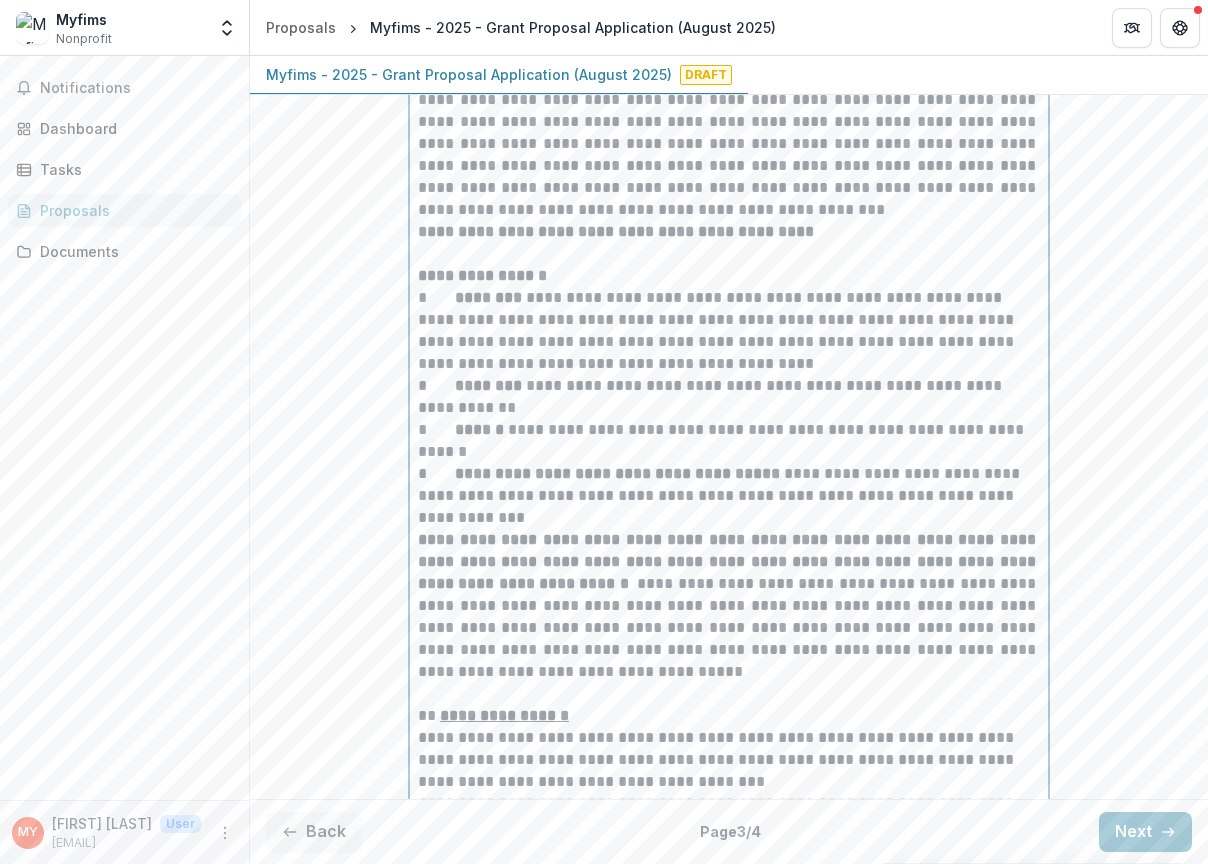 click on "**********" at bounding box center [729, 331] 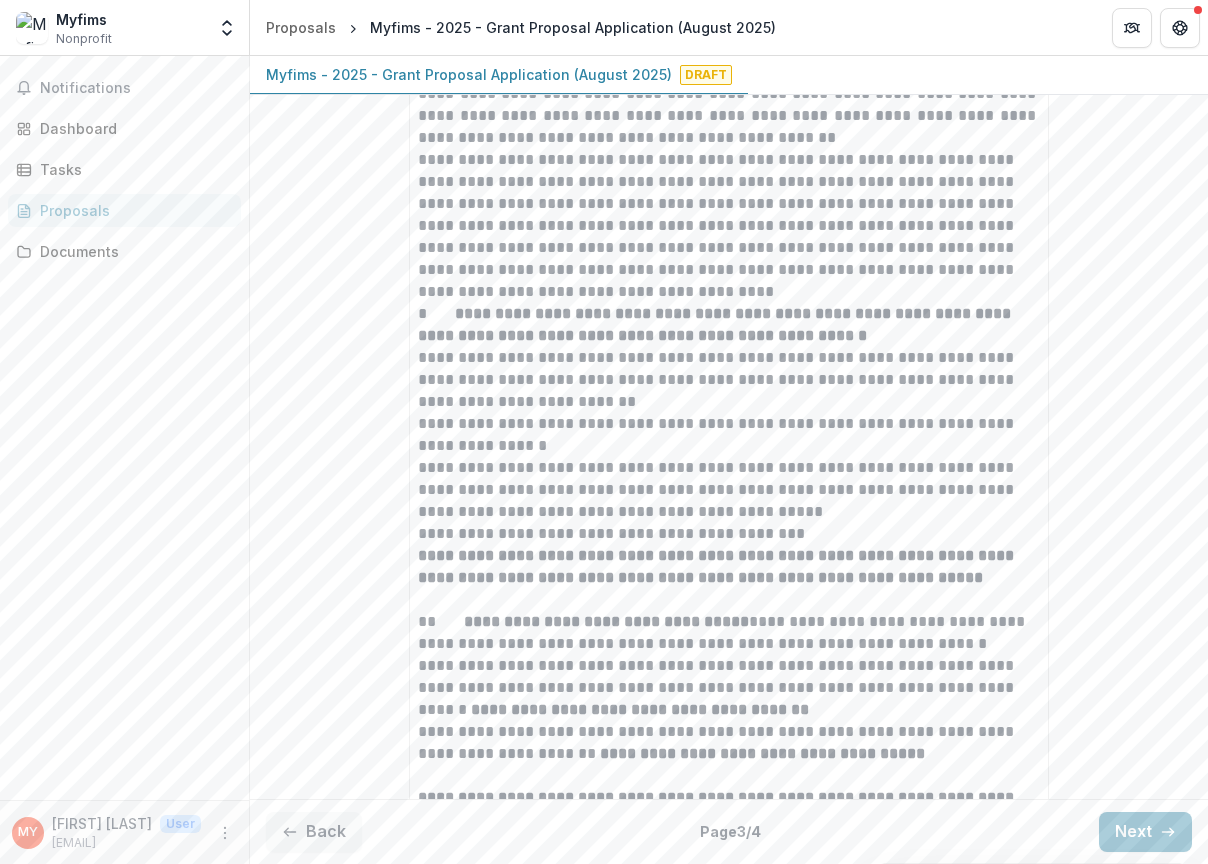scroll, scrollTop: 4146, scrollLeft: 0, axis: vertical 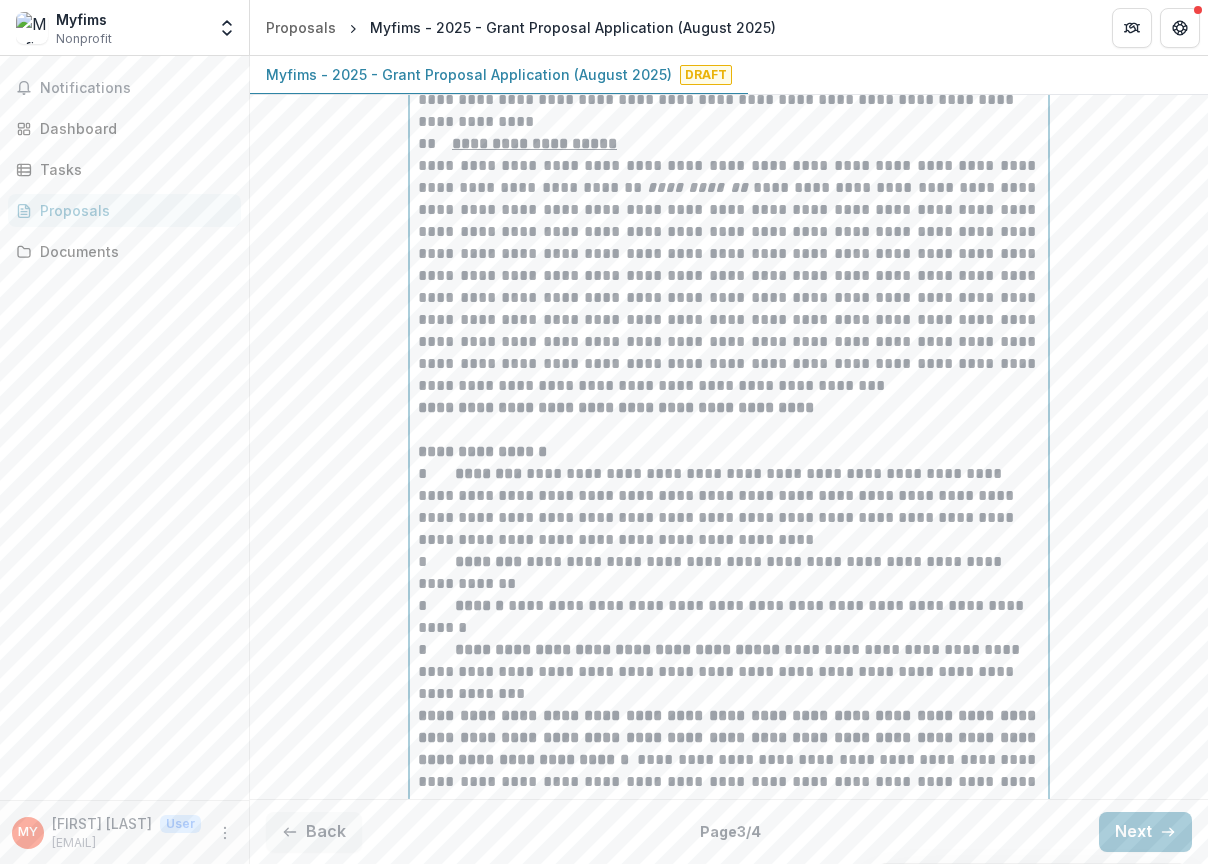 click on "**********" at bounding box center [729, 1519] 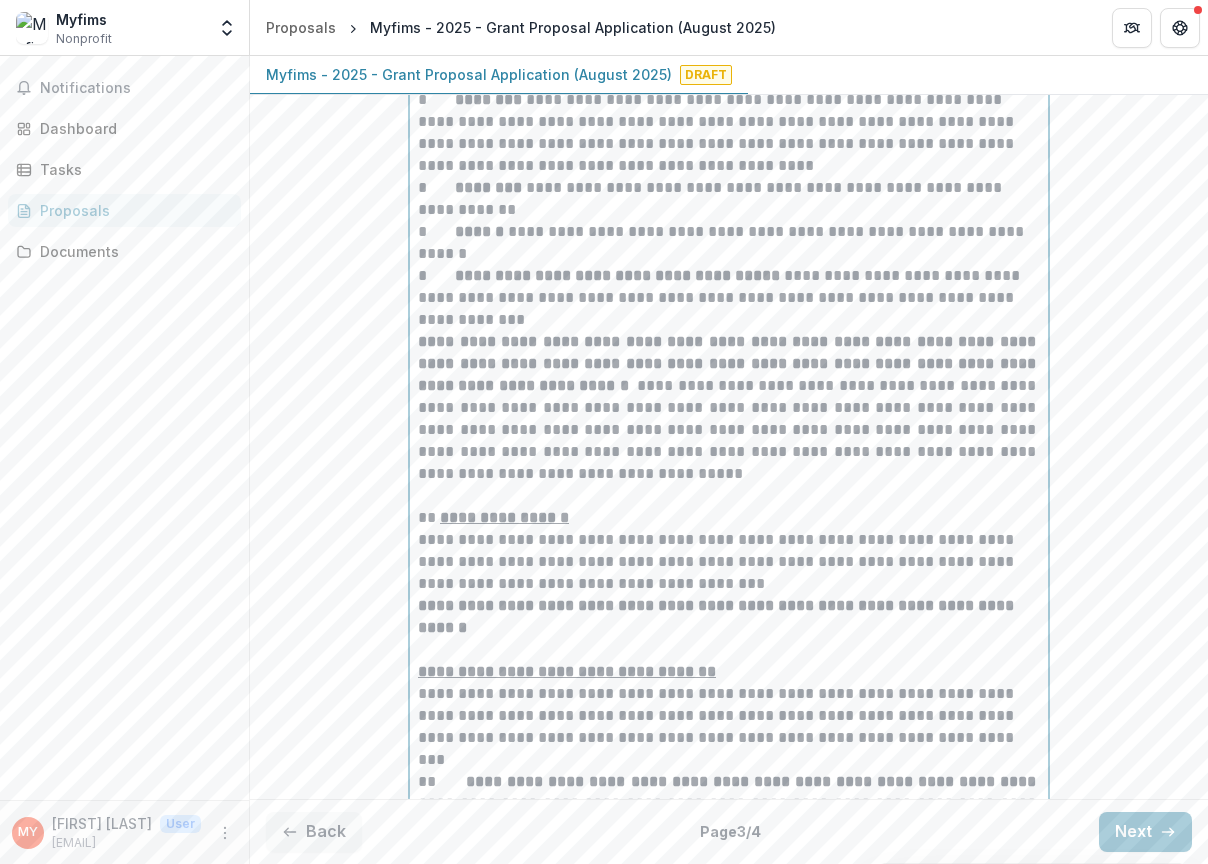 scroll, scrollTop: 3345, scrollLeft: 0, axis: vertical 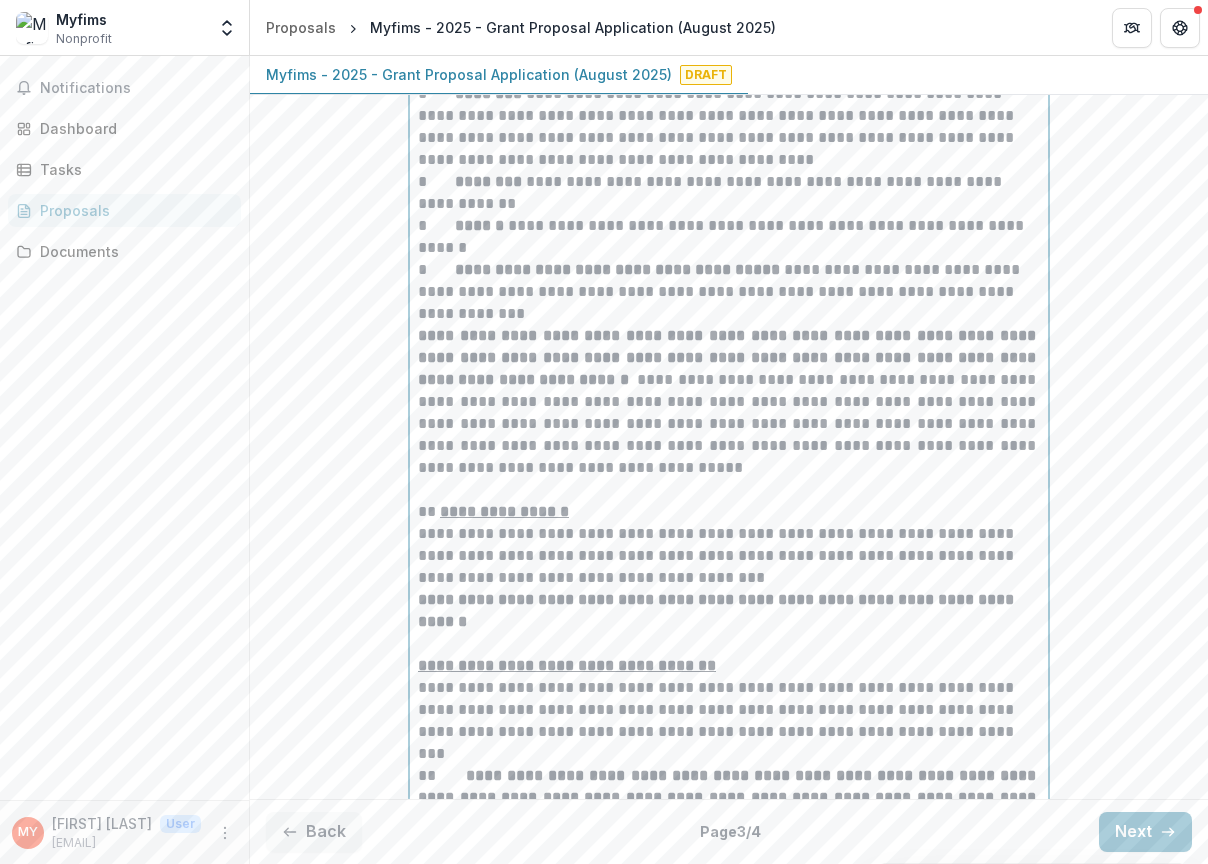 click on "**********" at bounding box center [729, 127] 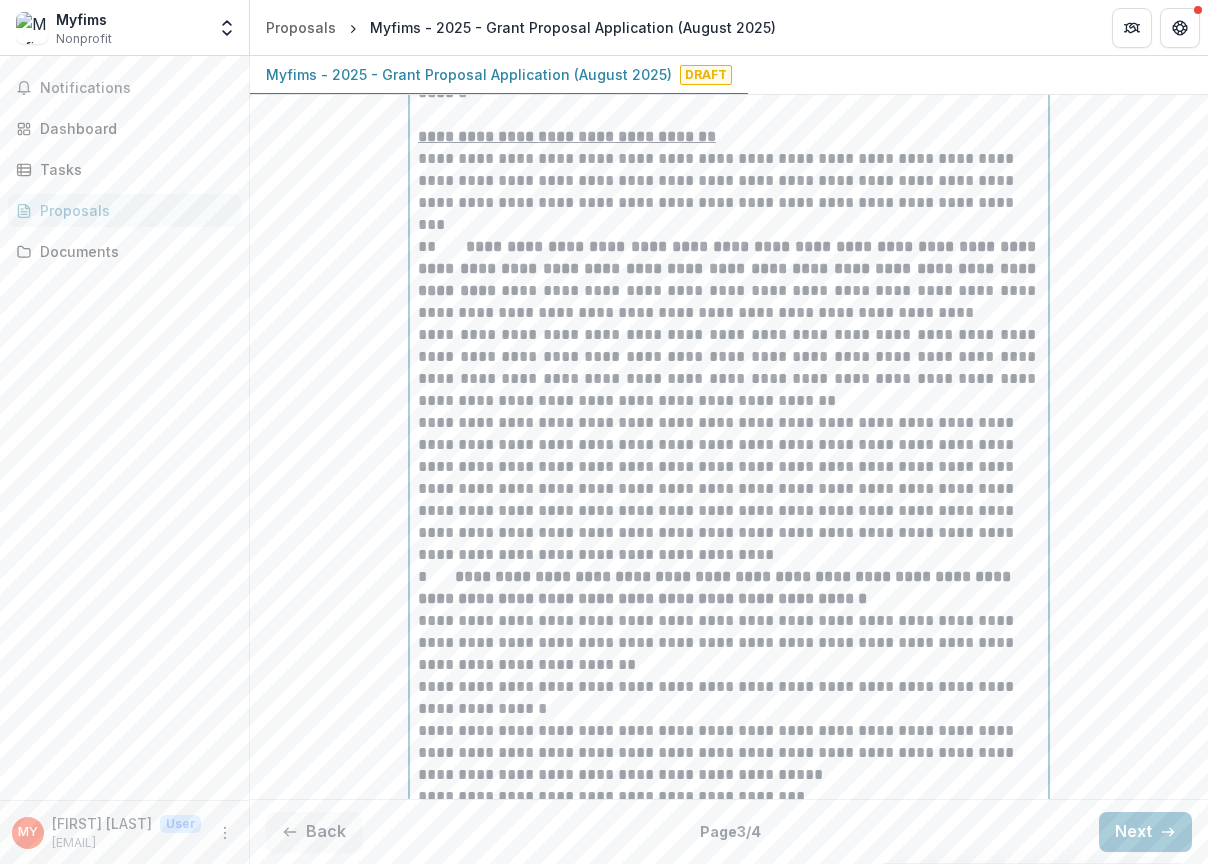 scroll, scrollTop: 3876, scrollLeft: 0, axis: vertical 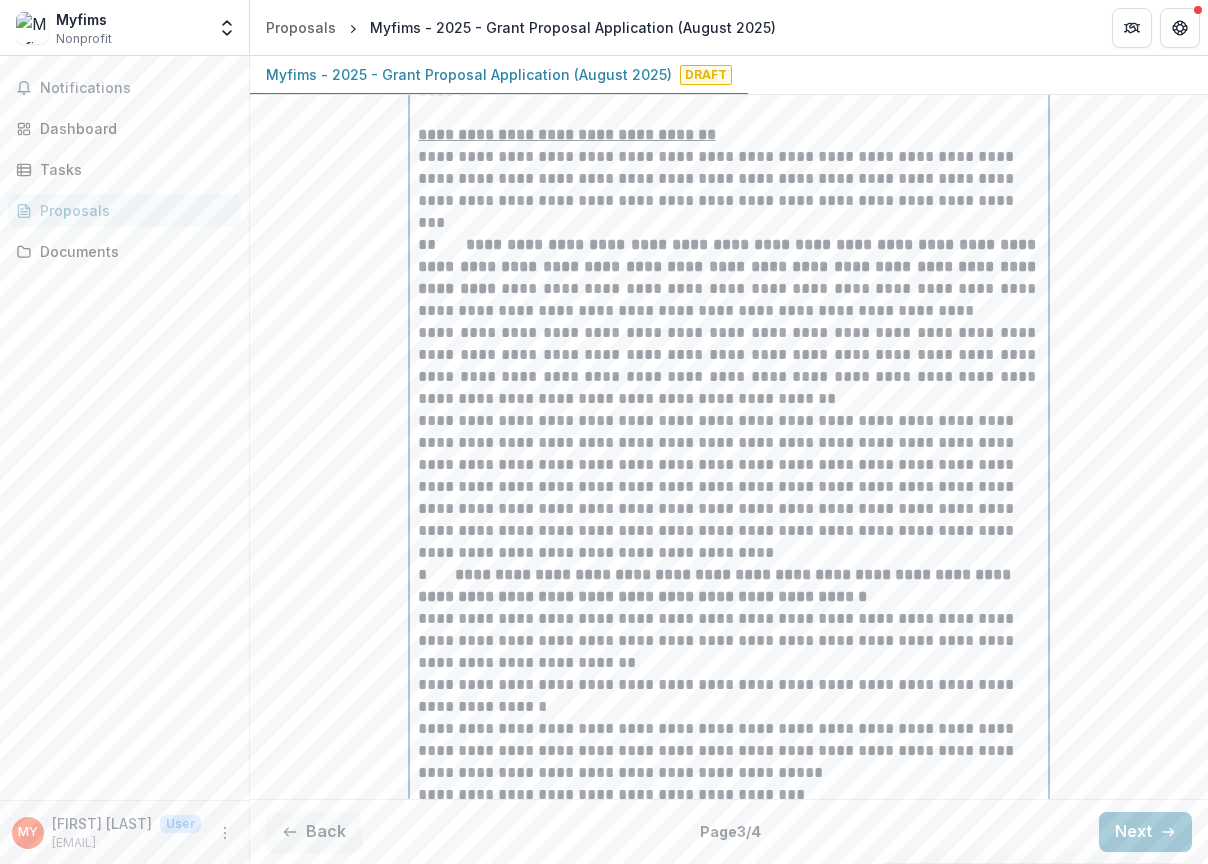 click on "**********" at bounding box center [729, 366] 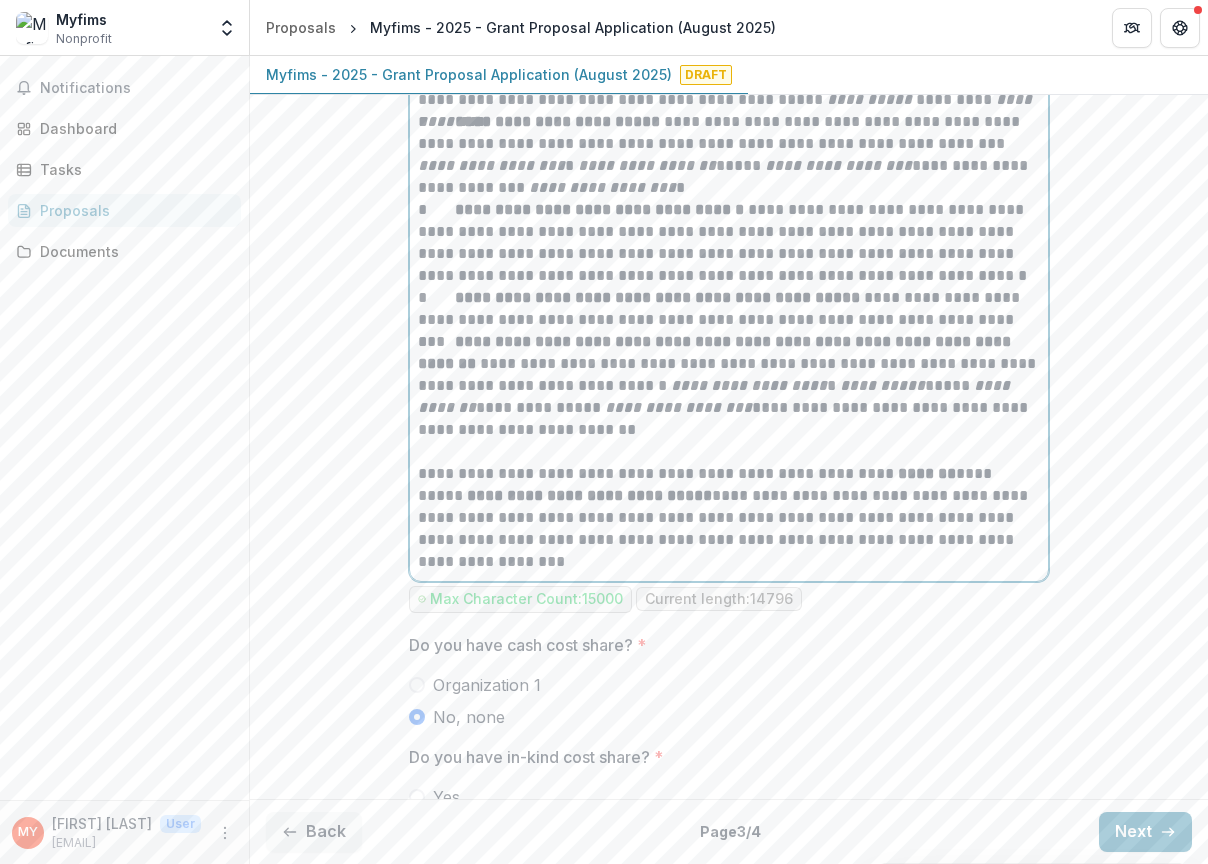 scroll, scrollTop: 6850, scrollLeft: 0, axis: vertical 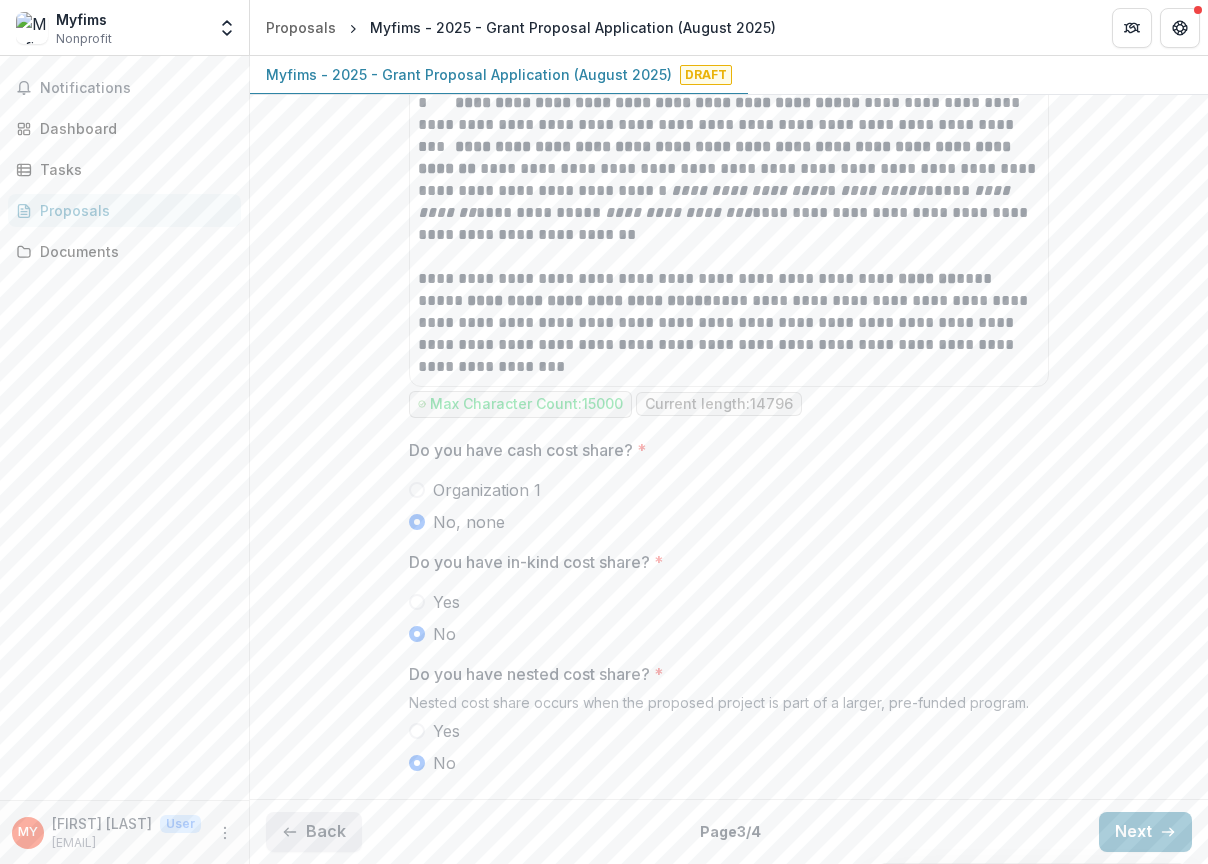 click on "Back" at bounding box center [314, 832] 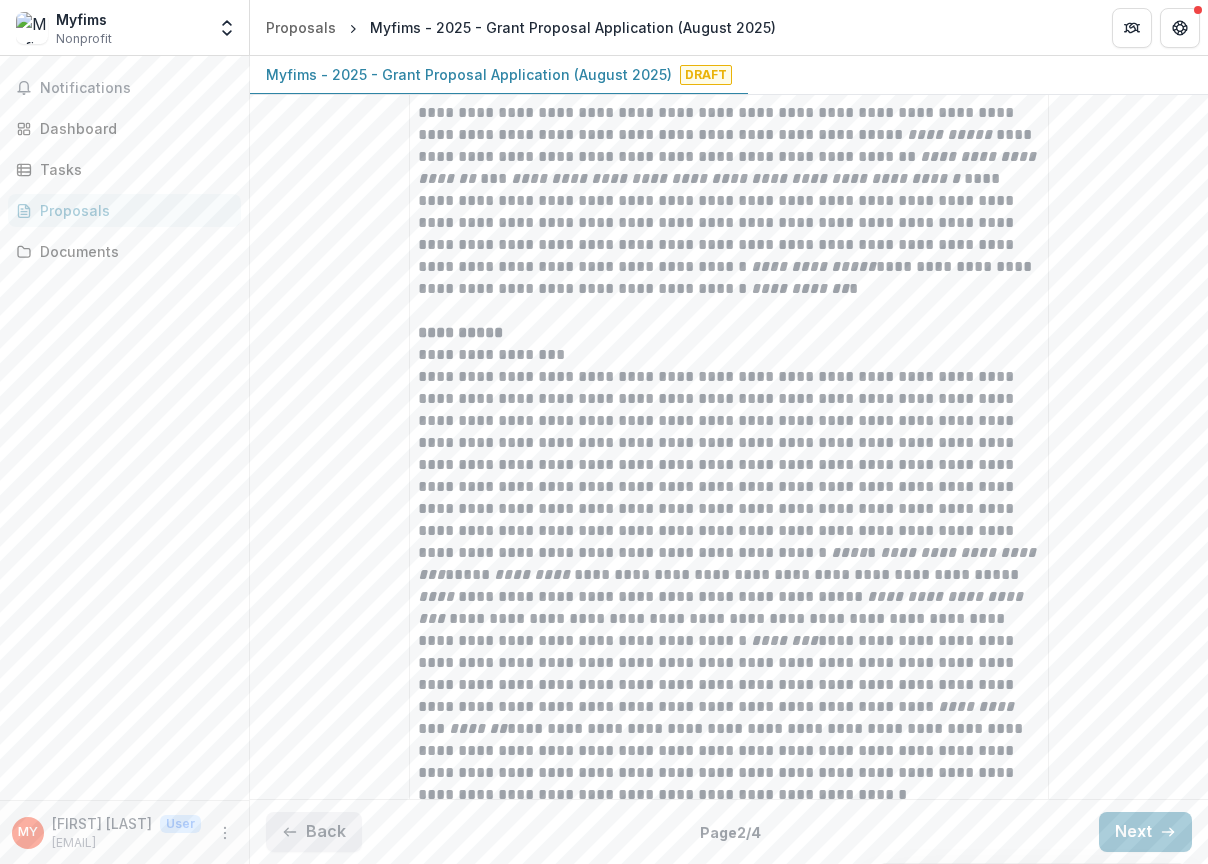 scroll, scrollTop: 0, scrollLeft: 0, axis: both 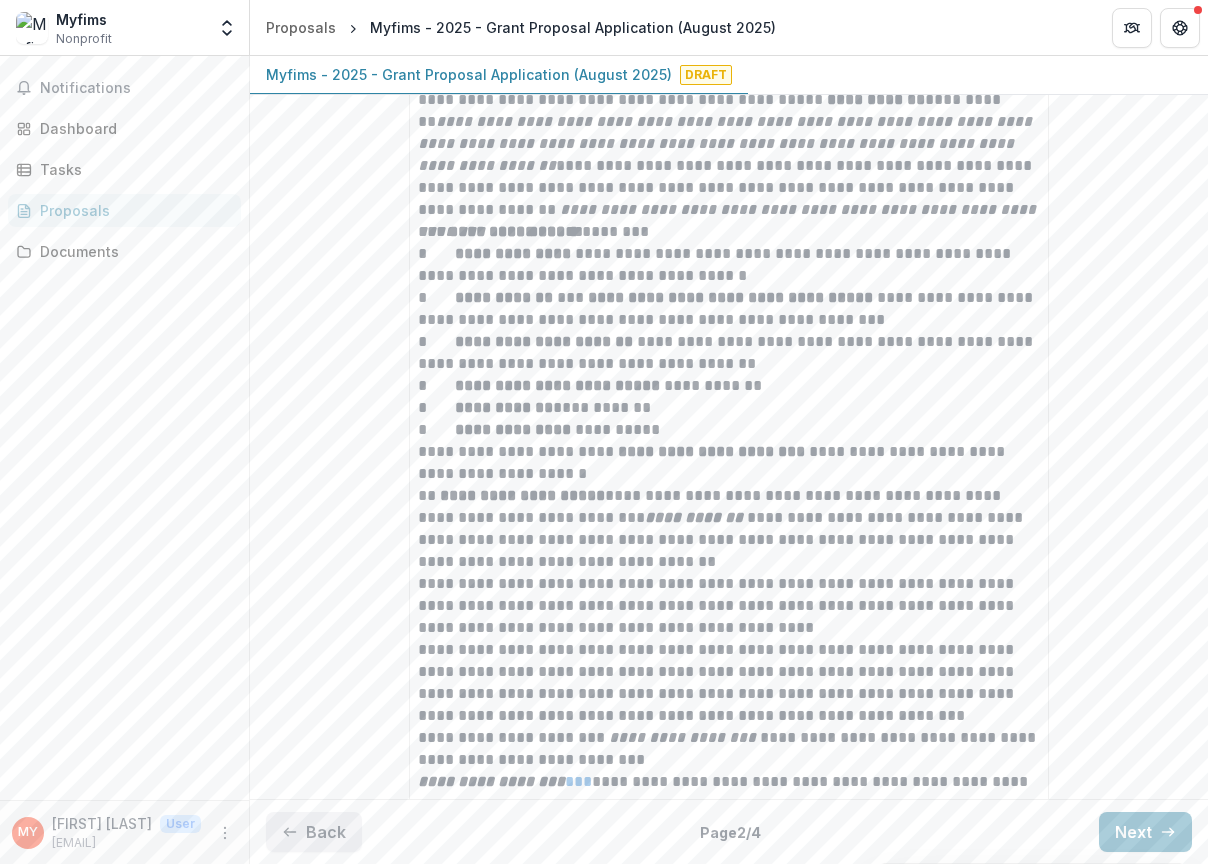 click on "Back" at bounding box center [314, 832] 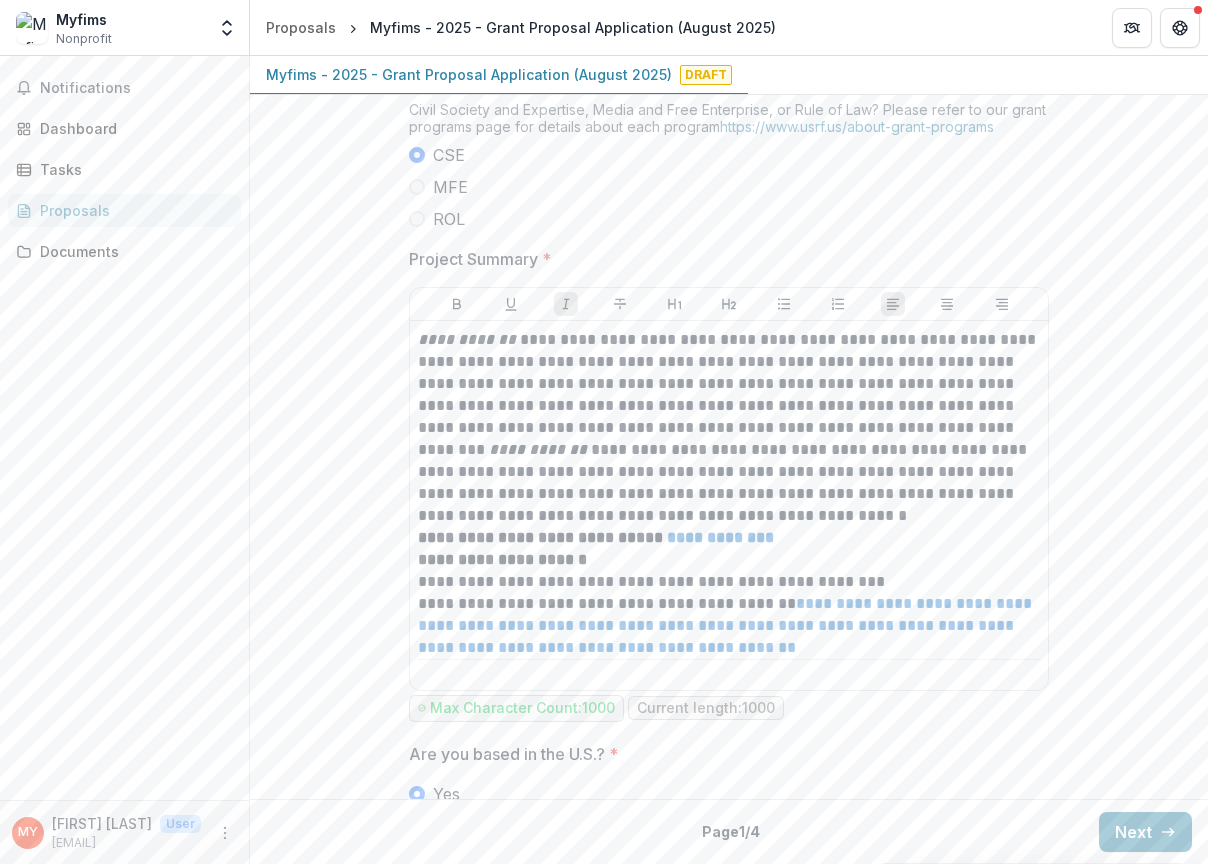 scroll, scrollTop: 0, scrollLeft: 0, axis: both 